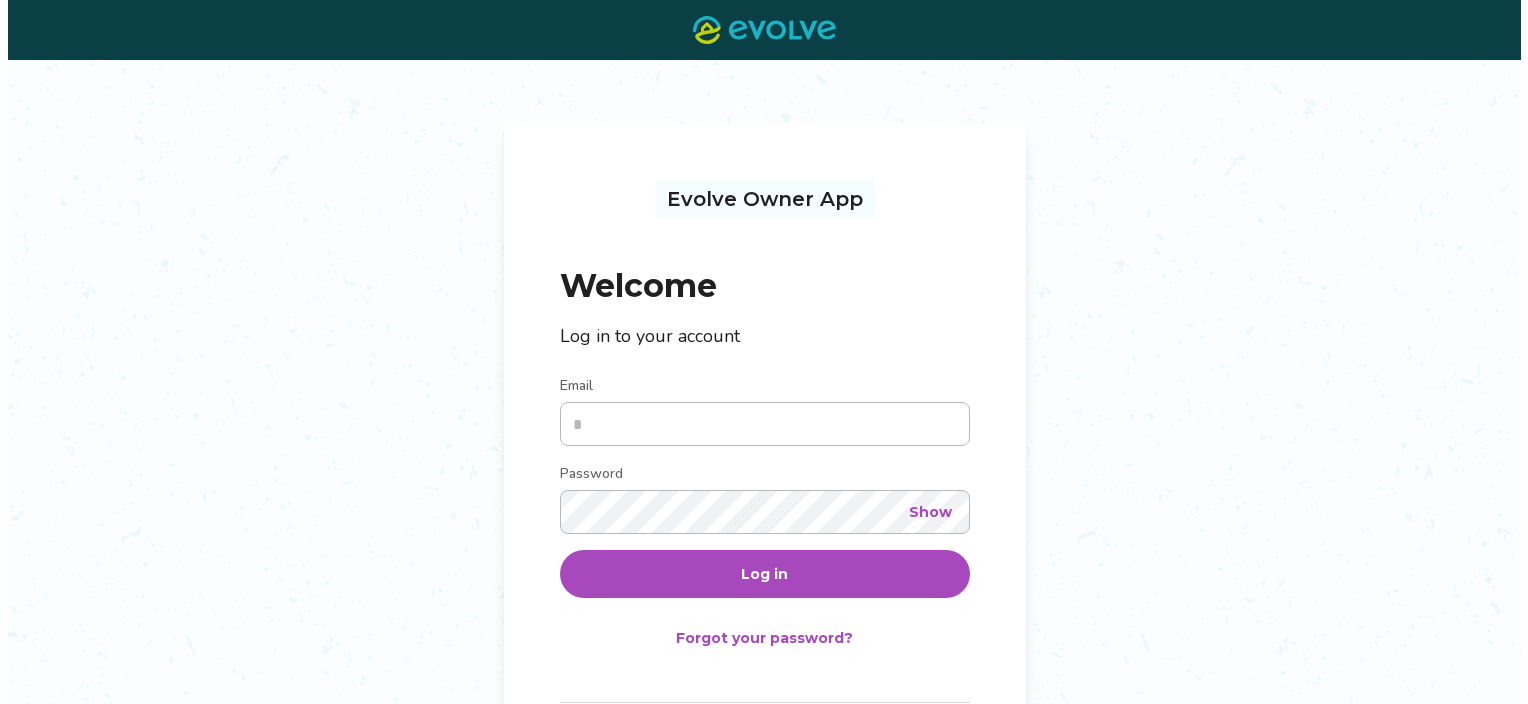scroll, scrollTop: 0, scrollLeft: 0, axis: both 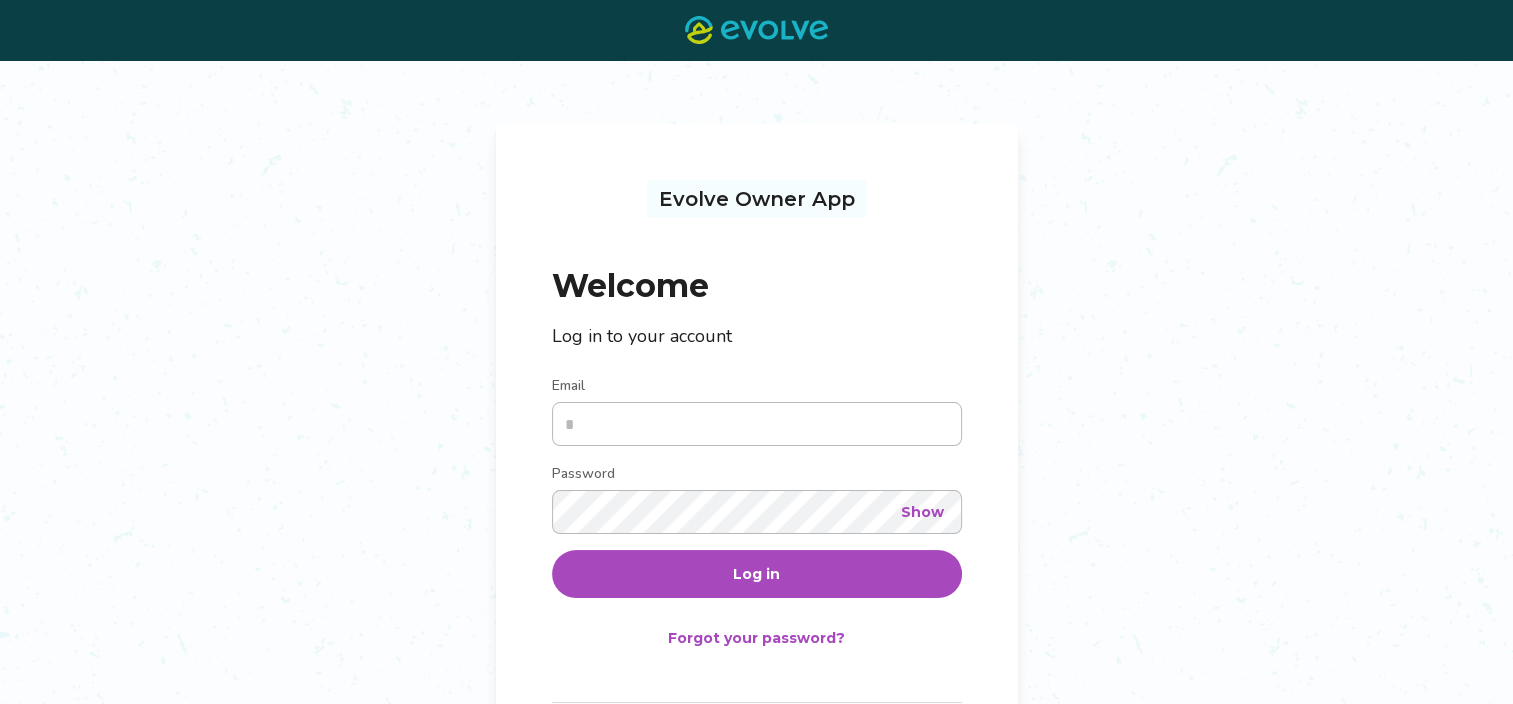 type on "**********" 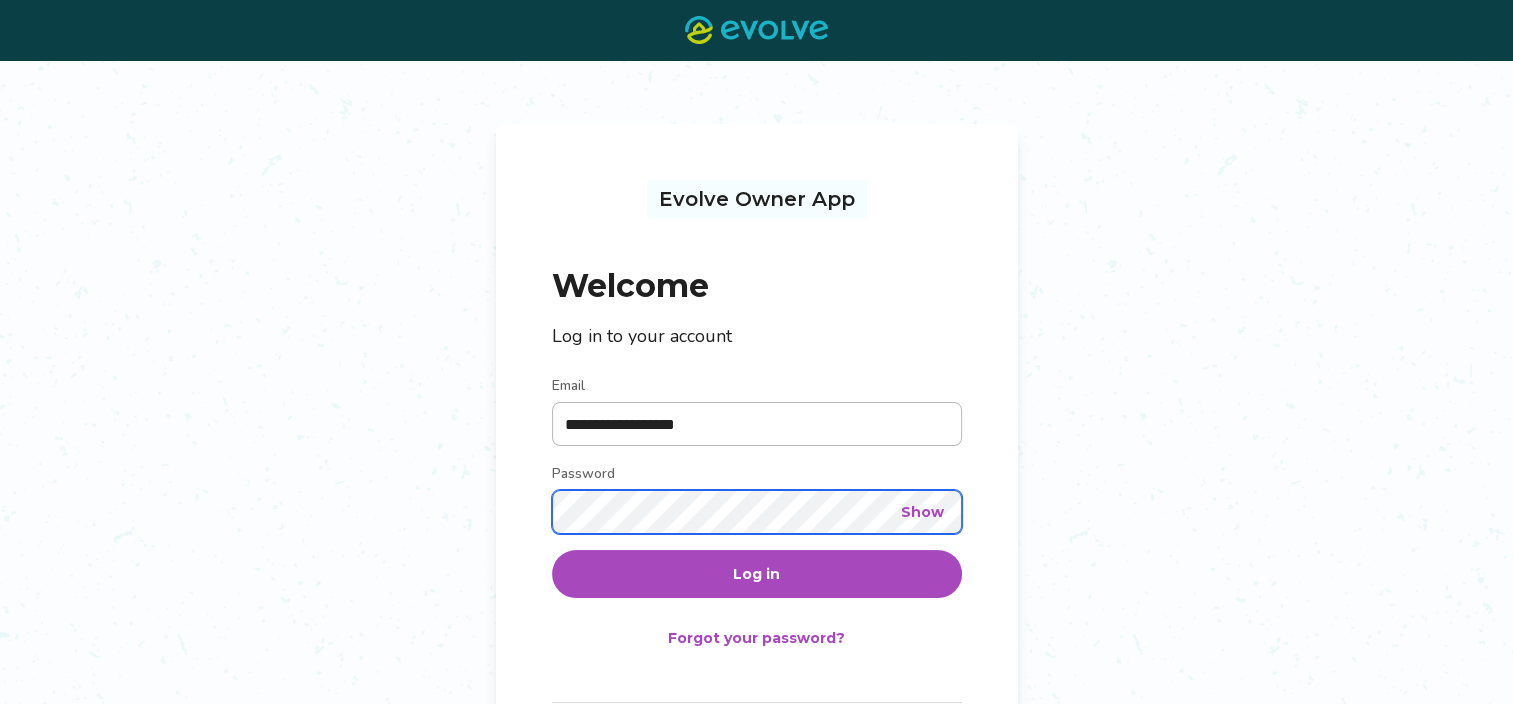 click on "Log in" at bounding box center (757, 574) 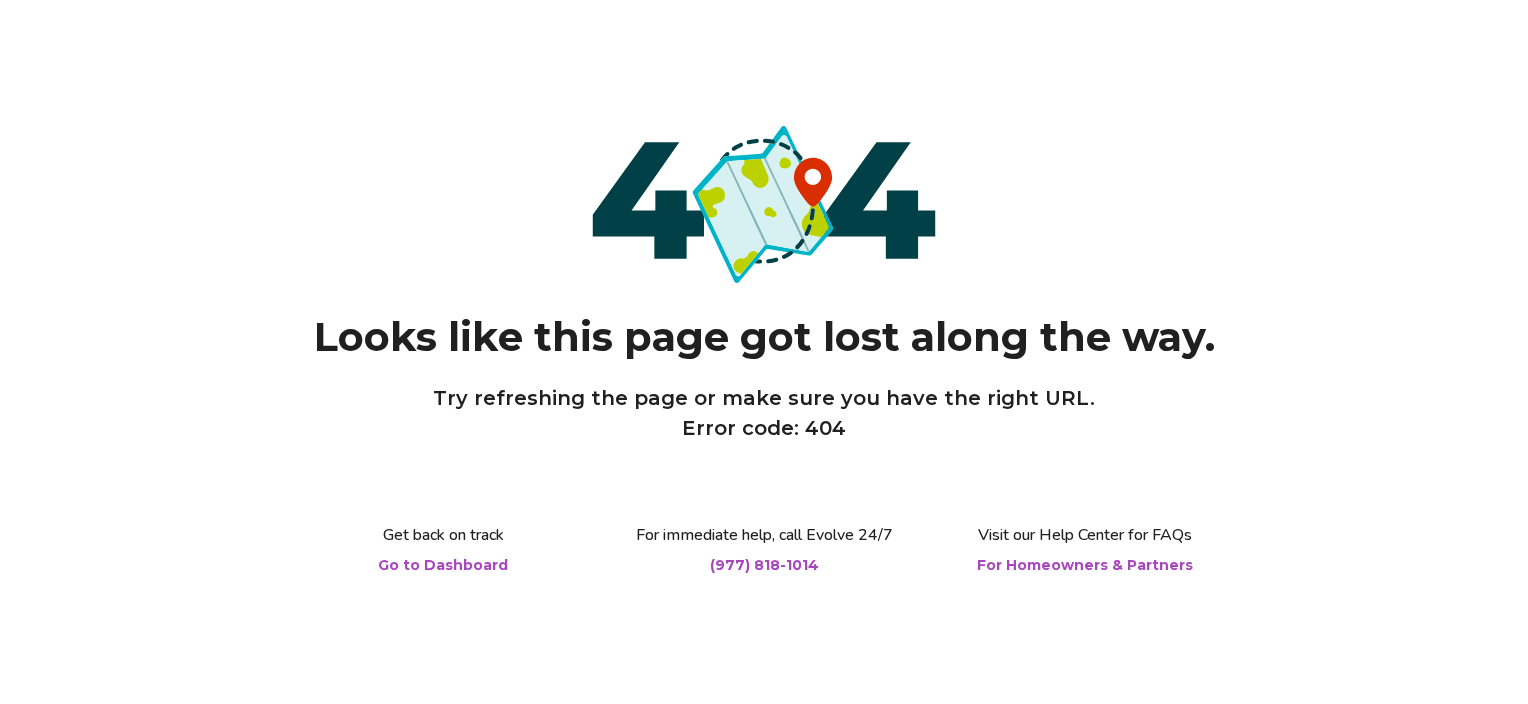 scroll, scrollTop: 0, scrollLeft: 0, axis: both 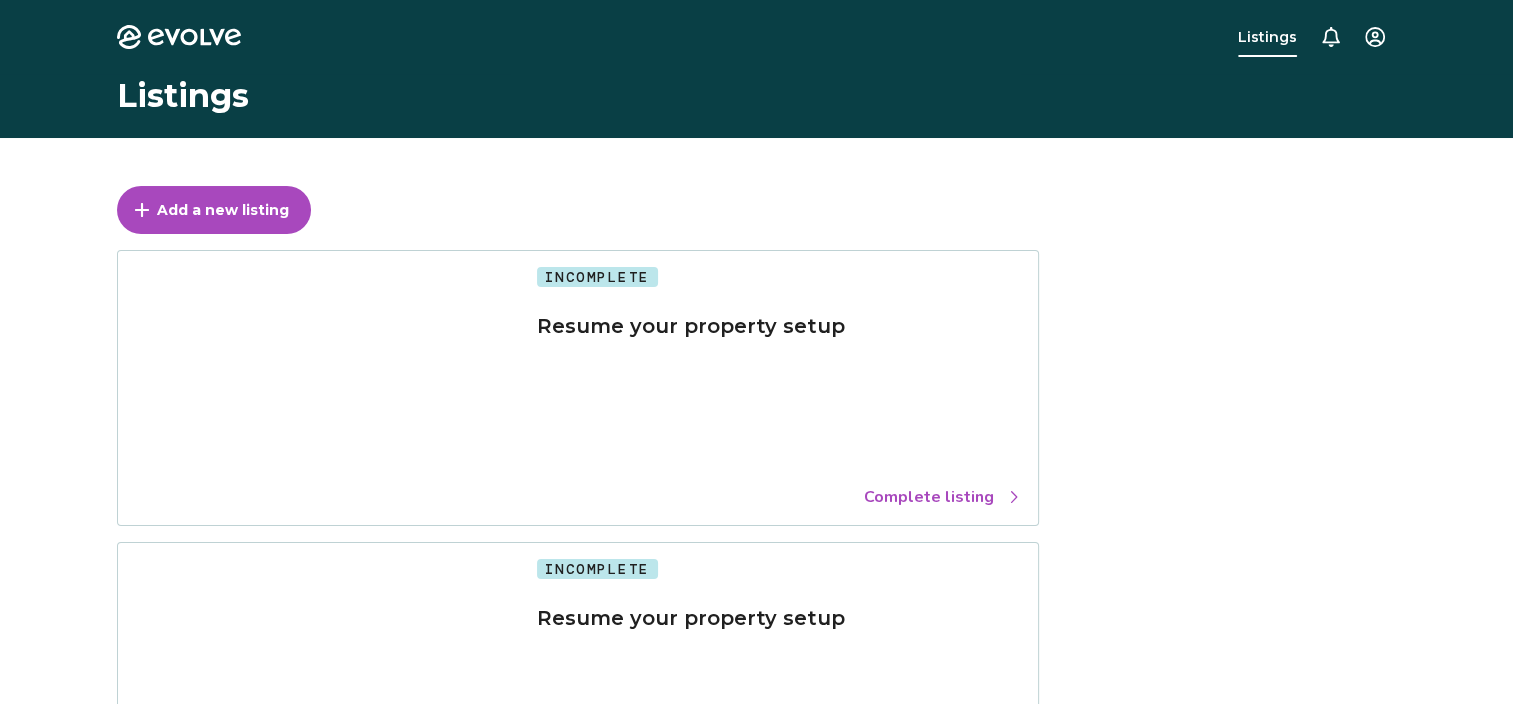 click on "Evolve Listings Listings Add a new listing Incomplete Resume your property setup Complete listing Incomplete Resume your property setup Complete listing © 2013-Present Evolve Vacation Rental Network Privacy Policy | Terms of Service" at bounding box center (756, 553) 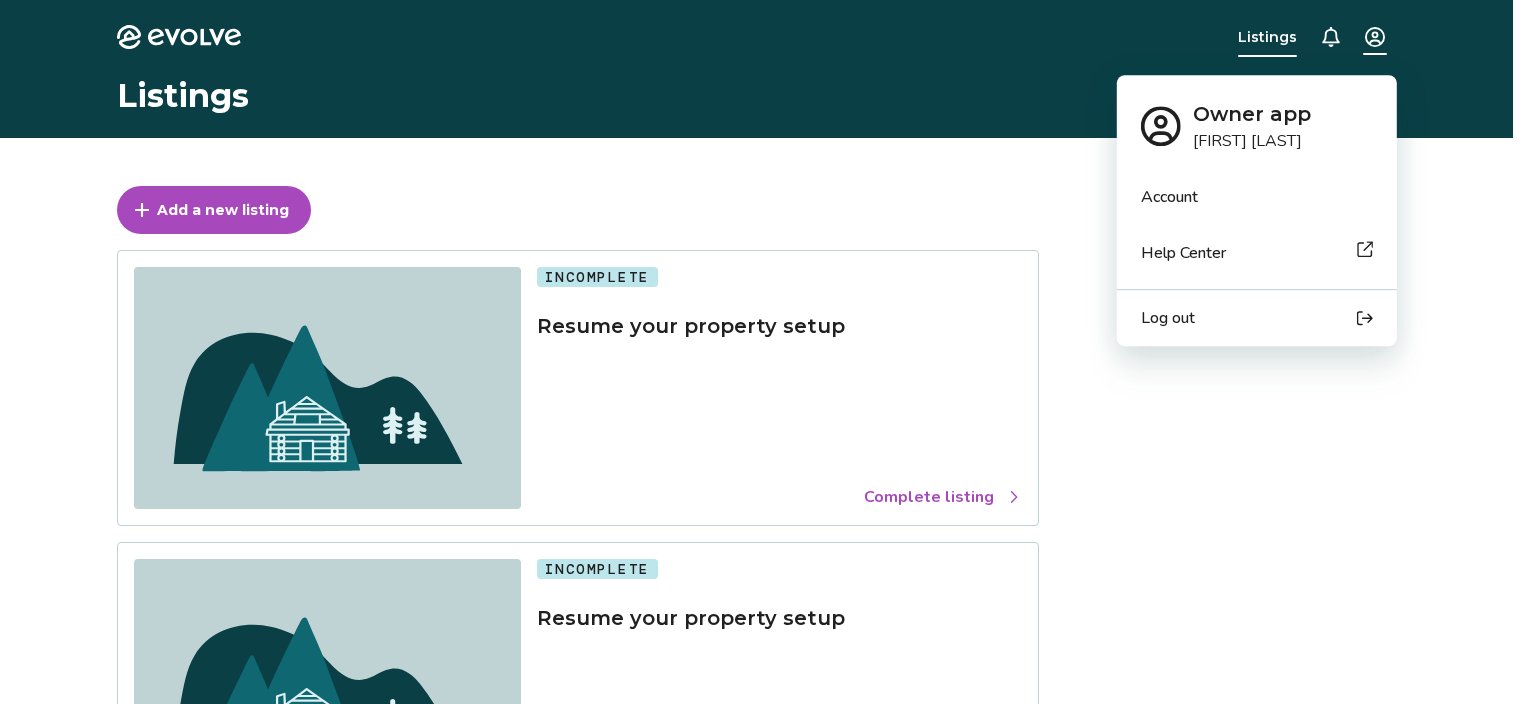 click on "Evolve Listings Listings Add a new listing Incomplete Resume your property setup Complete listing Incomplete Resume your property setup Complete listing © 2013-Present Evolve Vacation Rental Network Privacy Policy | Terms of Service
Owner app Jake   shanklin Account Help Center Log out" at bounding box center (764, 553) 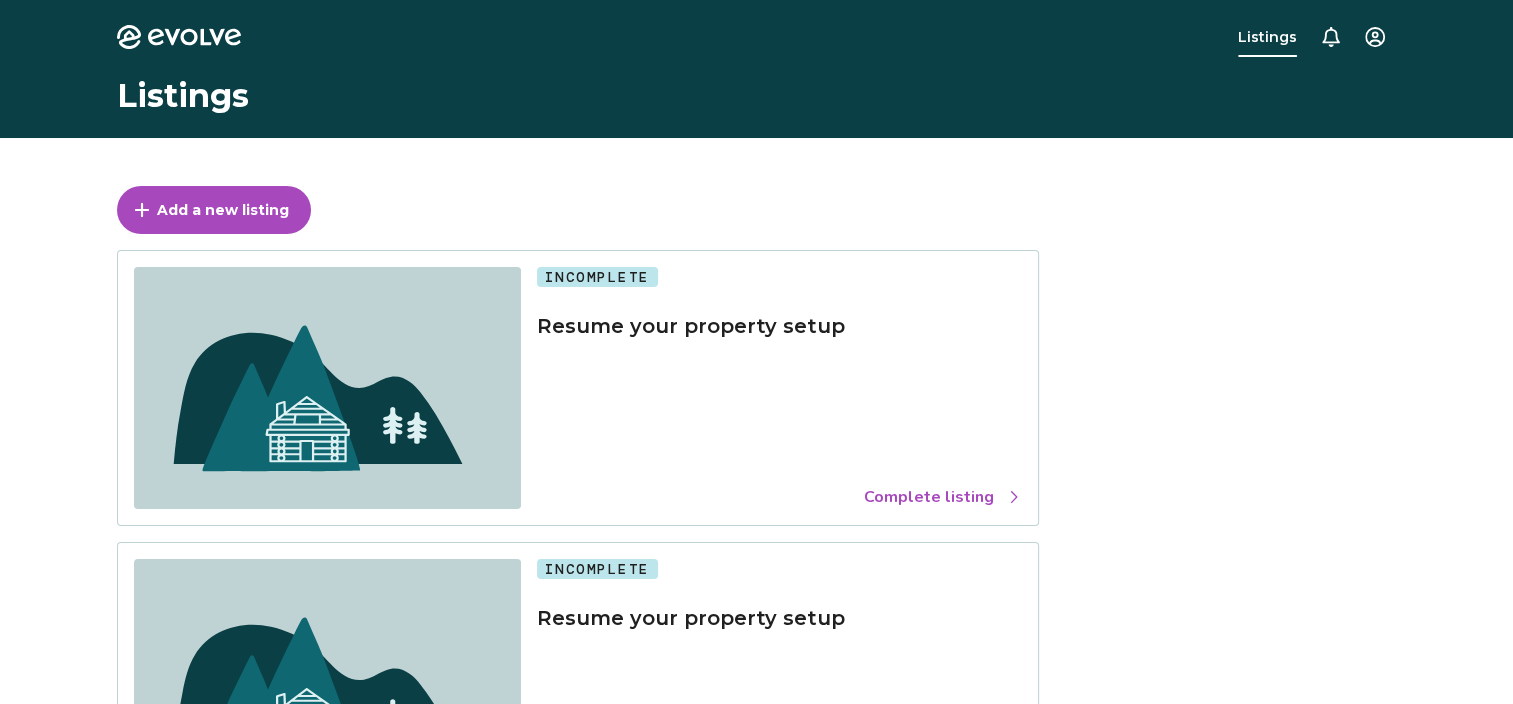 click on "Complete listing" at bounding box center [943, 497] 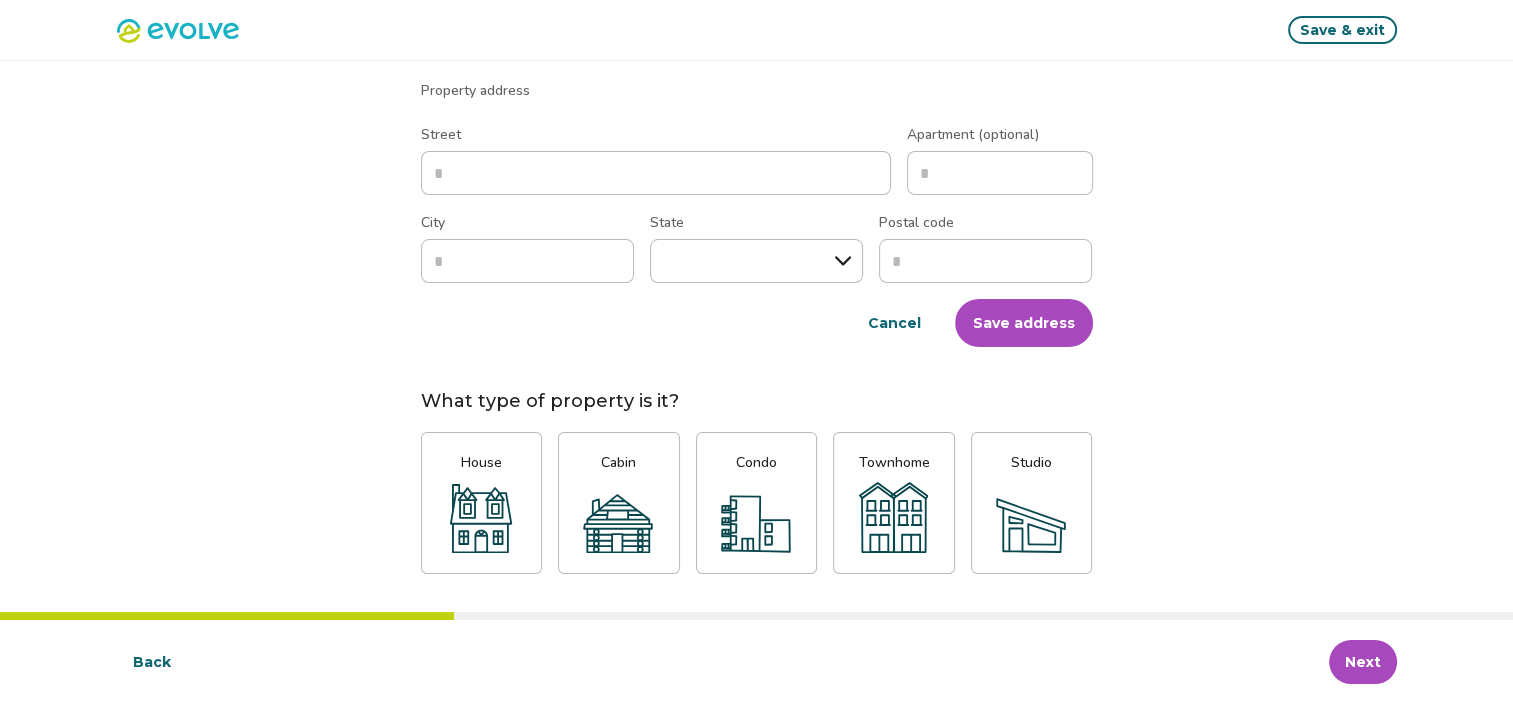 scroll, scrollTop: 0, scrollLeft: 0, axis: both 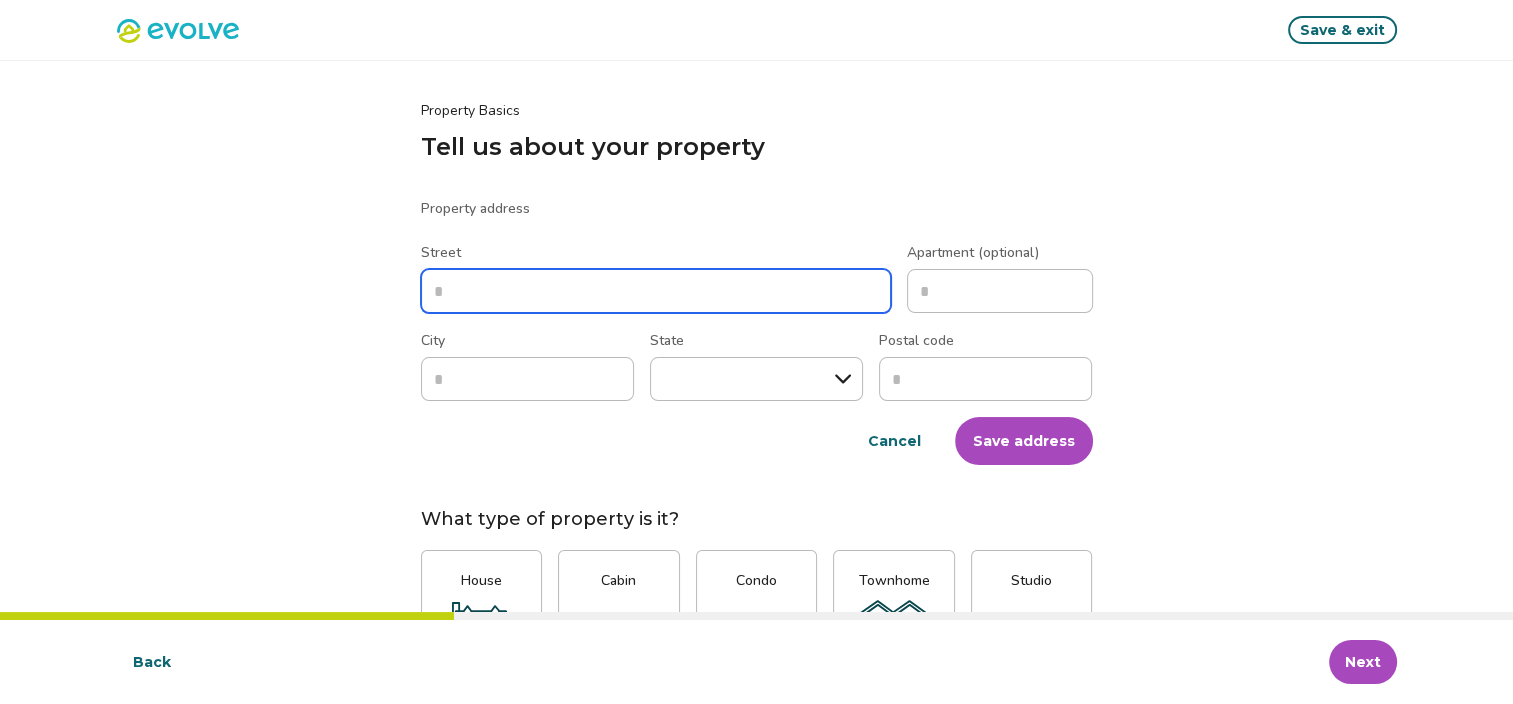click on "Street" at bounding box center (656, 291) 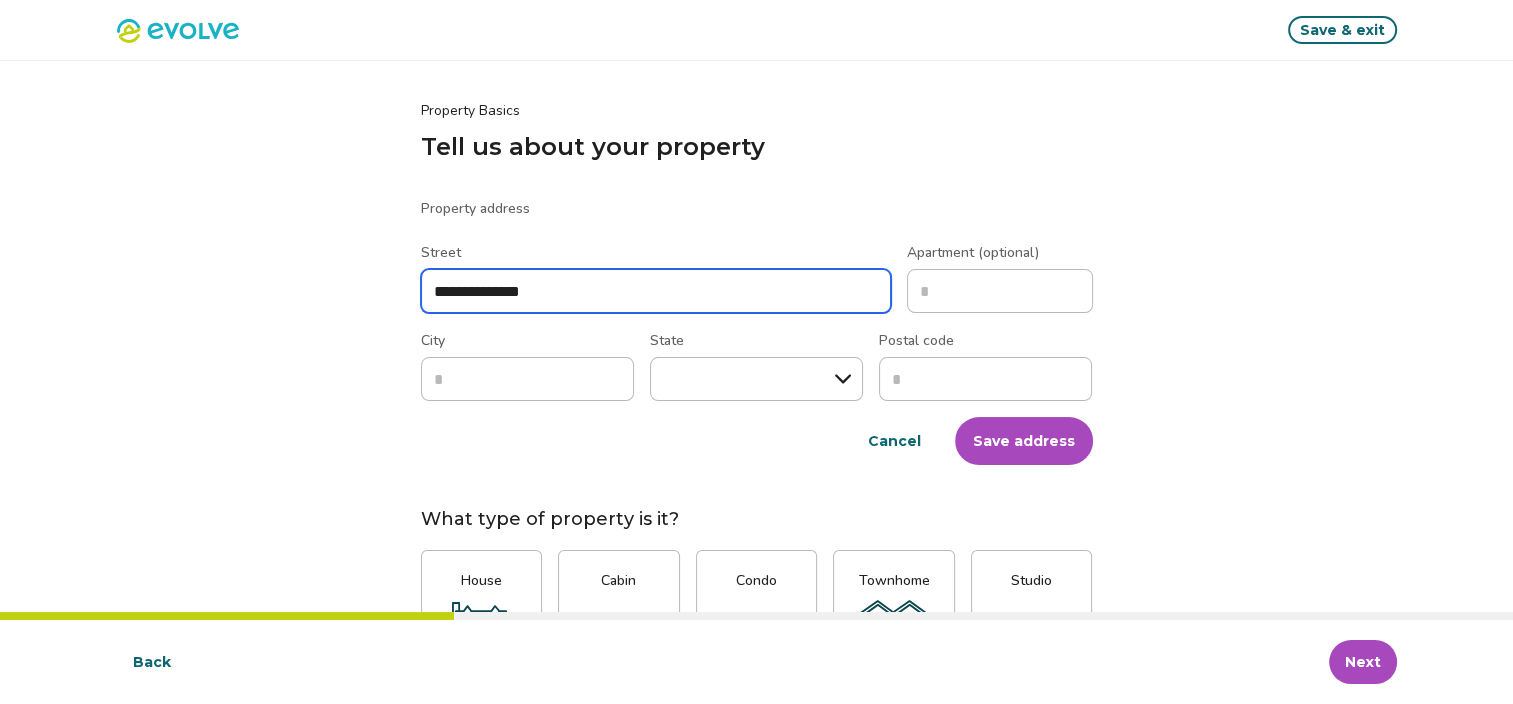 type on "**********" 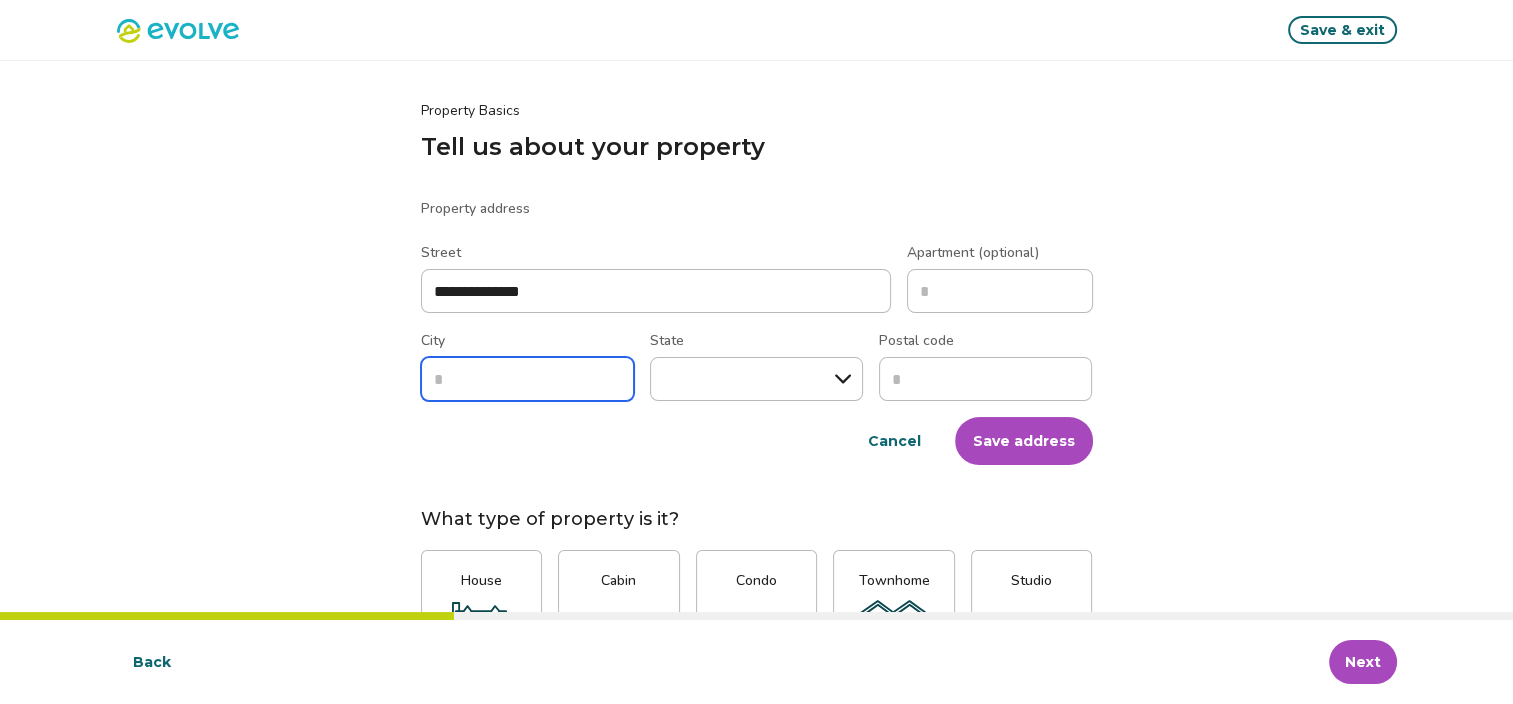 click on "City" at bounding box center (527, 379) 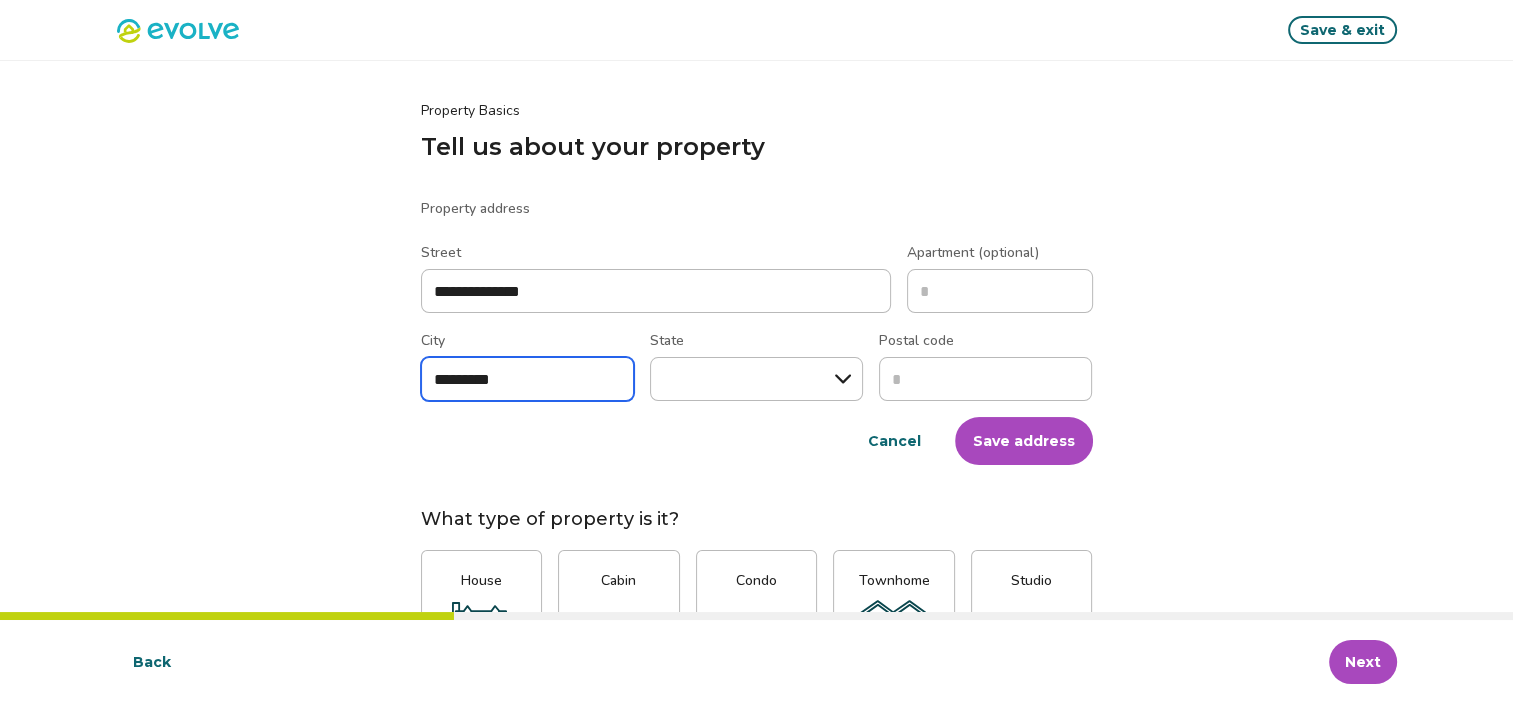 type on "*********" 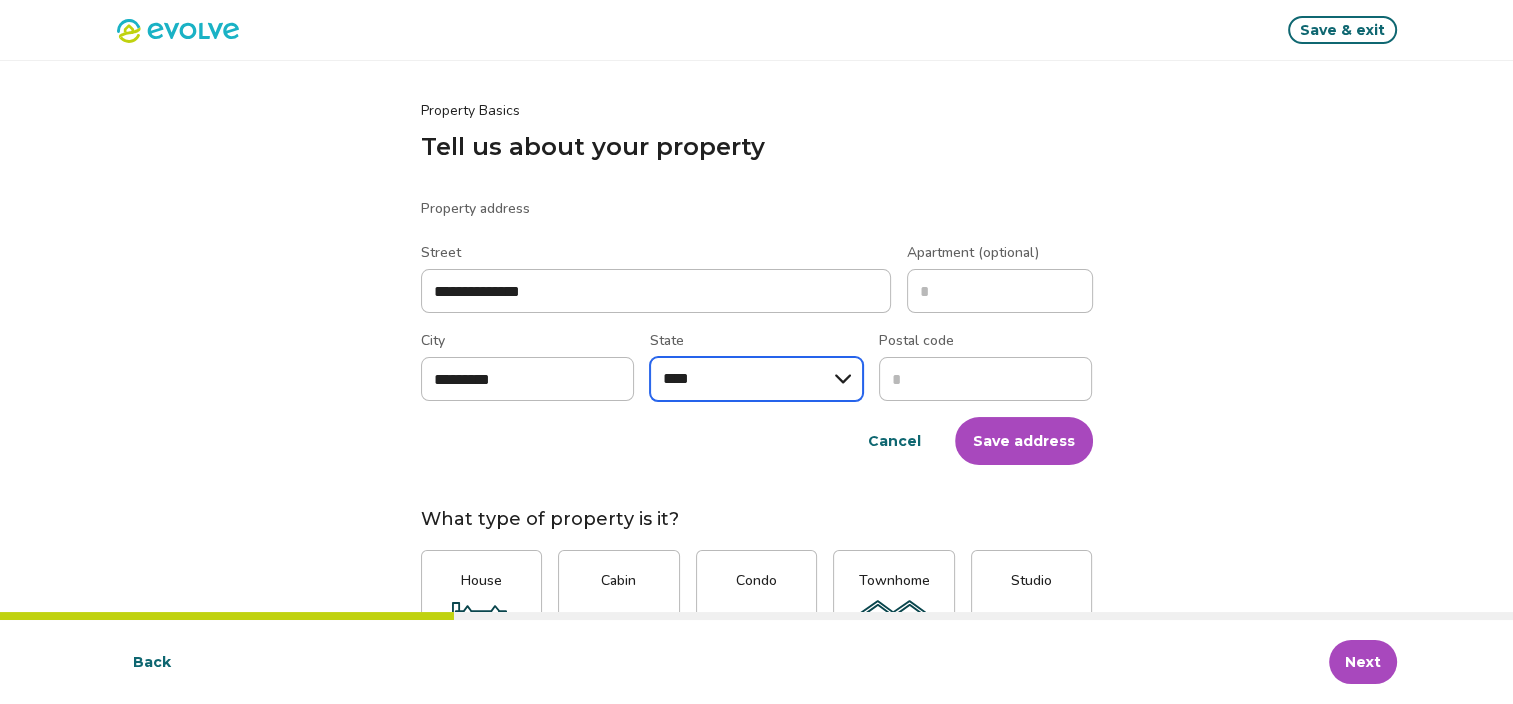 select on "*****" 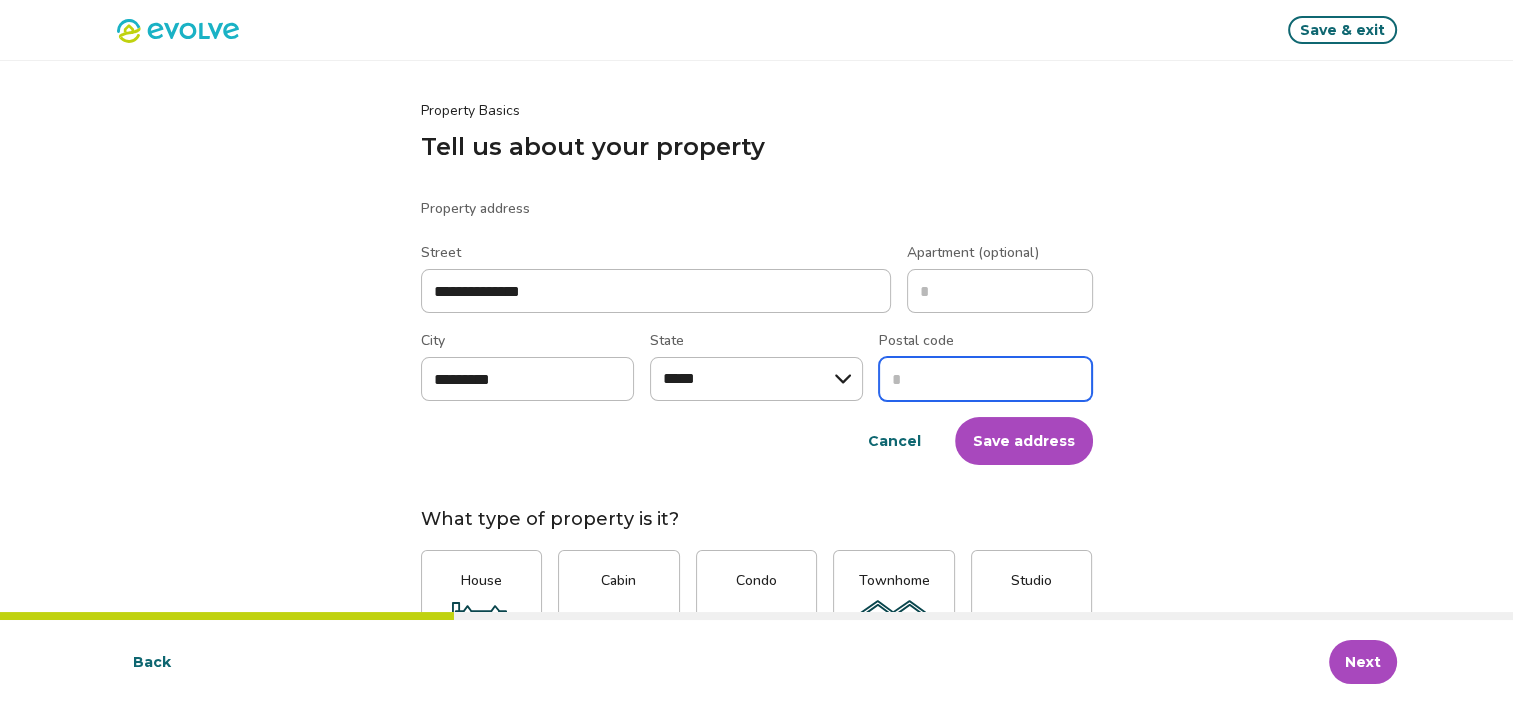 click on "Postal code" at bounding box center [985, 379] 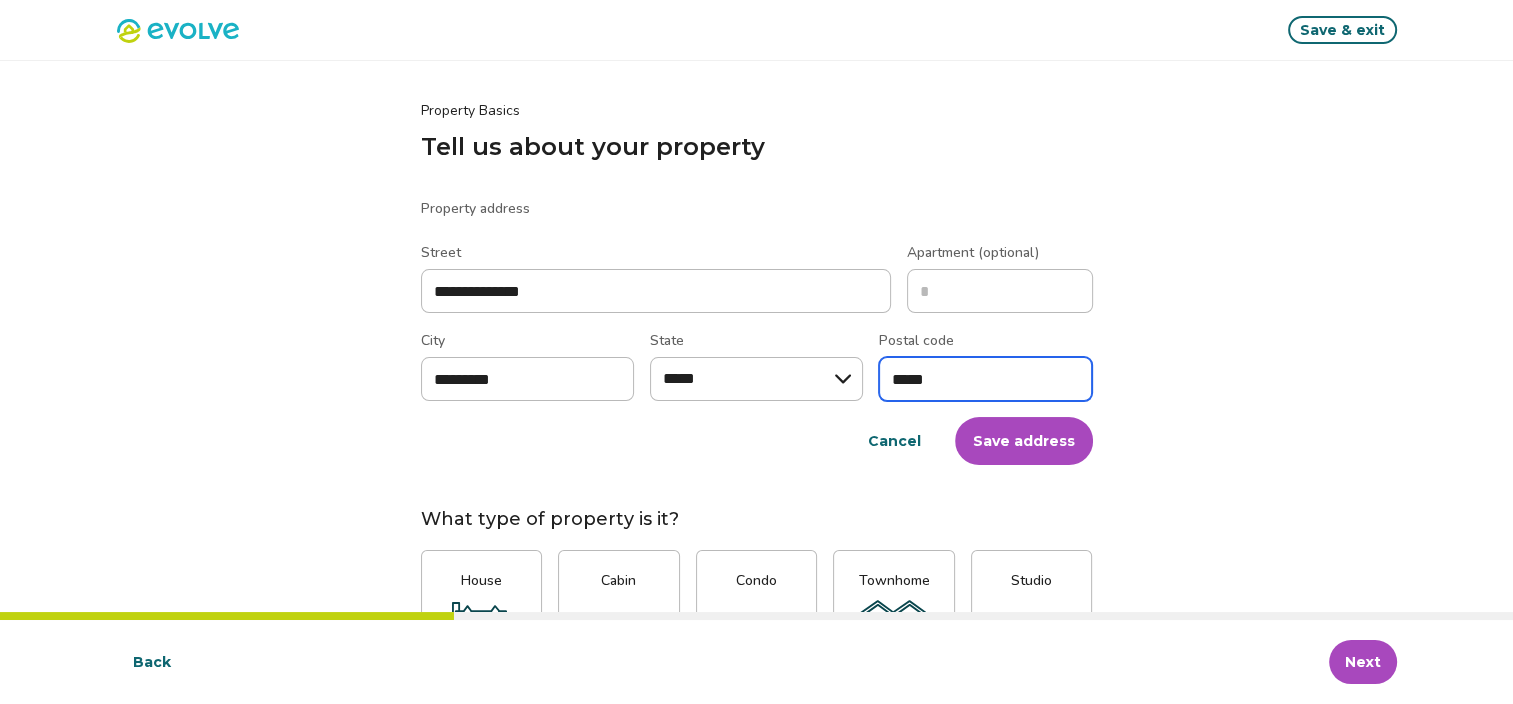 type on "*****" 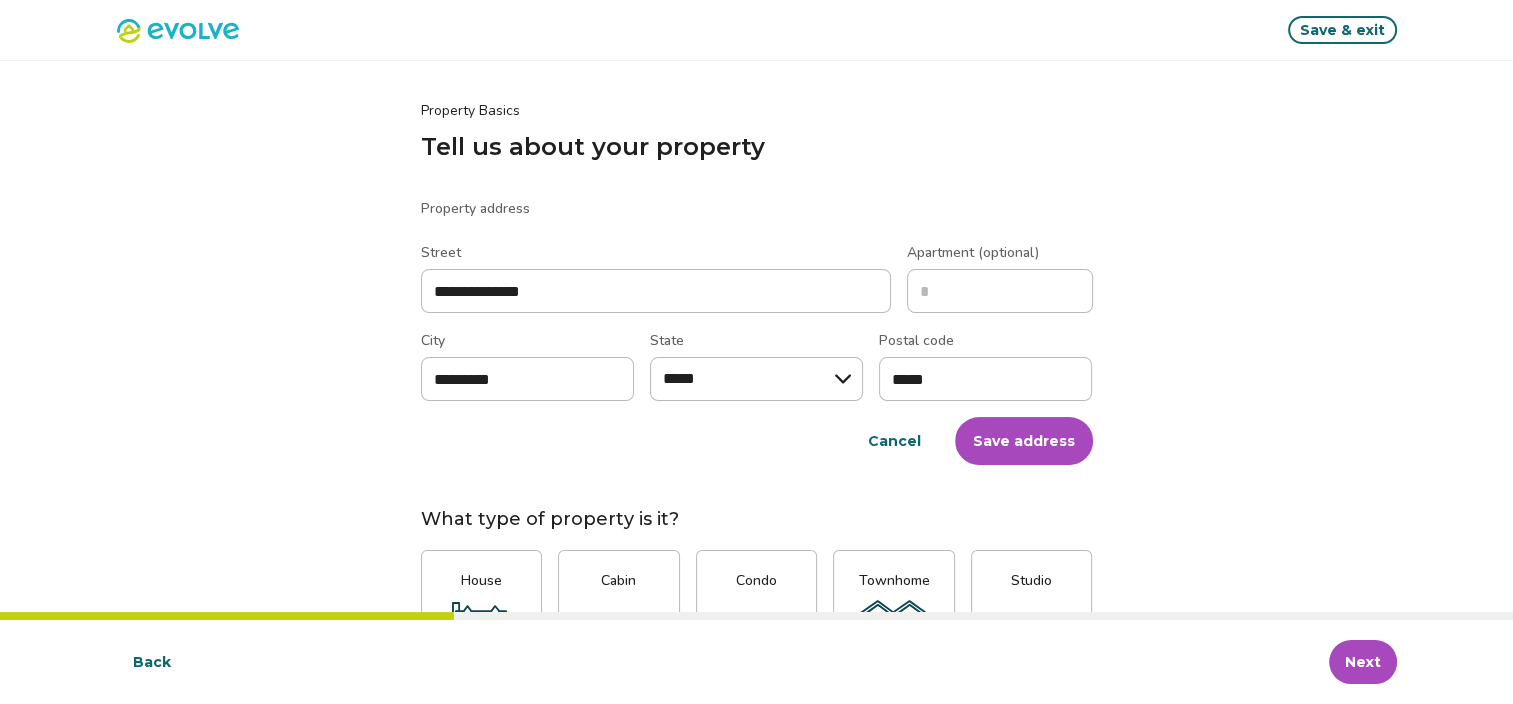 click on "Save address" at bounding box center (1024, 441) 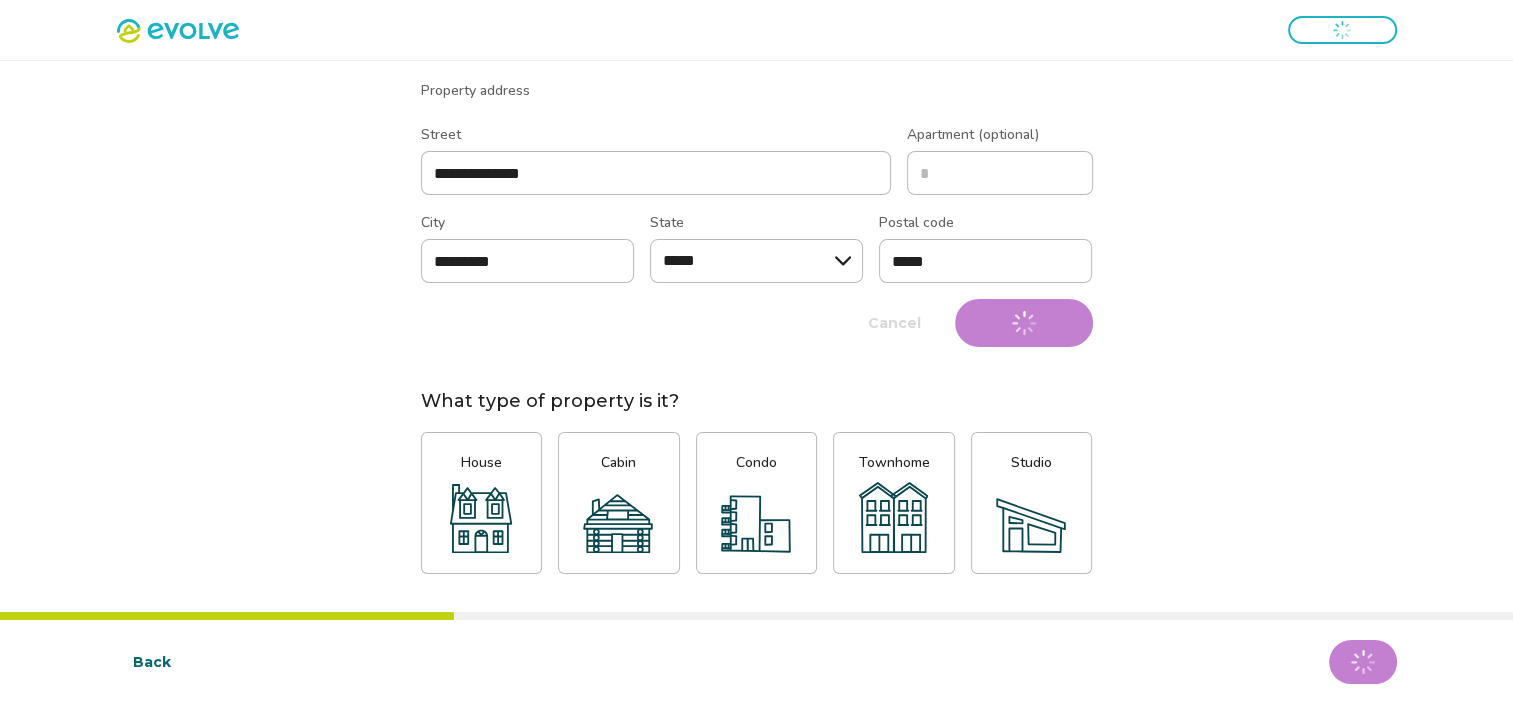 scroll, scrollTop: 0, scrollLeft: 0, axis: both 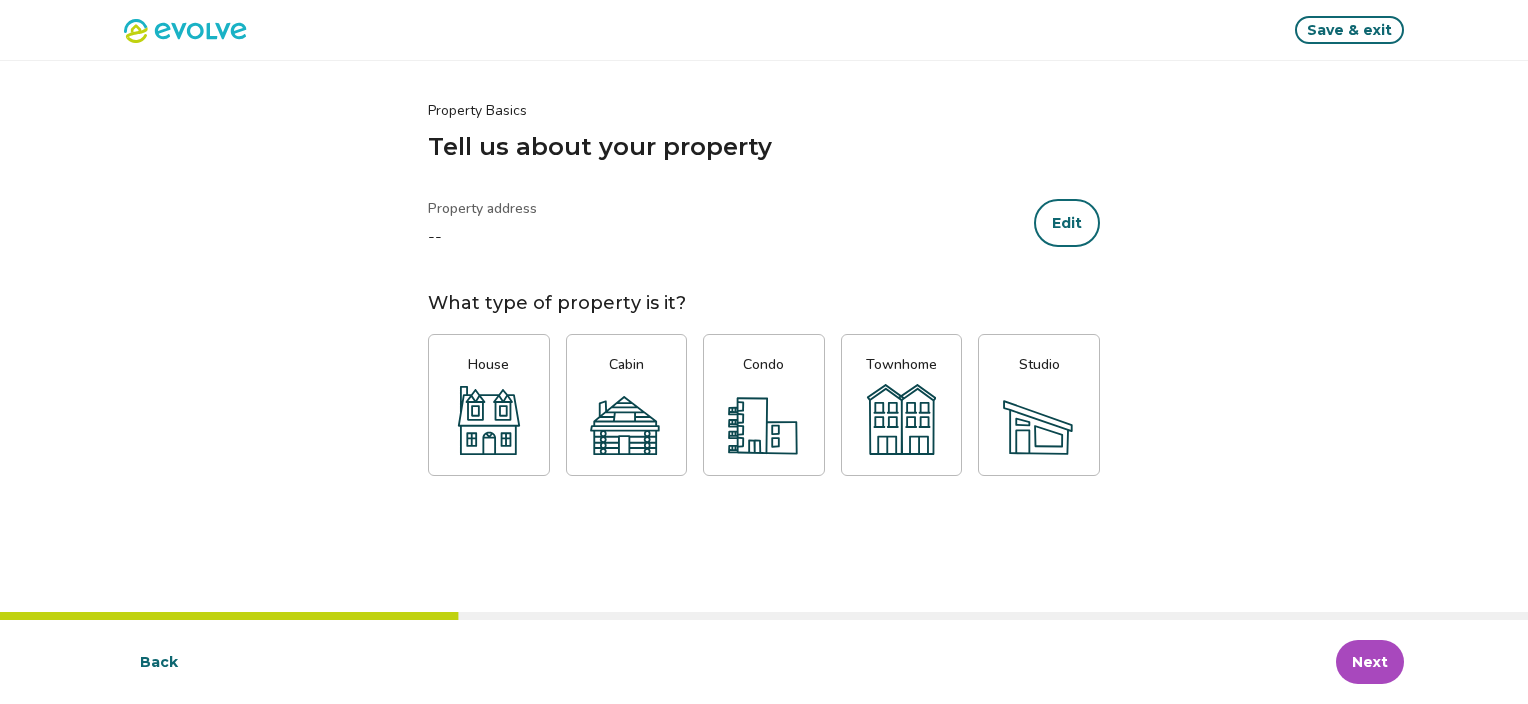 click 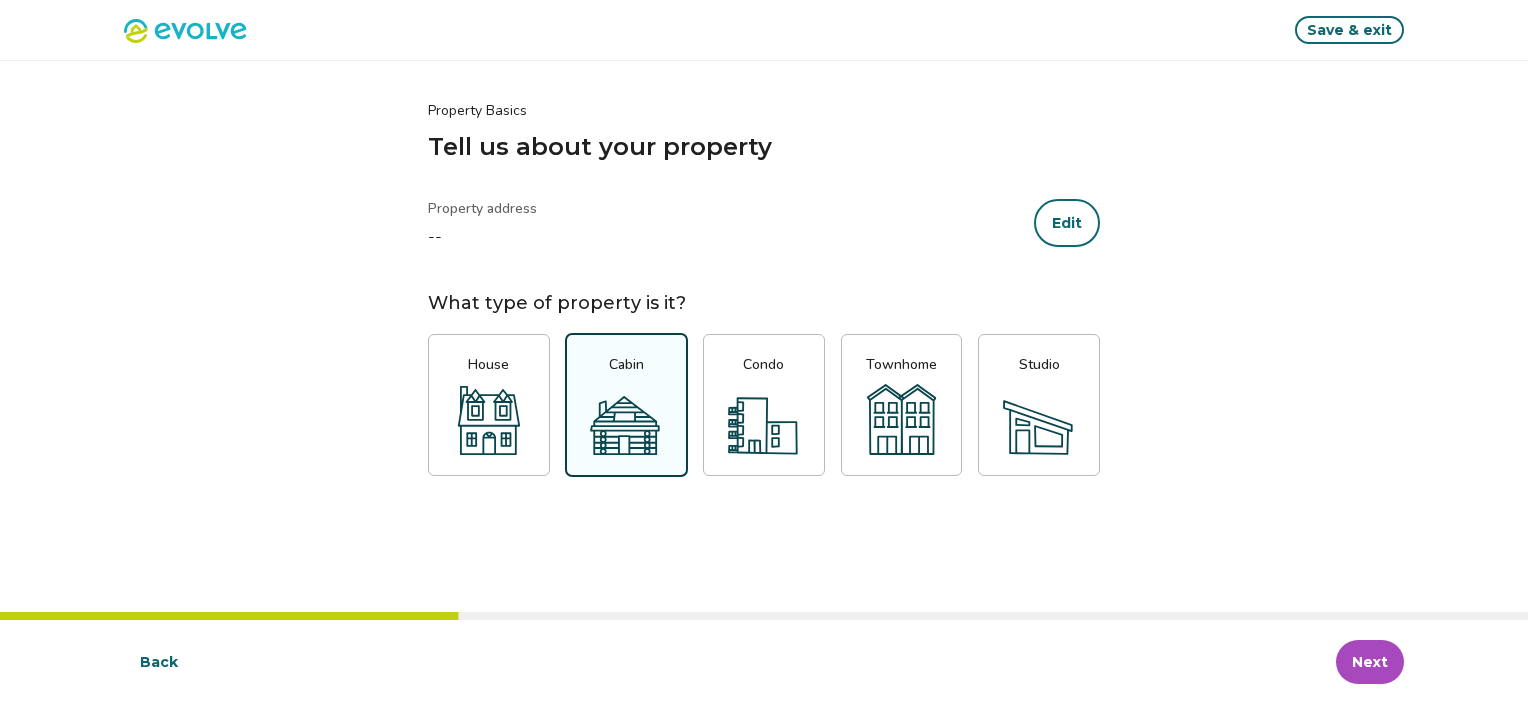click on "Next" at bounding box center [1370, 662] 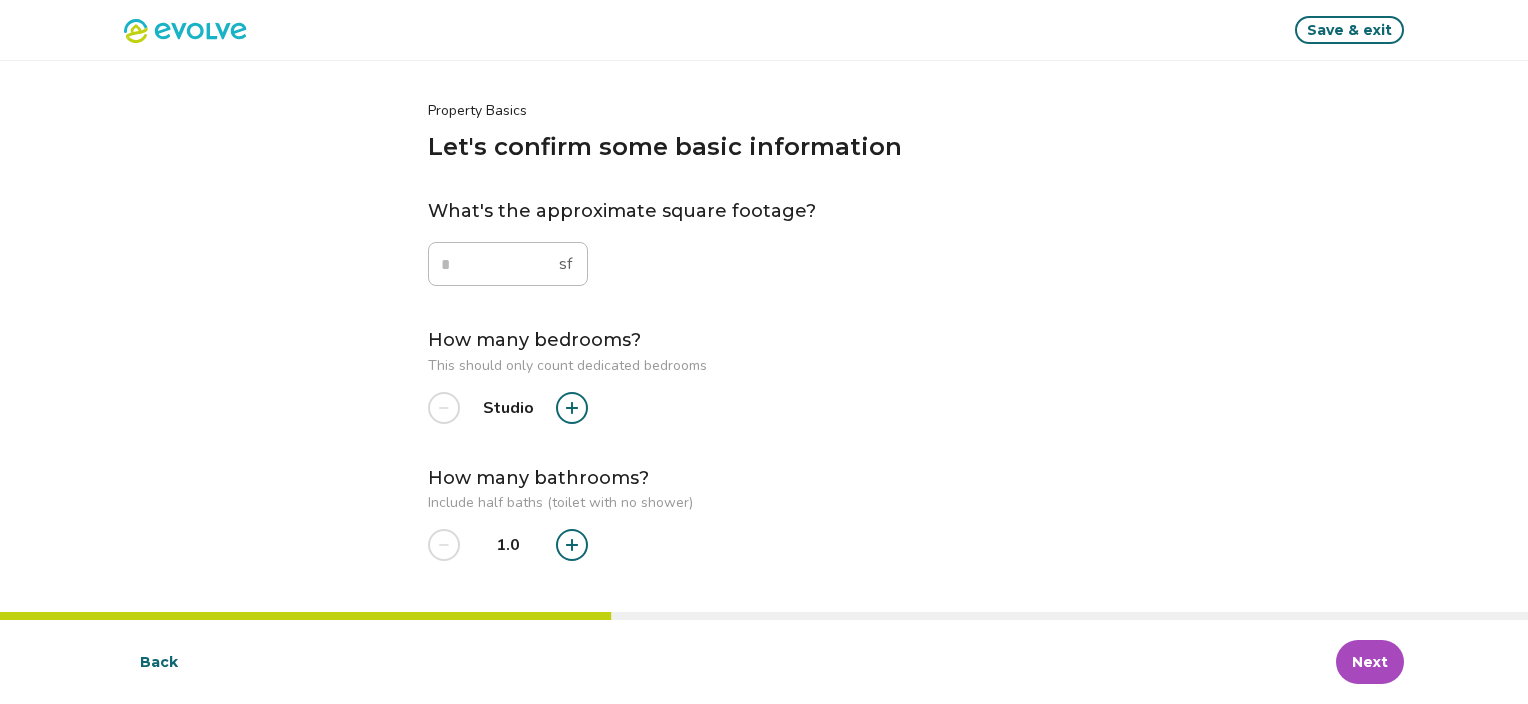 click on "sf" at bounding box center (565, 264) 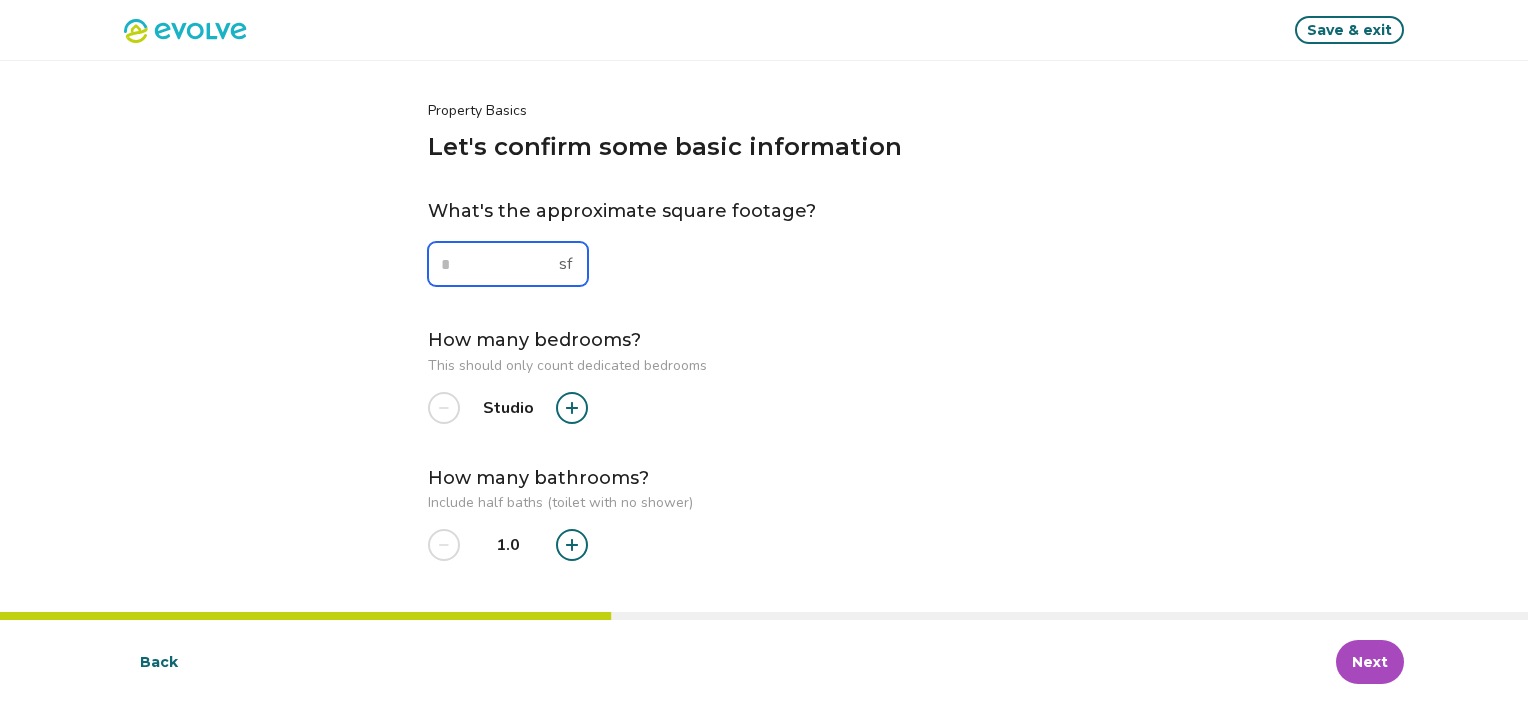 click at bounding box center [508, 264] 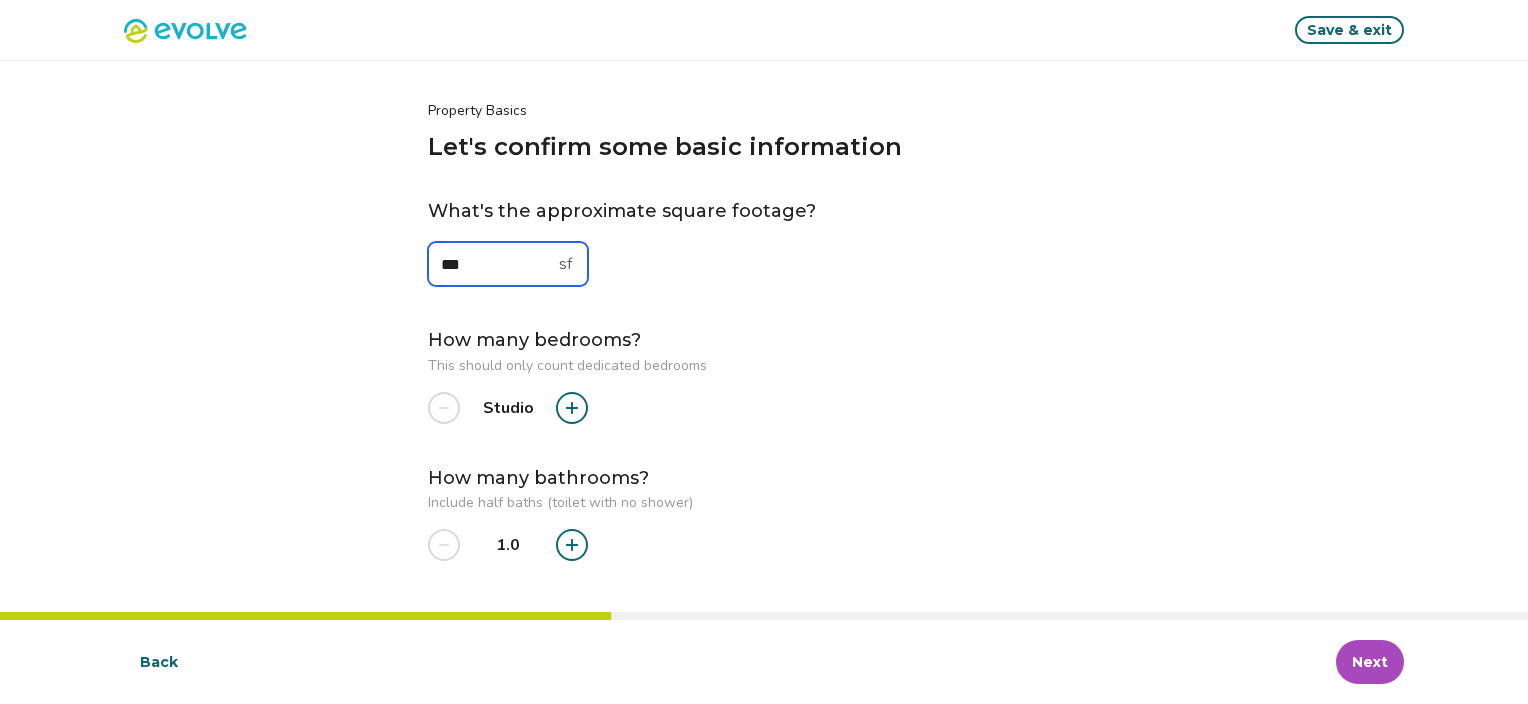 type on "***" 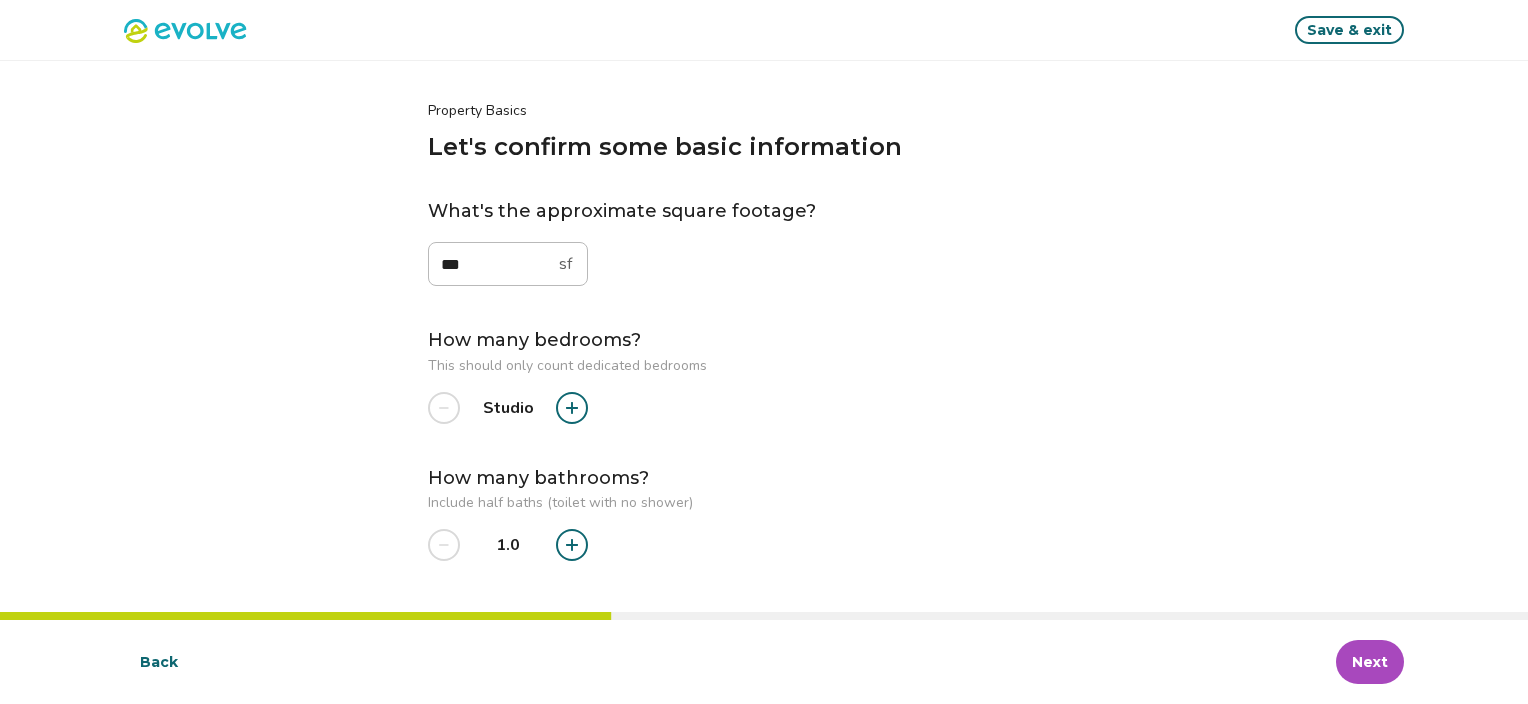 click at bounding box center [572, 408] 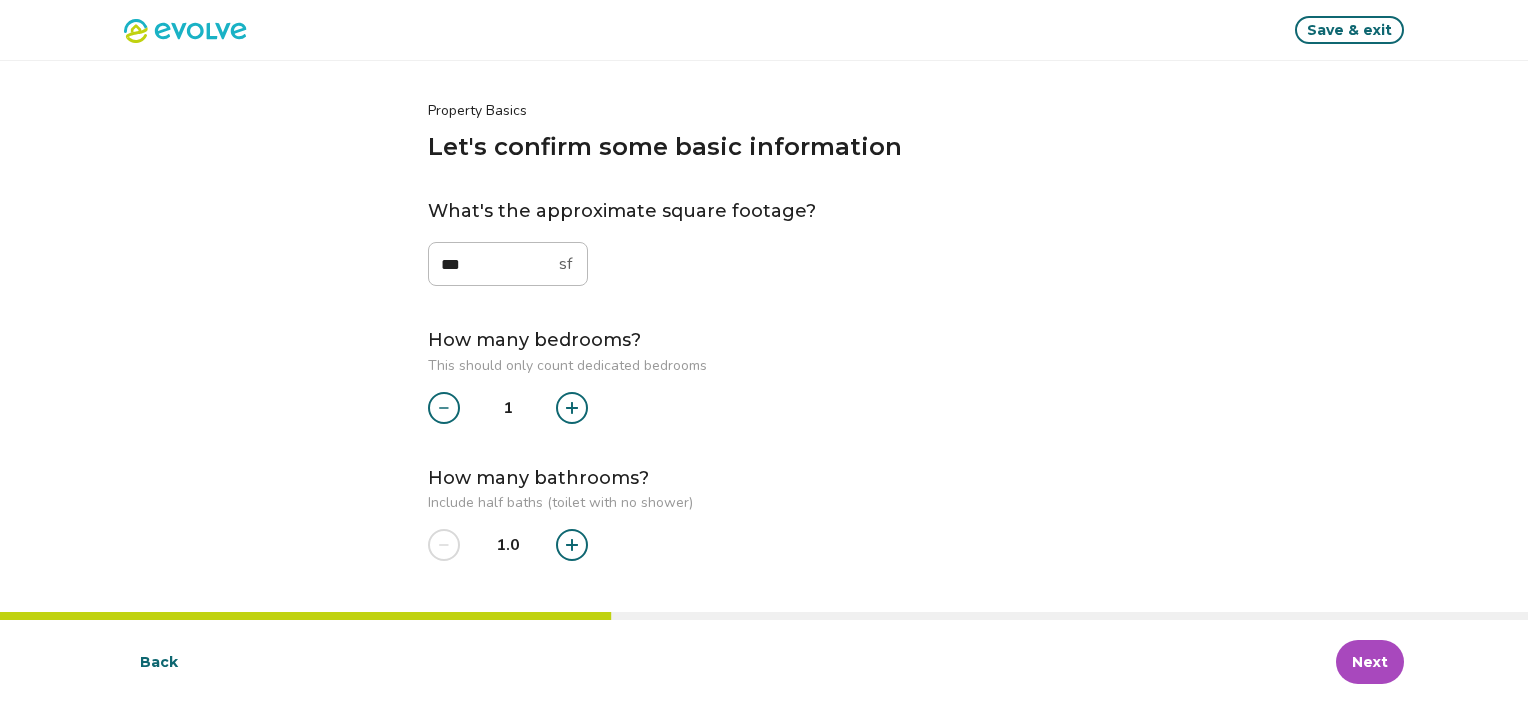 click on "Next" at bounding box center (1370, 662) 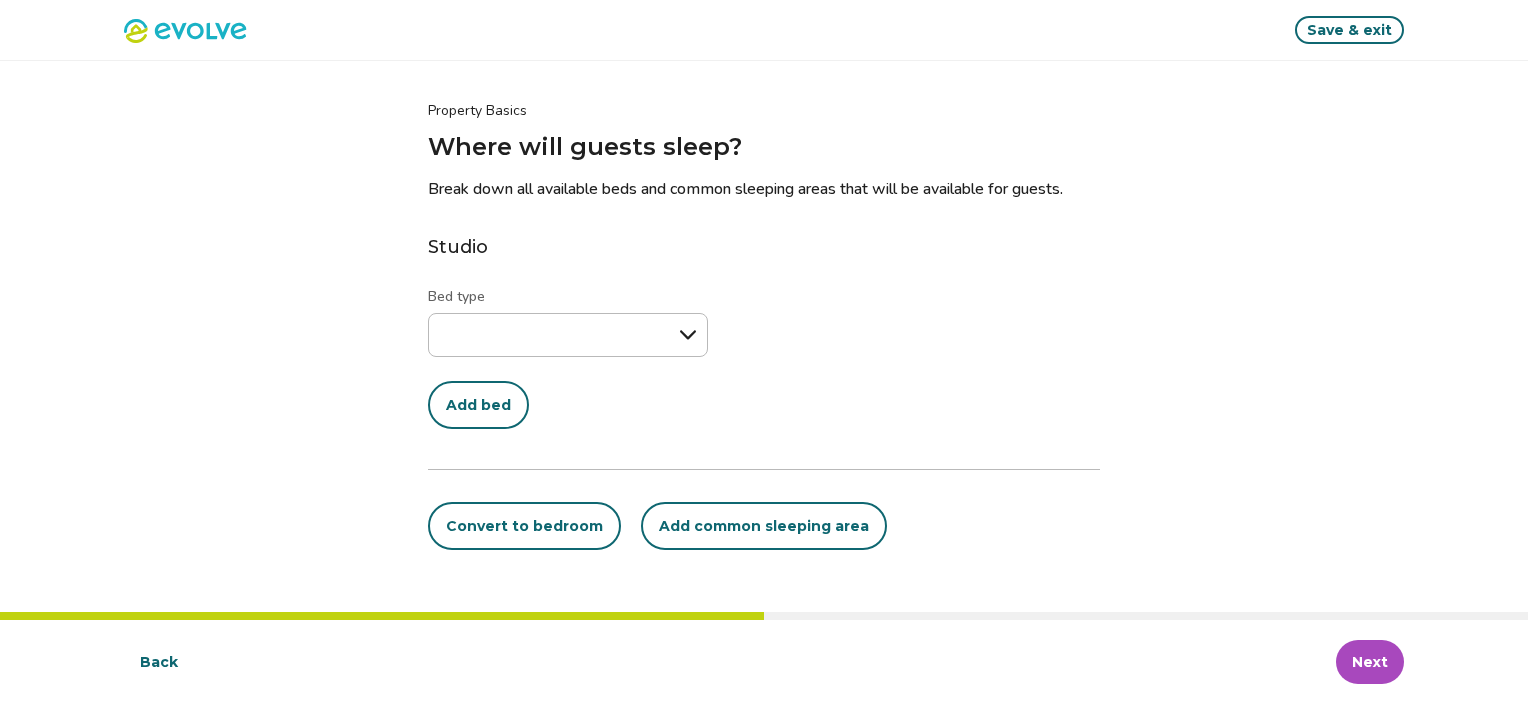 click on "Back" at bounding box center (159, 662) 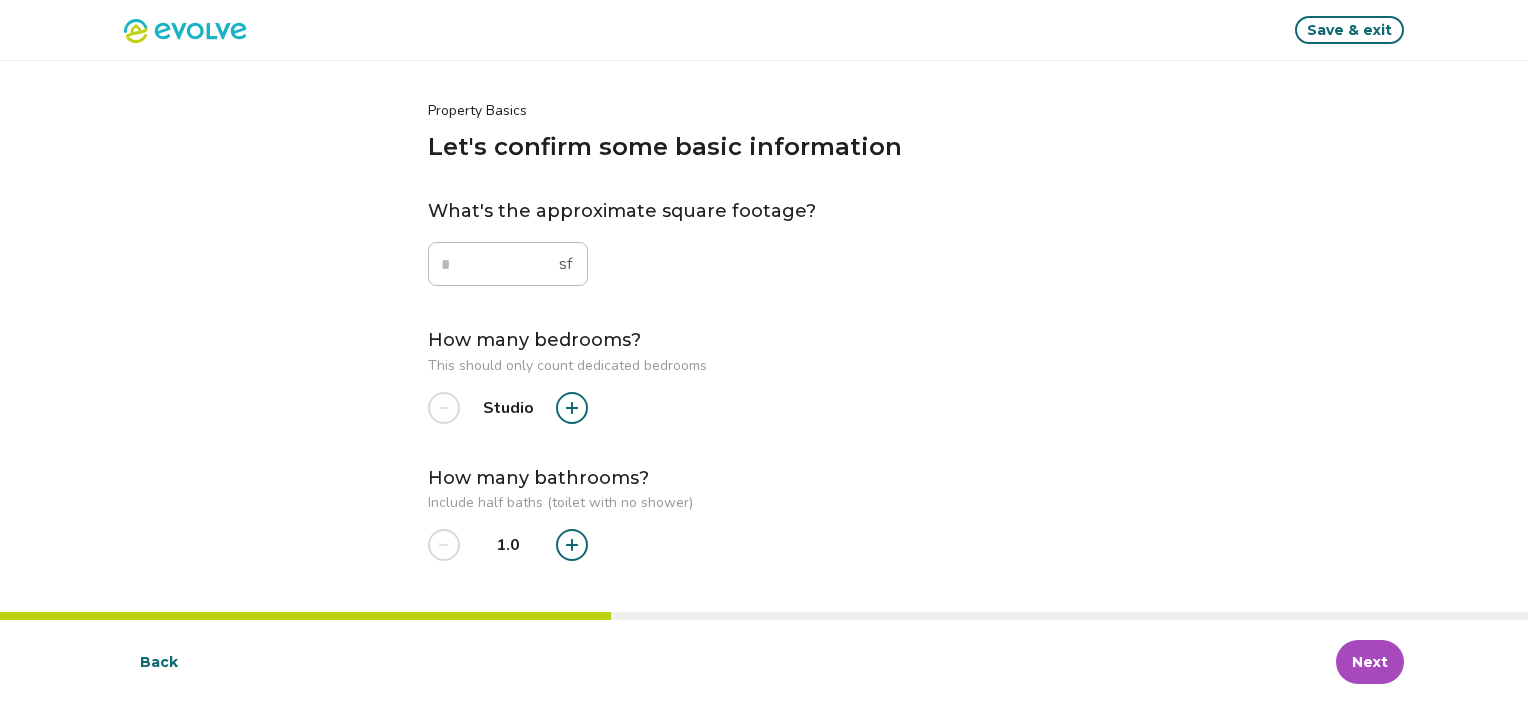 click at bounding box center (572, 408) 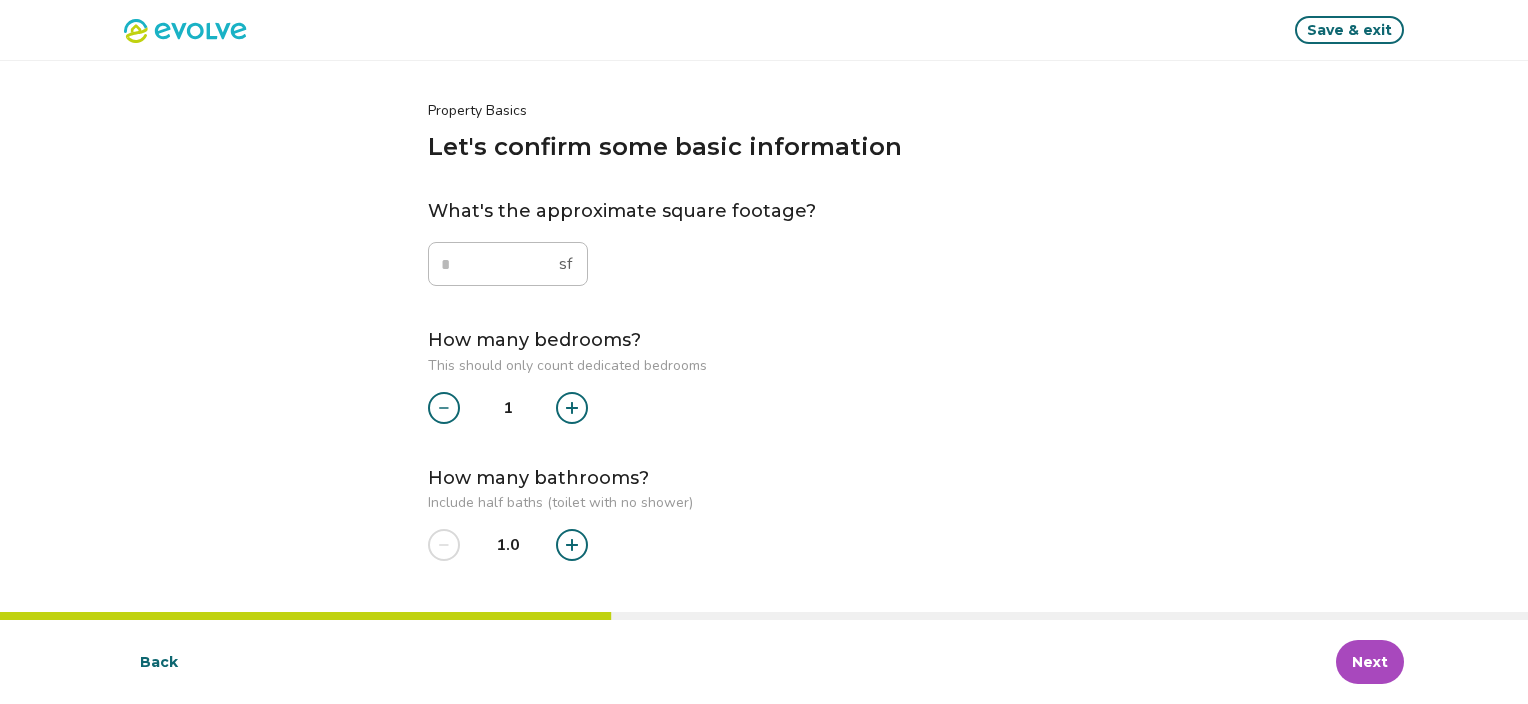 click at bounding box center [572, 408] 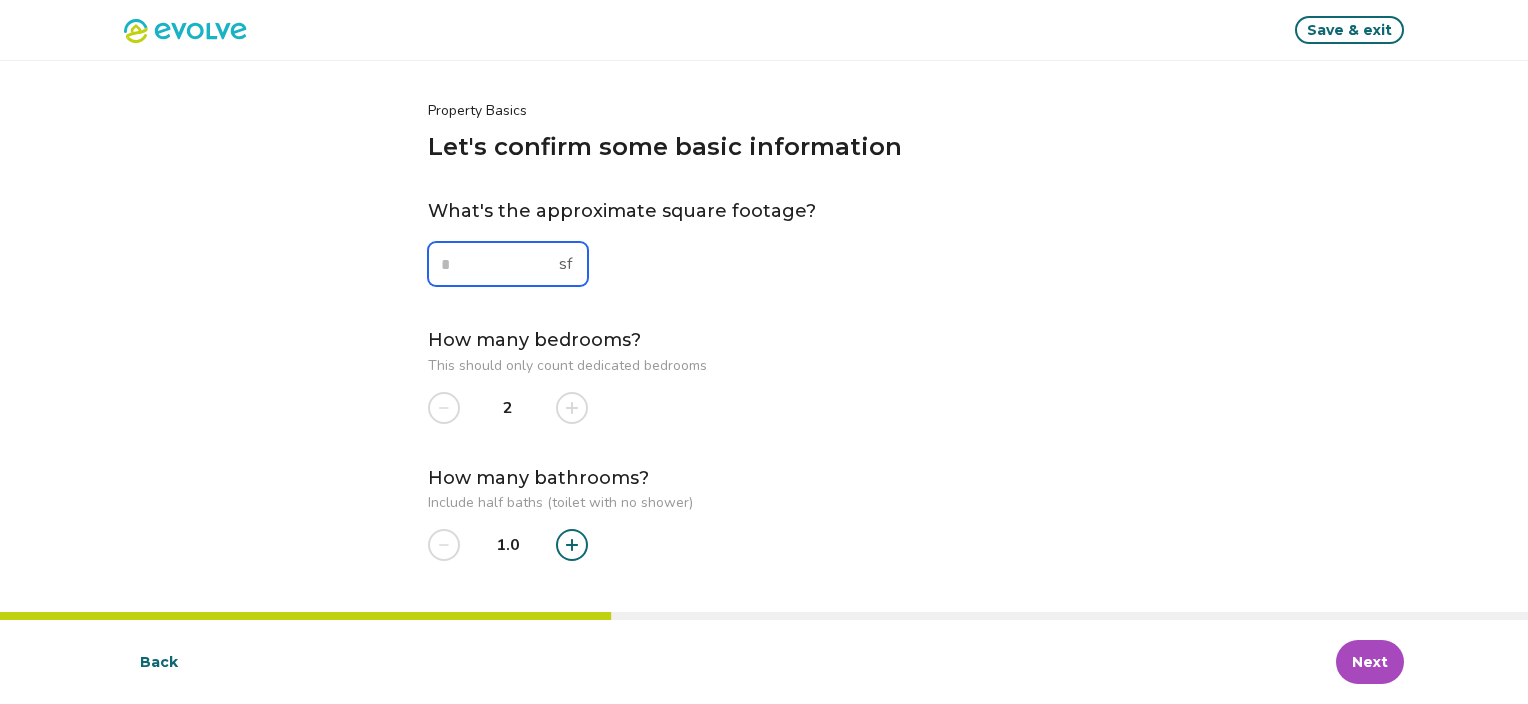 click at bounding box center [508, 264] 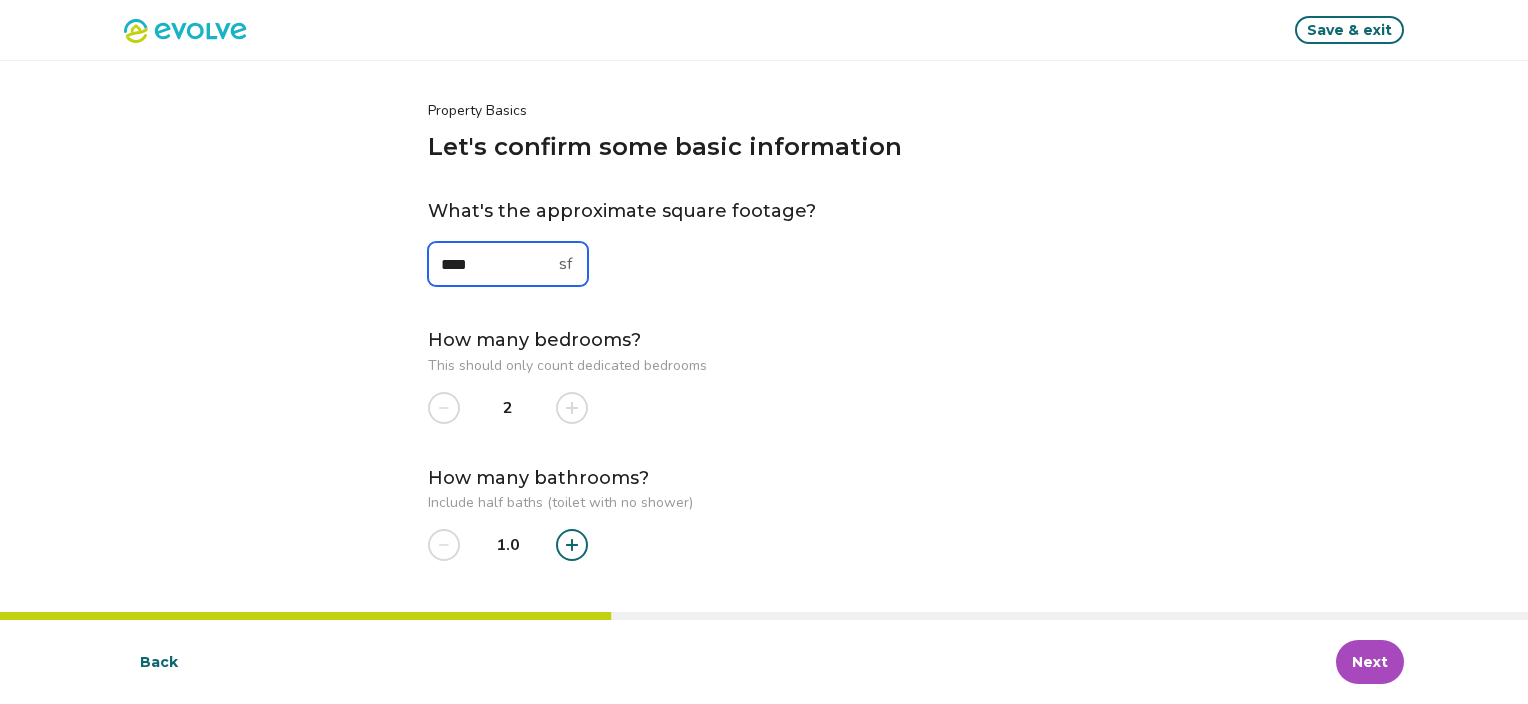 type on "****" 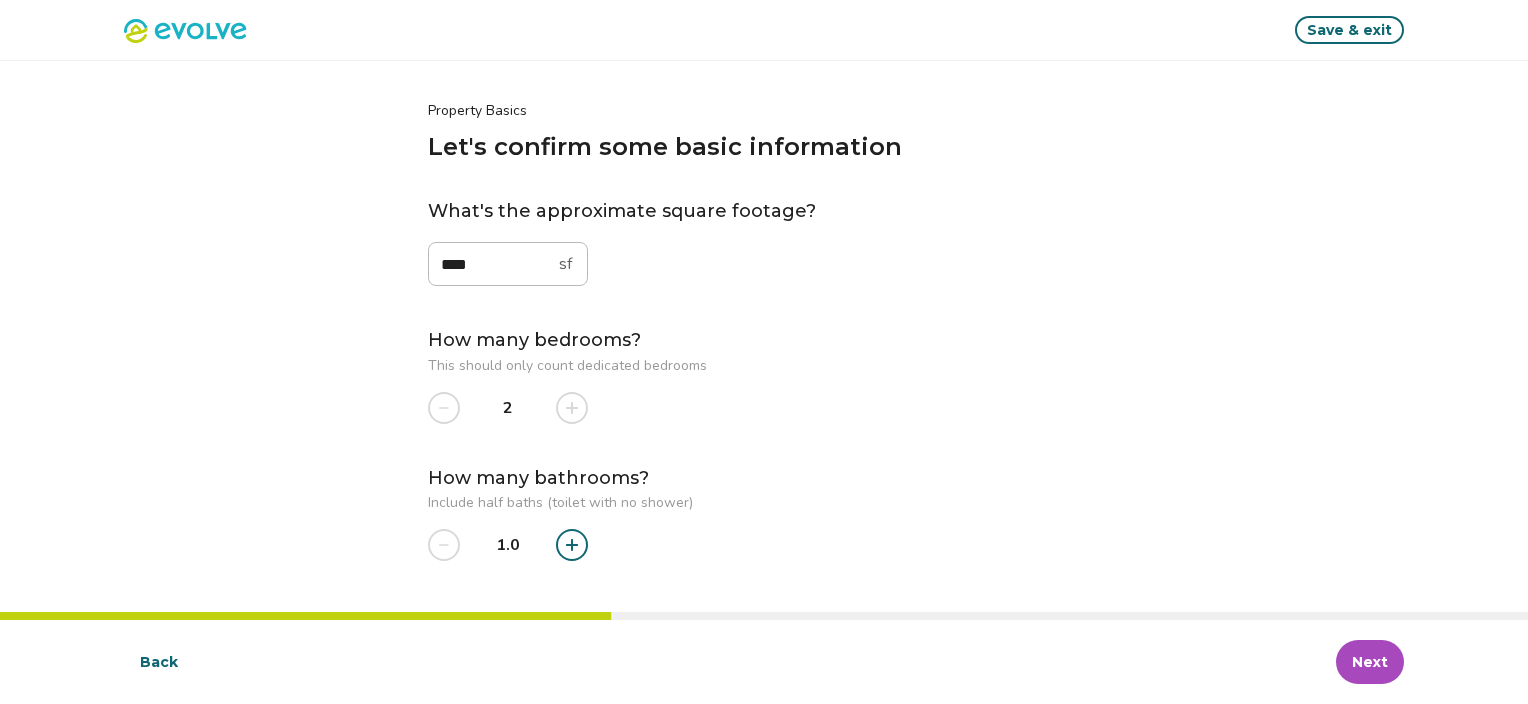 click on "Next" at bounding box center (1370, 662) 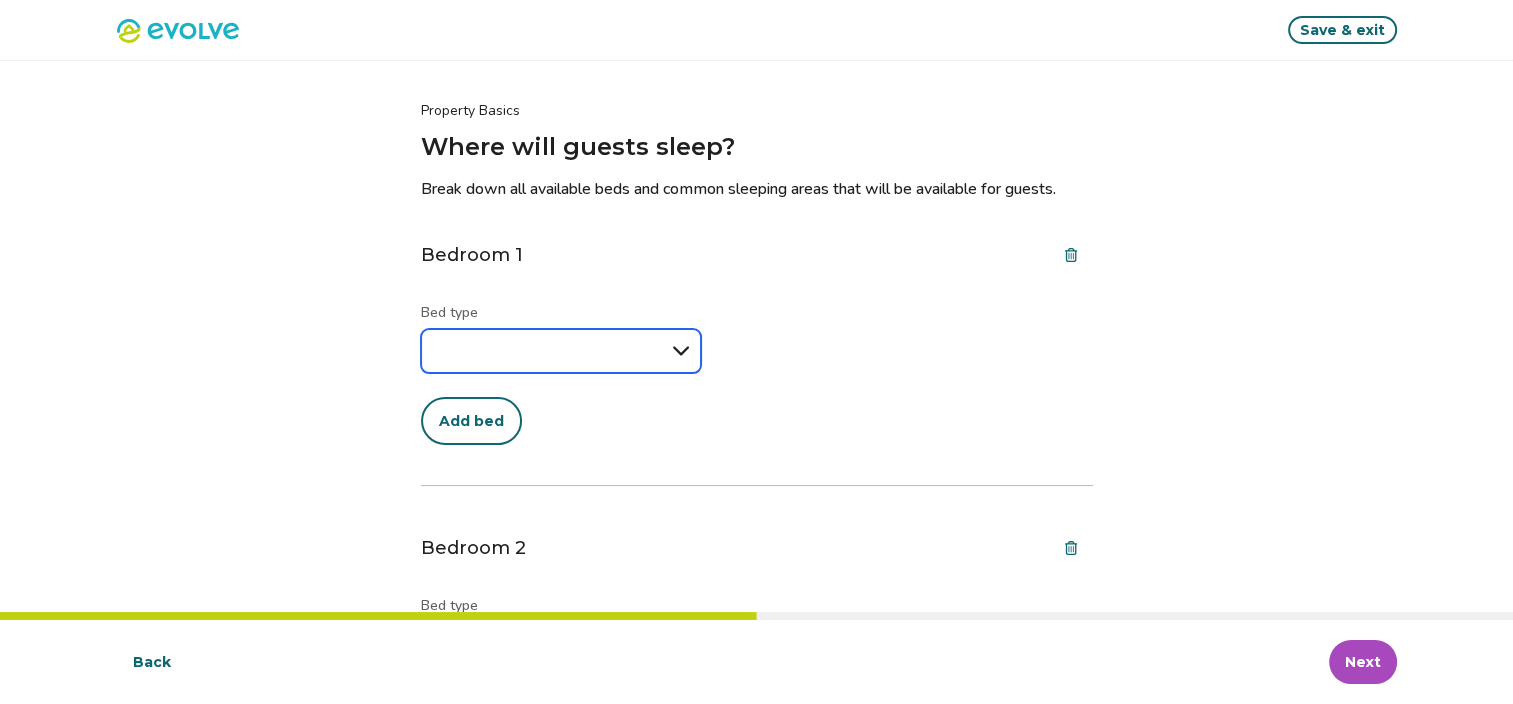 click on "**********" at bounding box center (561, 351) 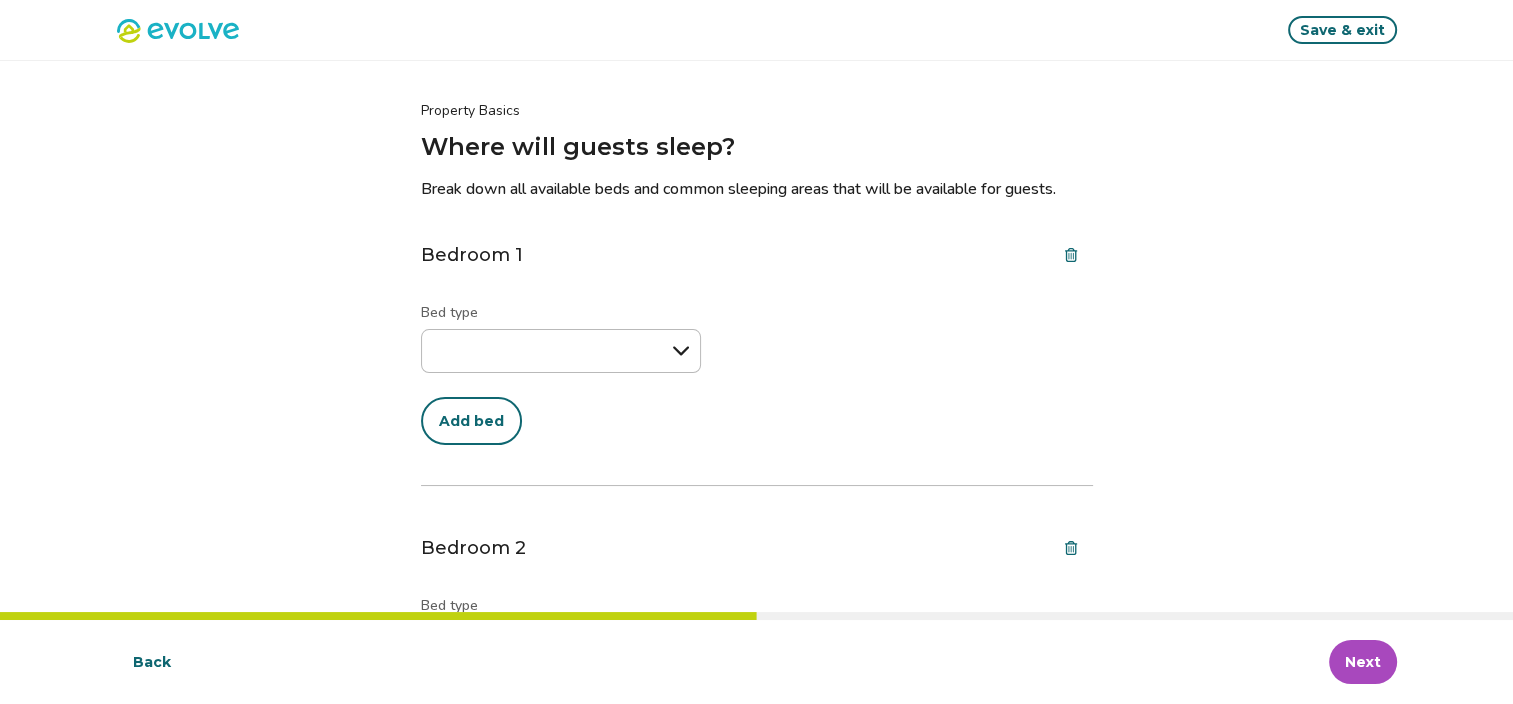 click on "**********" at bounding box center [757, 359] 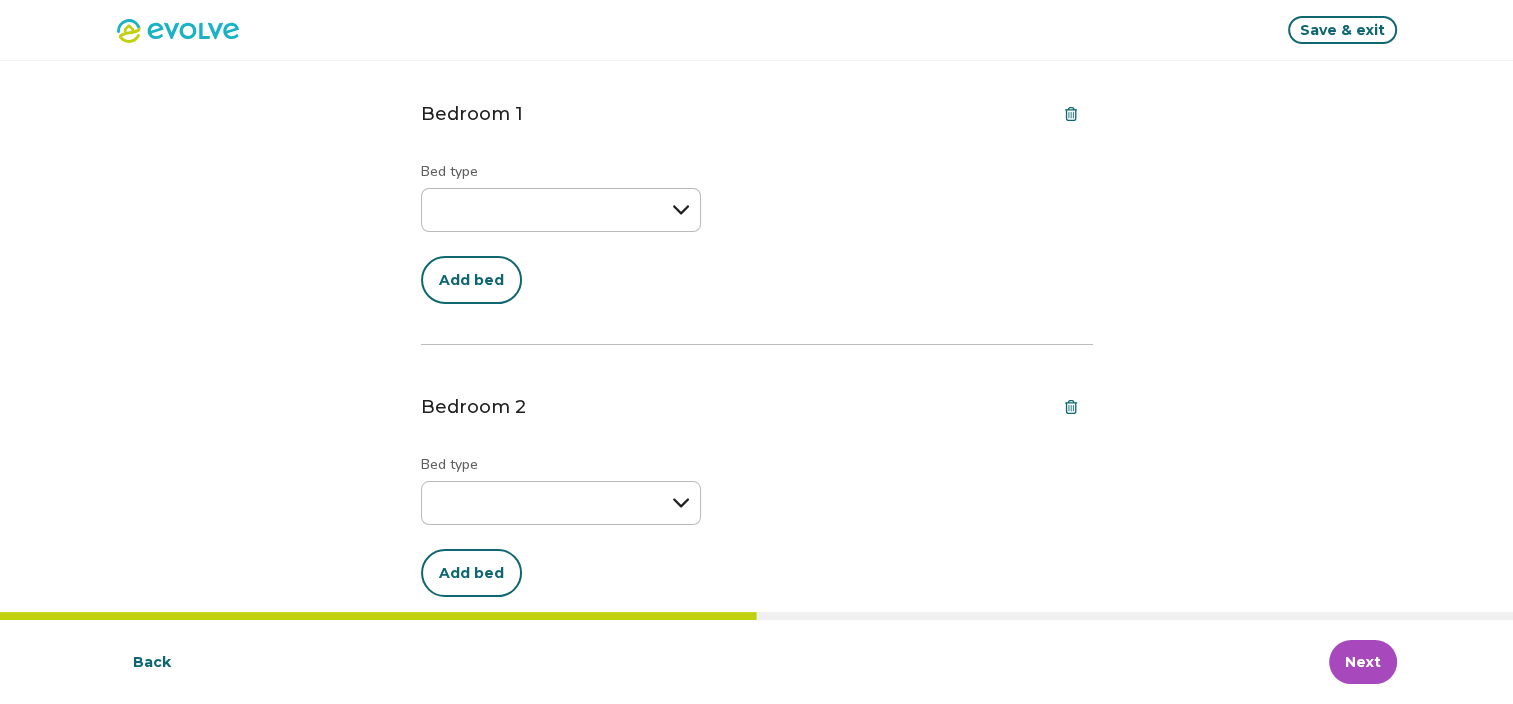 scroll, scrollTop: 123, scrollLeft: 0, axis: vertical 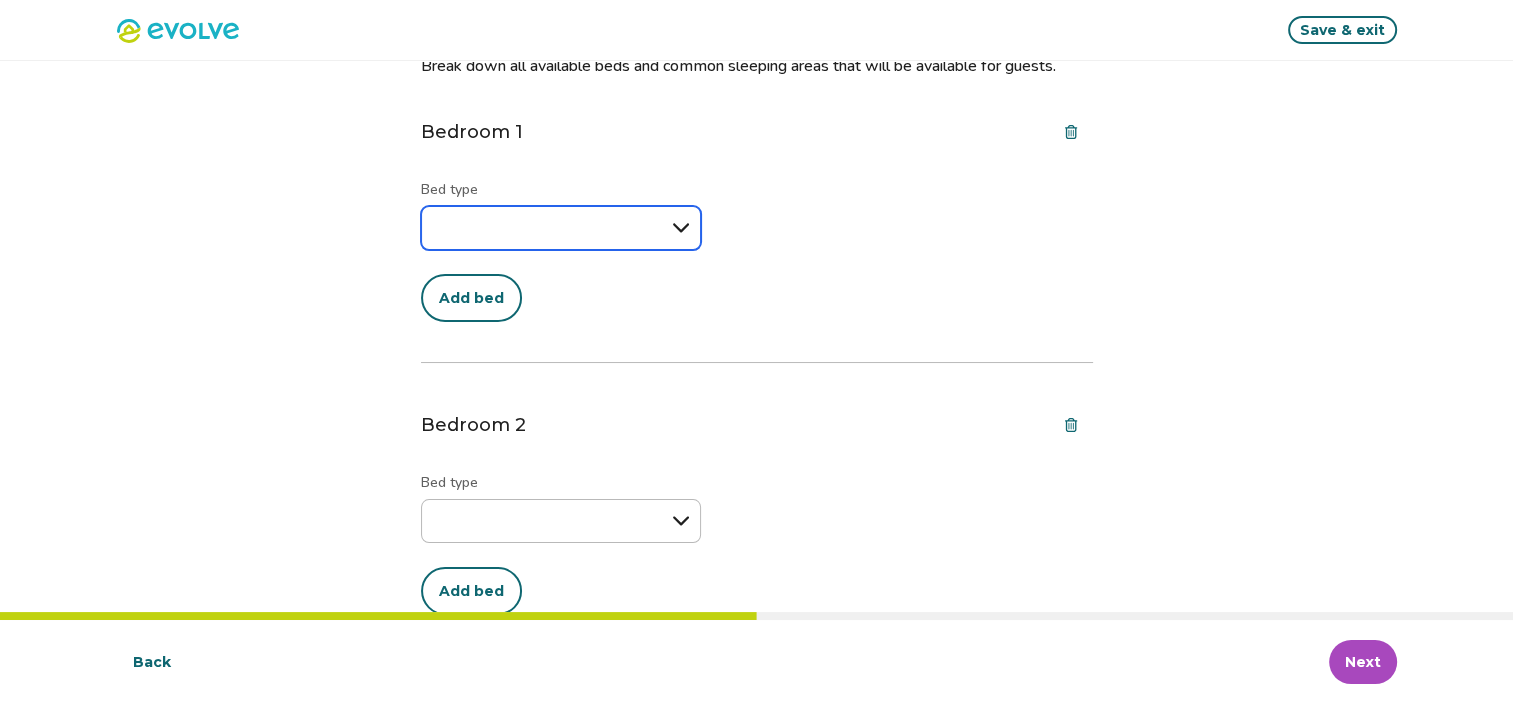 click on "**********" at bounding box center (561, 228) 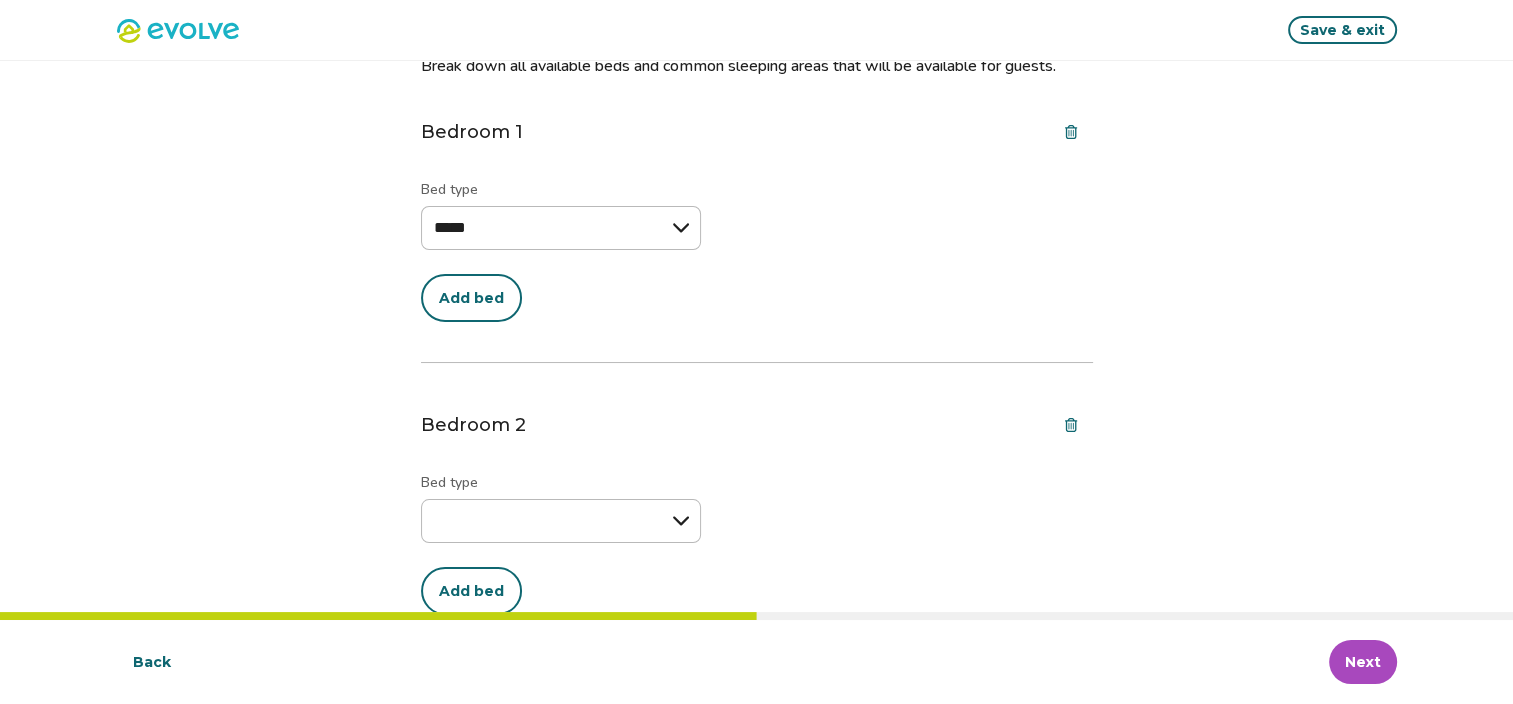 select on "*****" 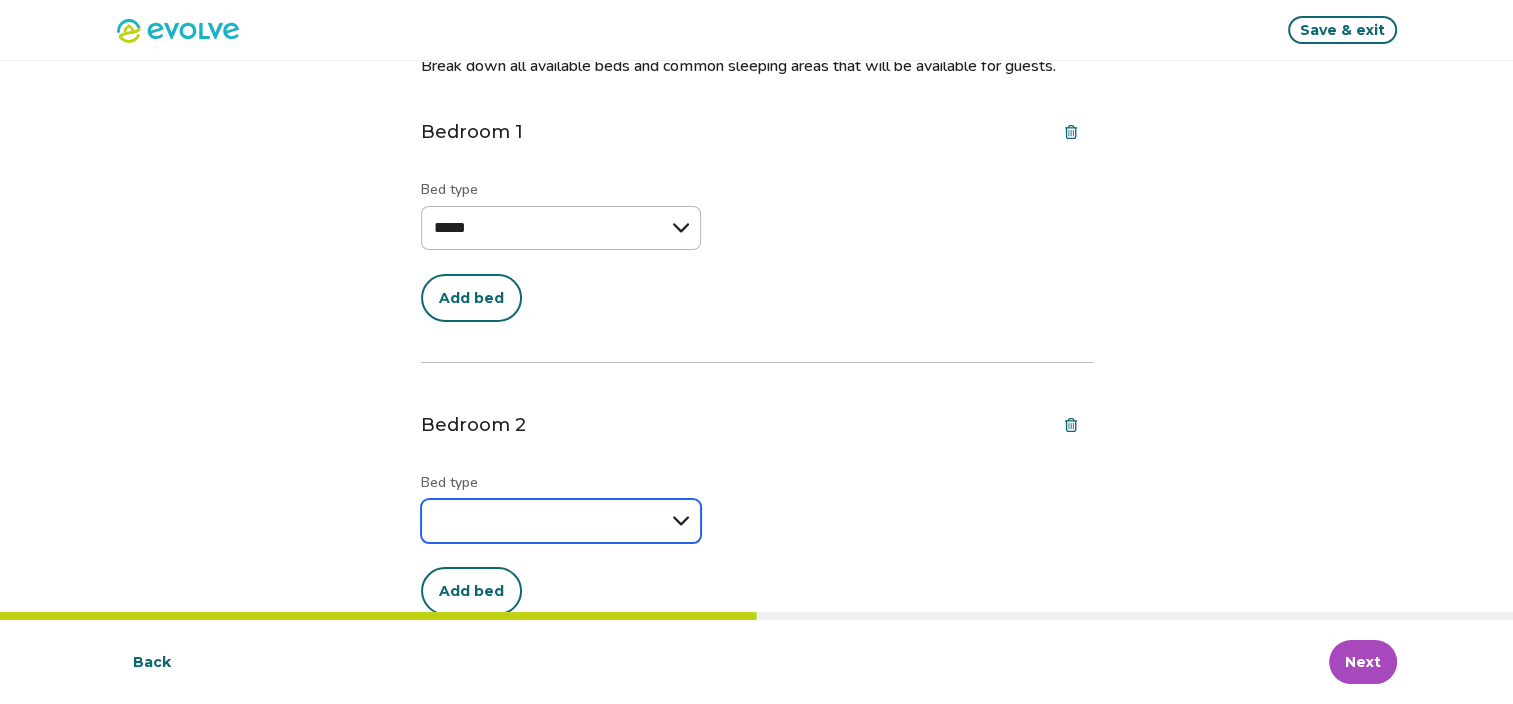 click on "**********" at bounding box center [561, 521] 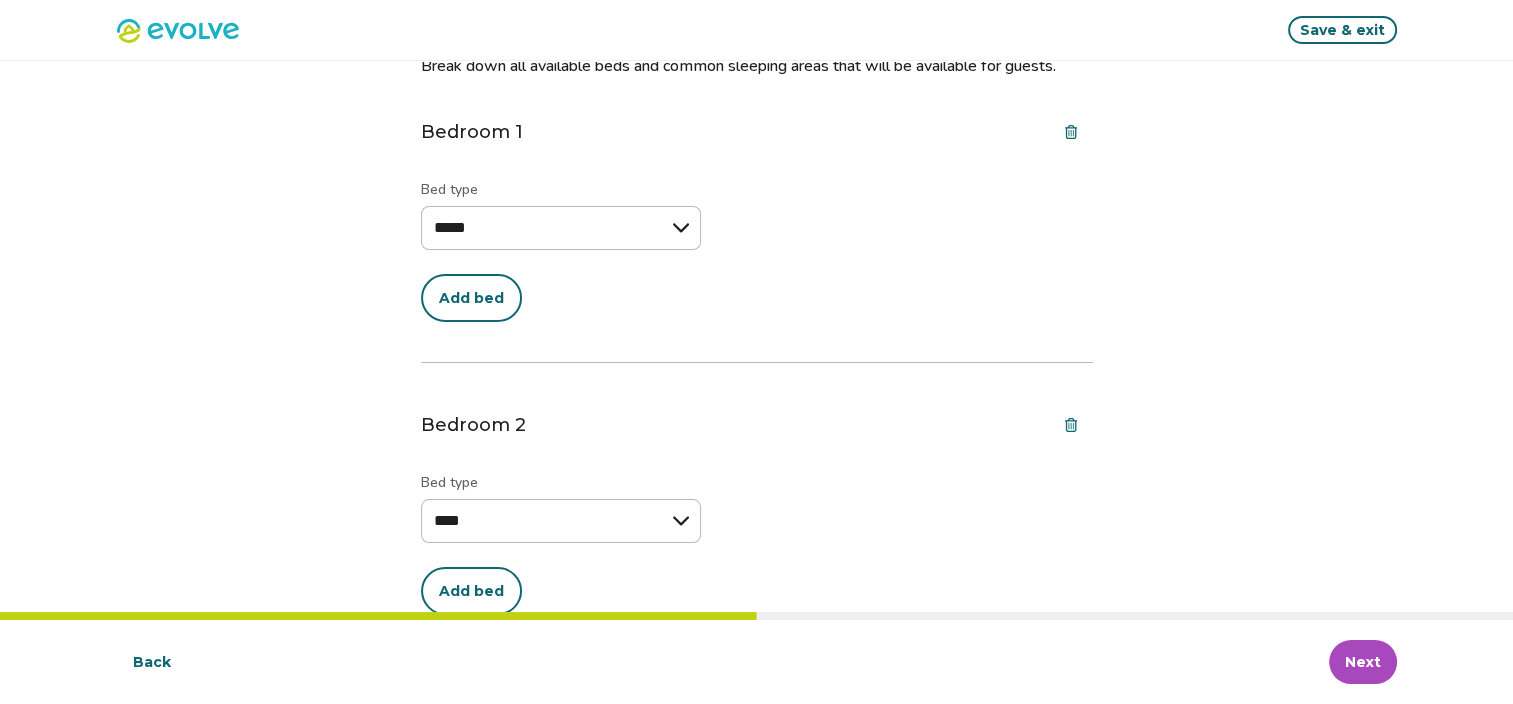 select on "****" 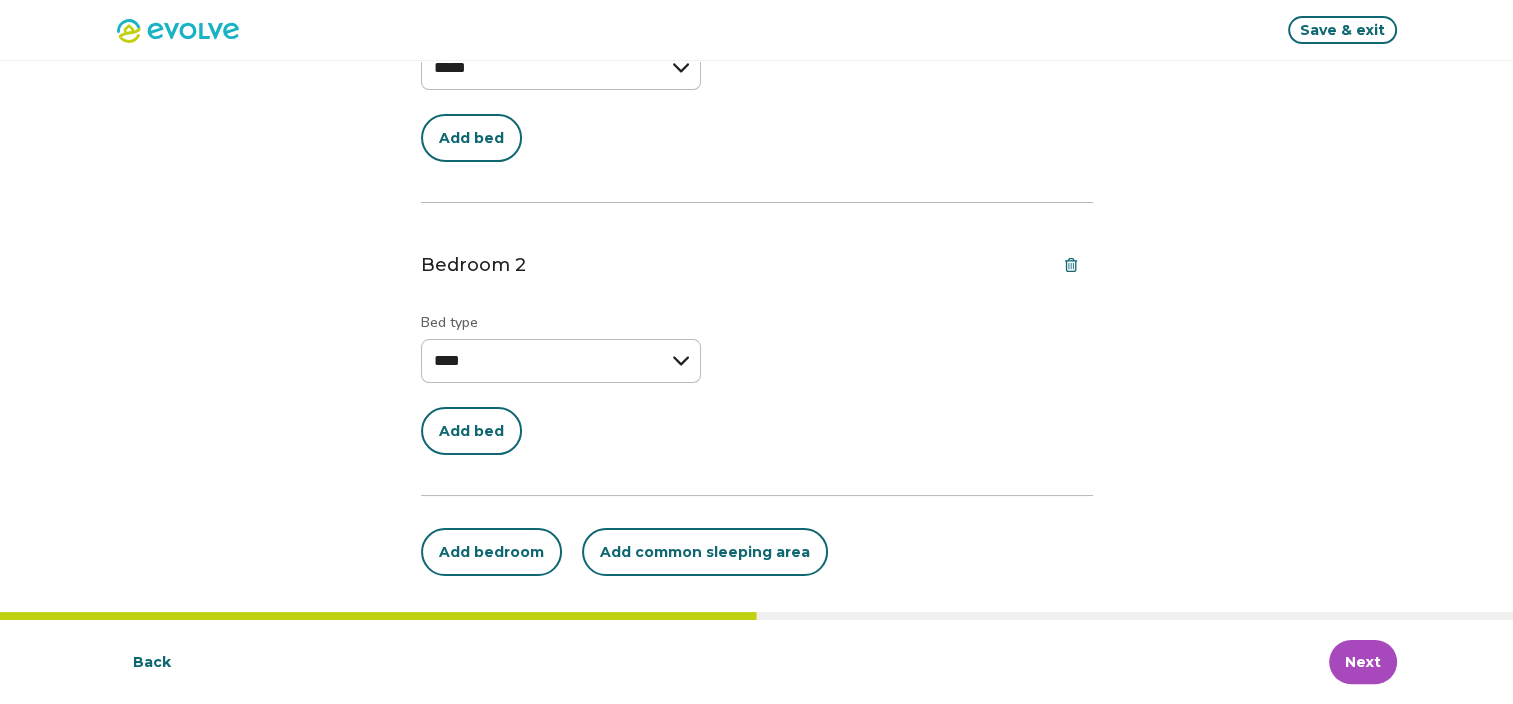 click at bounding box center (1071, 265) 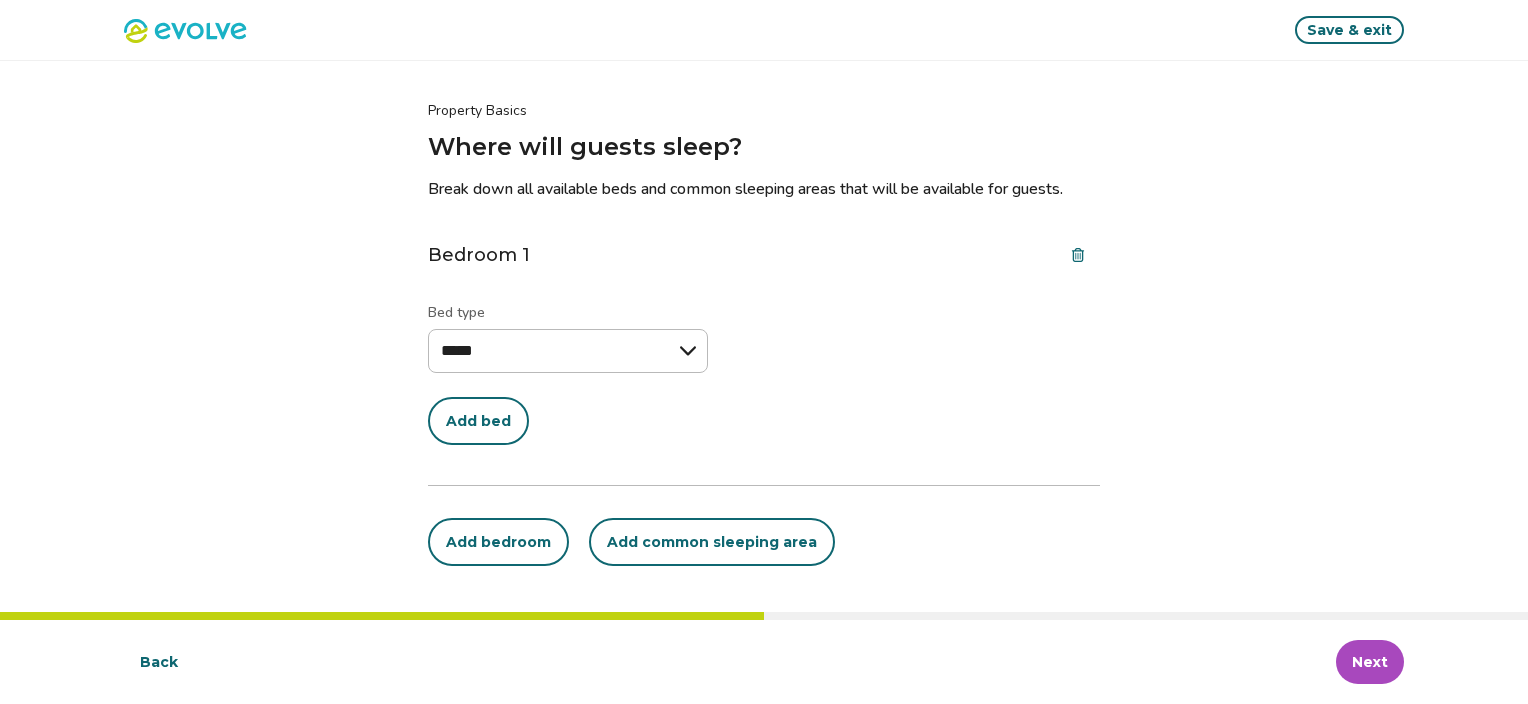click on "Add common sleeping area" at bounding box center [712, 542] 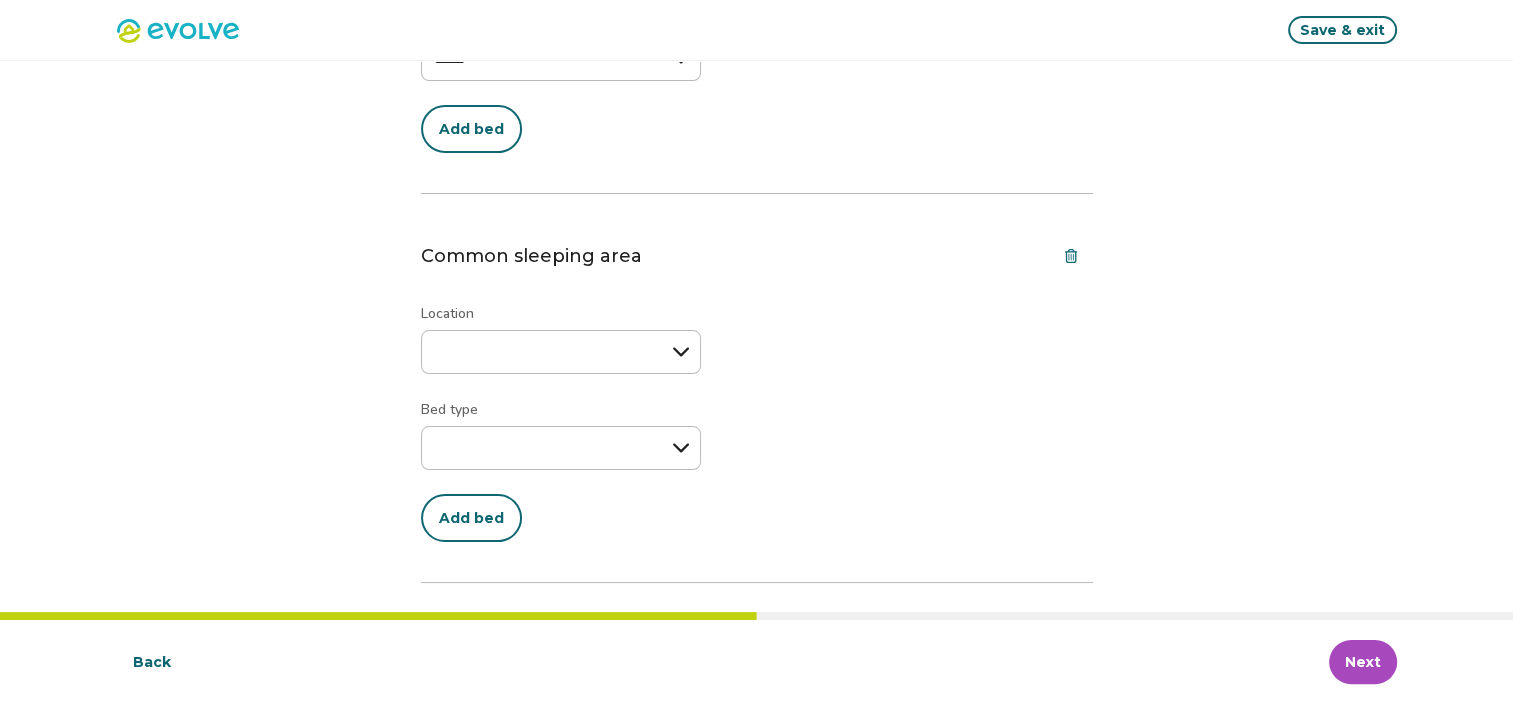 scroll, scrollTop: 292, scrollLeft: 0, axis: vertical 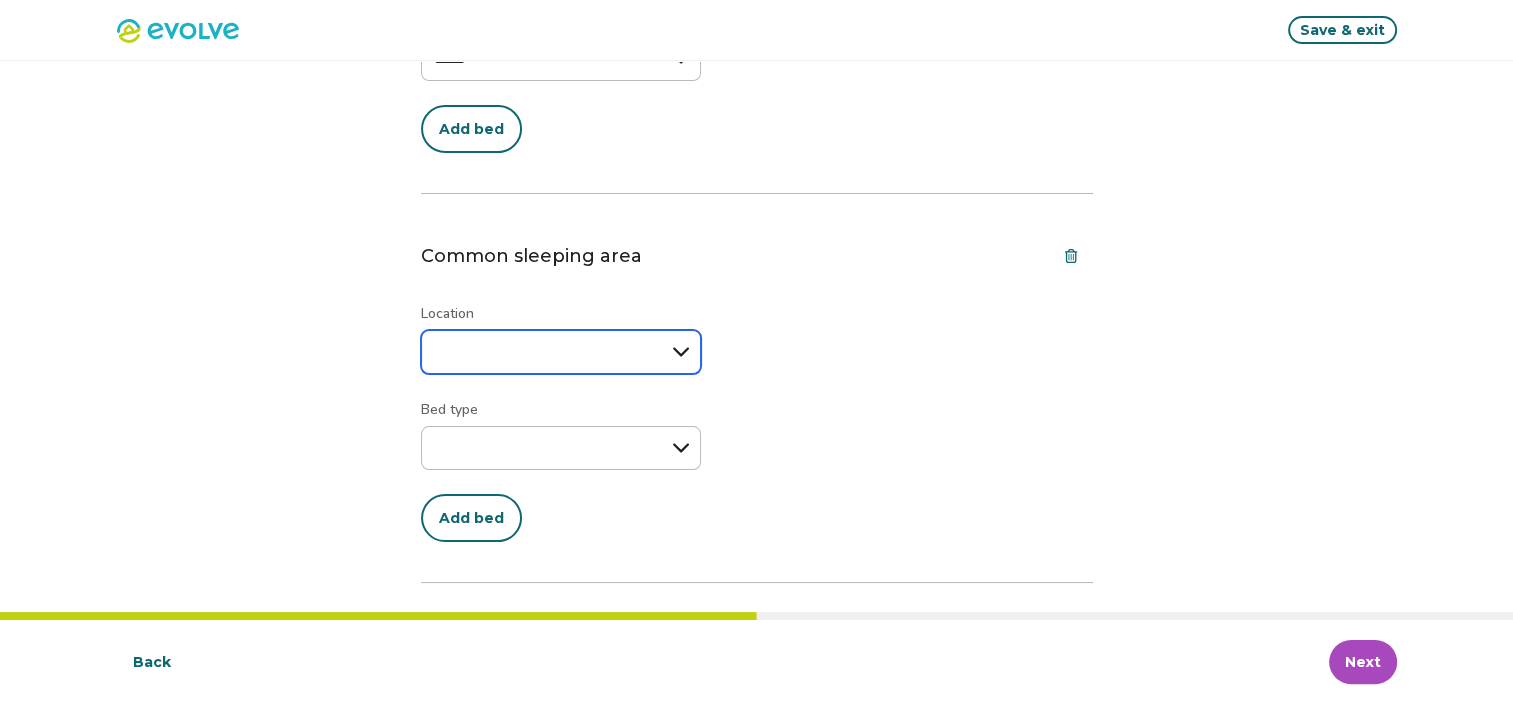 click on "**********" at bounding box center (561, 352) 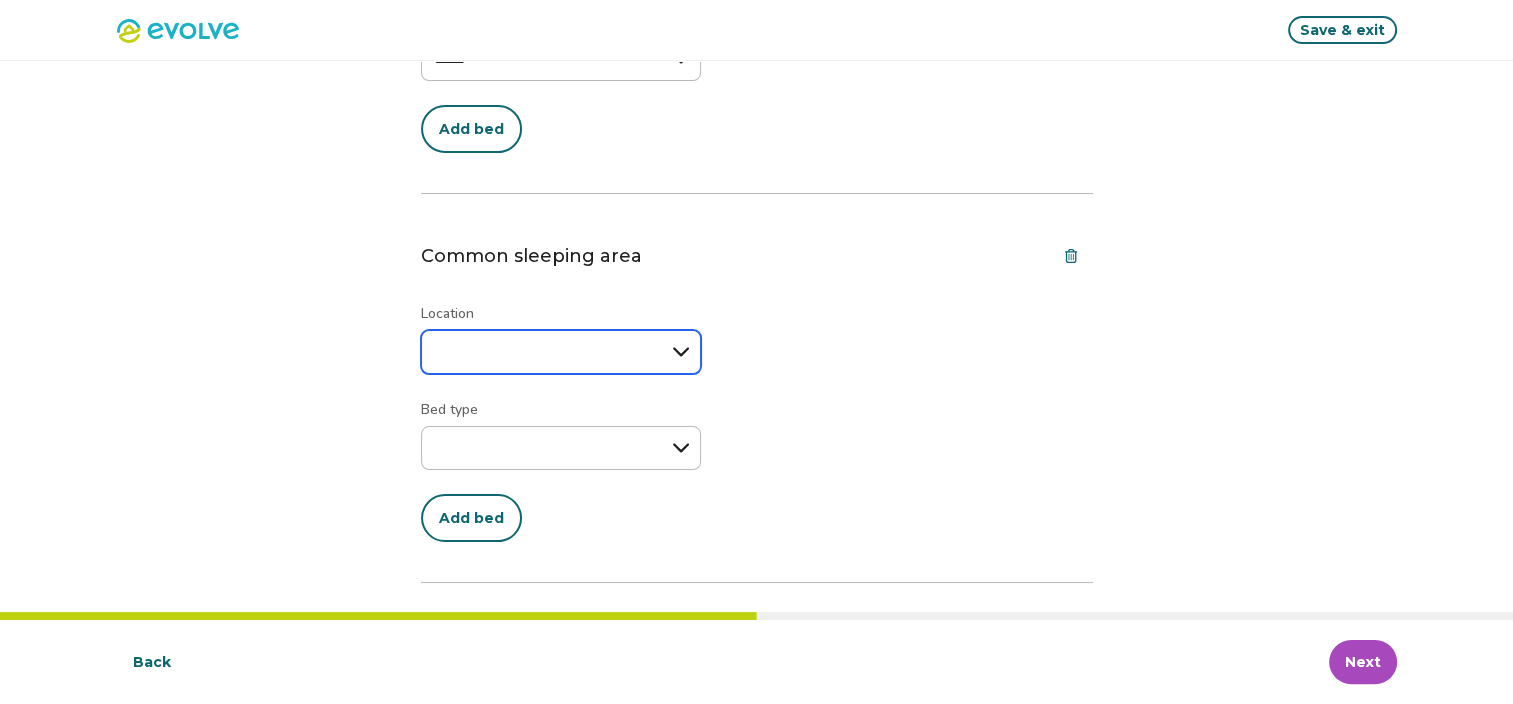 select on "****" 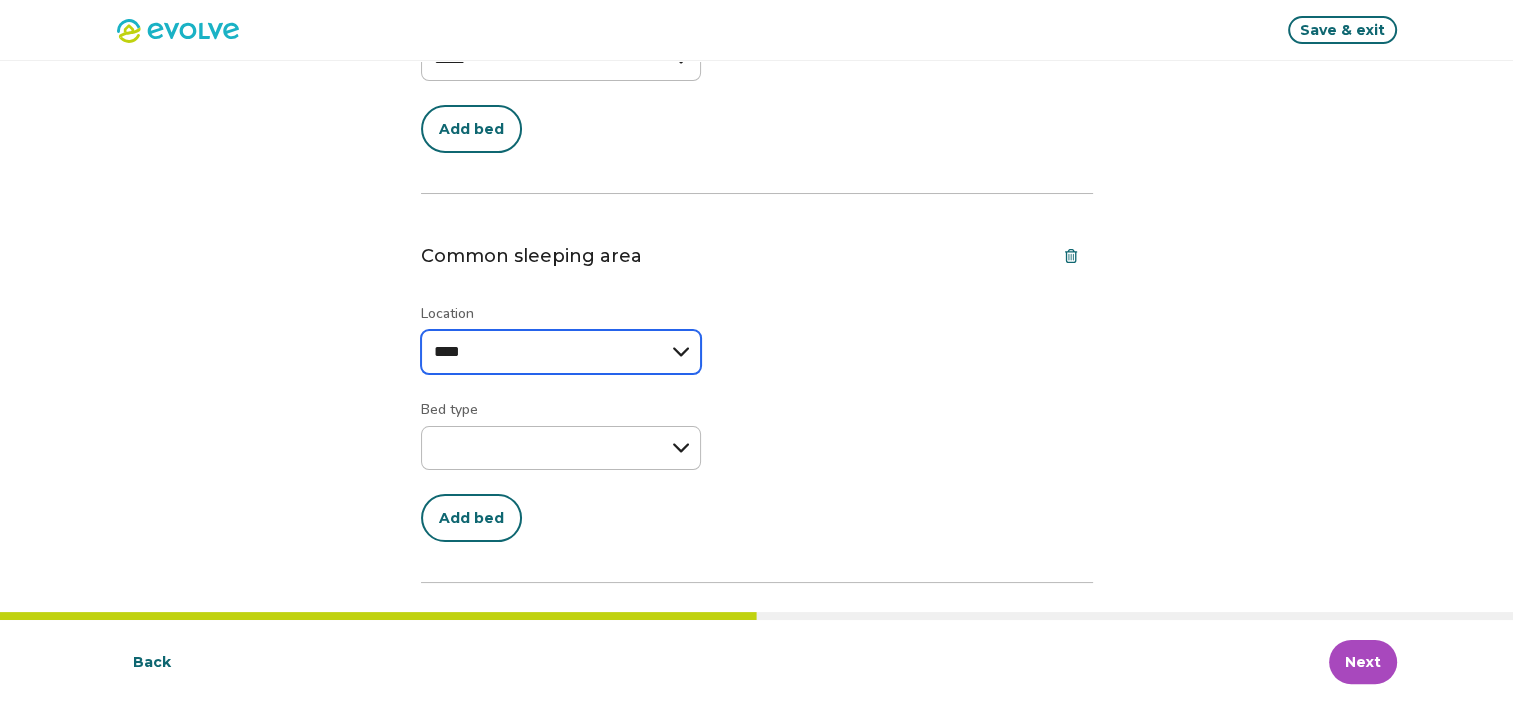 click on "**********" at bounding box center (561, 352) 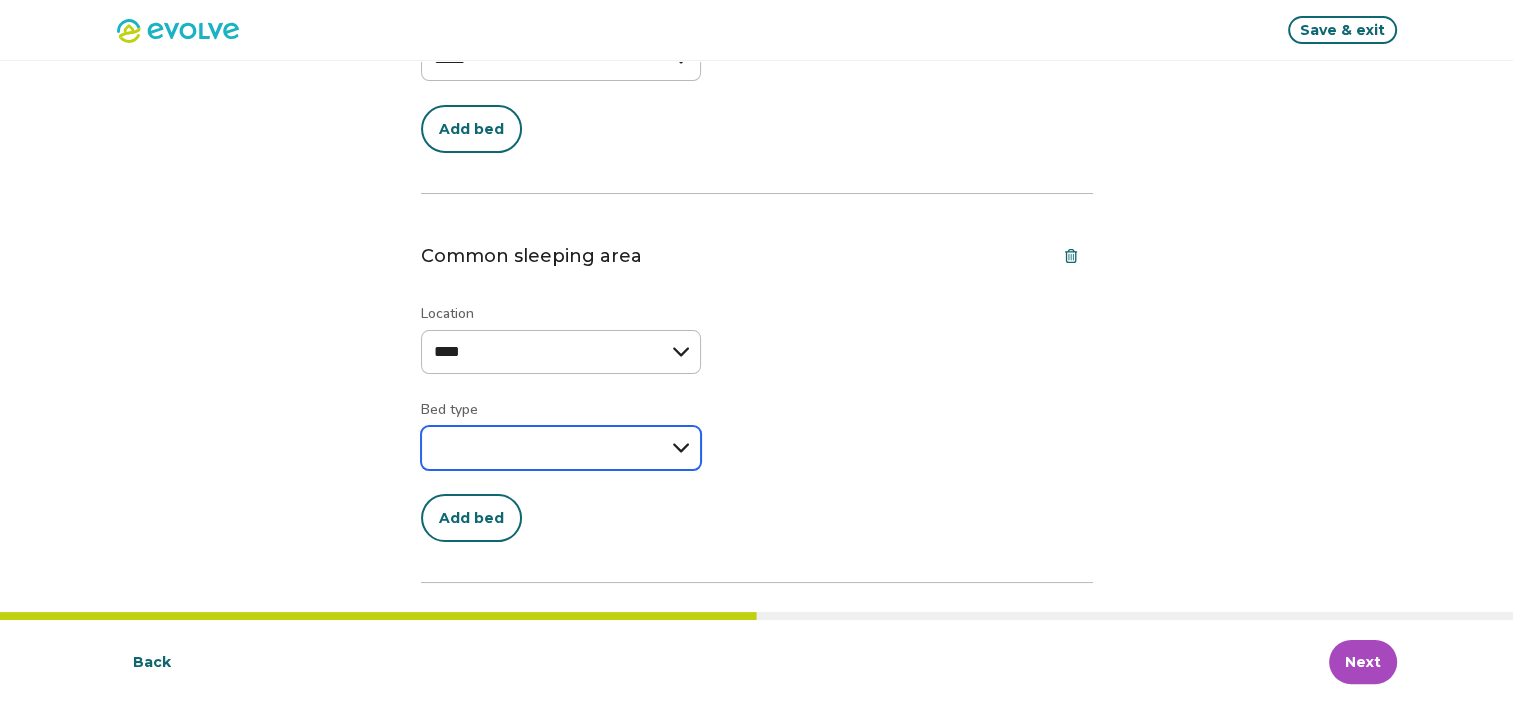 click on "**********" at bounding box center [561, 448] 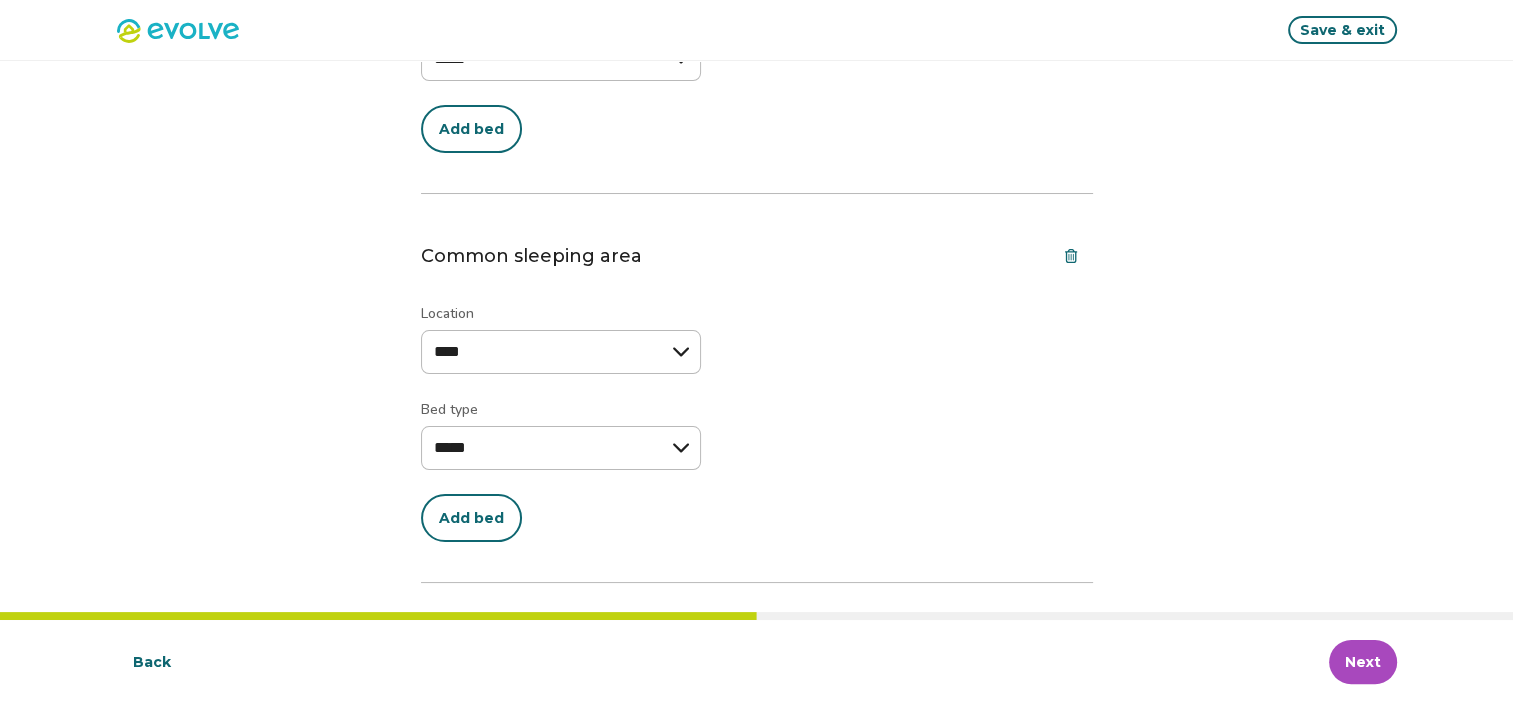 select on "*****" 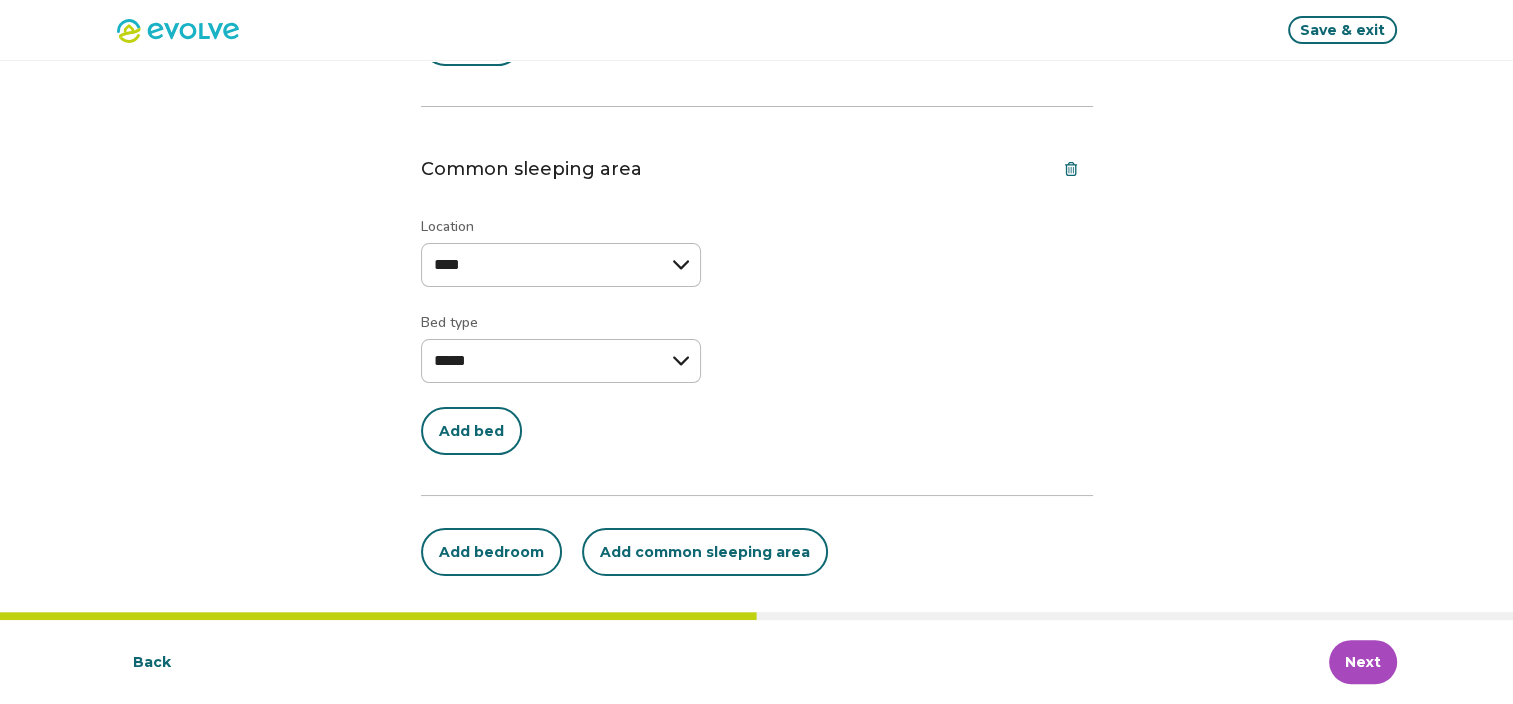 click on "Add common sleeping area" at bounding box center [705, 552] 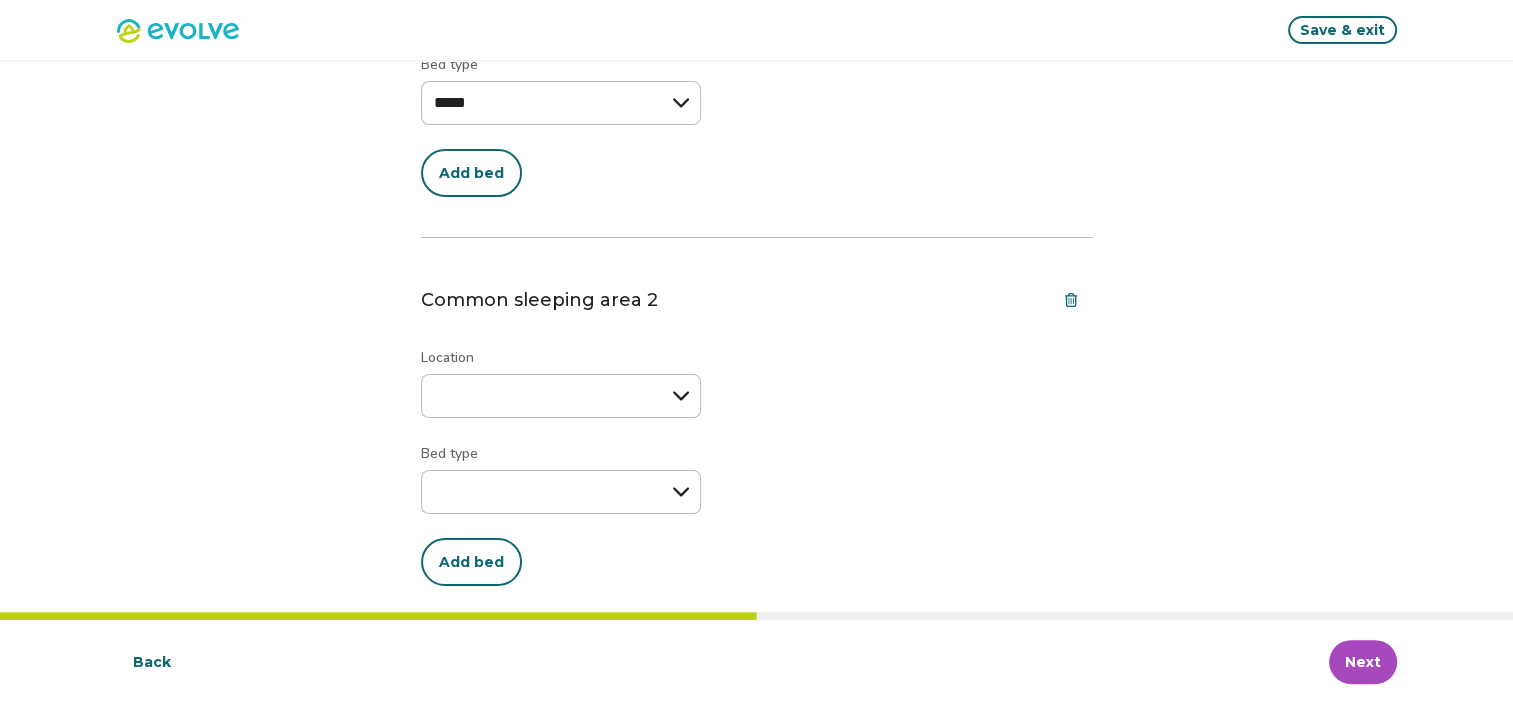 scroll, scrollTop: 638, scrollLeft: 0, axis: vertical 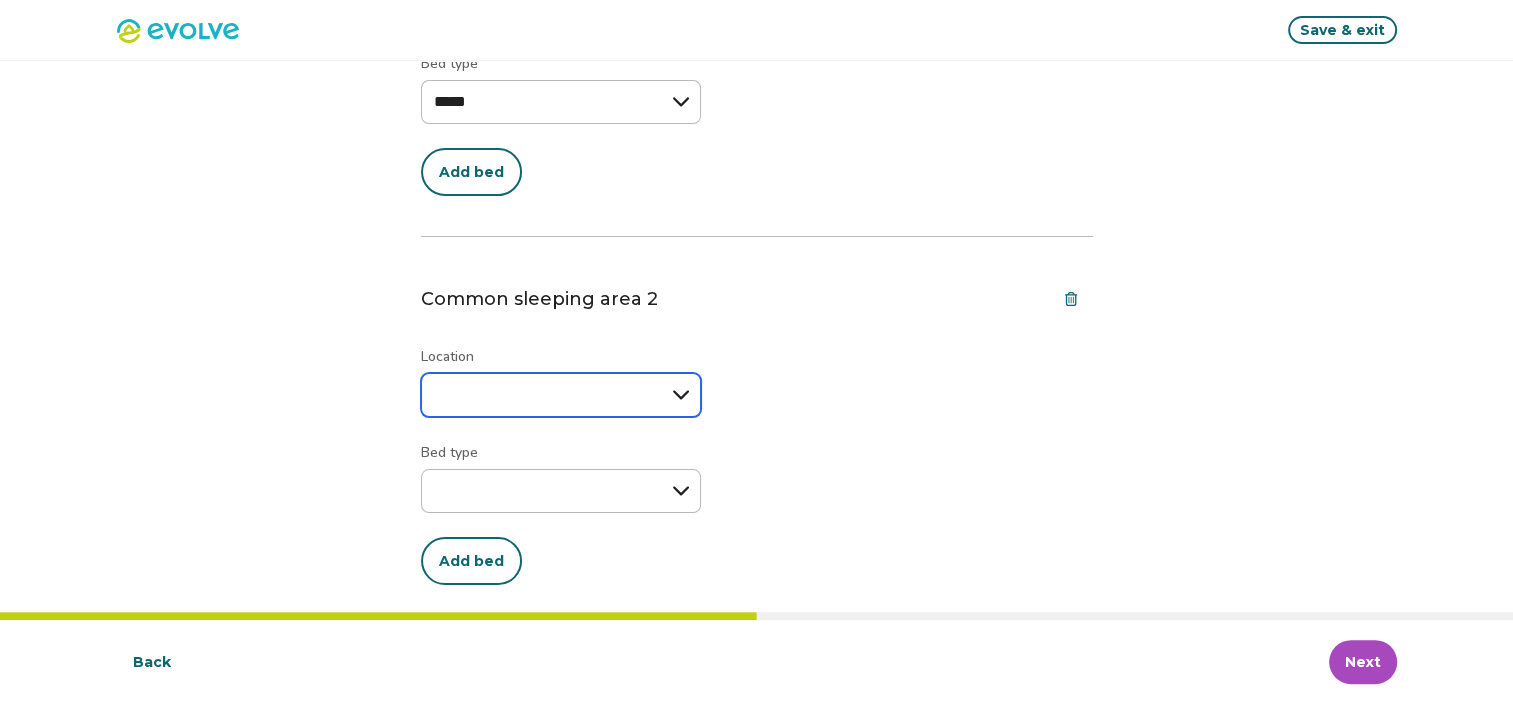 click on "**********" at bounding box center [561, 395] 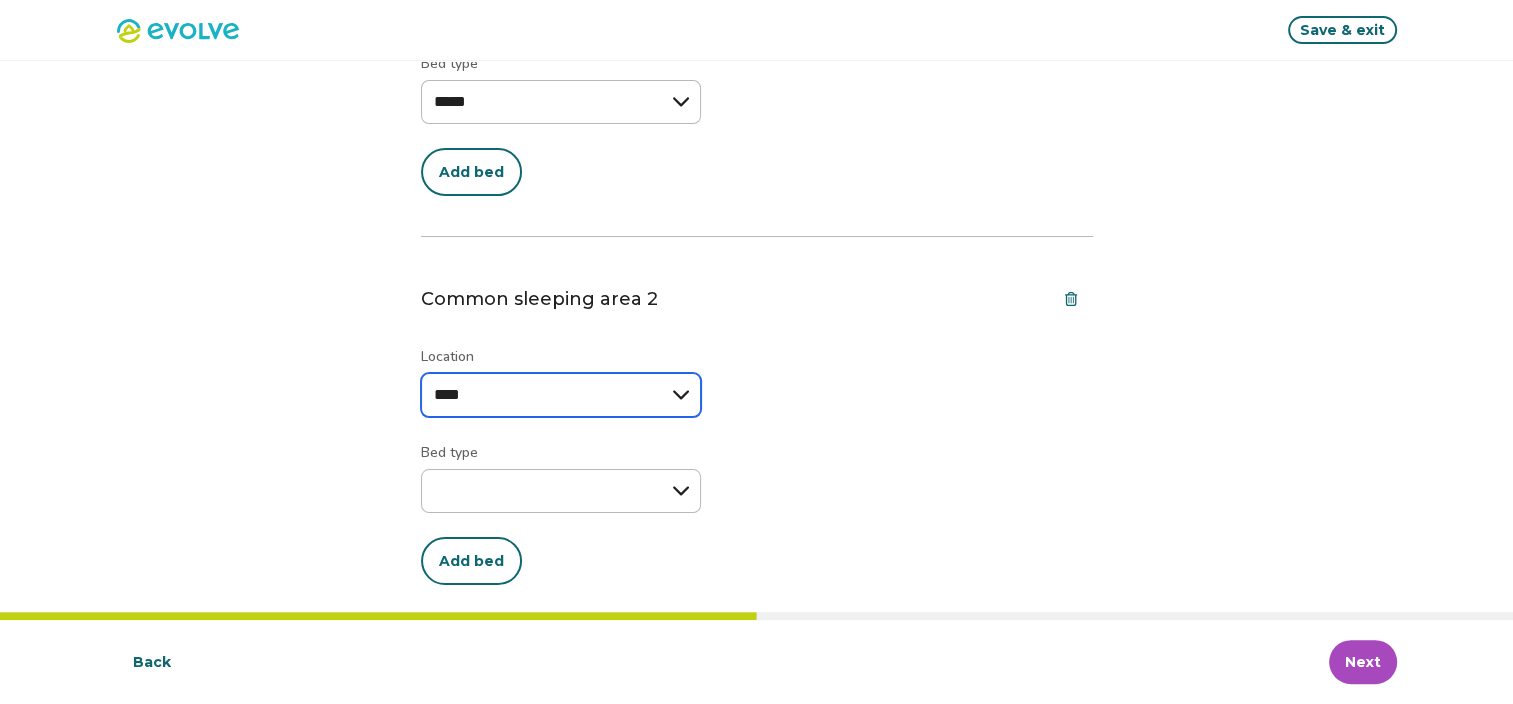 click on "**********" at bounding box center (561, 395) 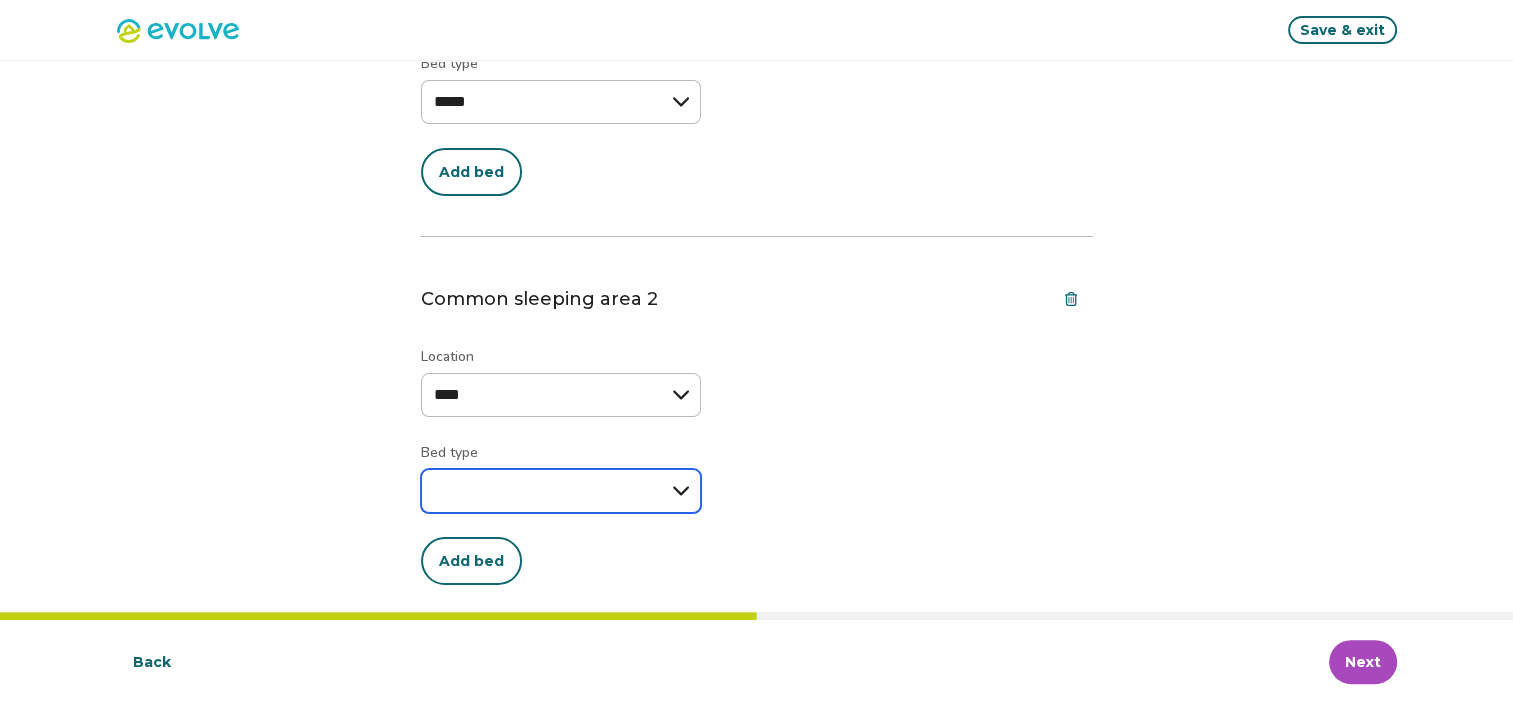 click on "**********" at bounding box center [561, 491] 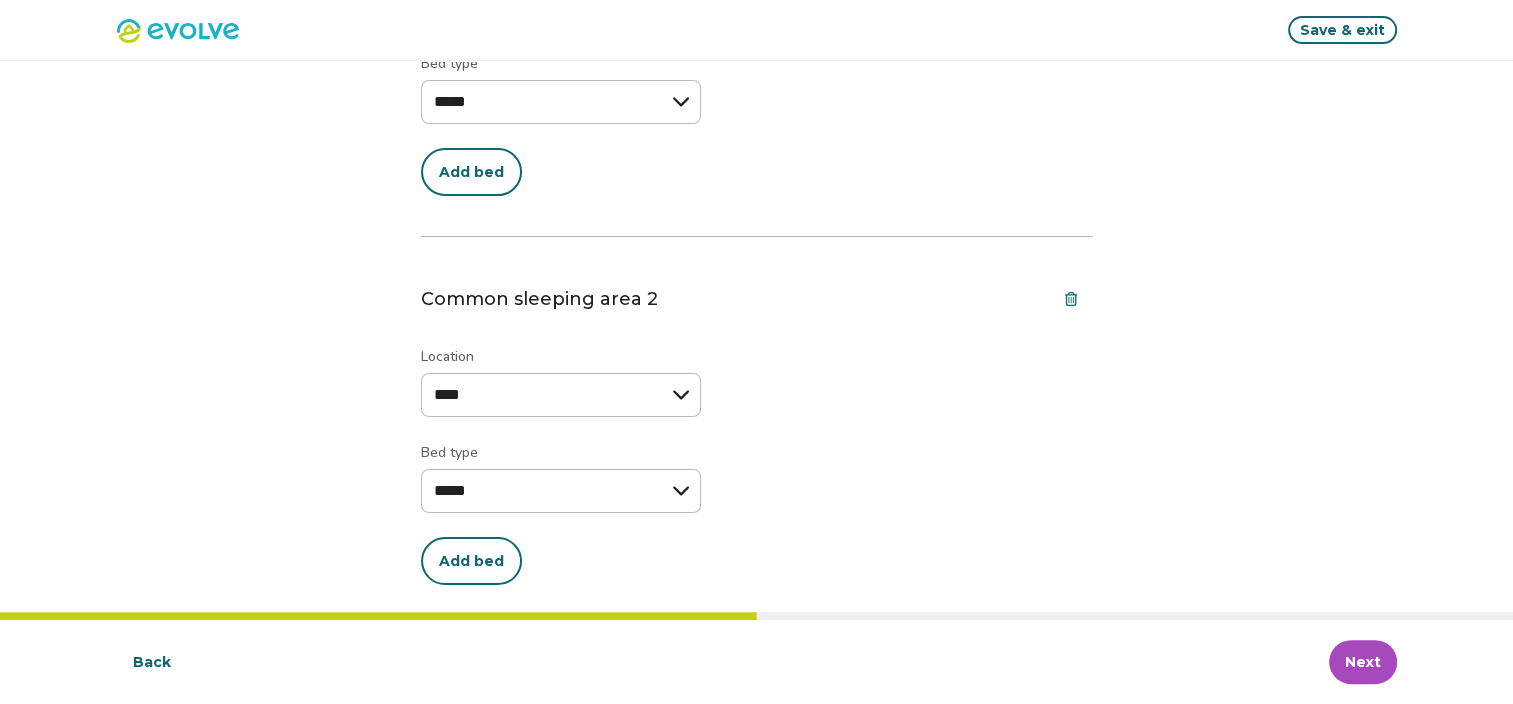 select on "*****" 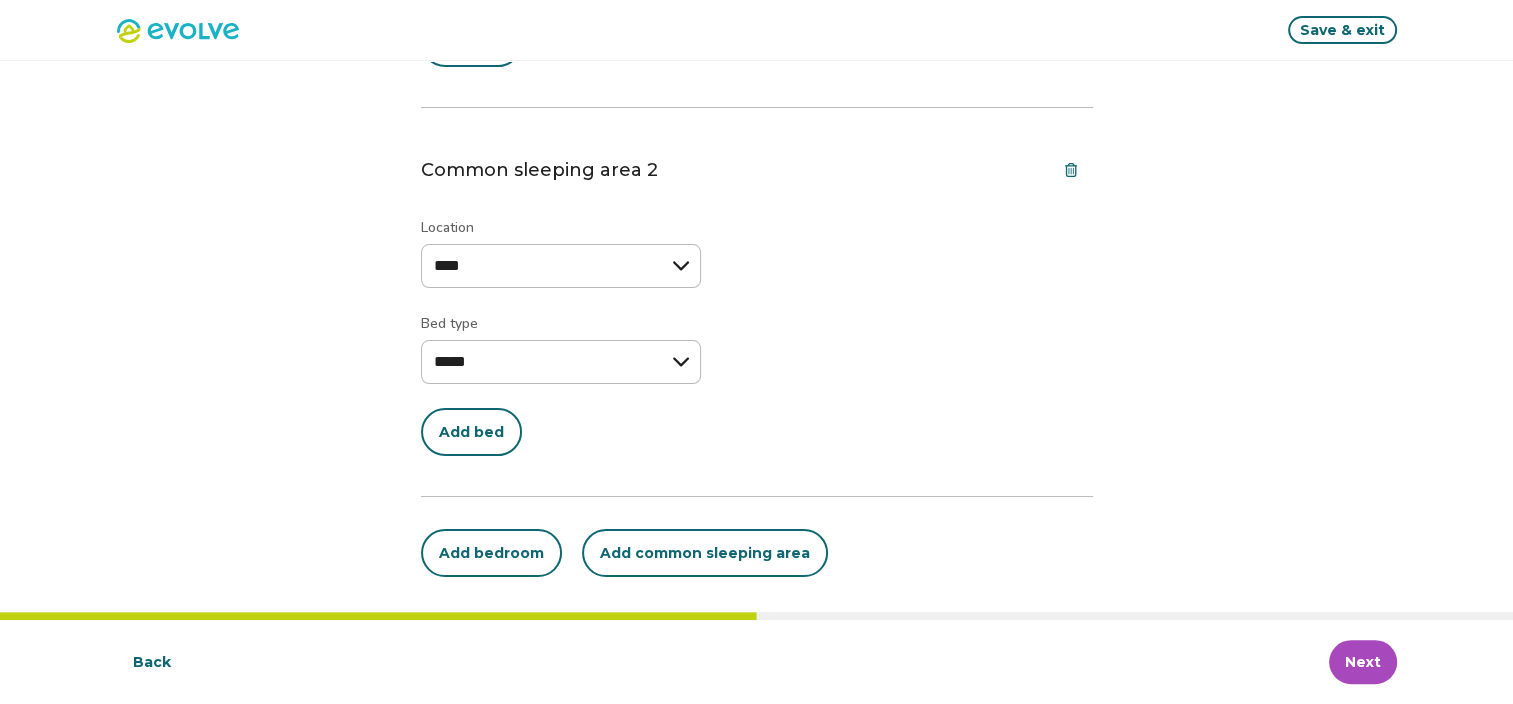 click on "**********" at bounding box center (757, -45) 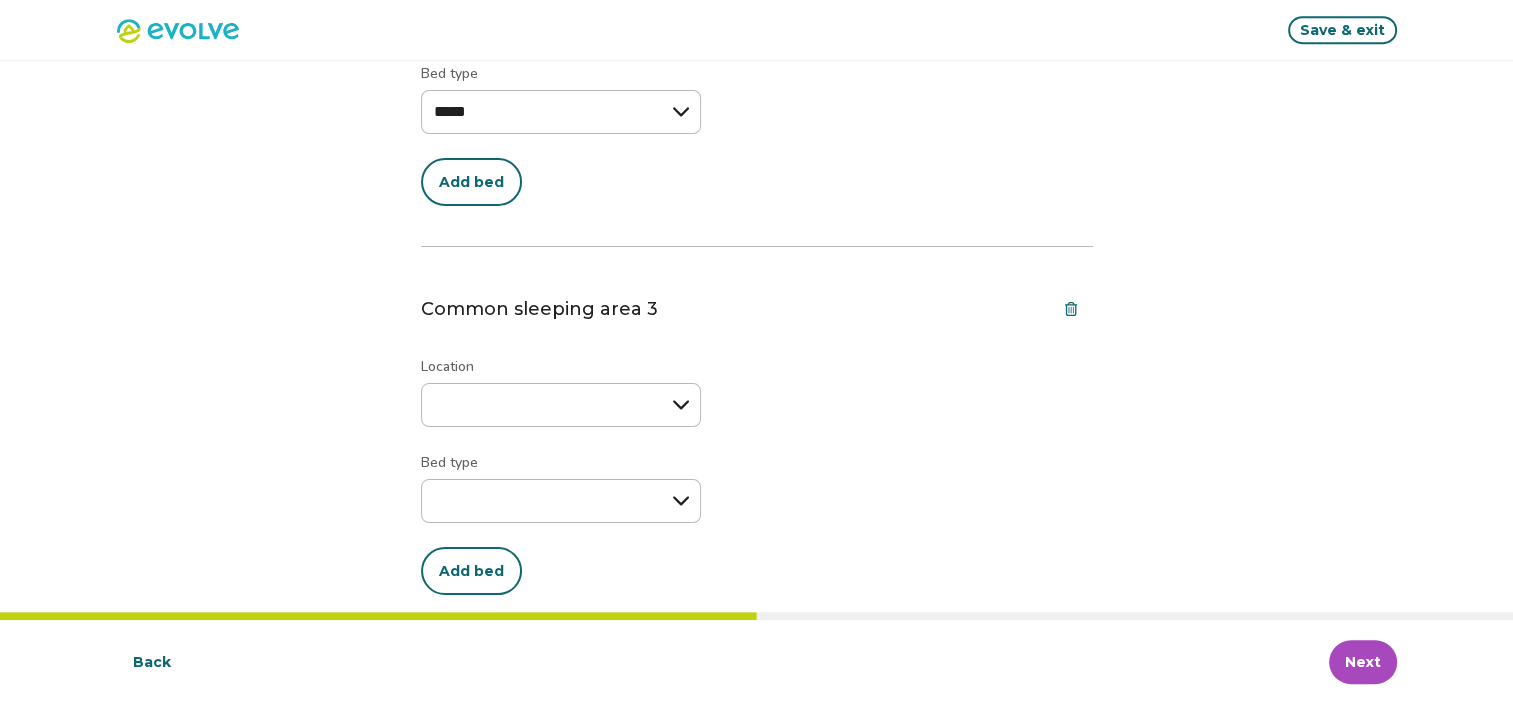 scroll, scrollTop: 1021, scrollLeft: 0, axis: vertical 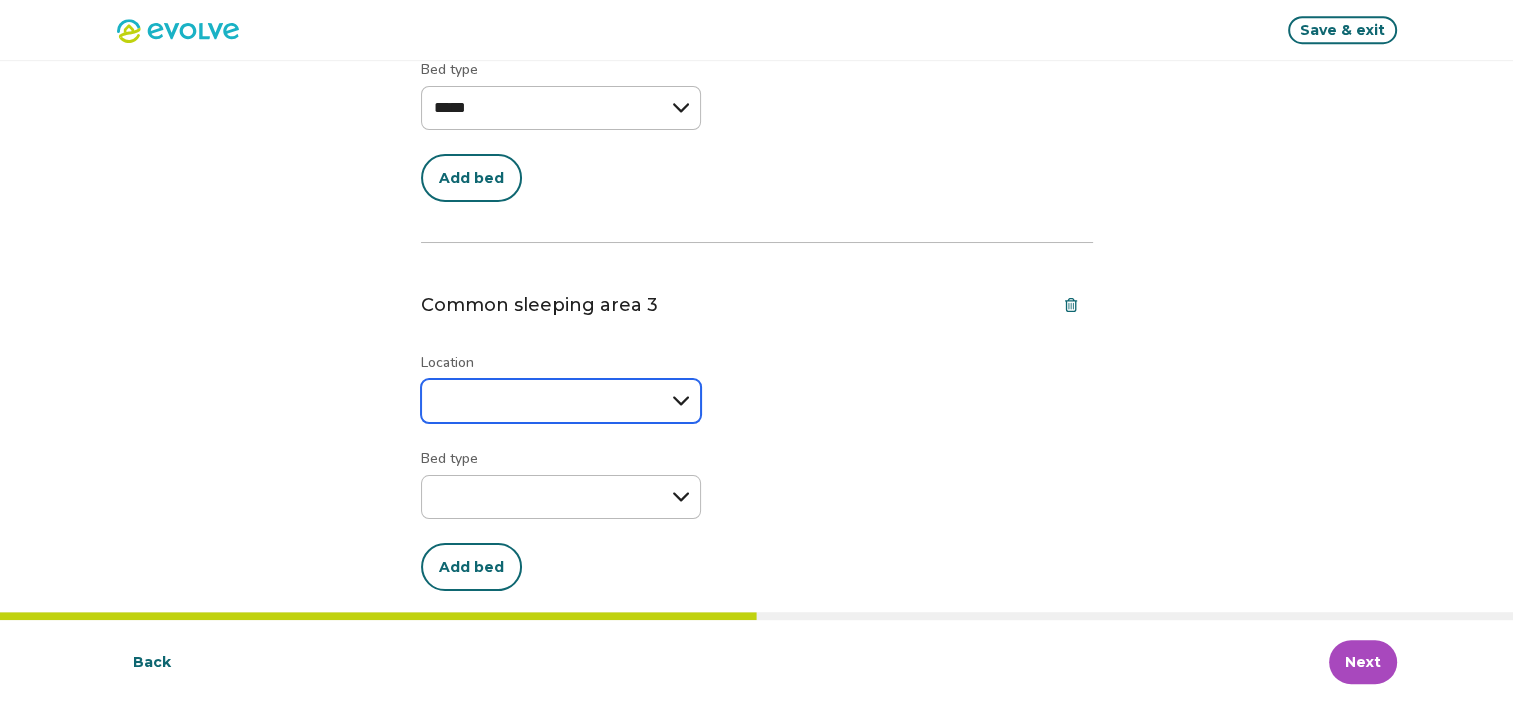 click on "**********" at bounding box center (561, 401) 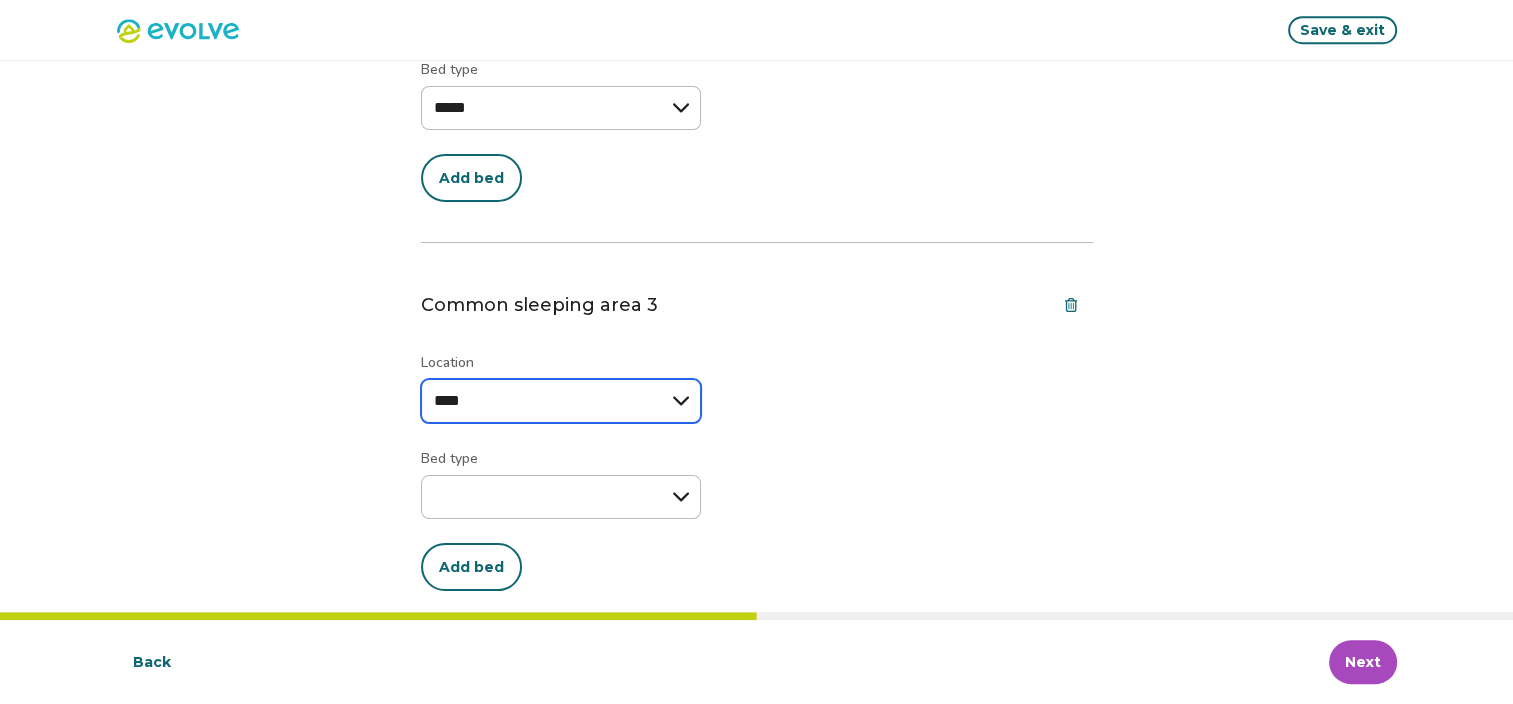 click on "**********" at bounding box center [561, 401] 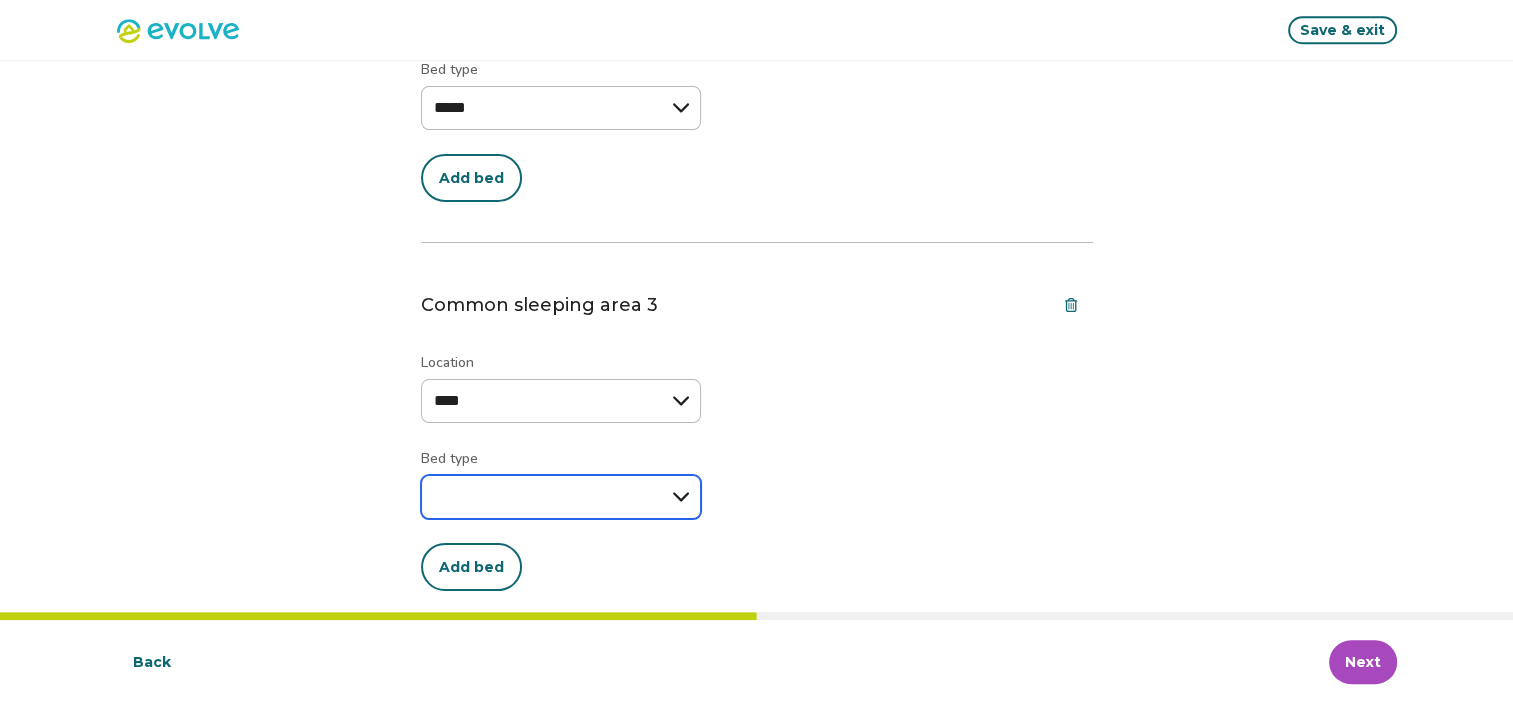 click on "**********" at bounding box center (561, 497) 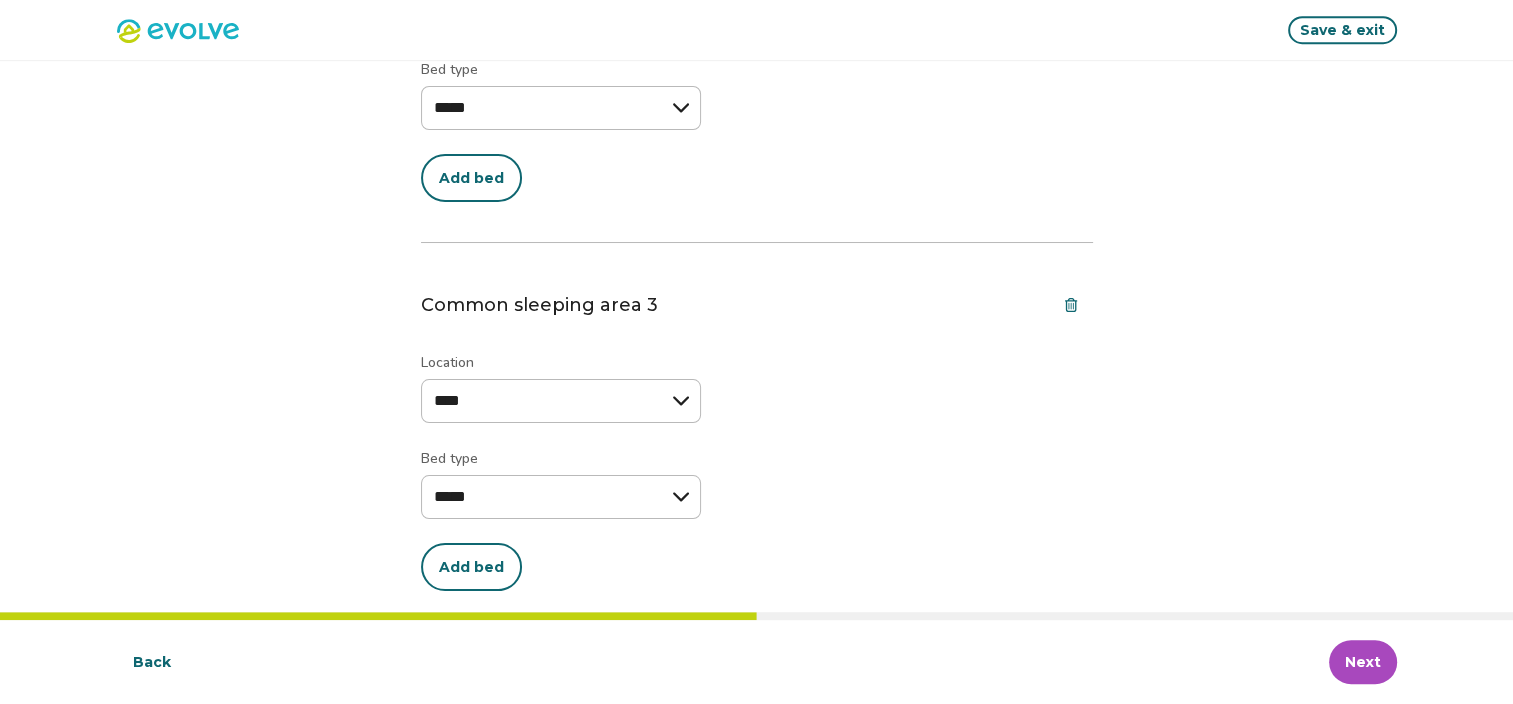 select on "*****" 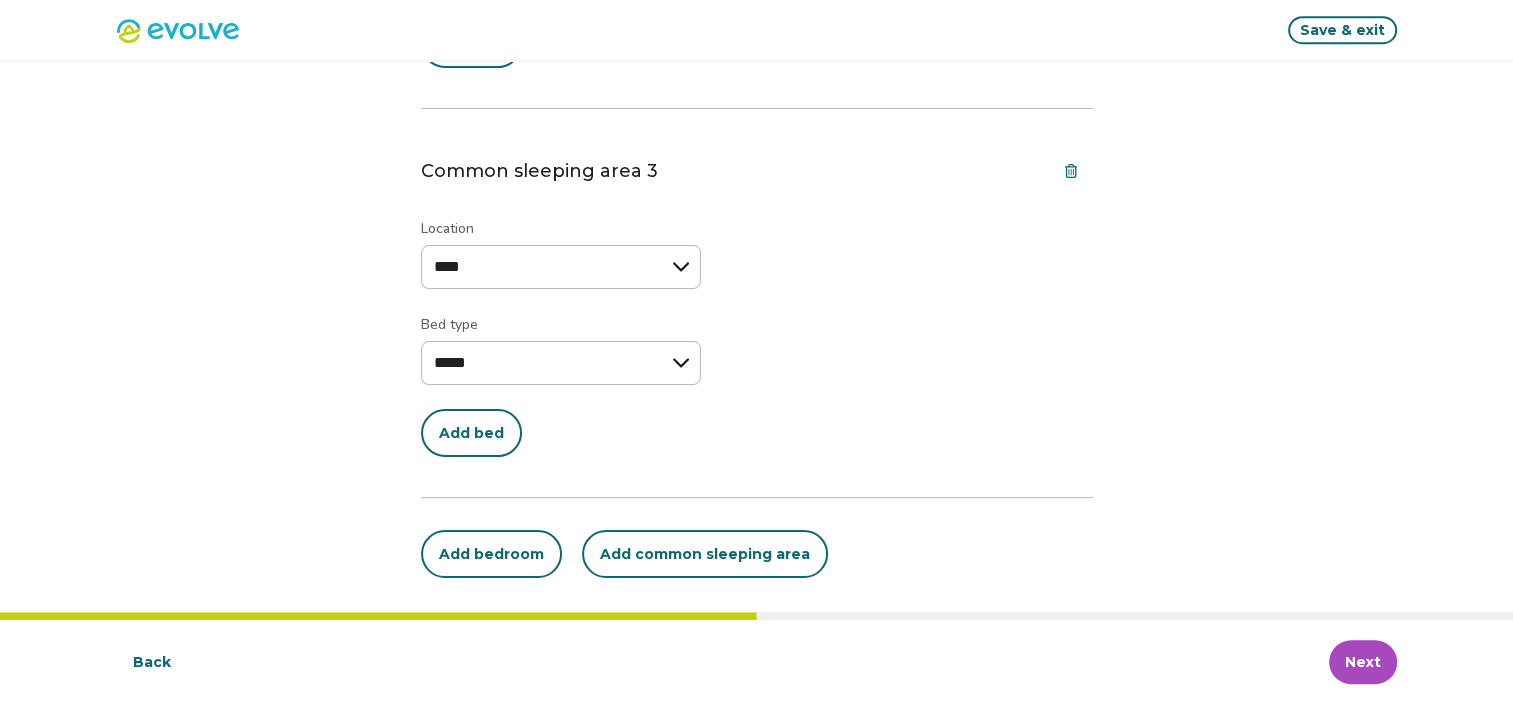 click on "Add common sleeping area" at bounding box center (705, 554) 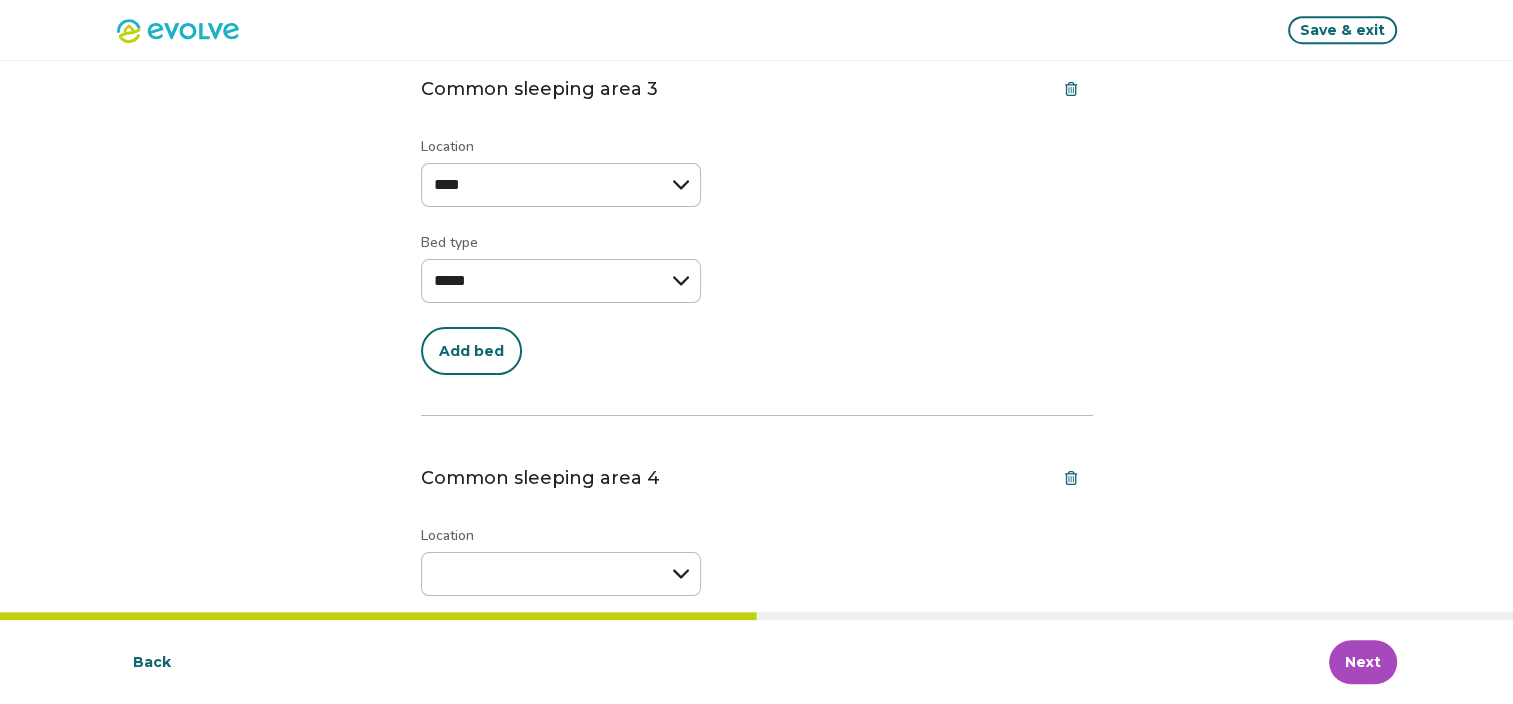 scroll, scrollTop: 1543, scrollLeft: 0, axis: vertical 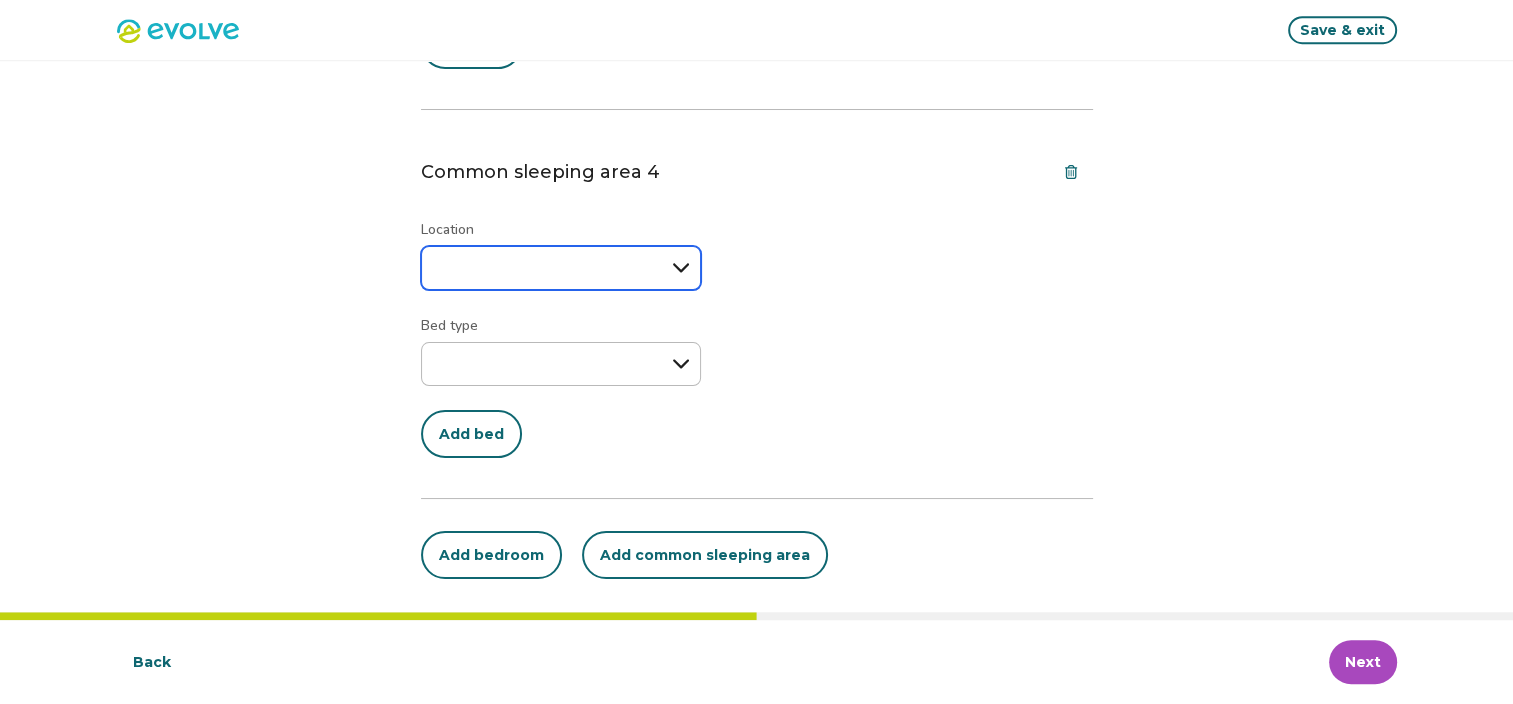 click on "**********" at bounding box center (561, 268) 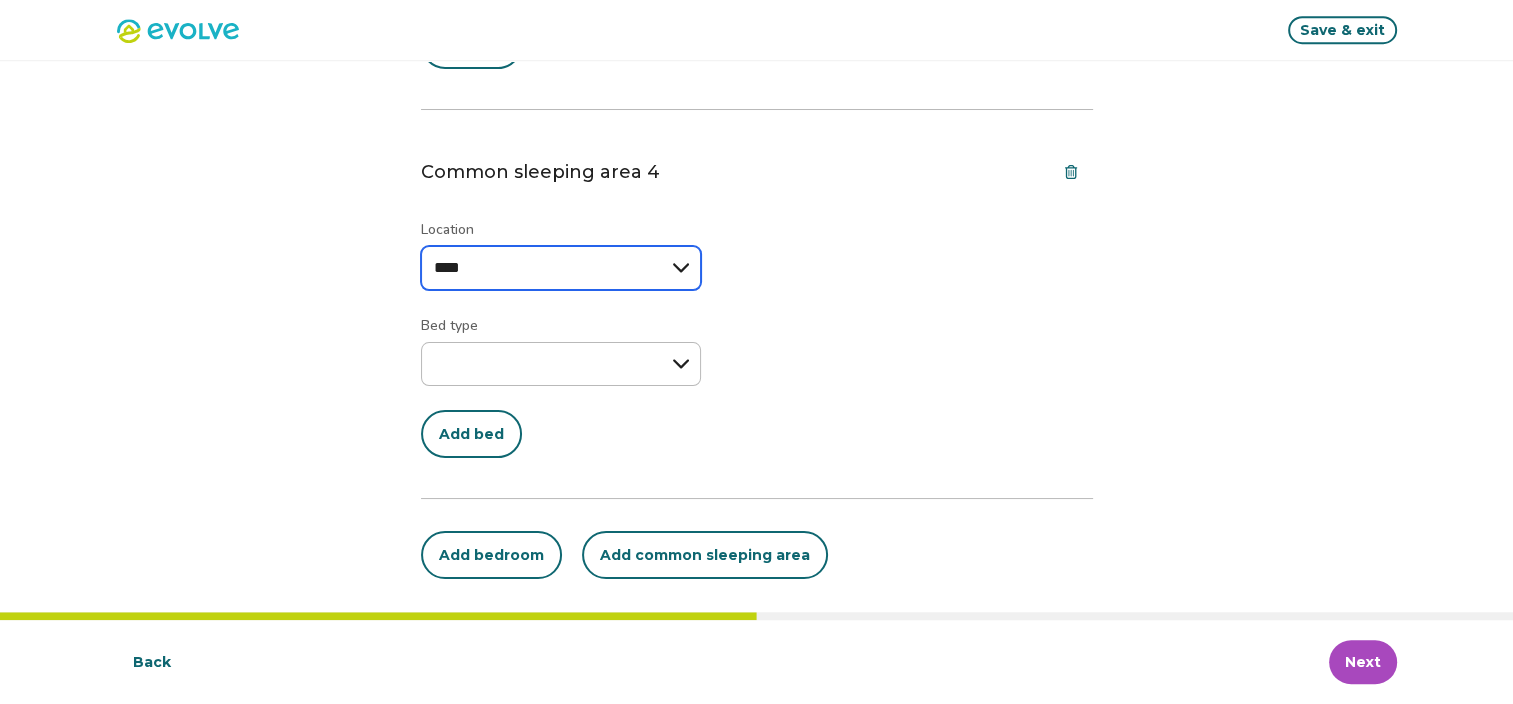 click on "**********" at bounding box center (561, 268) 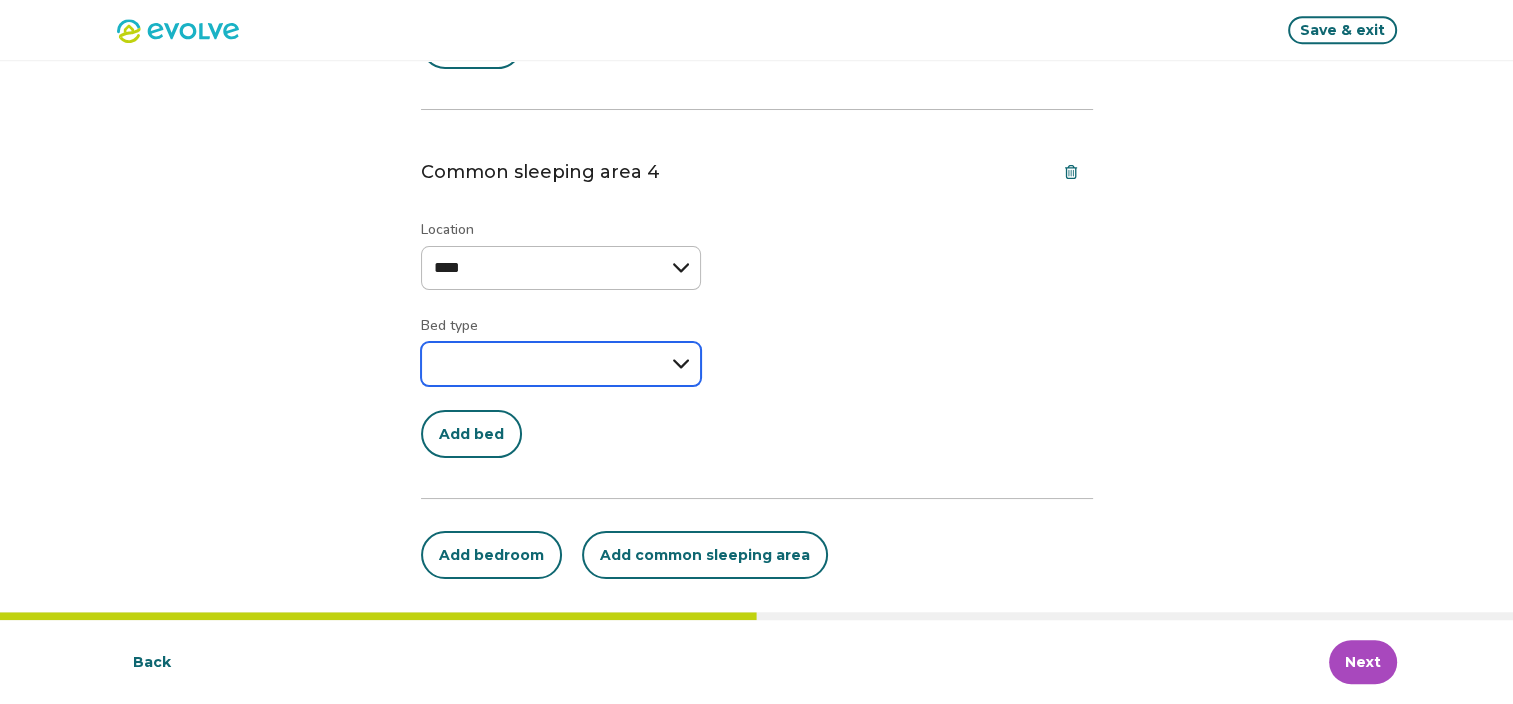 click on "**********" at bounding box center (561, 364) 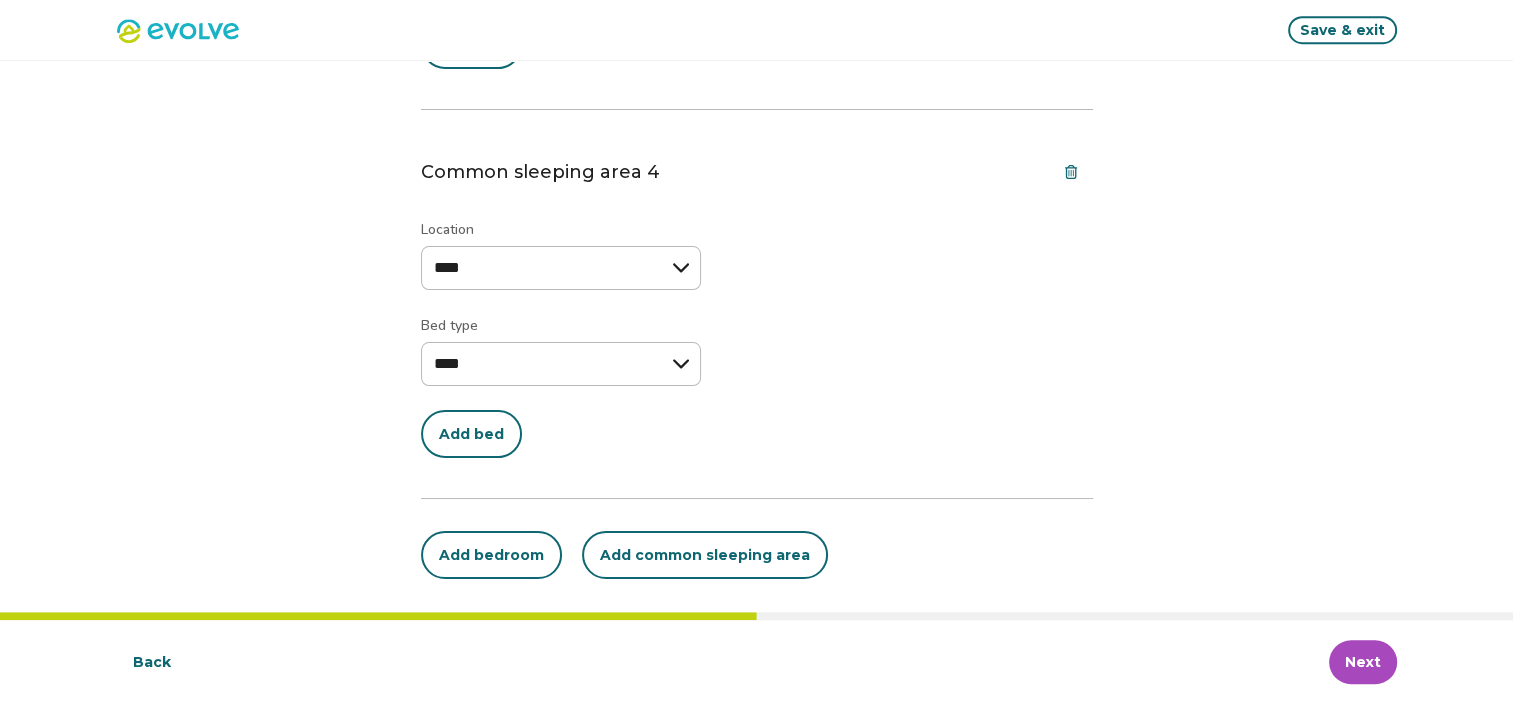select on "****" 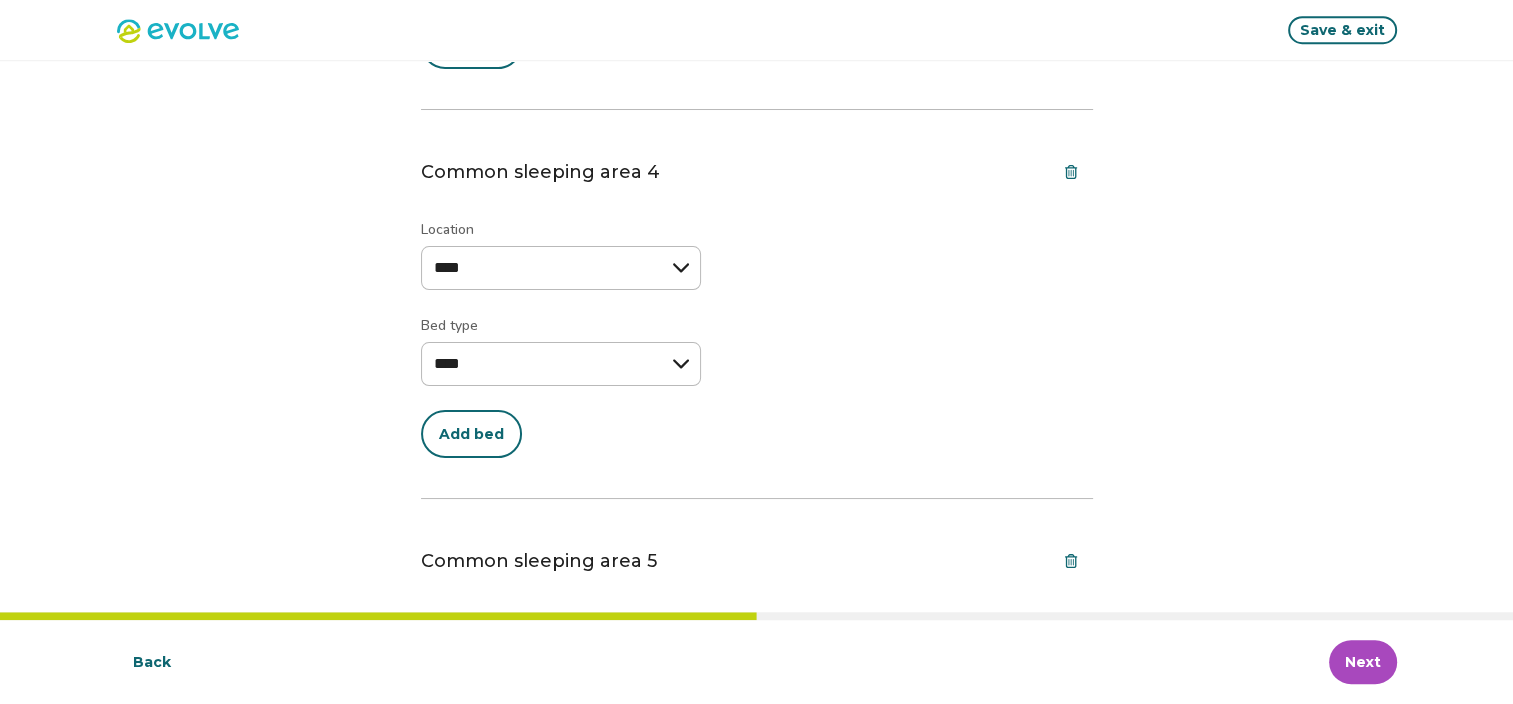 click at bounding box center (1071, 561) 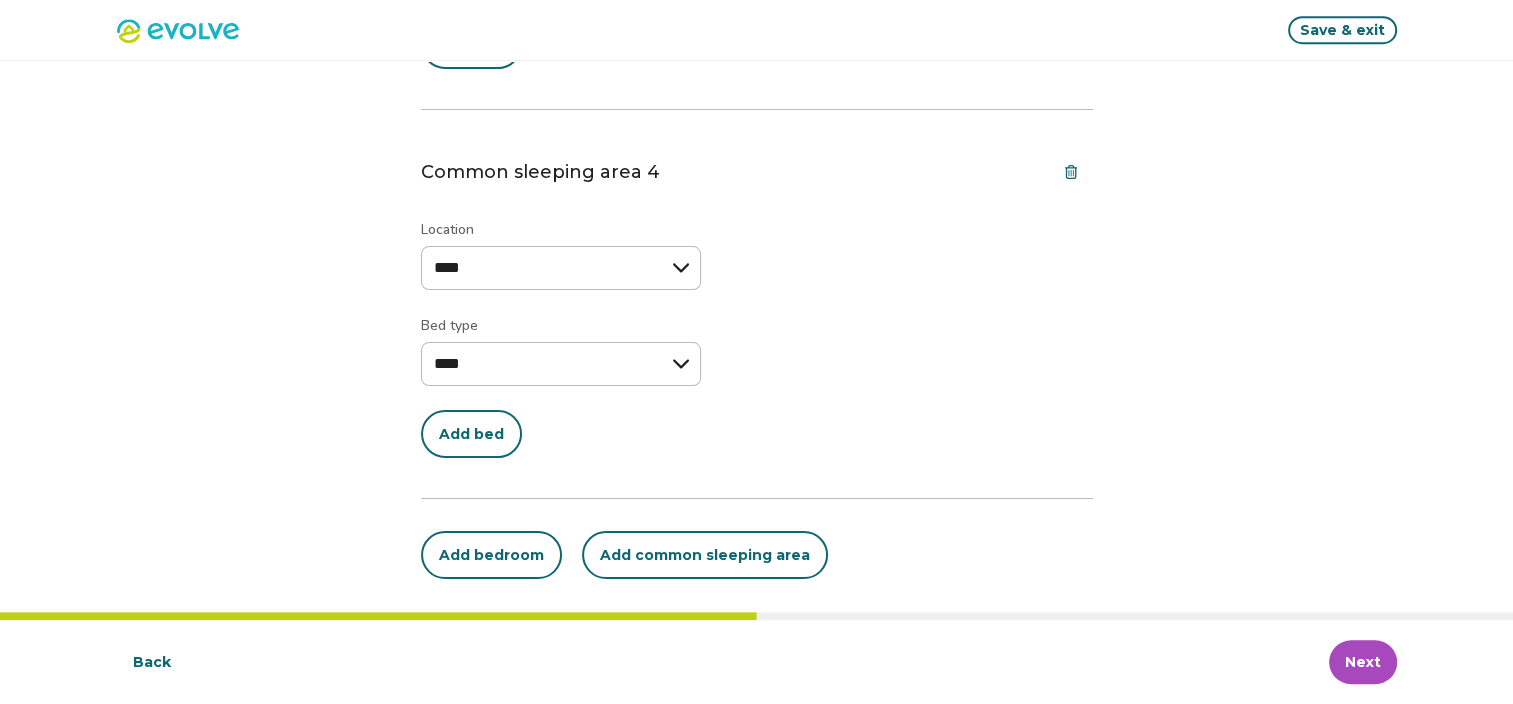 click 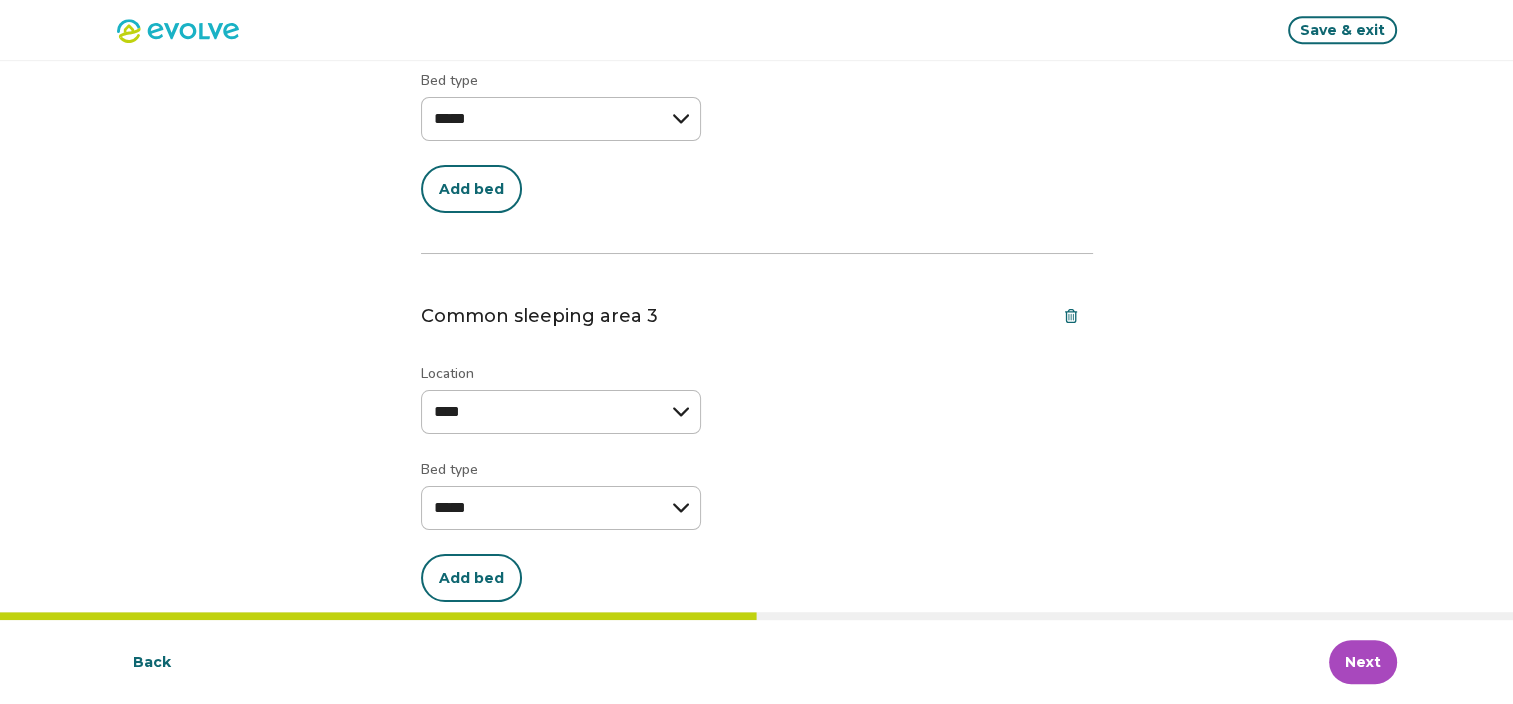 click at bounding box center (1071, 316) 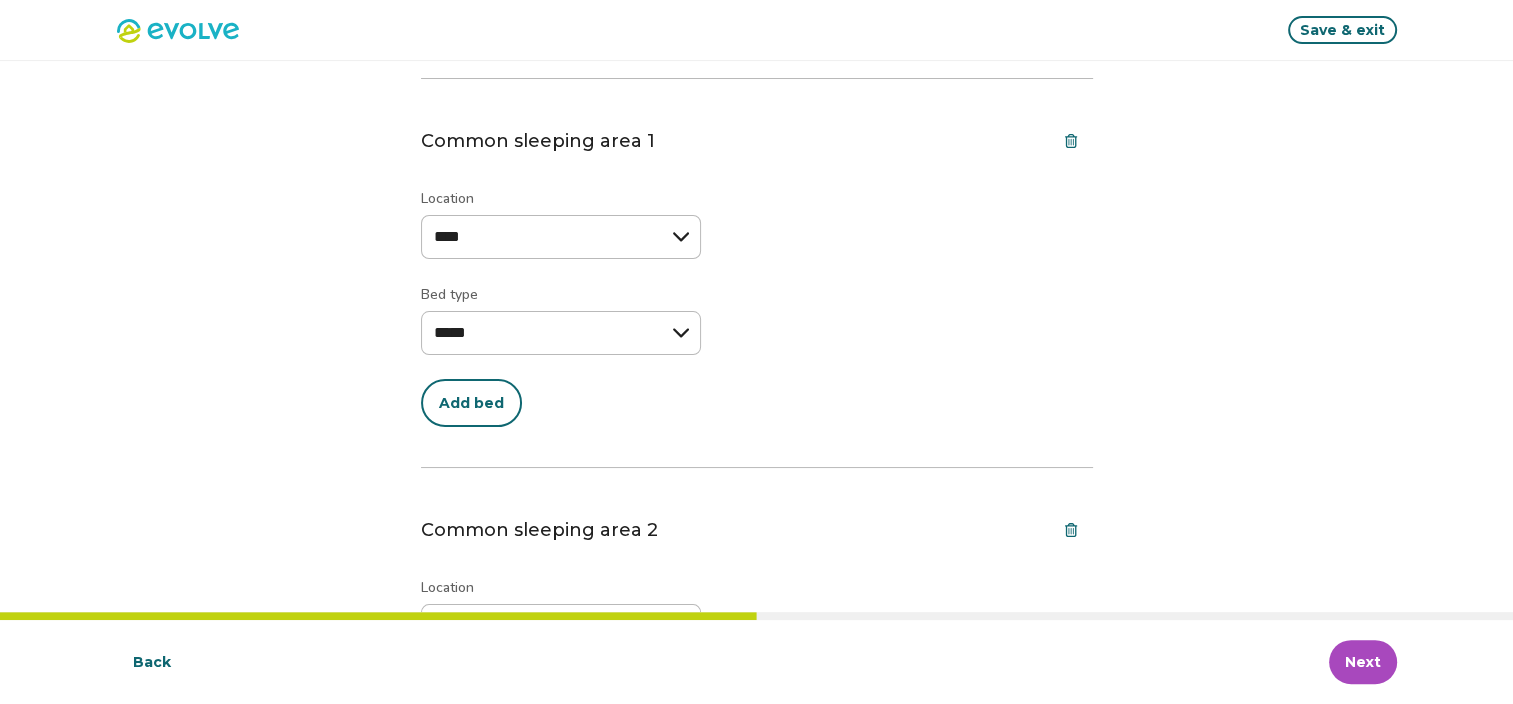 scroll, scrollTop: 406, scrollLeft: 0, axis: vertical 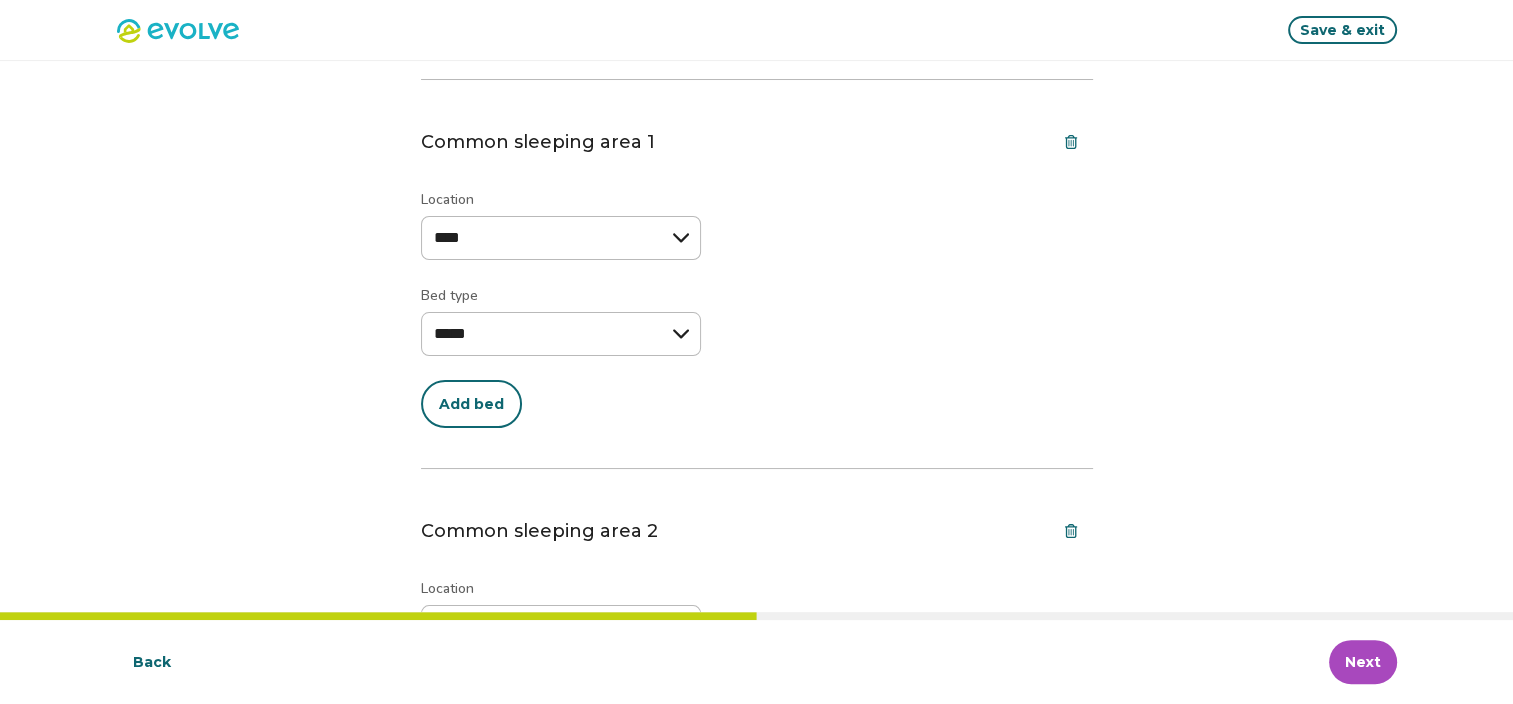 click on "Add bed" at bounding box center (471, 404) 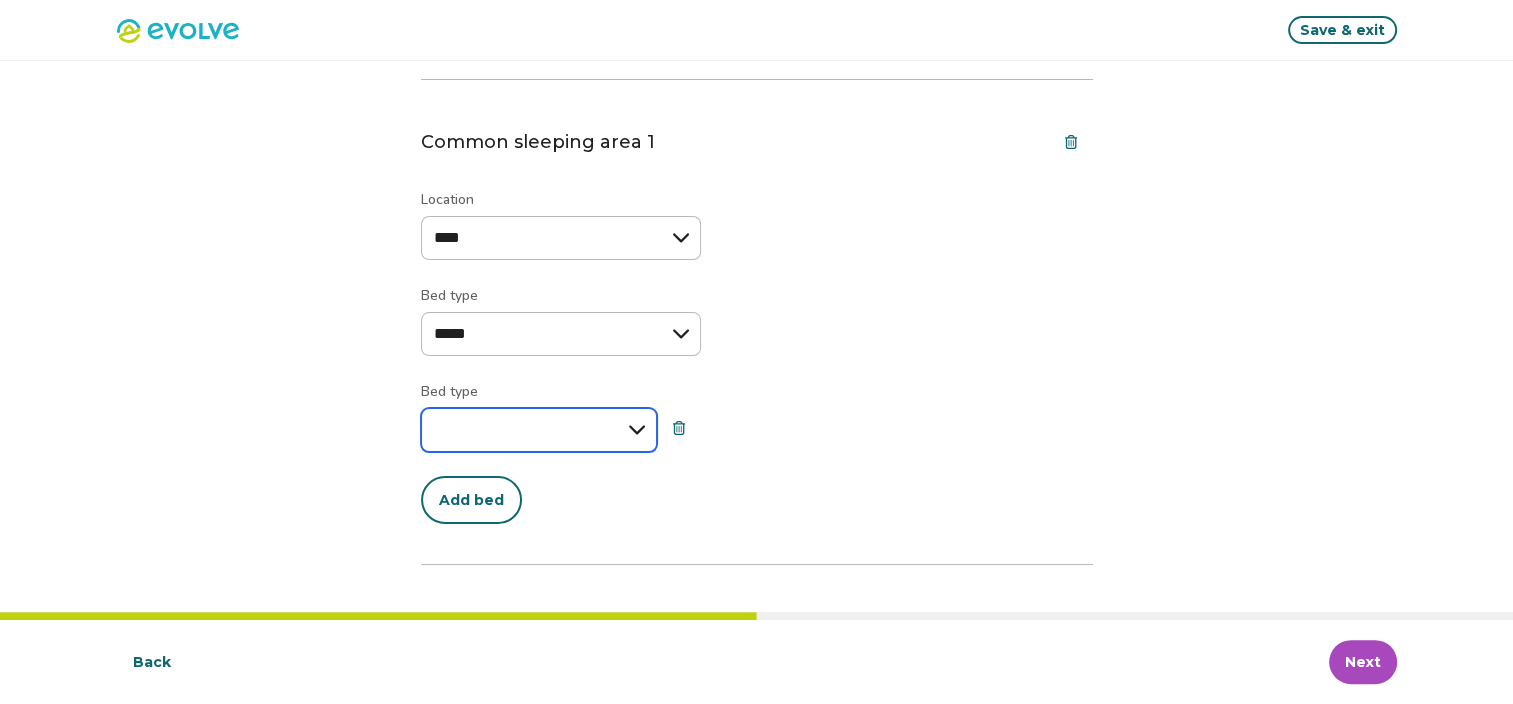 click on "**********" at bounding box center (539, 430) 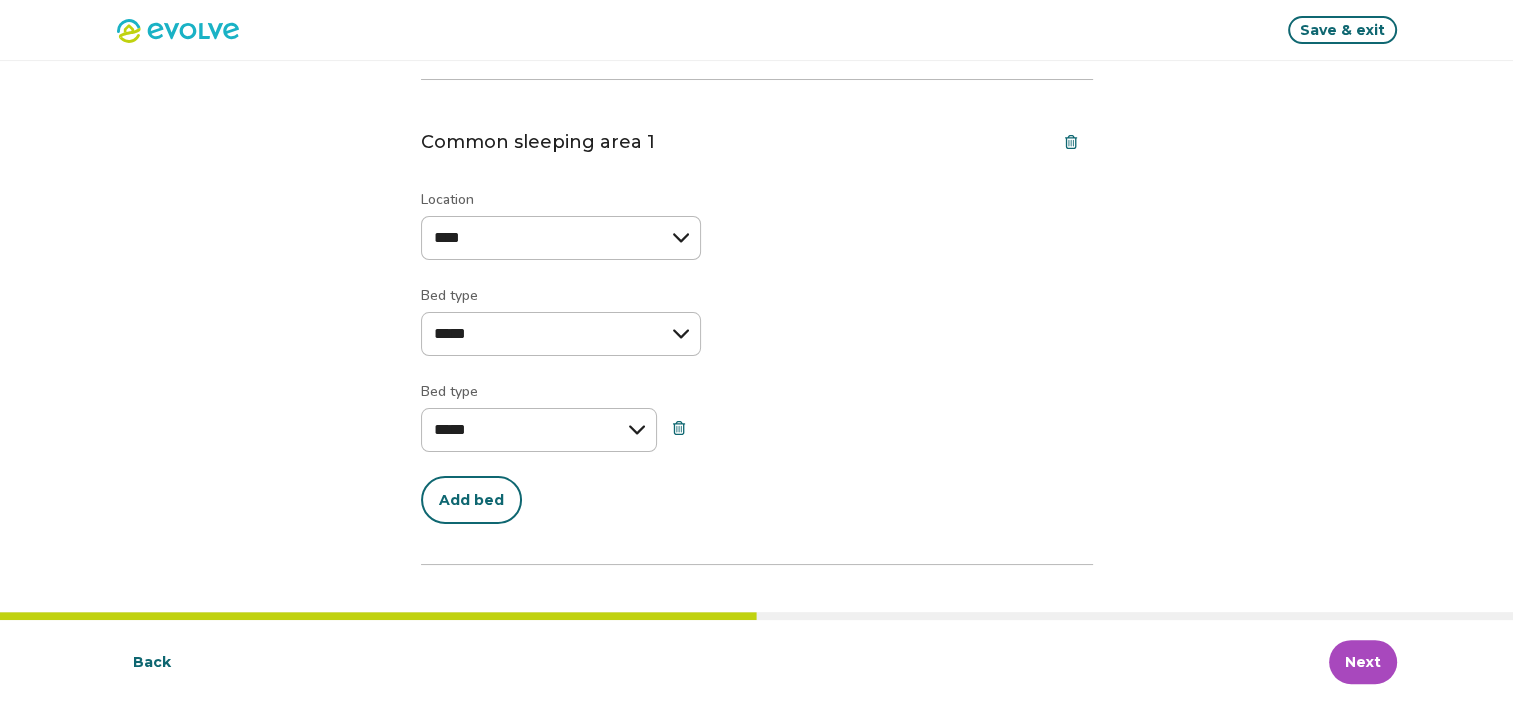 select on "*****" 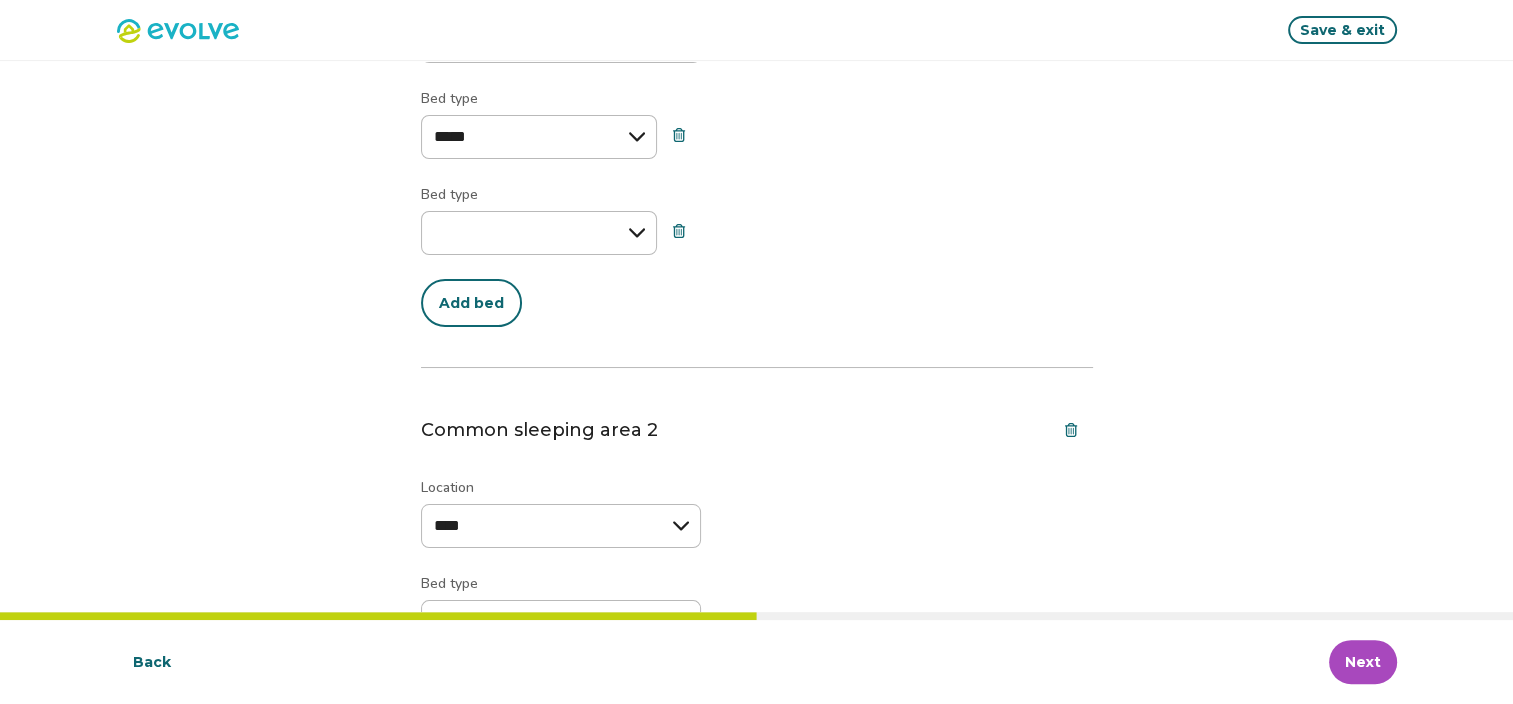scroll, scrollTop: 700, scrollLeft: 0, axis: vertical 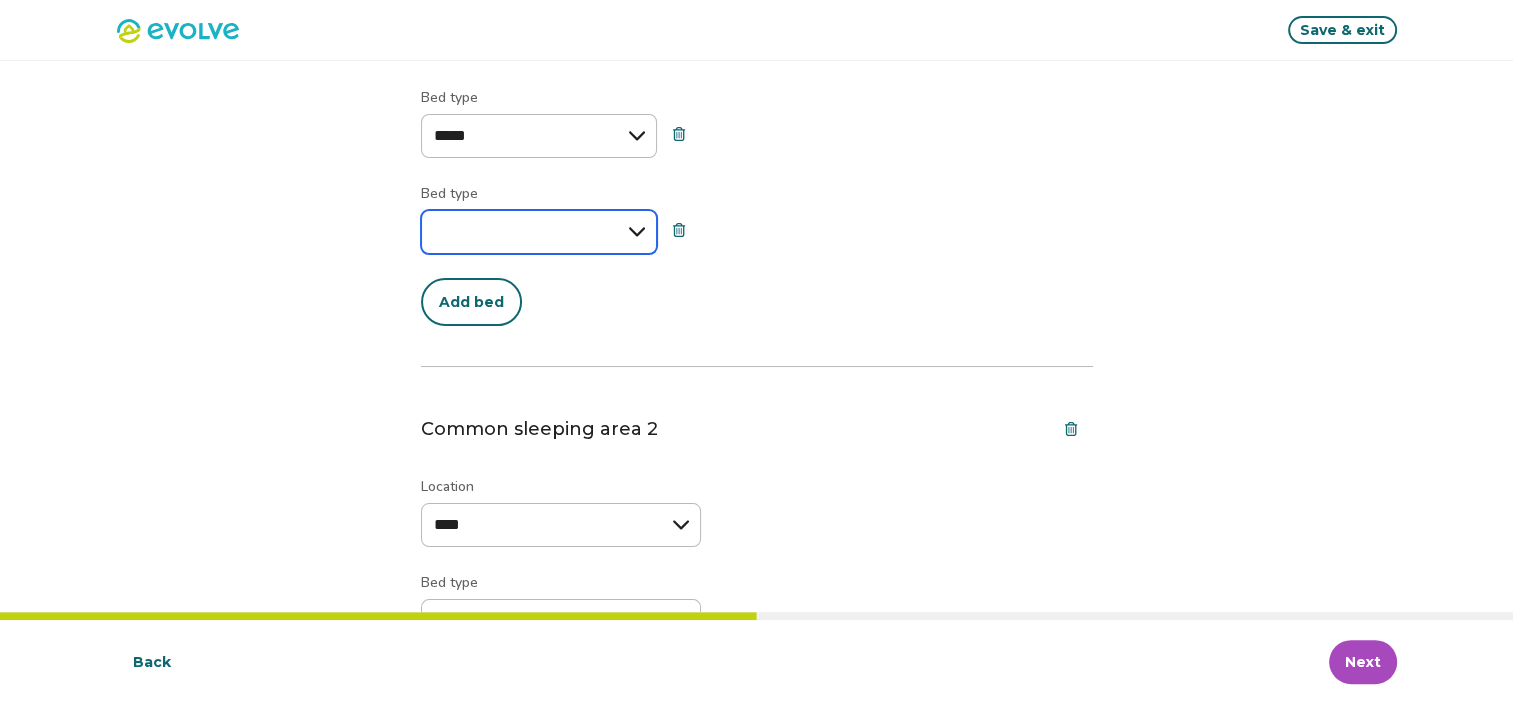 click on "**********" at bounding box center [539, 232] 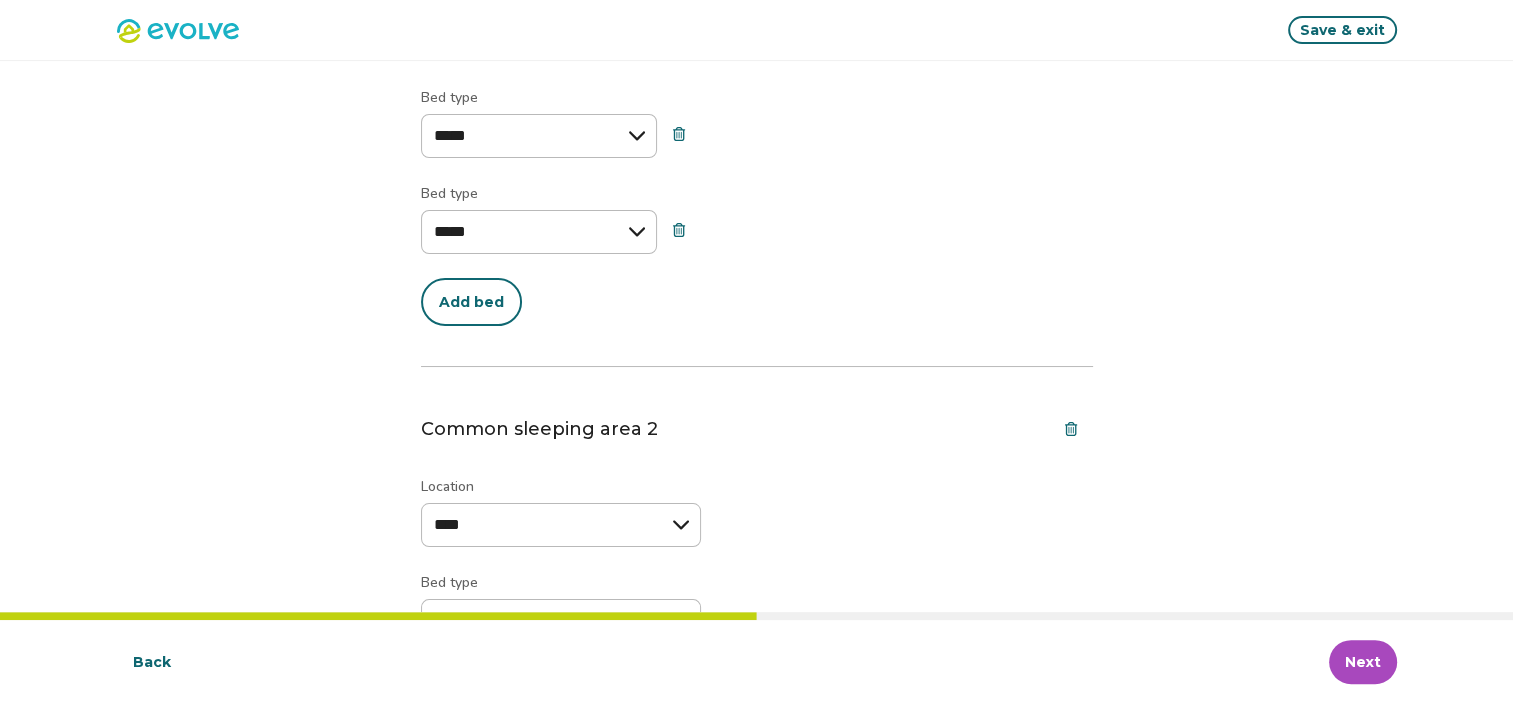 select on "*****" 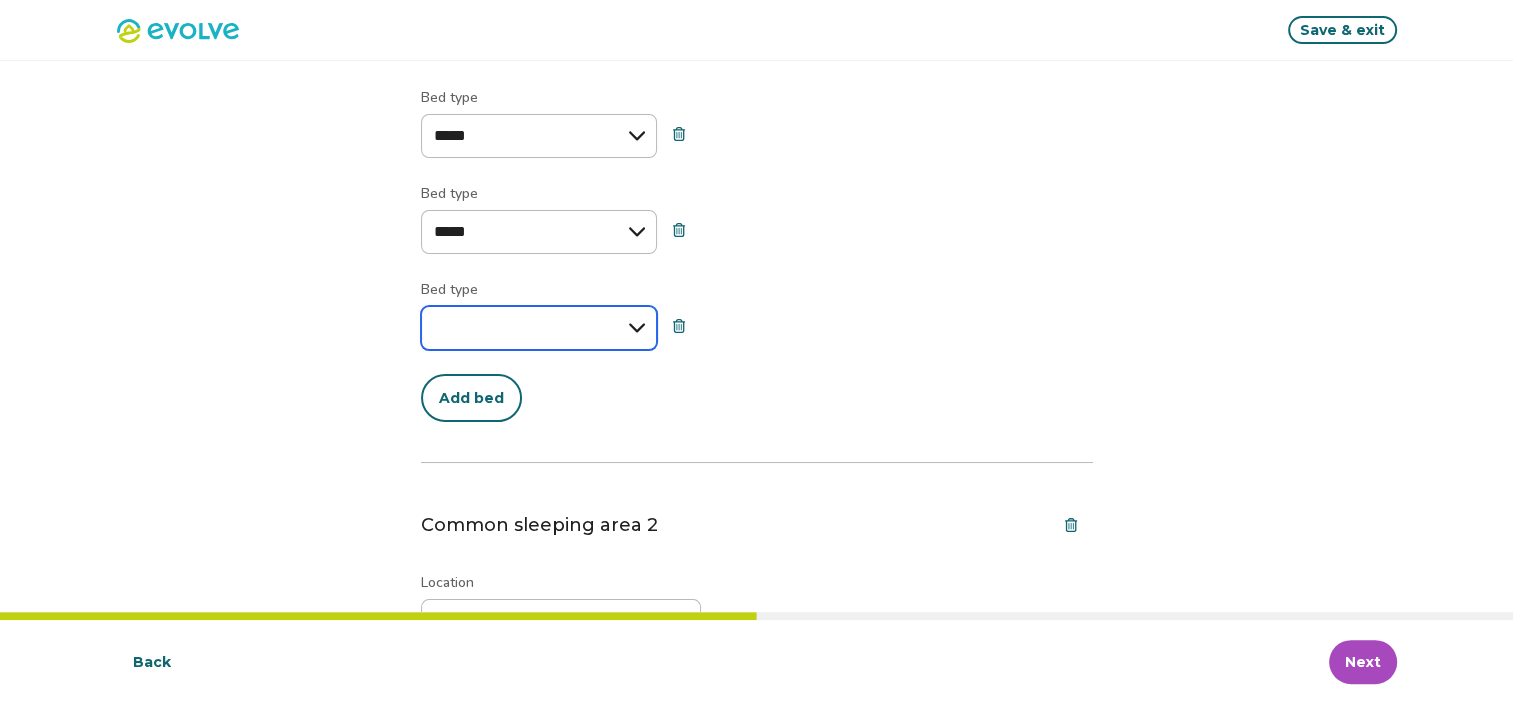 click on "**********" at bounding box center [539, 328] 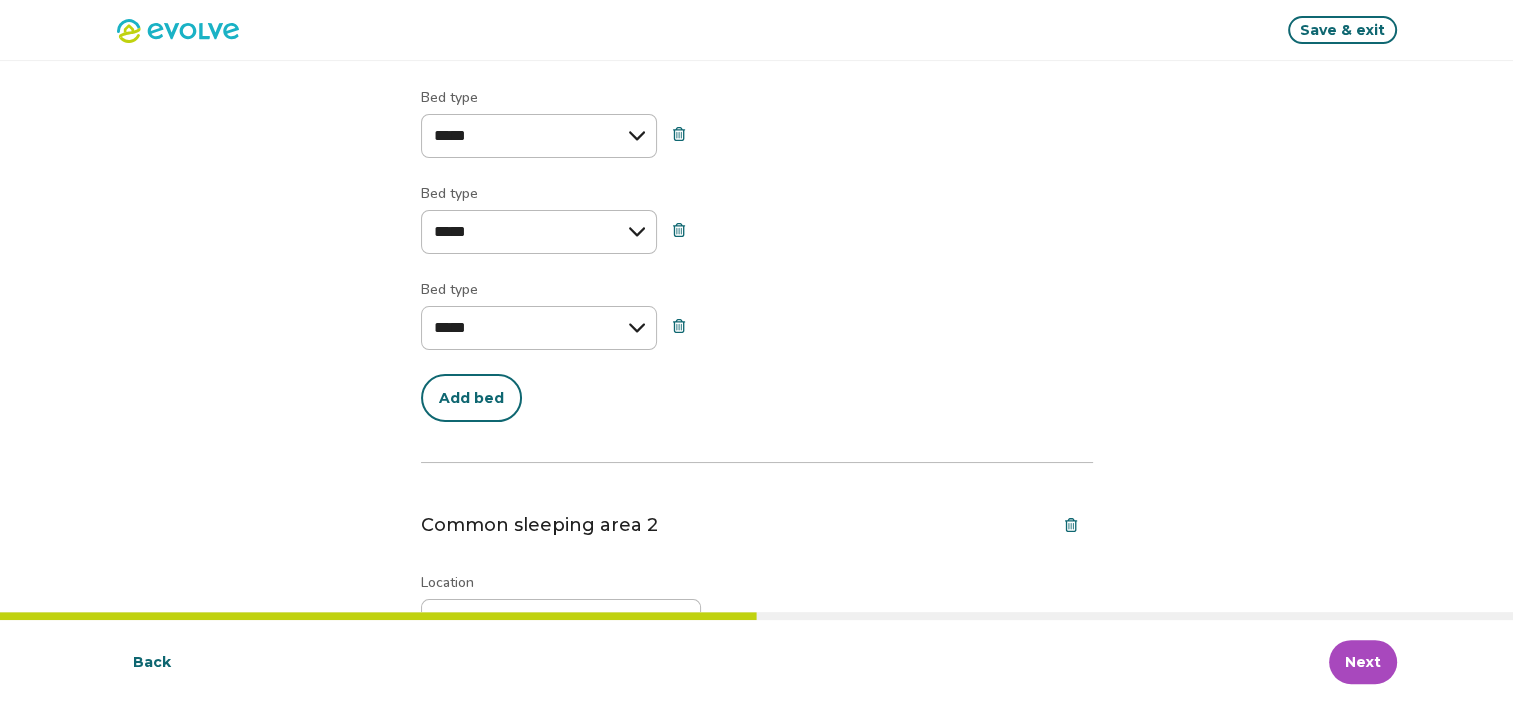 select on "*****" 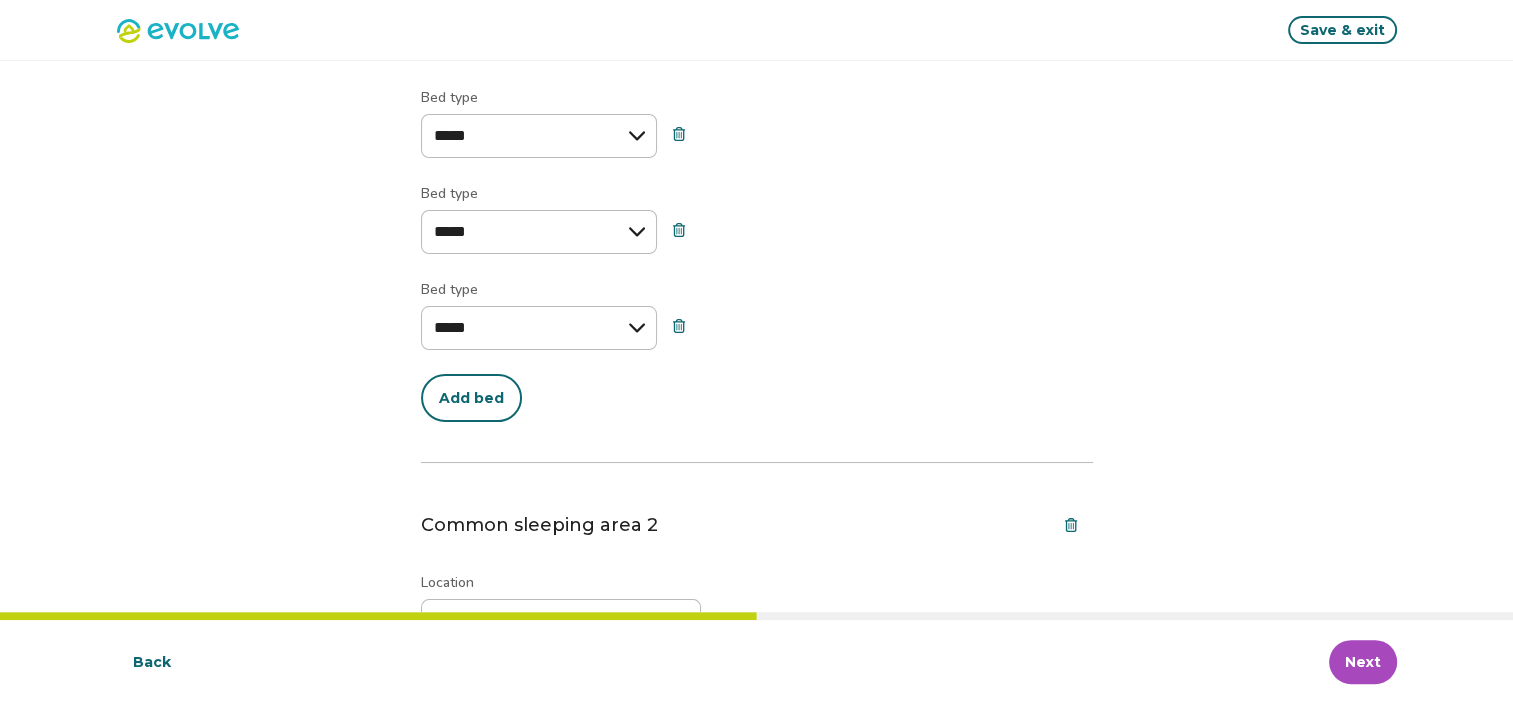 click on "Add bed" at bounding box center (471, 398) 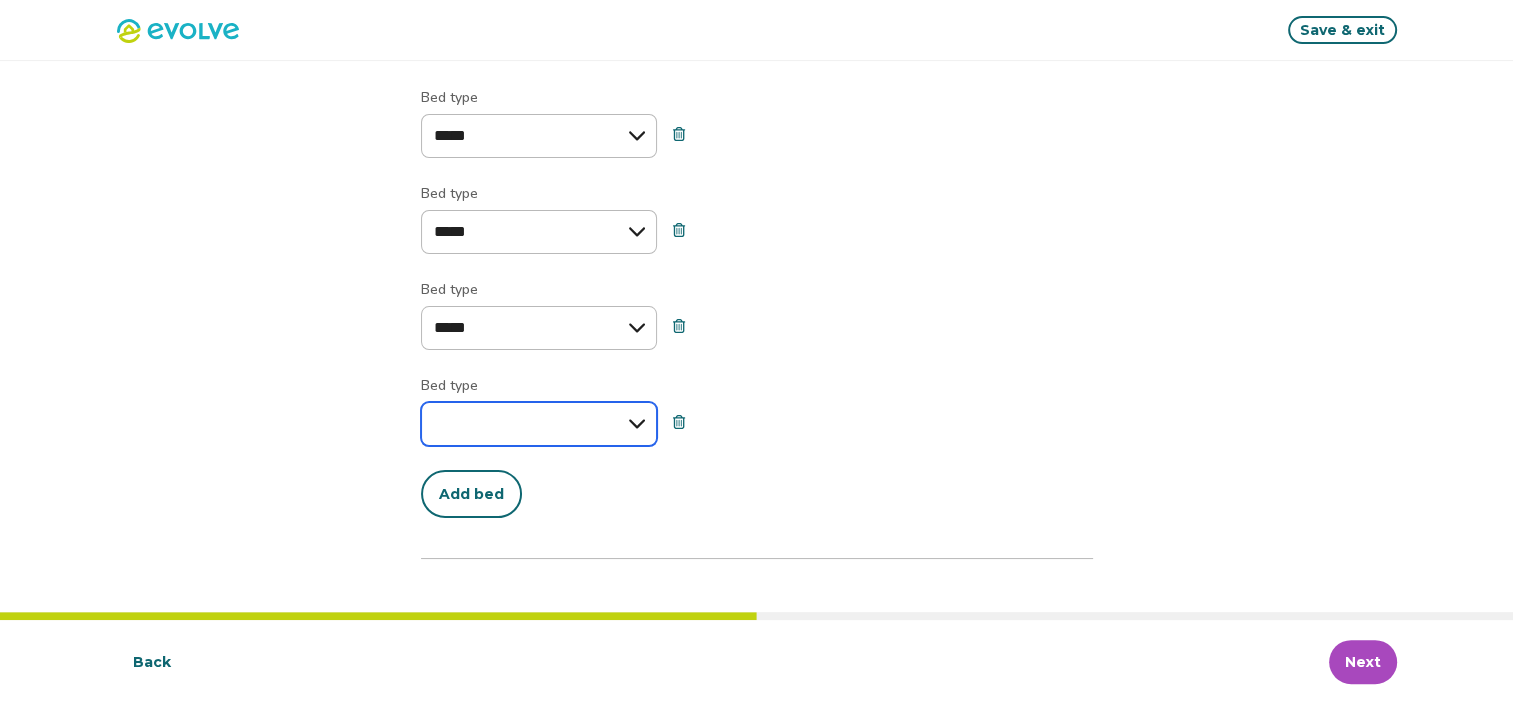 click on "**********" at bounding box center [539, 424] 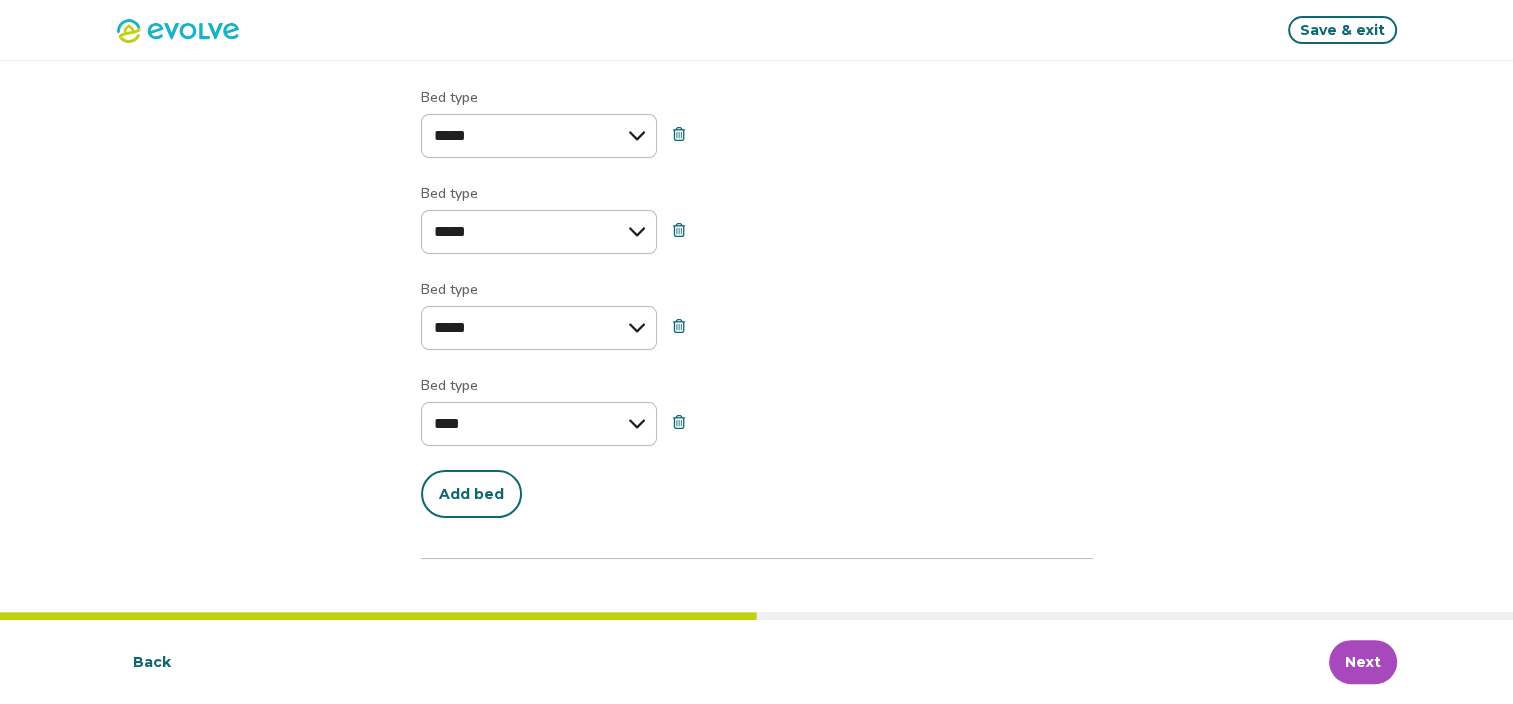 select on "****" 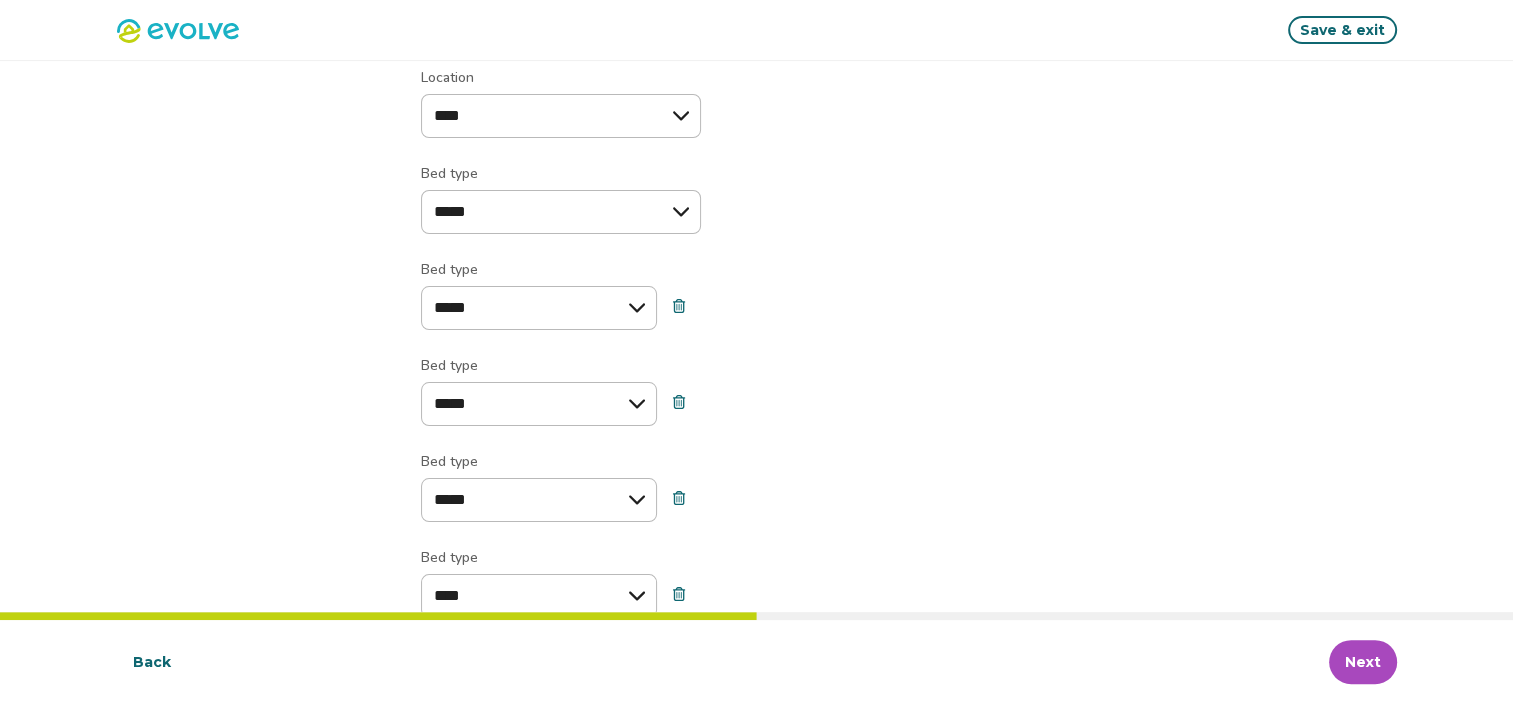 scroll, scrollTop: 591, scrollLeft: 0, axis: vertical 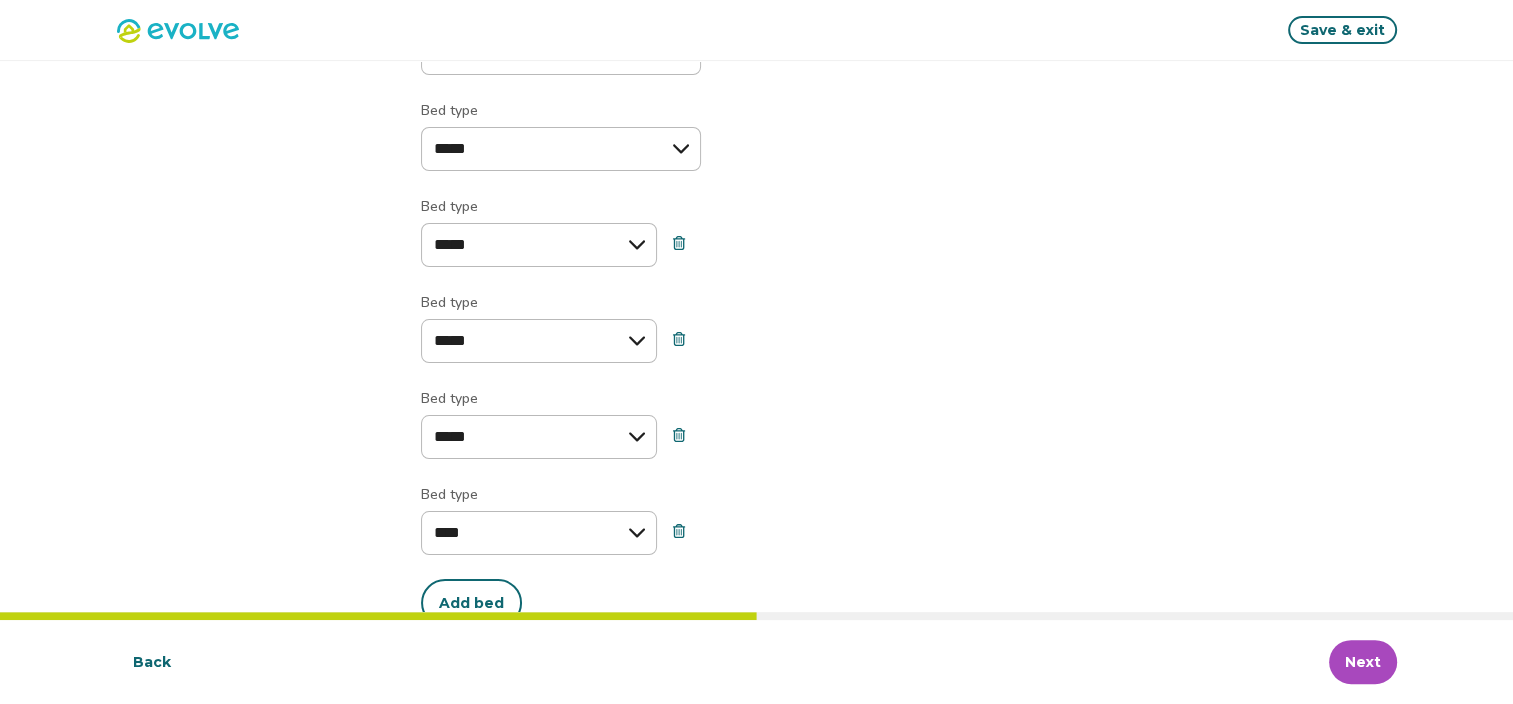 click 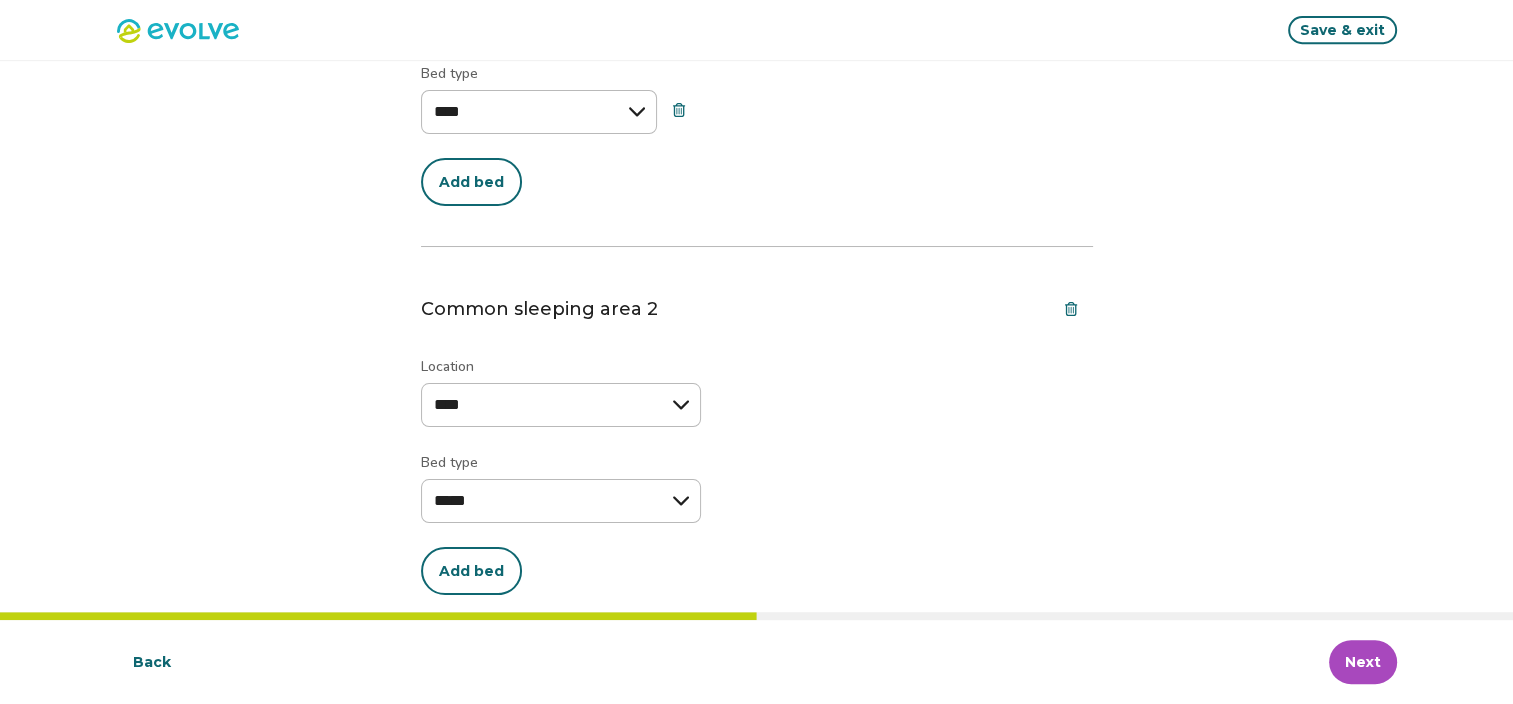 scroll, scrollTop: 918, scrollLeft: 0, axis: vertical 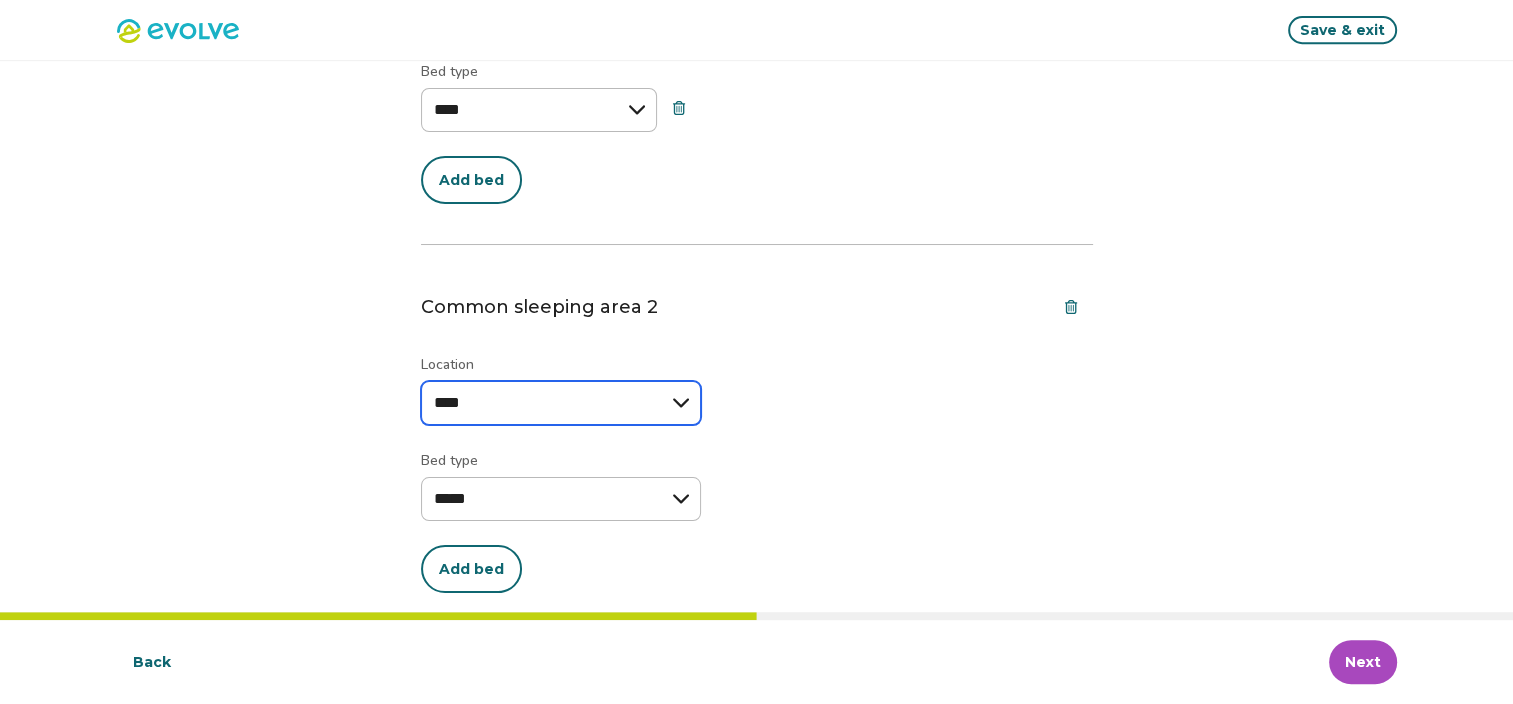 click on "**********" at bounding box center [561, 403] 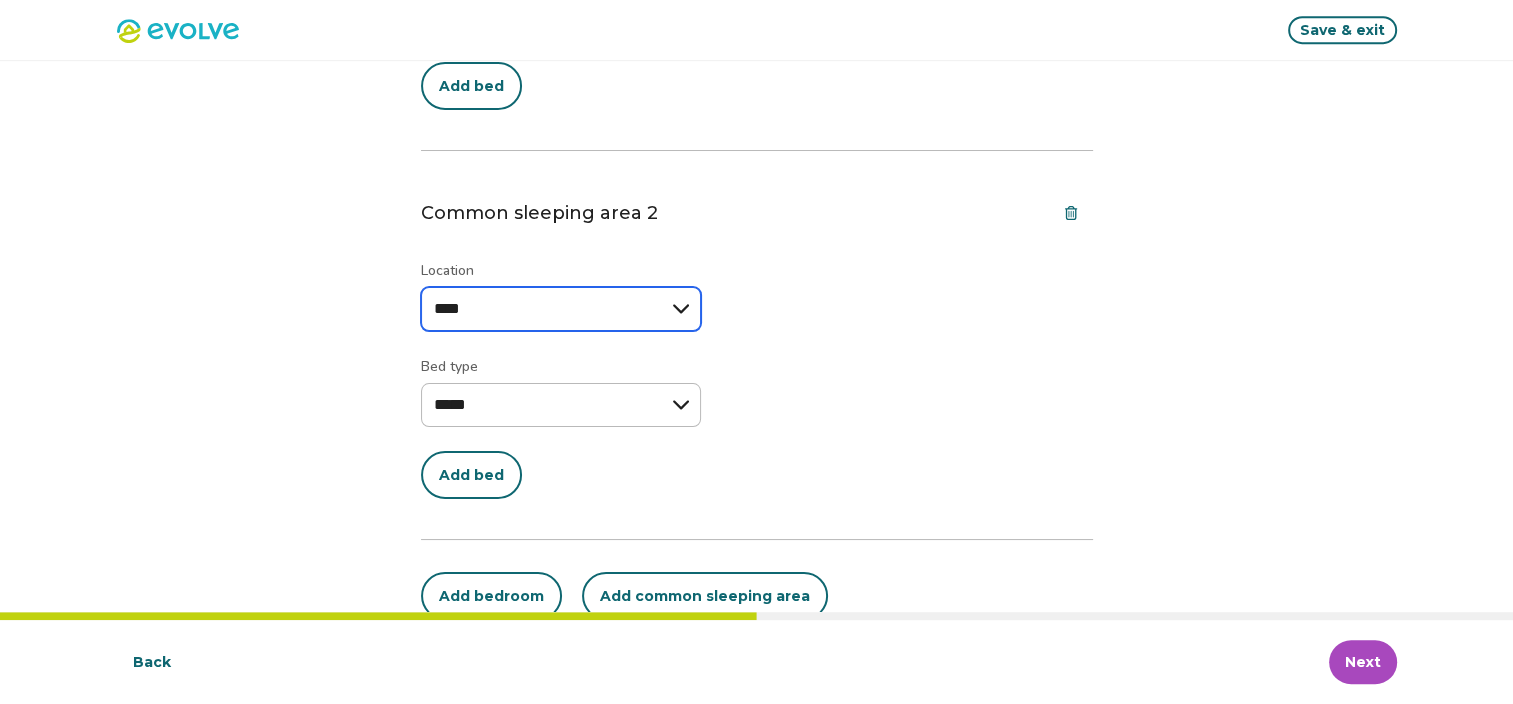 scroll, scrollTop: 1048, scrollLeft: 0, axis: vertical 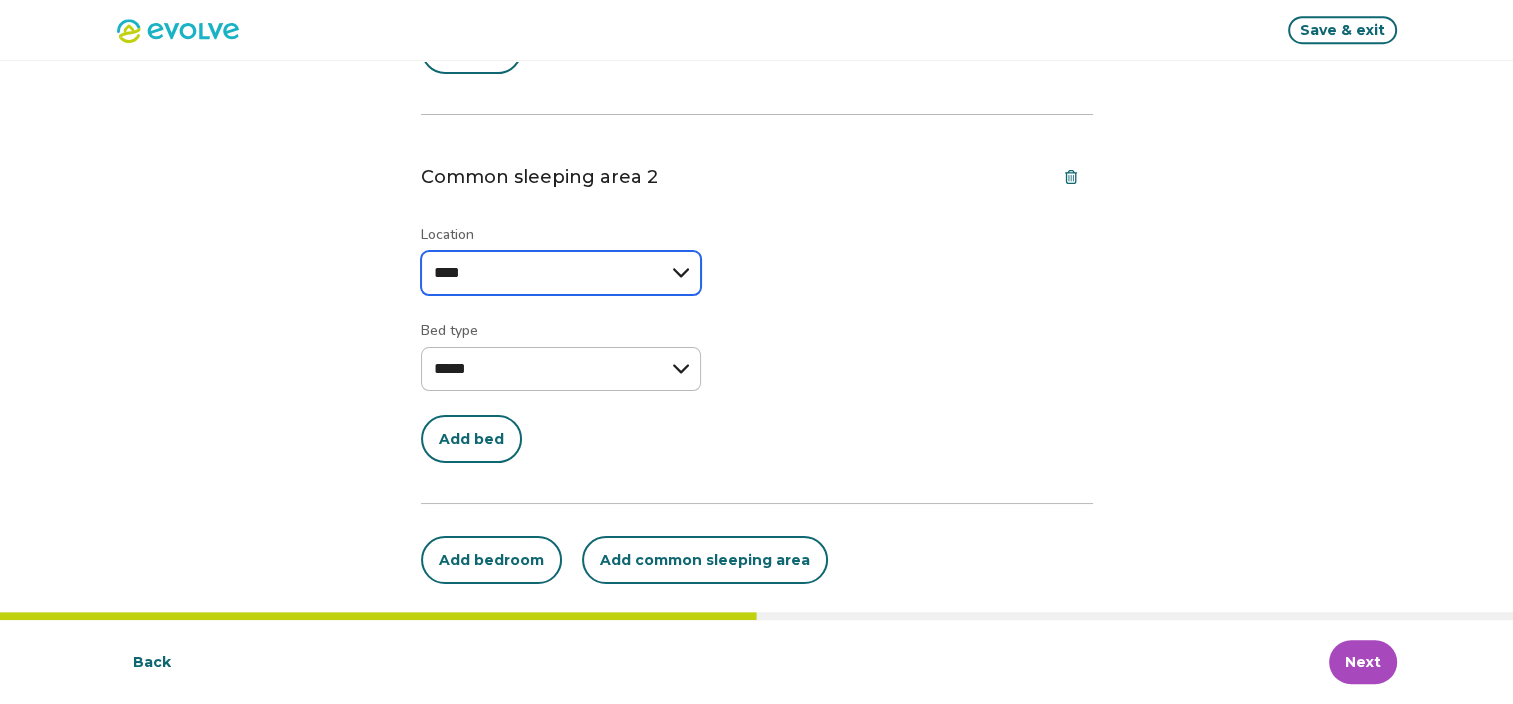 click on "**********" at bounding box center [561, 273] 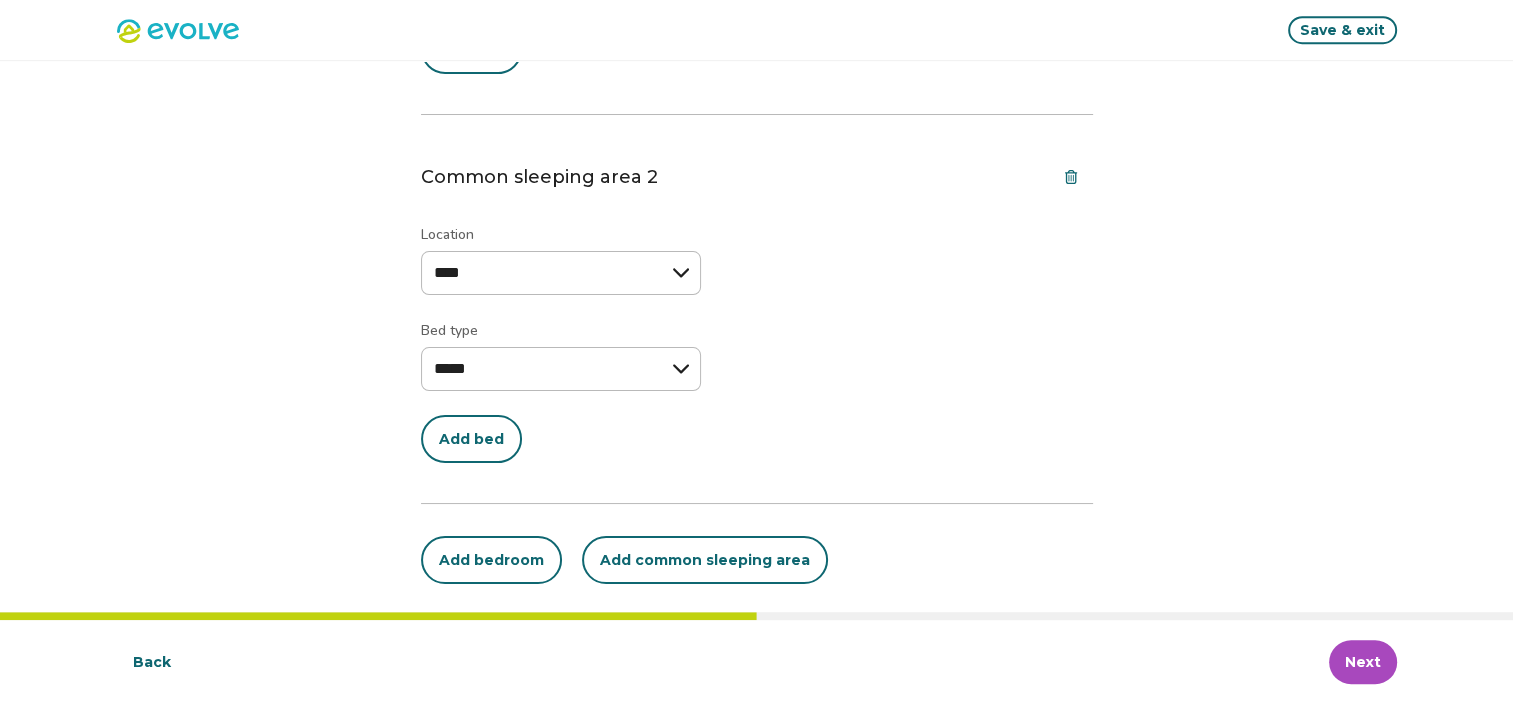 drag, startPoint x: 769, startPoint y: 346, endPoint x: 707, endPoint y: 360, distance: 63.560993 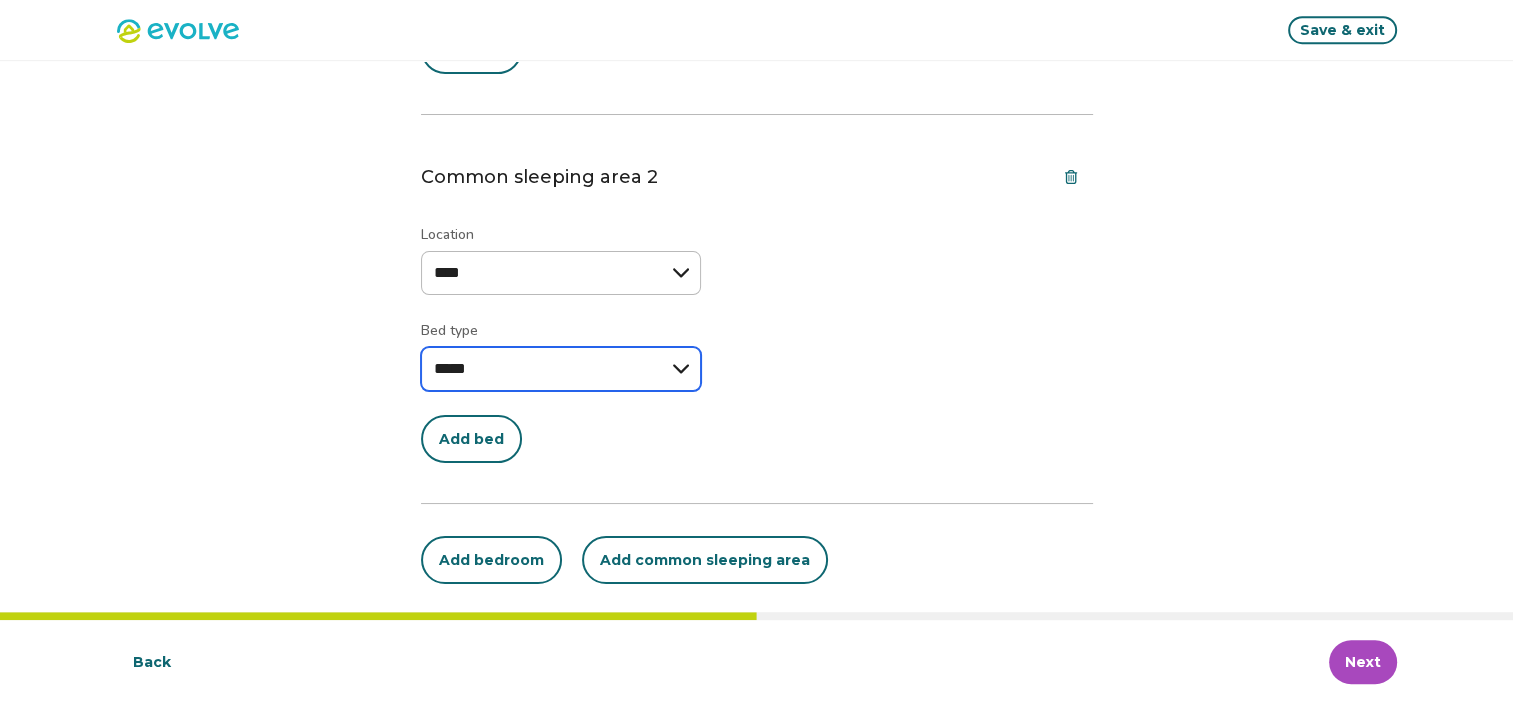 click on "**********" at bounding box center (561, 369) 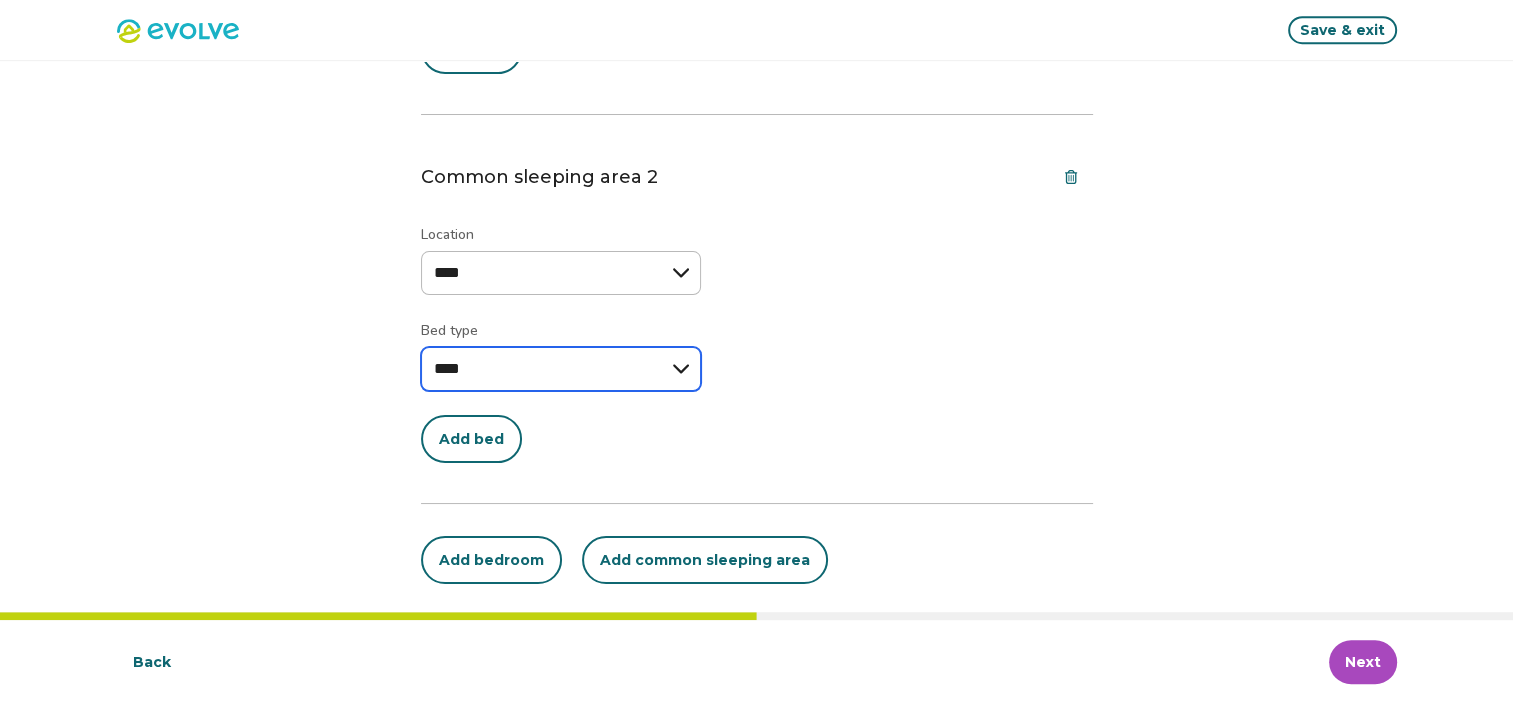 click on "**********" at bounding box center (561, 369) 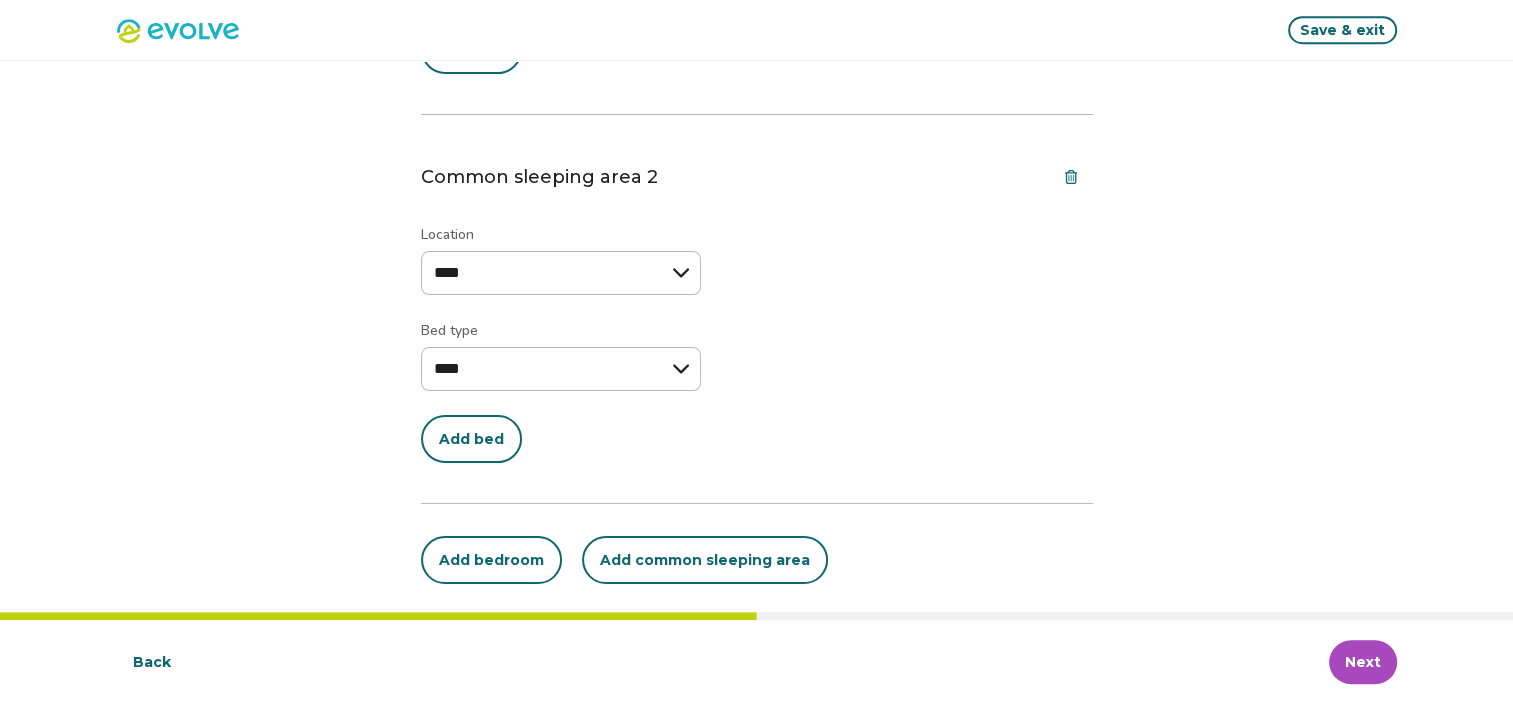 click on "Add bed" at bounding box center (471, 439) 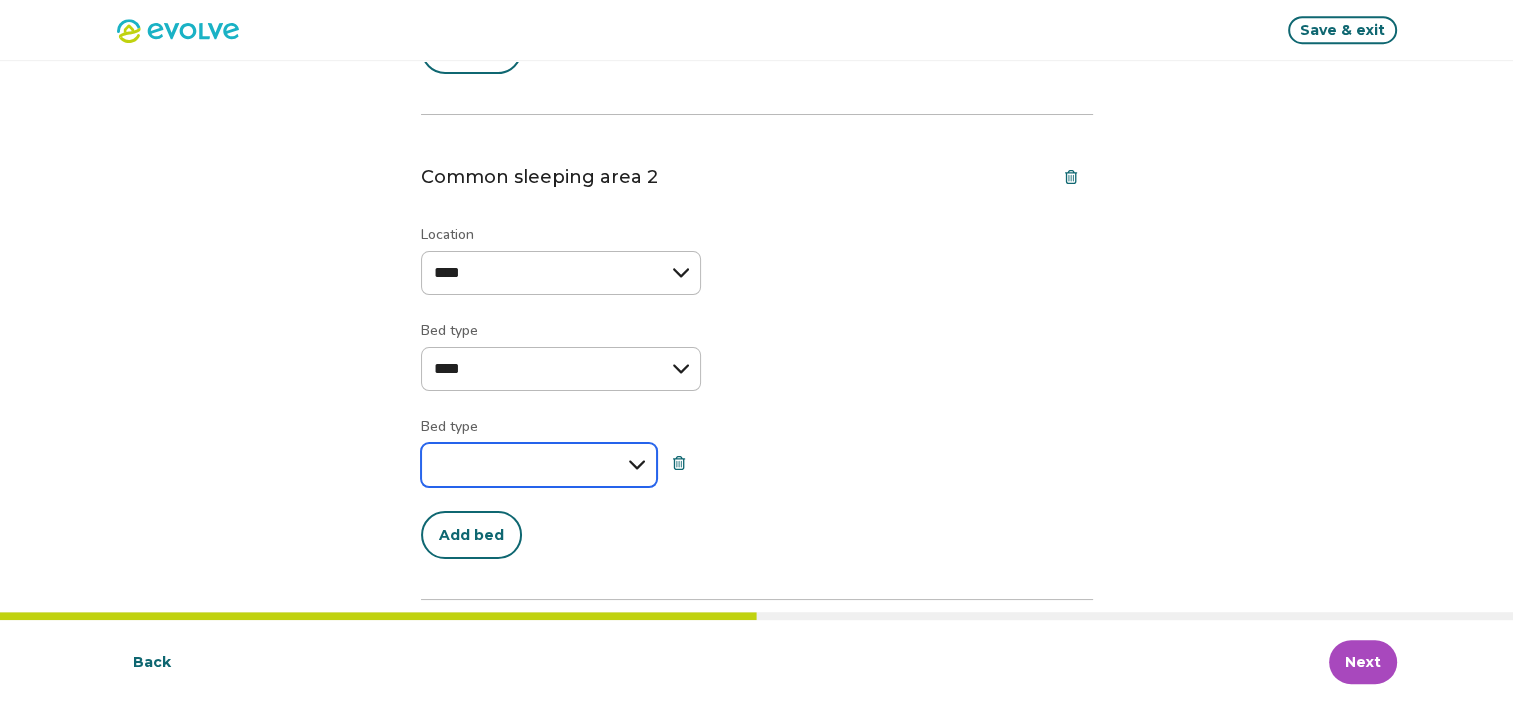 click on "**********" at bounding box center [539, 465] 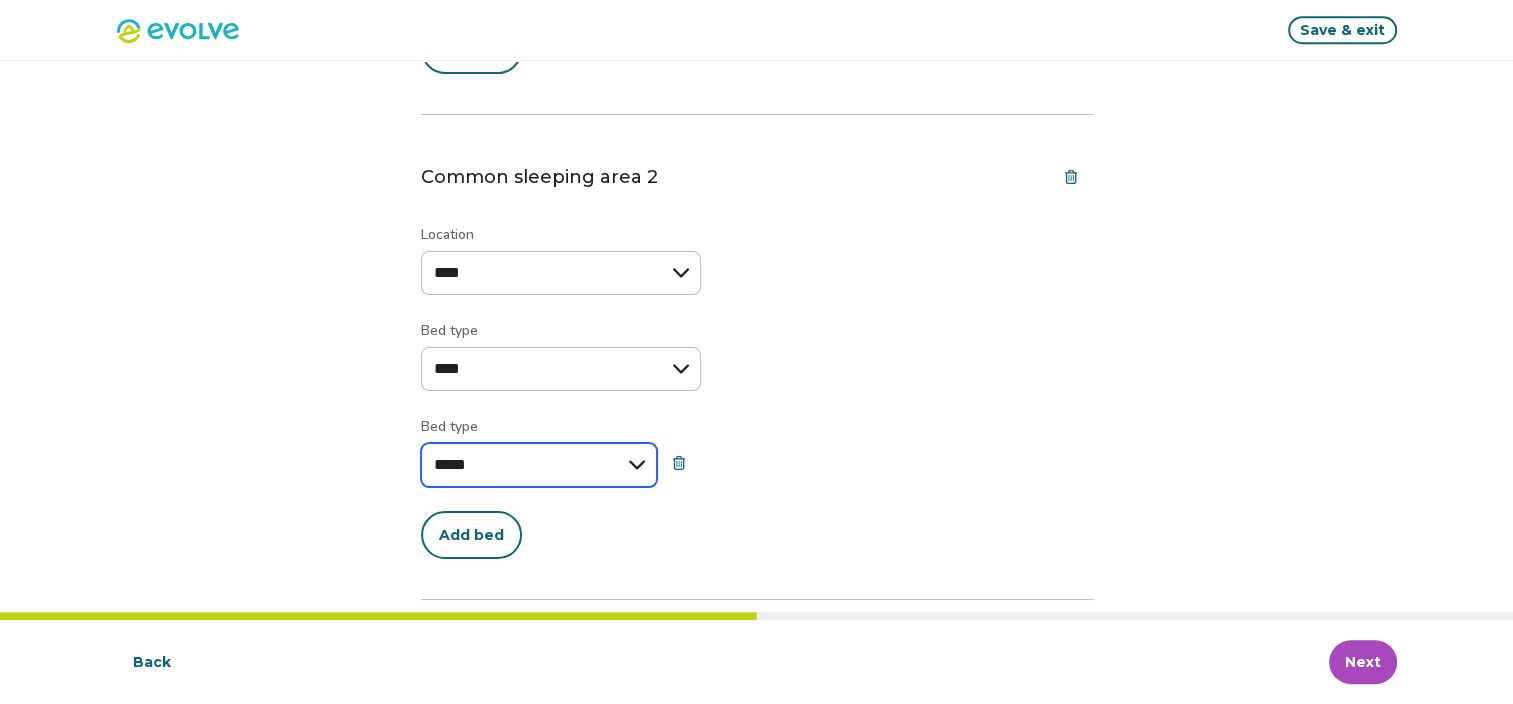 click on "**********" at bounding box center (539, 465) 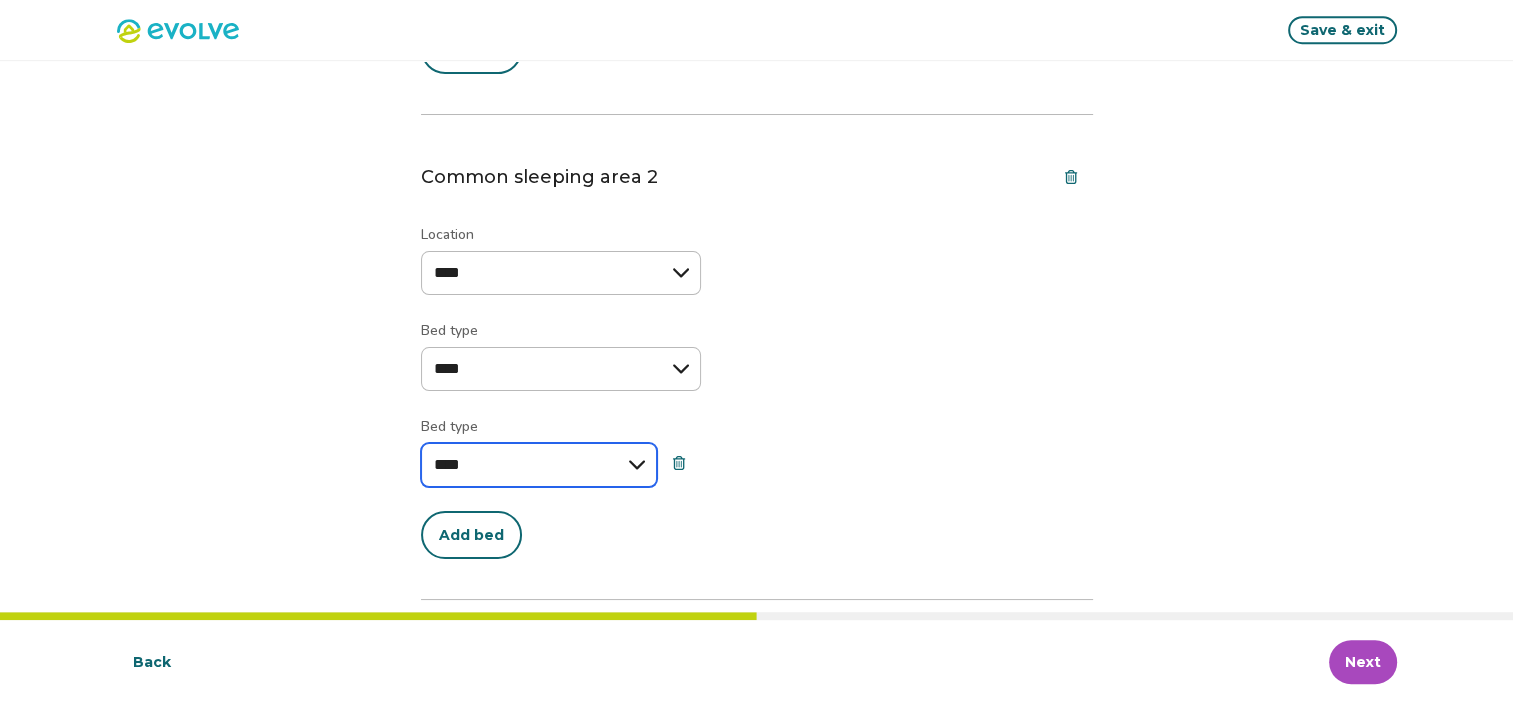click on "**********" at bounding box center (539, 465) 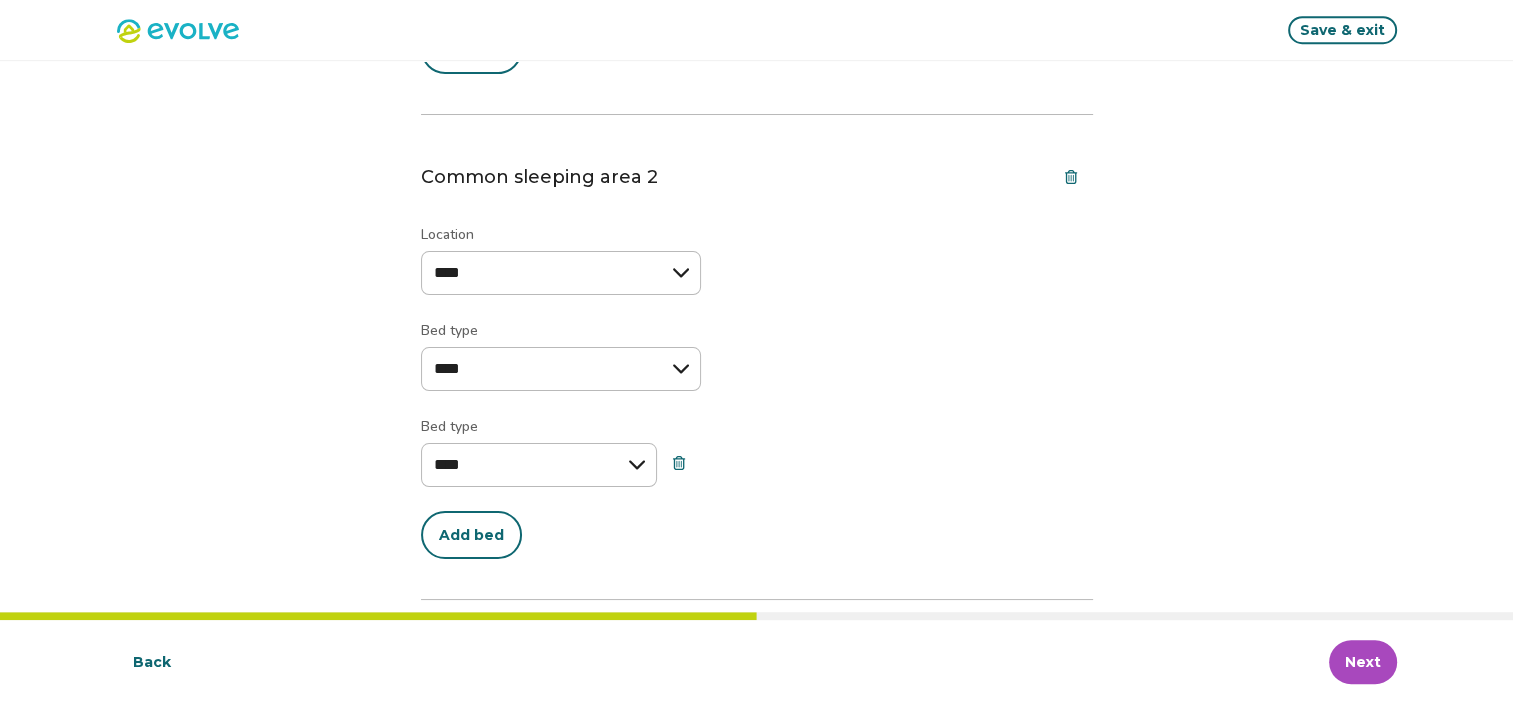 click on "Add bed" at bounding box center (471, 535) 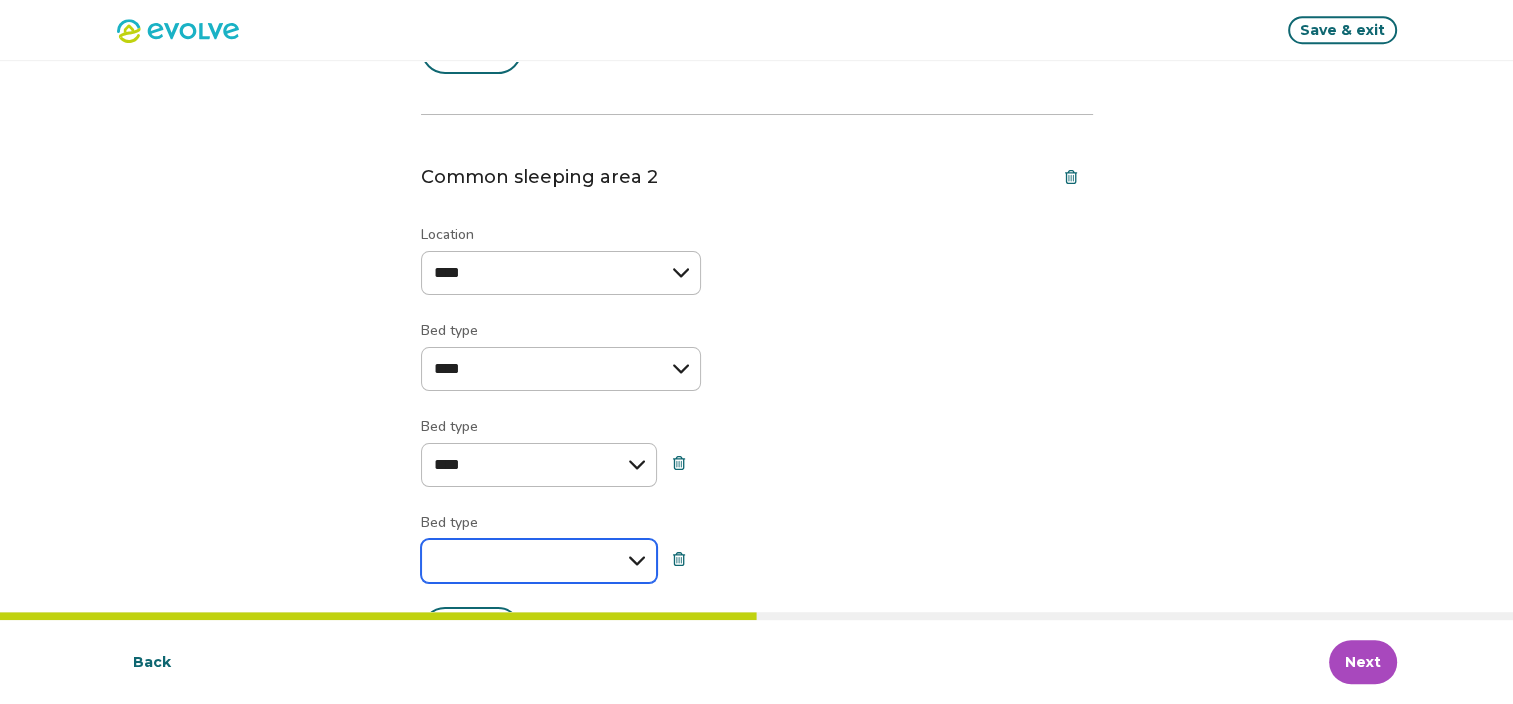 click on "**********" at bounding box center [539, 561] 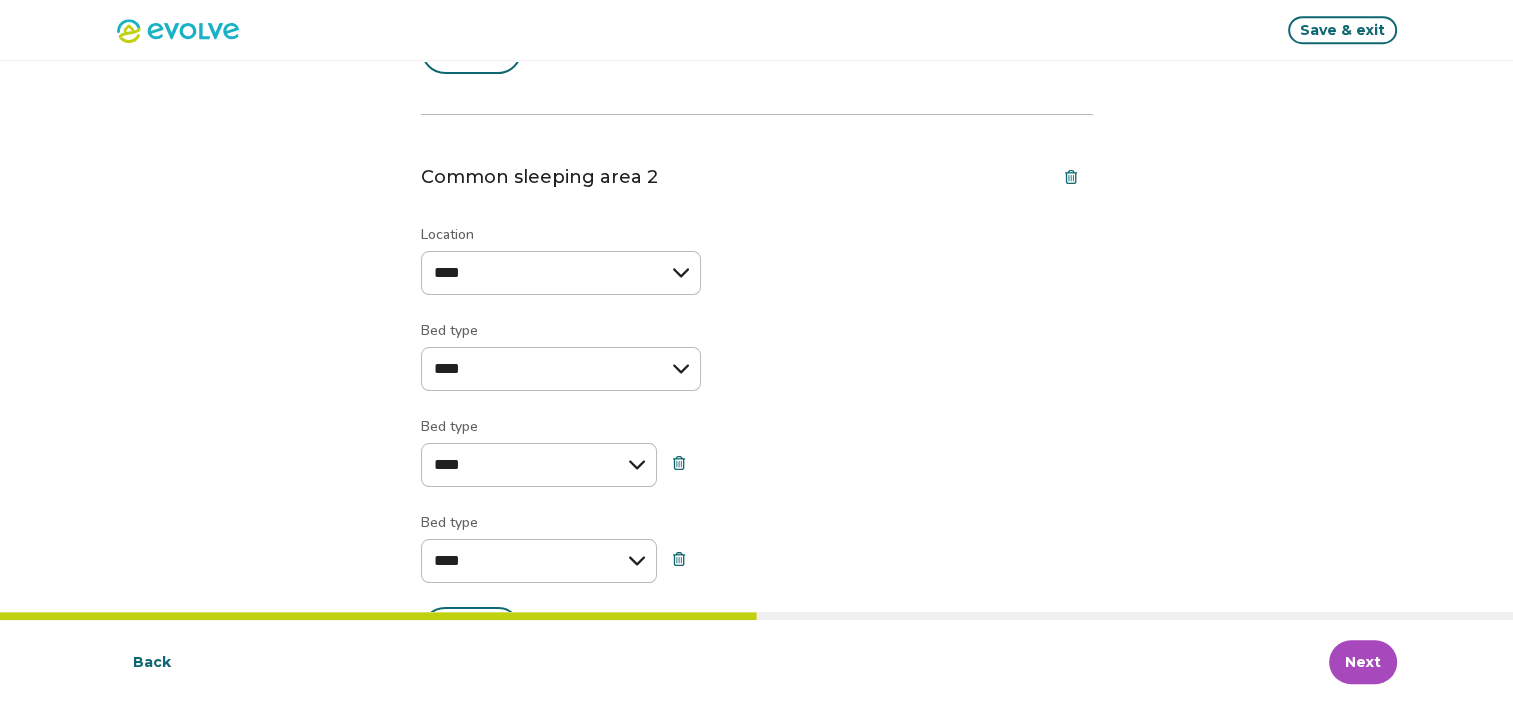 select on "****" 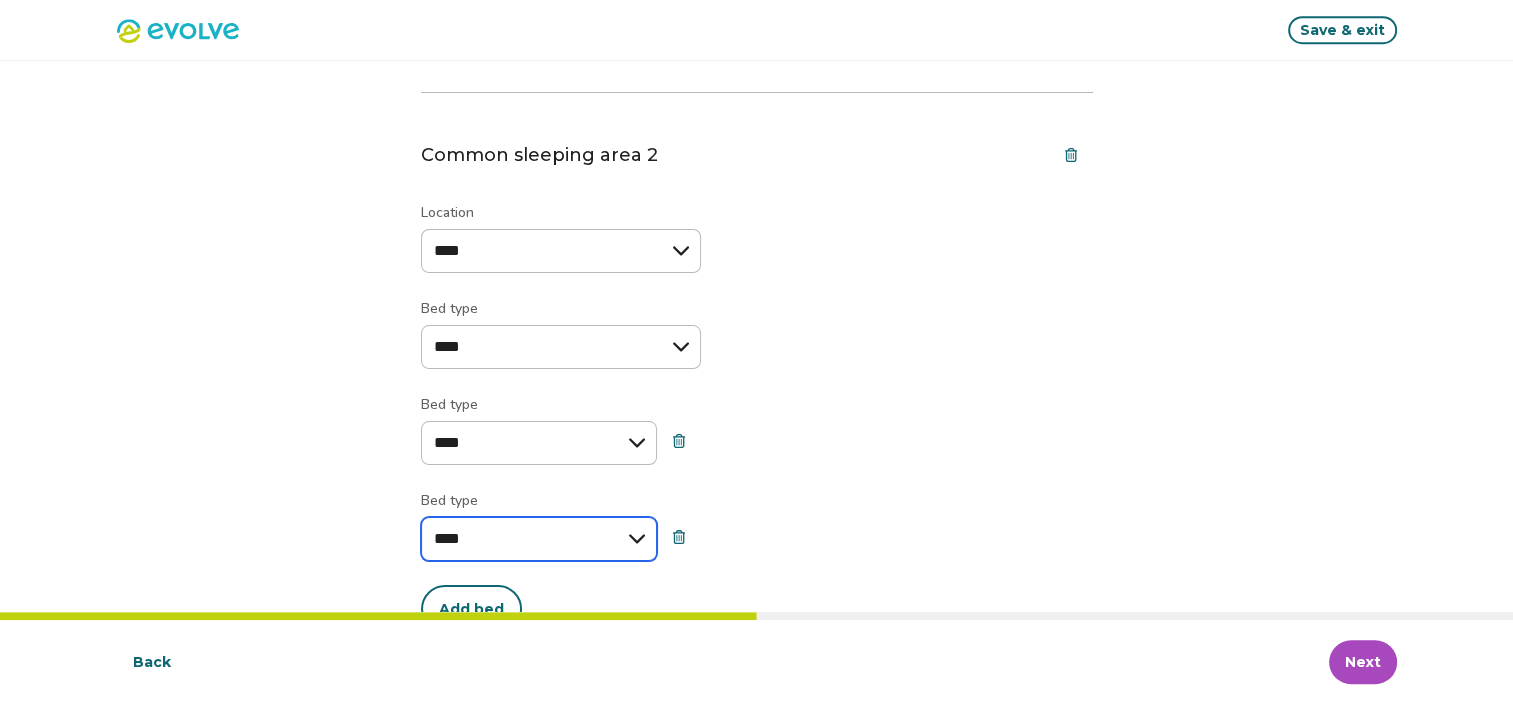 click on "**********" at bounding box center (539, 539) 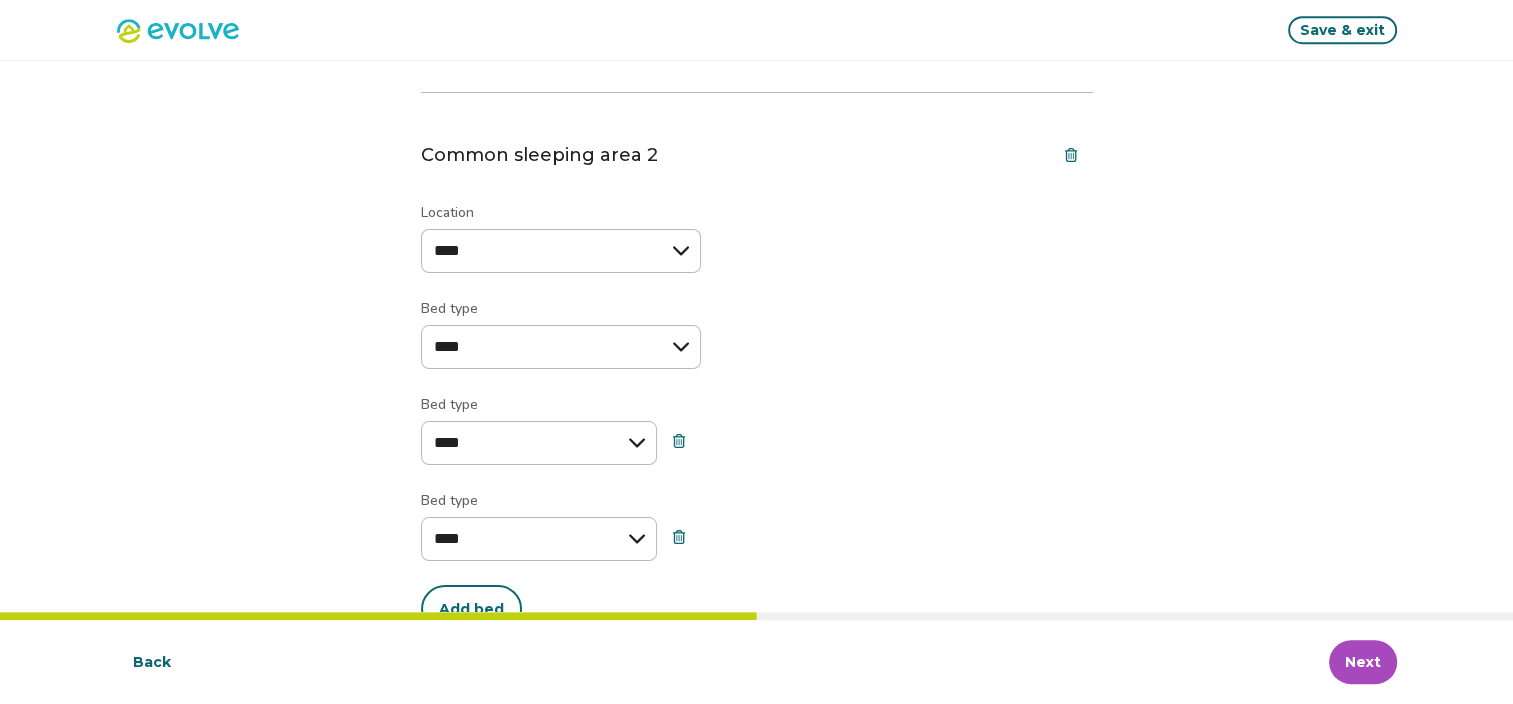 click on "**********" at bounding box center [757, 383] 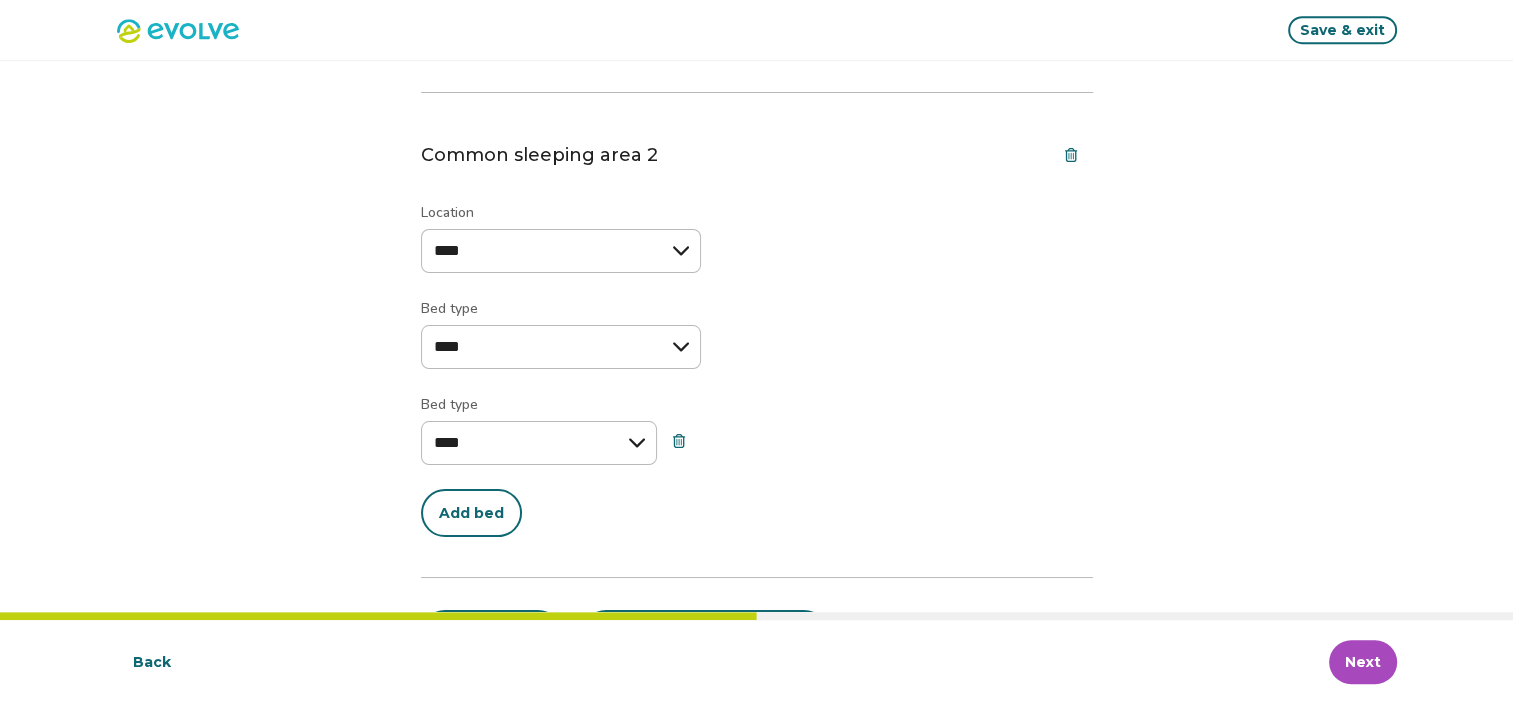click on "Add bed" at bounding box center (471, 513) 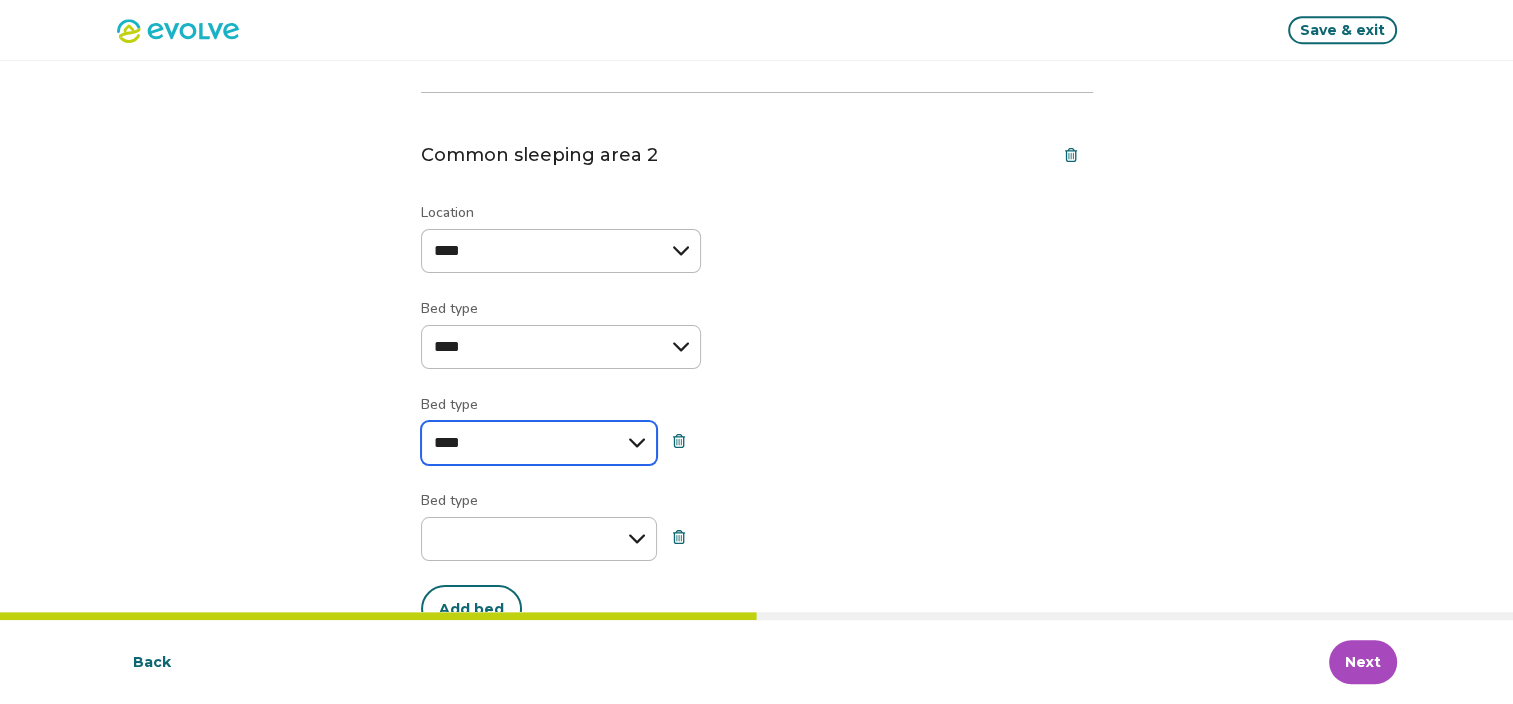 click on "**********" at bounding box center [539, 443] 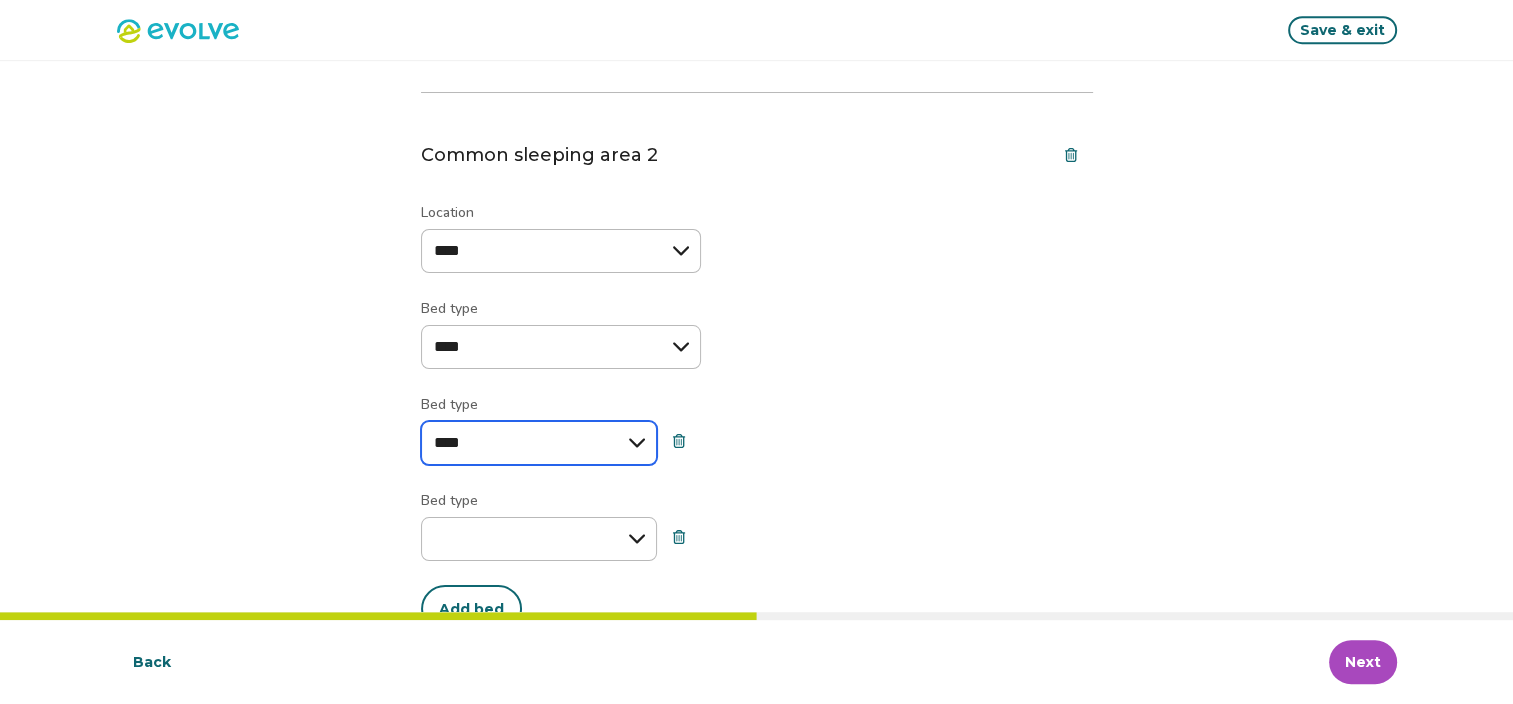 select on "*****" 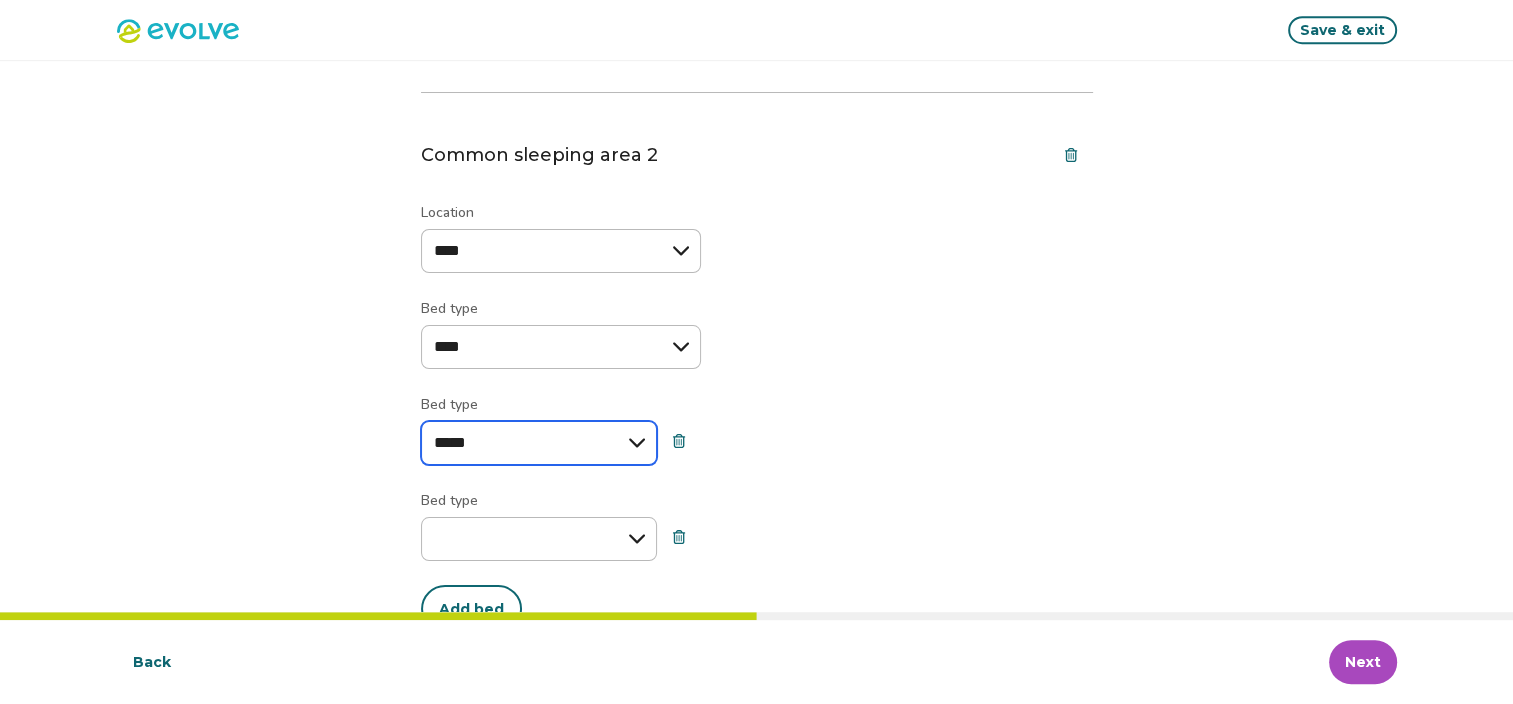 click on "**********" at bounding box center [539, 443] 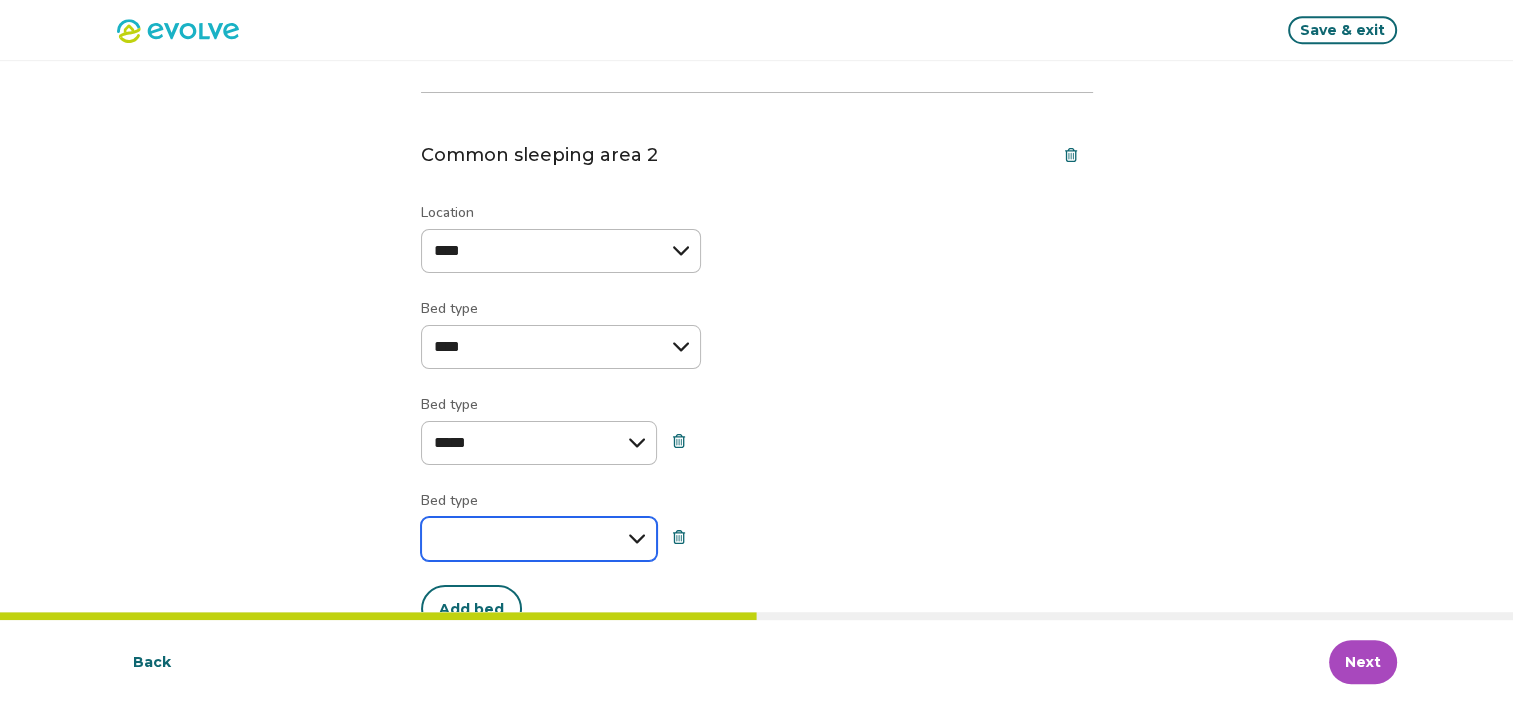 click on "**********" at bounding box center [539, 539] 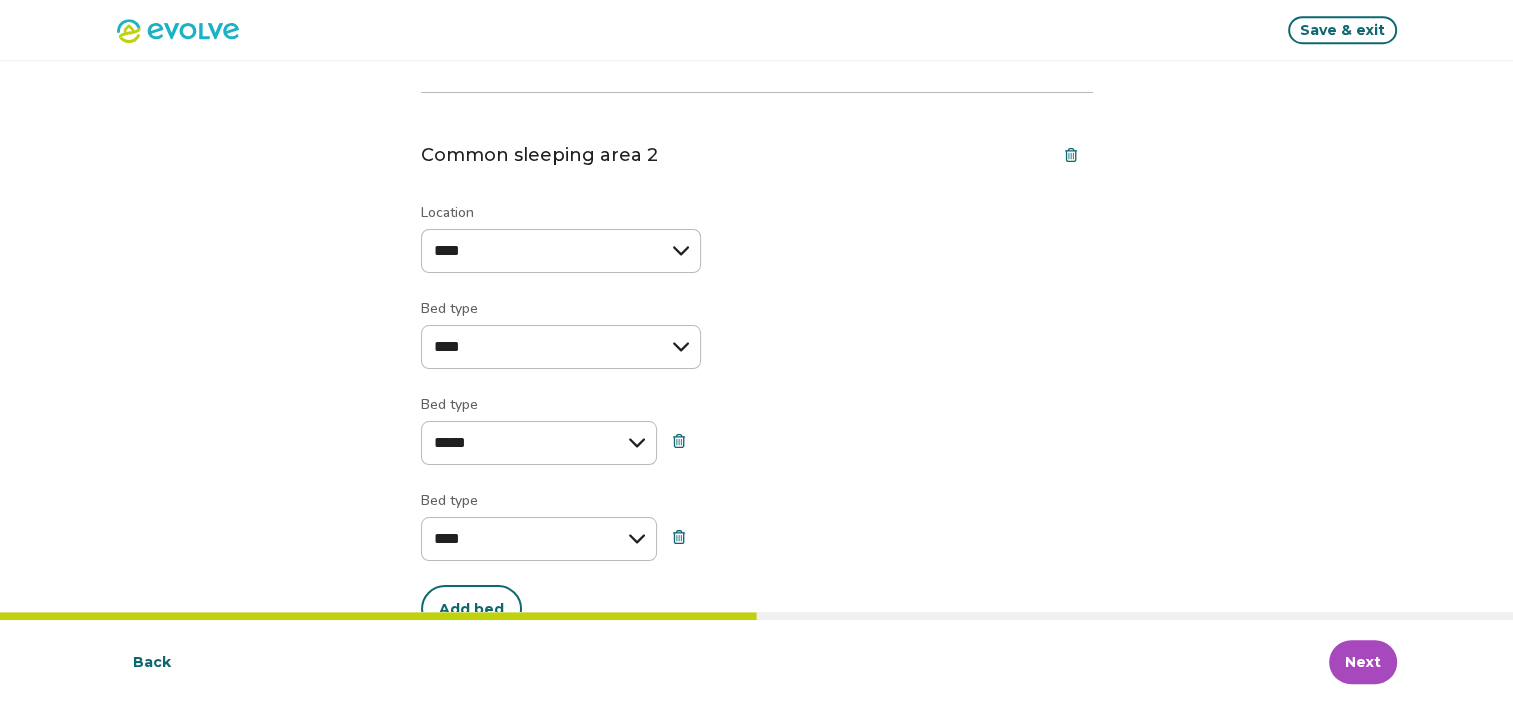 select on "****" 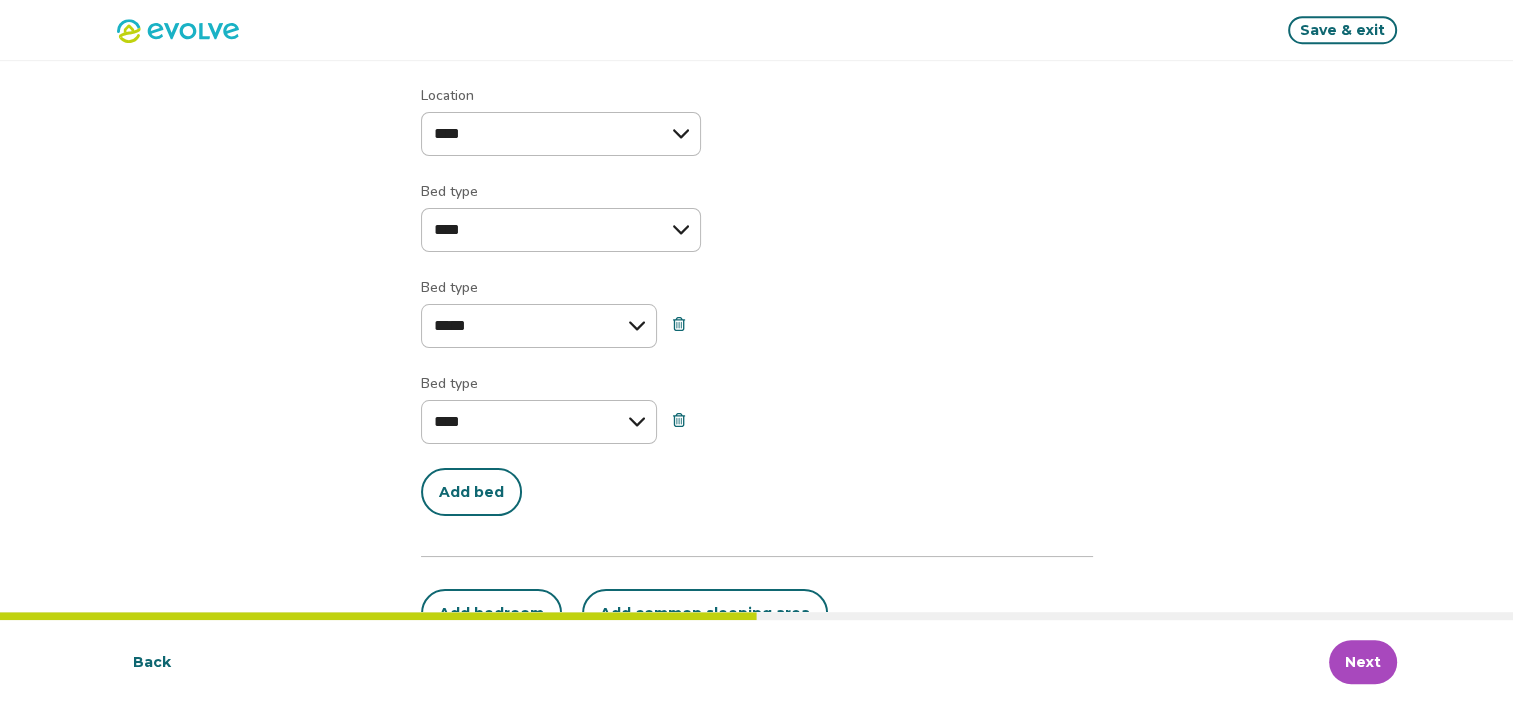 scroll, scrollTop: 1203, scrollLeft: 0, axis: vertical 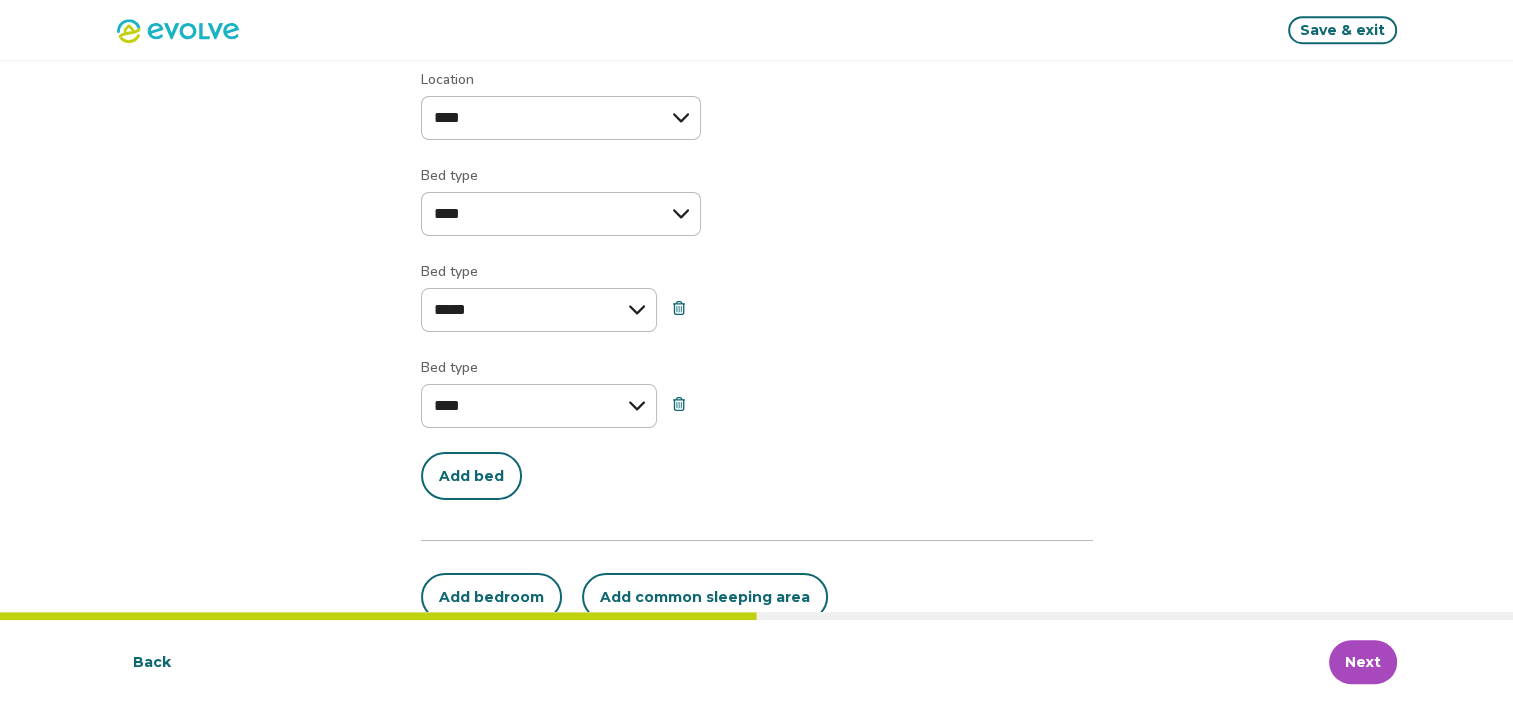 click on "Add bed" at bounding box center (471, 476) 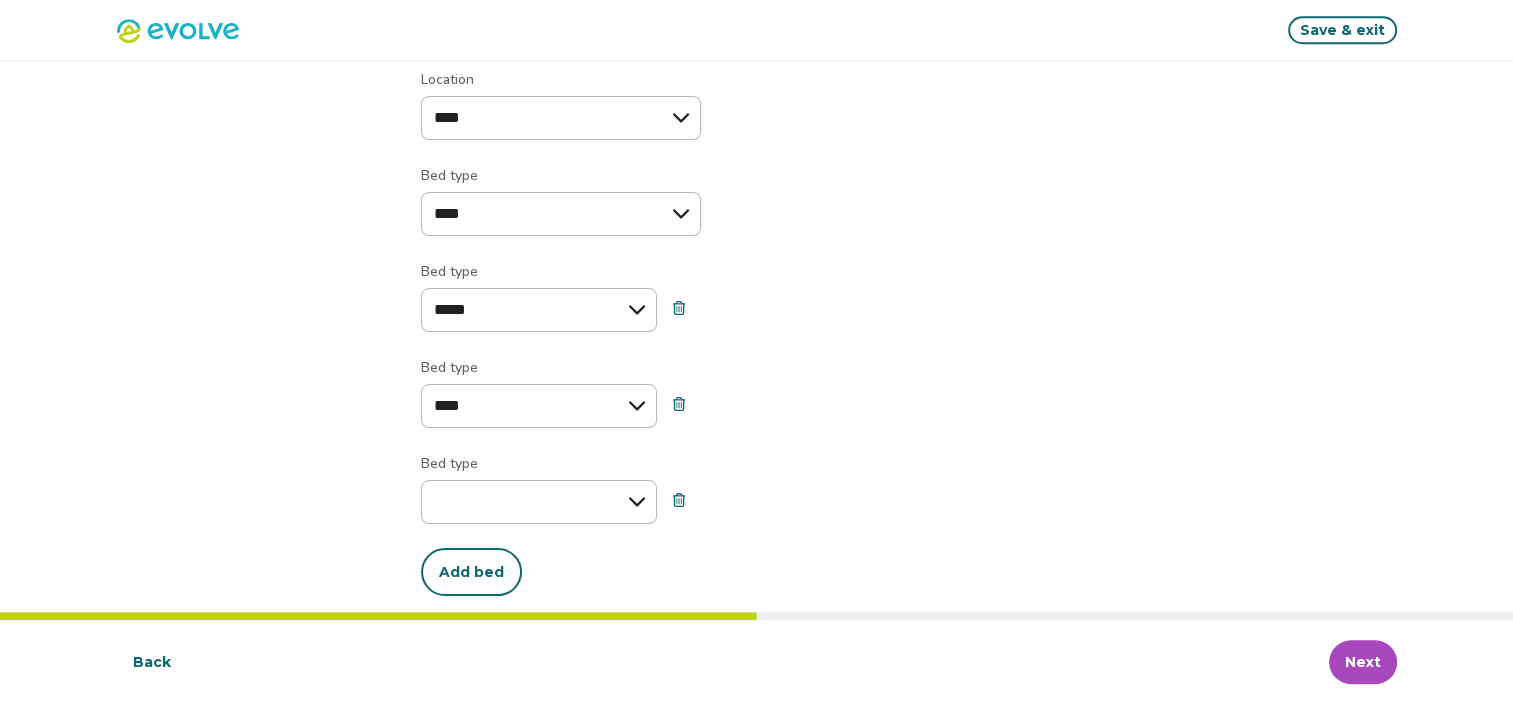 click on "Bed type" at bounding box center [449, 464] 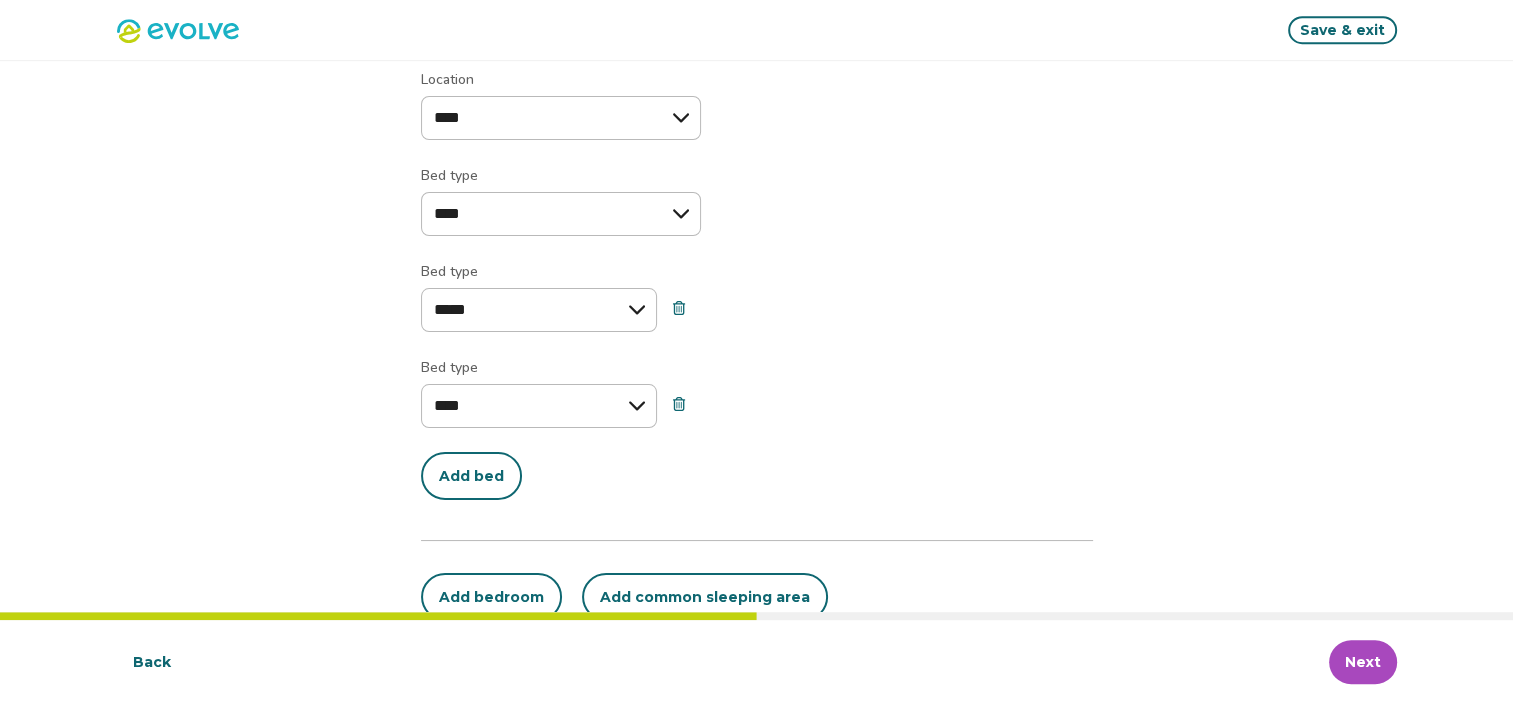 click on "Add bed" at bounding box center [471, 476] 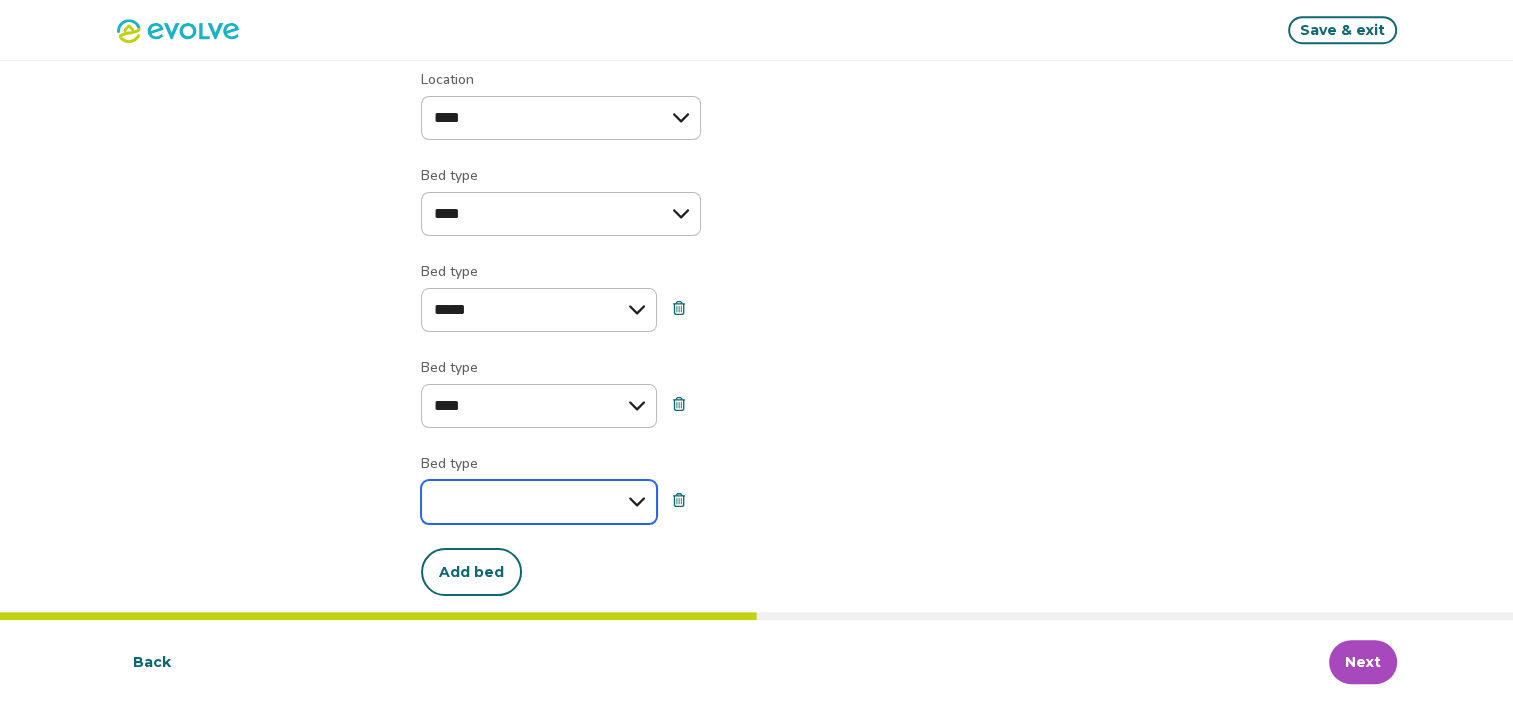click on "**********" at bounding box center [539, 502] 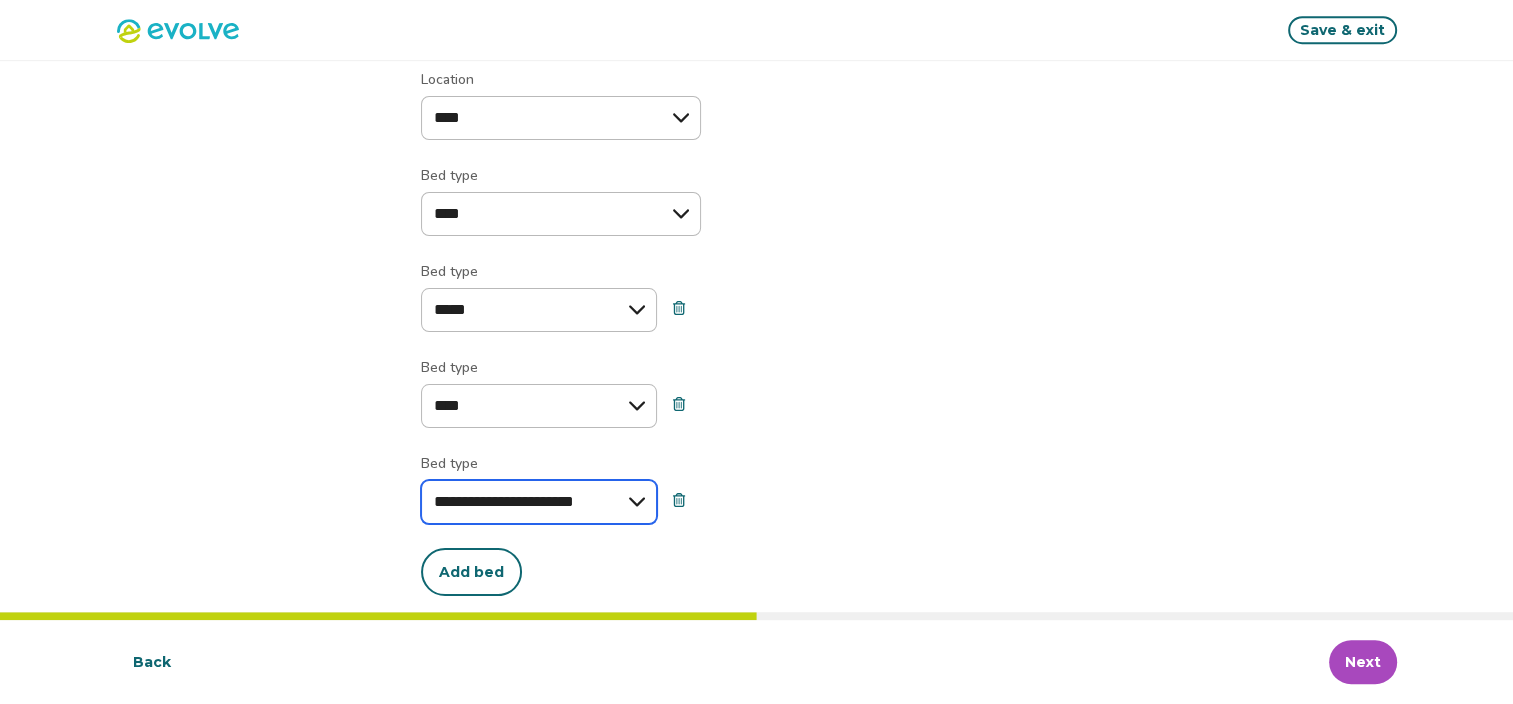 click on "**********" at bounding box center [539, 502] 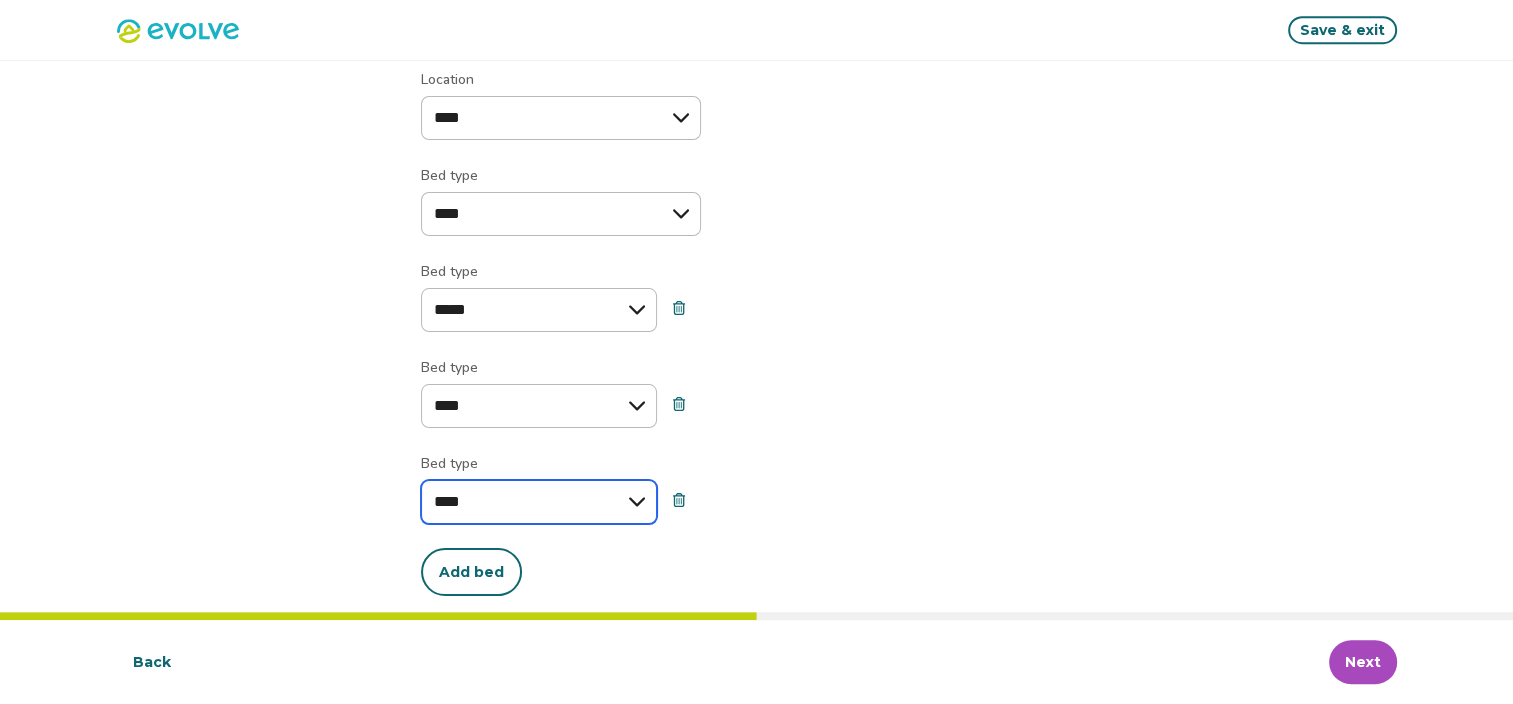 click on "**********" at bounding box center [539, 502] 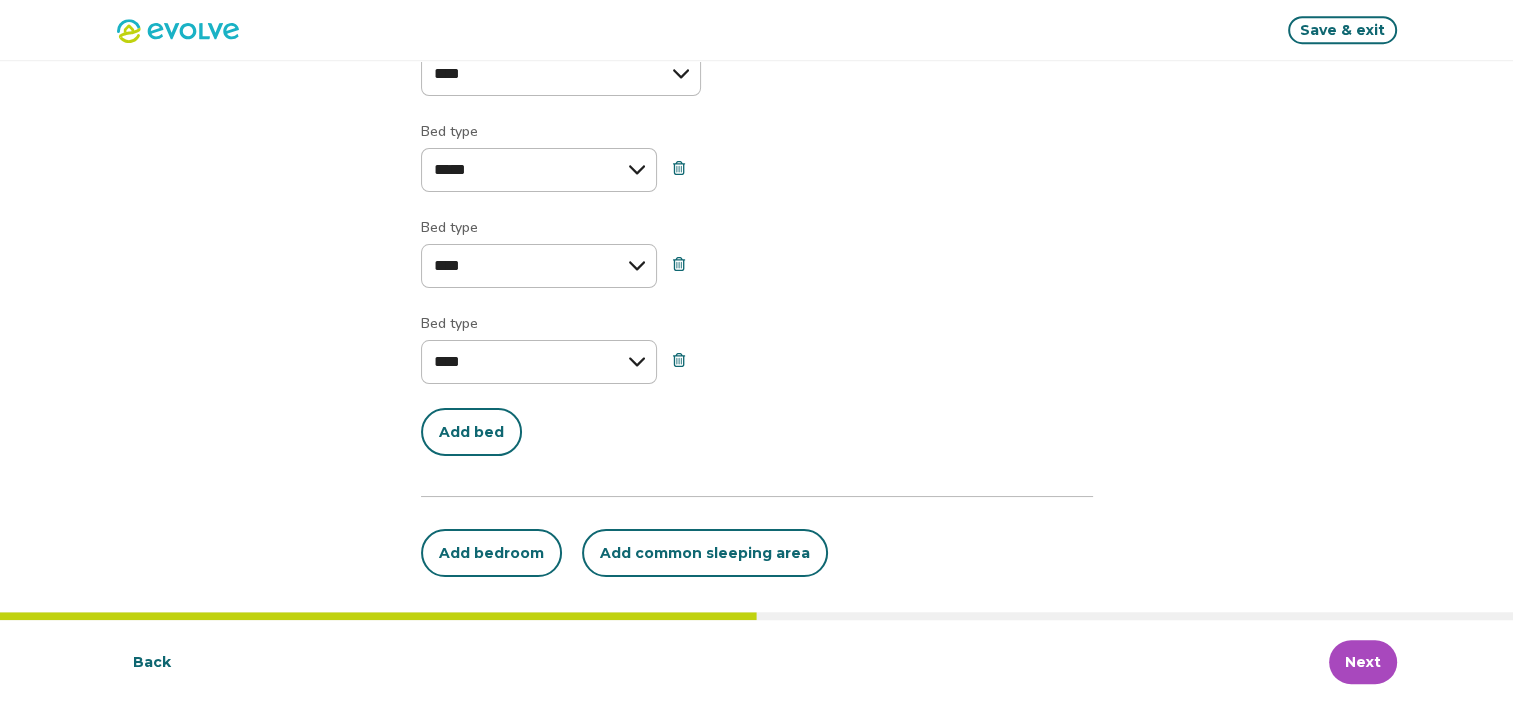 click on "Add common sleeping area" at bounding box center (705, 553) 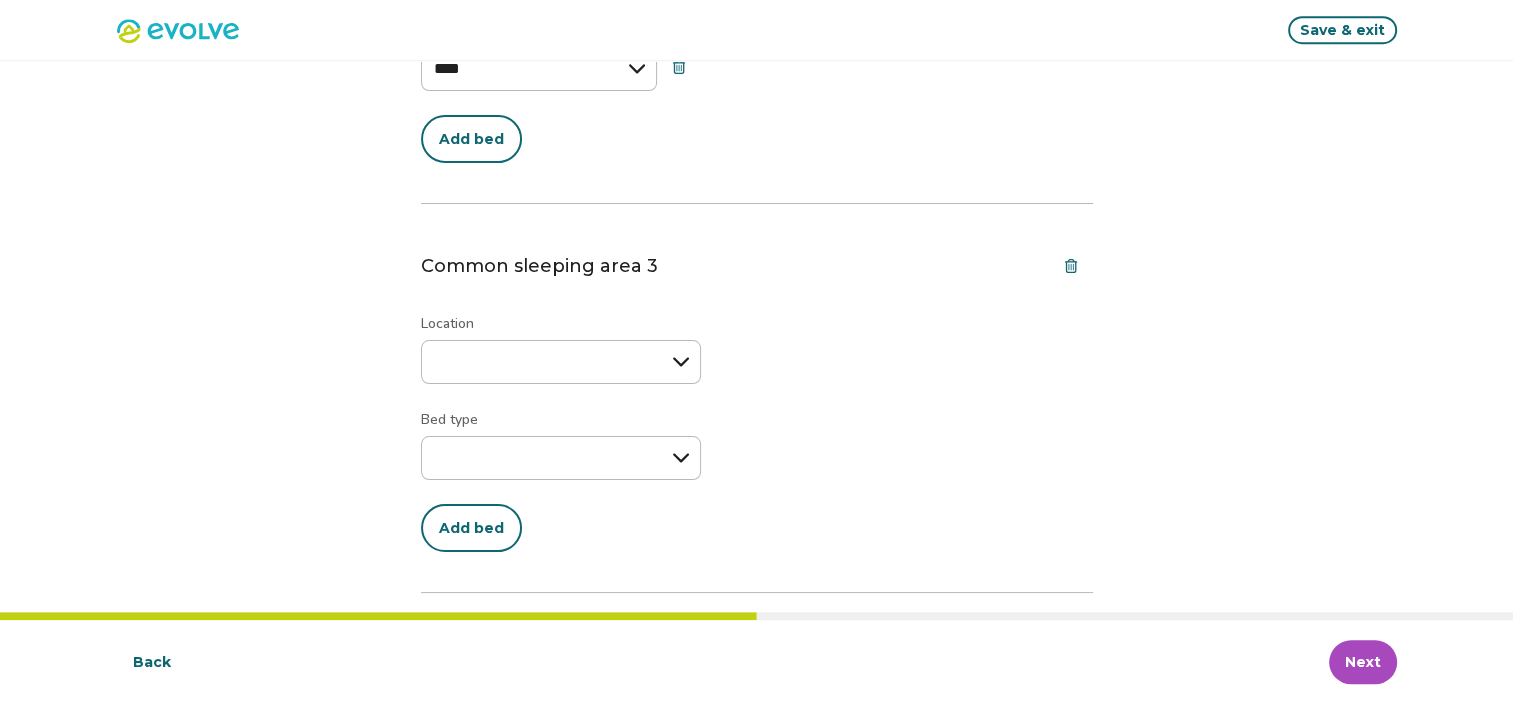 scroll, scrollTop: 1635, scrollLeft: 0, axis: vertical 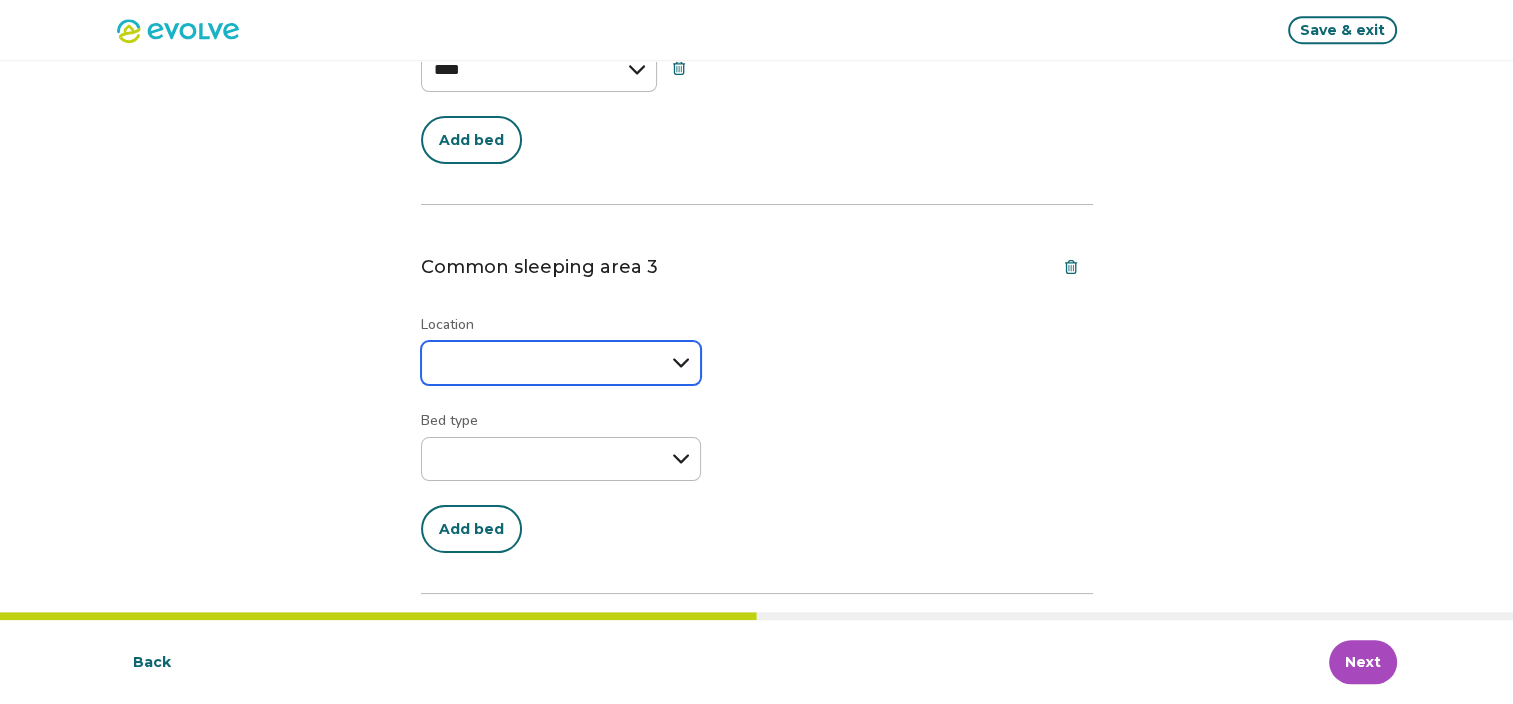 click on "**********" at bounding box center [561, 363] 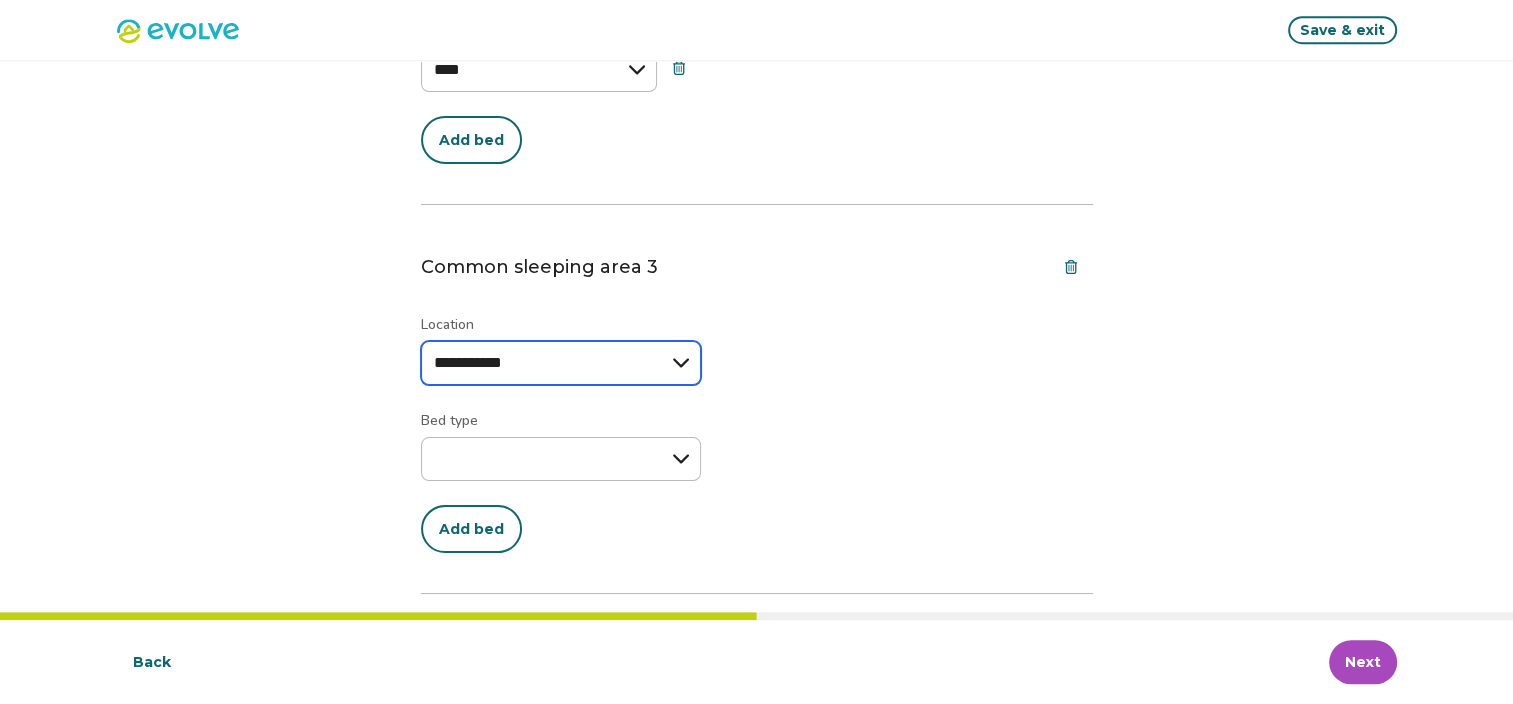 click on "**********" at bounding box center [561, 363] 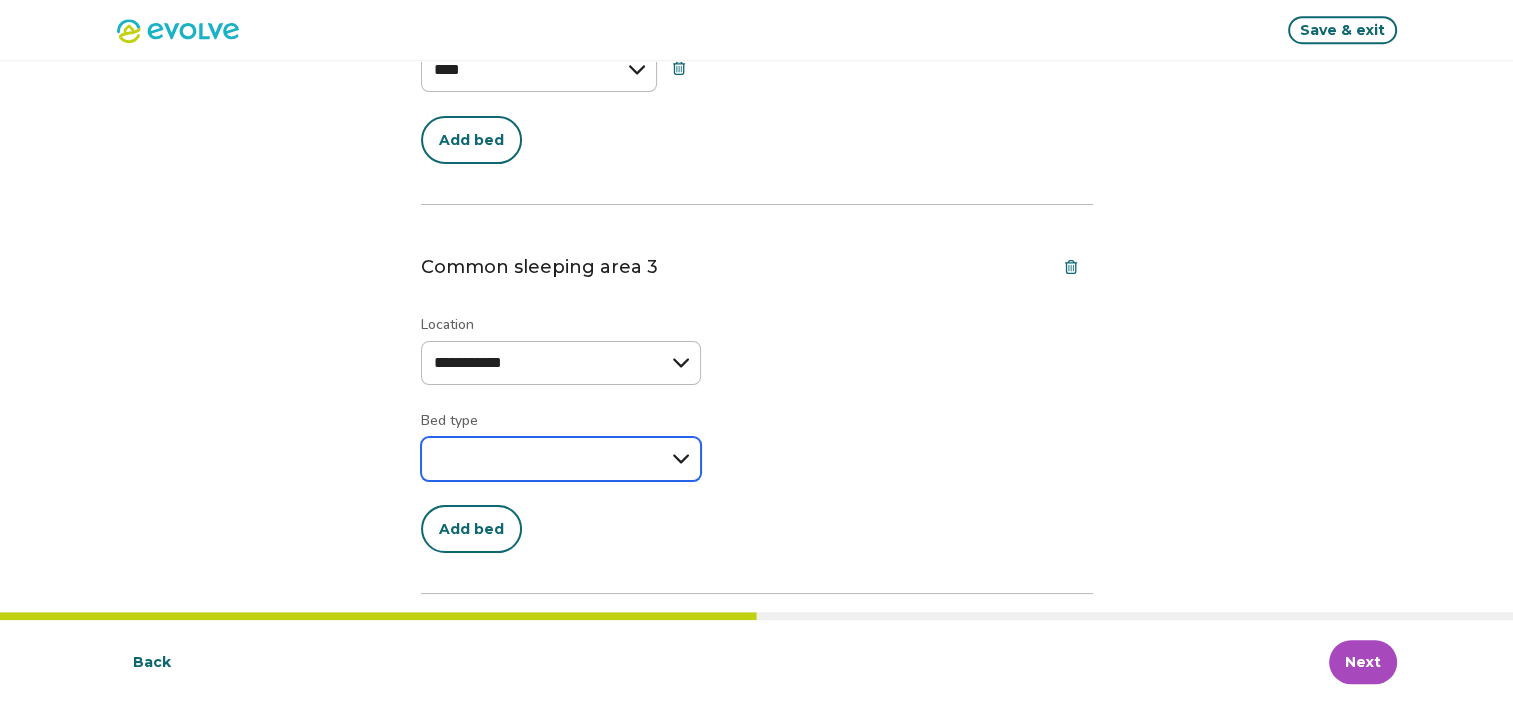 click on "**********" at bounding box center (561, 459) 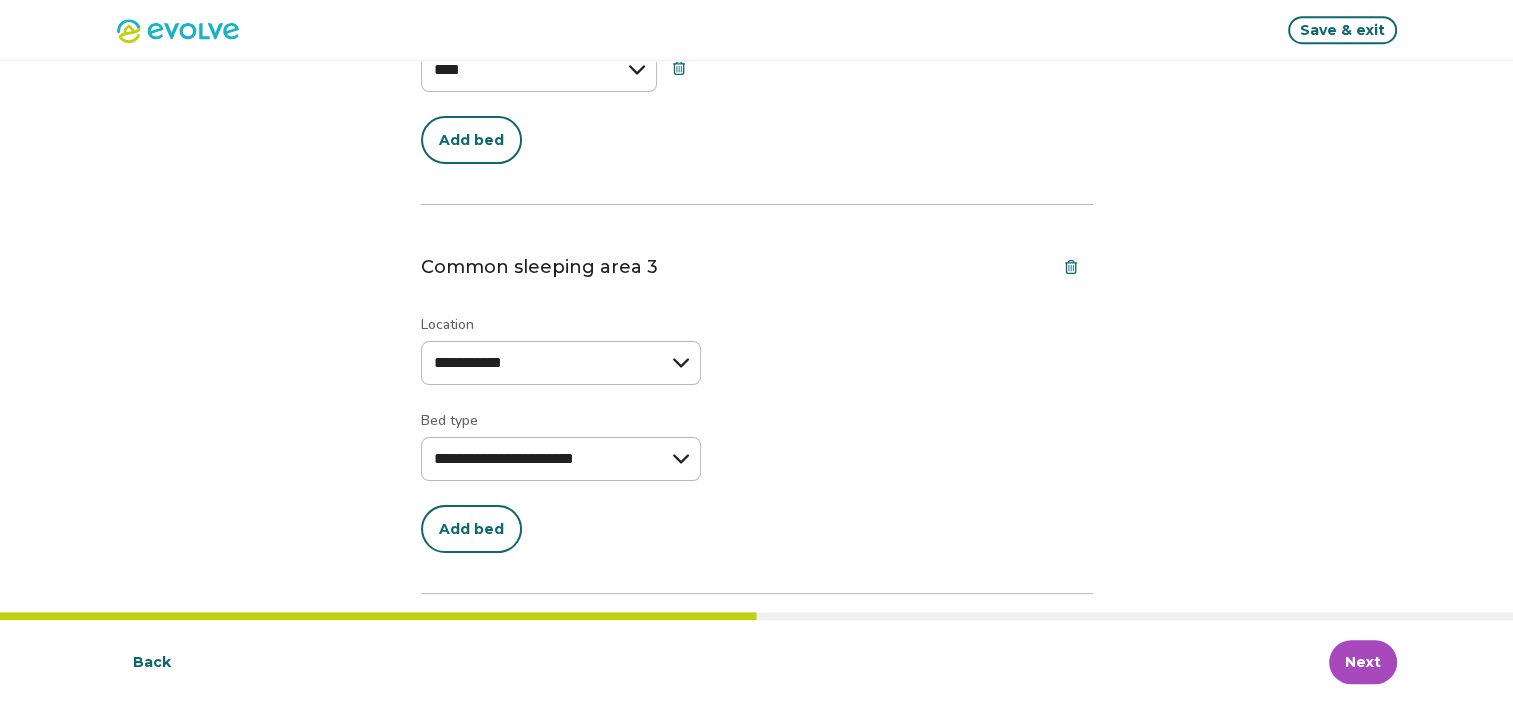select on "********" 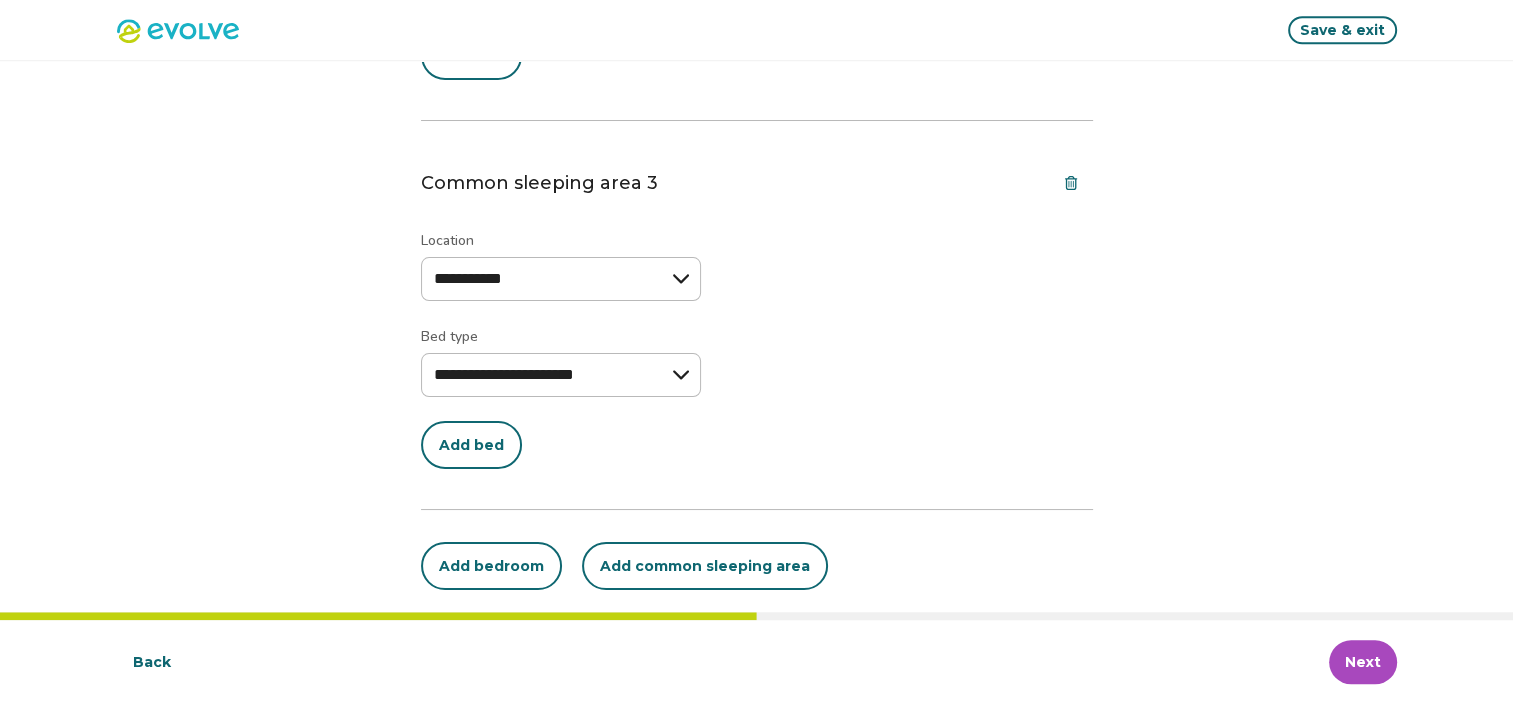 scroll, scrollTop: 1731, scrollLeft: 0, axis: vertical 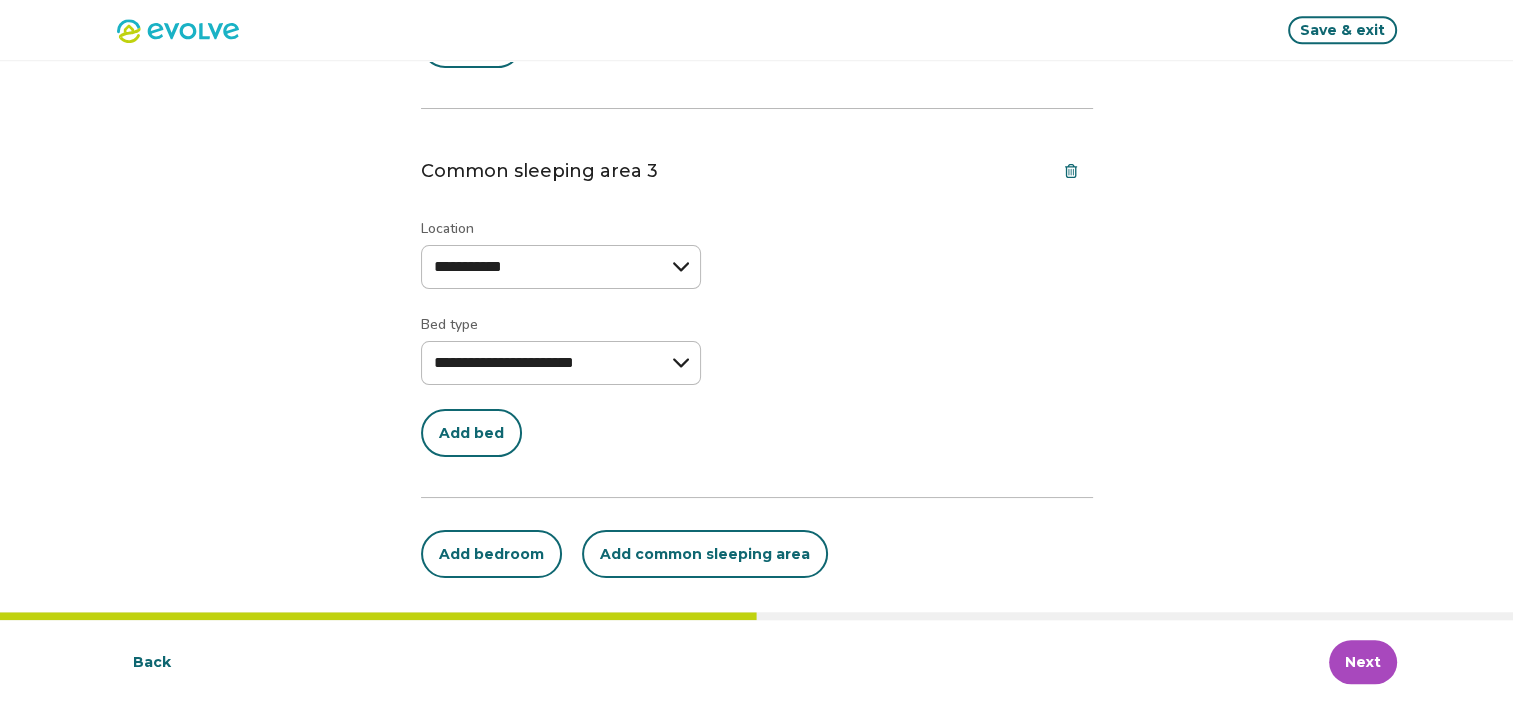 click on "Next" at bounding box center [1363, 662] 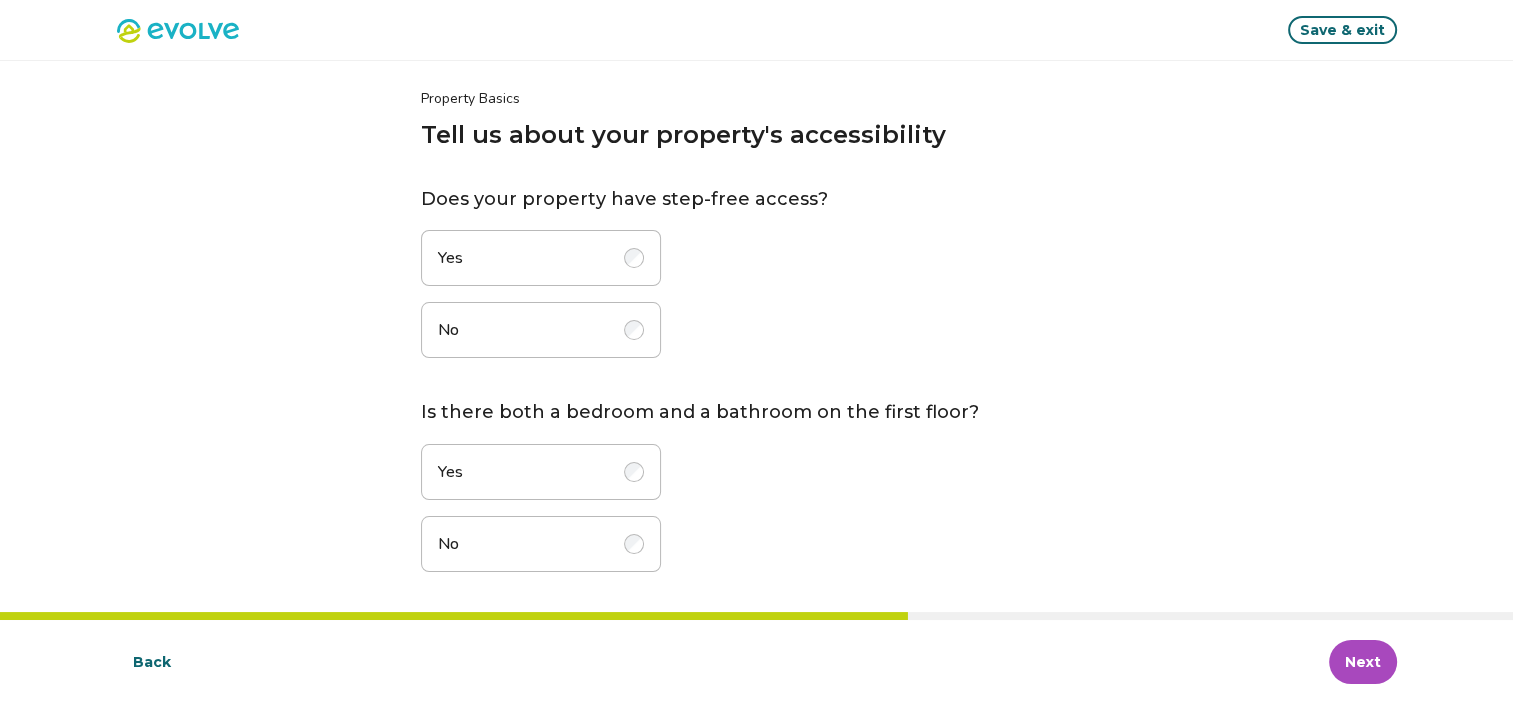 scroll, scrollTop: 10, scrollLeft: 0, axis: vertical 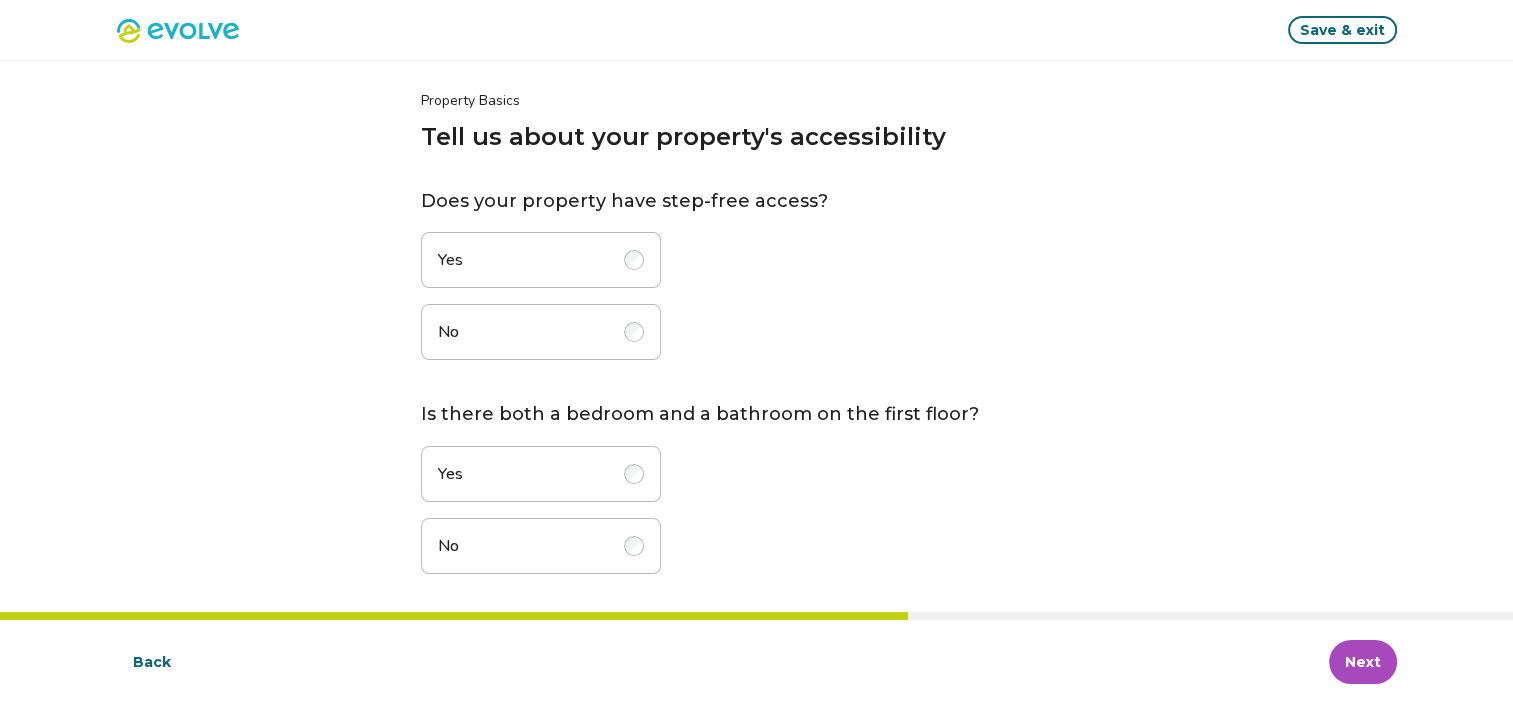click at bounding box center (634, 332) 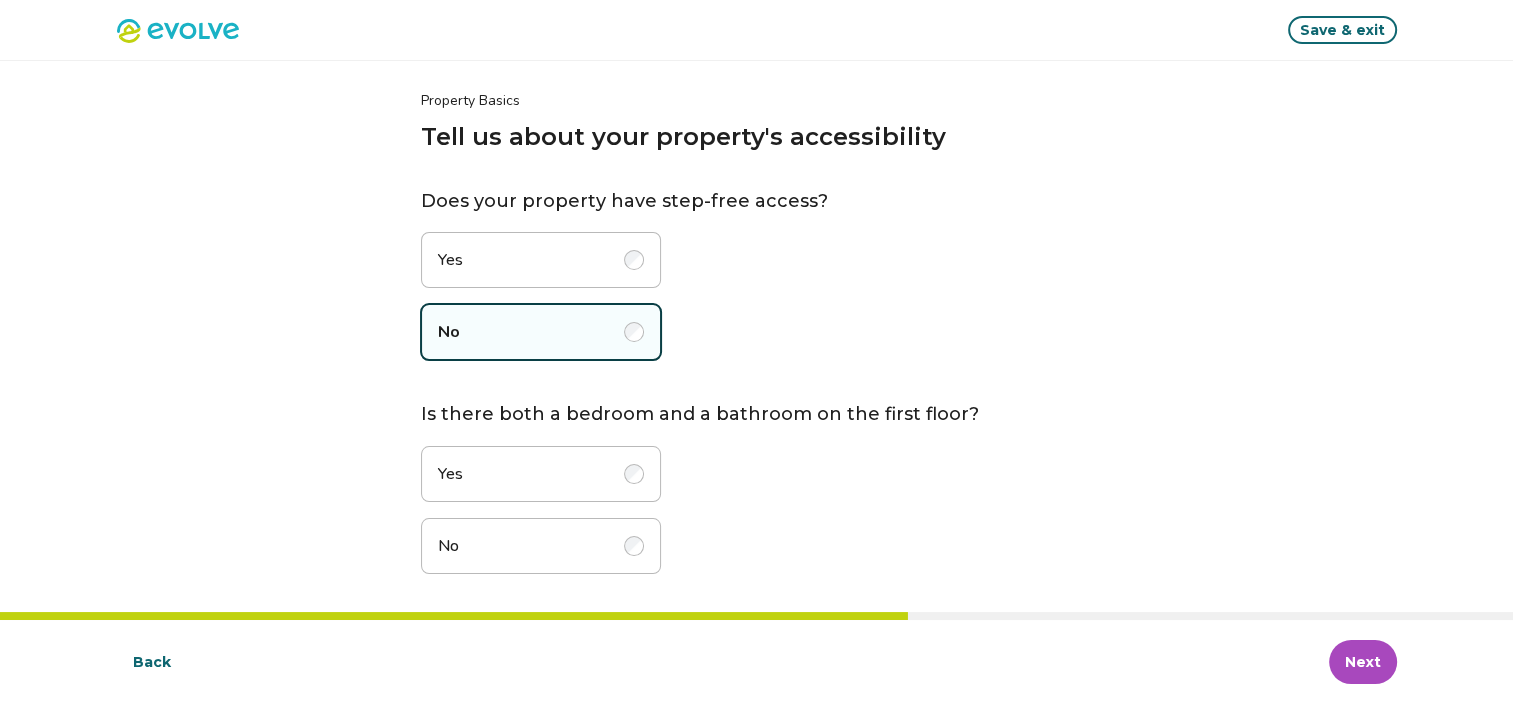 click on "Yes" at bounding box center [541, 474] 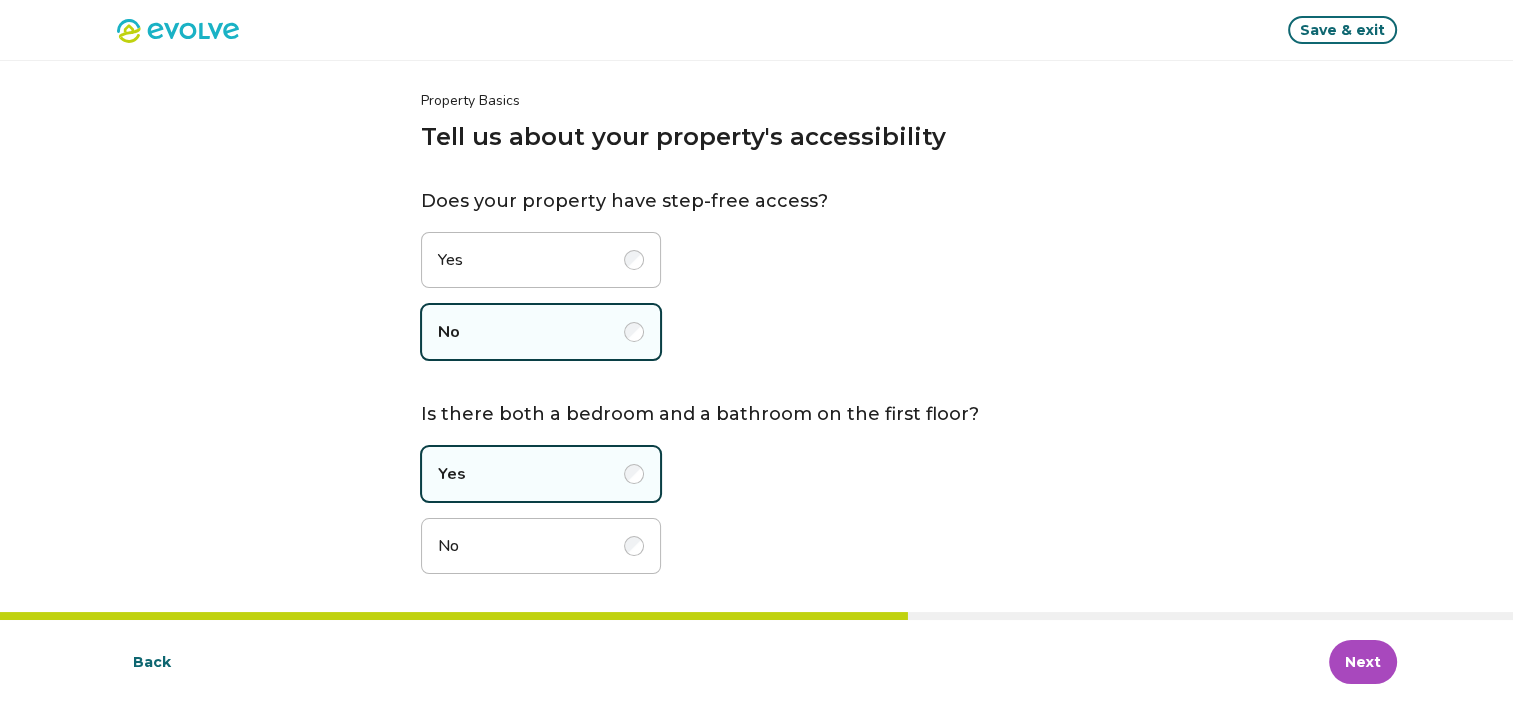 click on "Back Next" at bounding box center (757, 662) 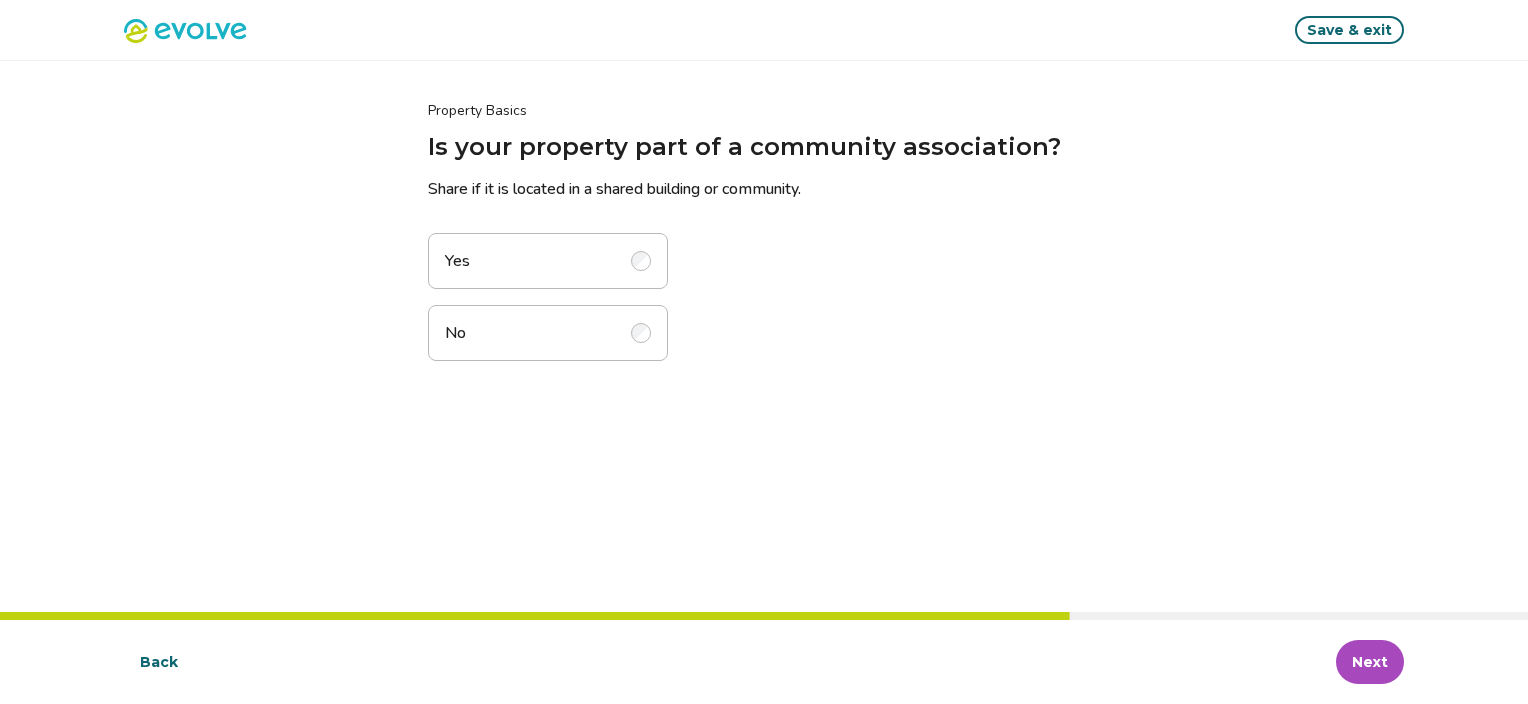 click on "No" at bounding box center (548, 333) 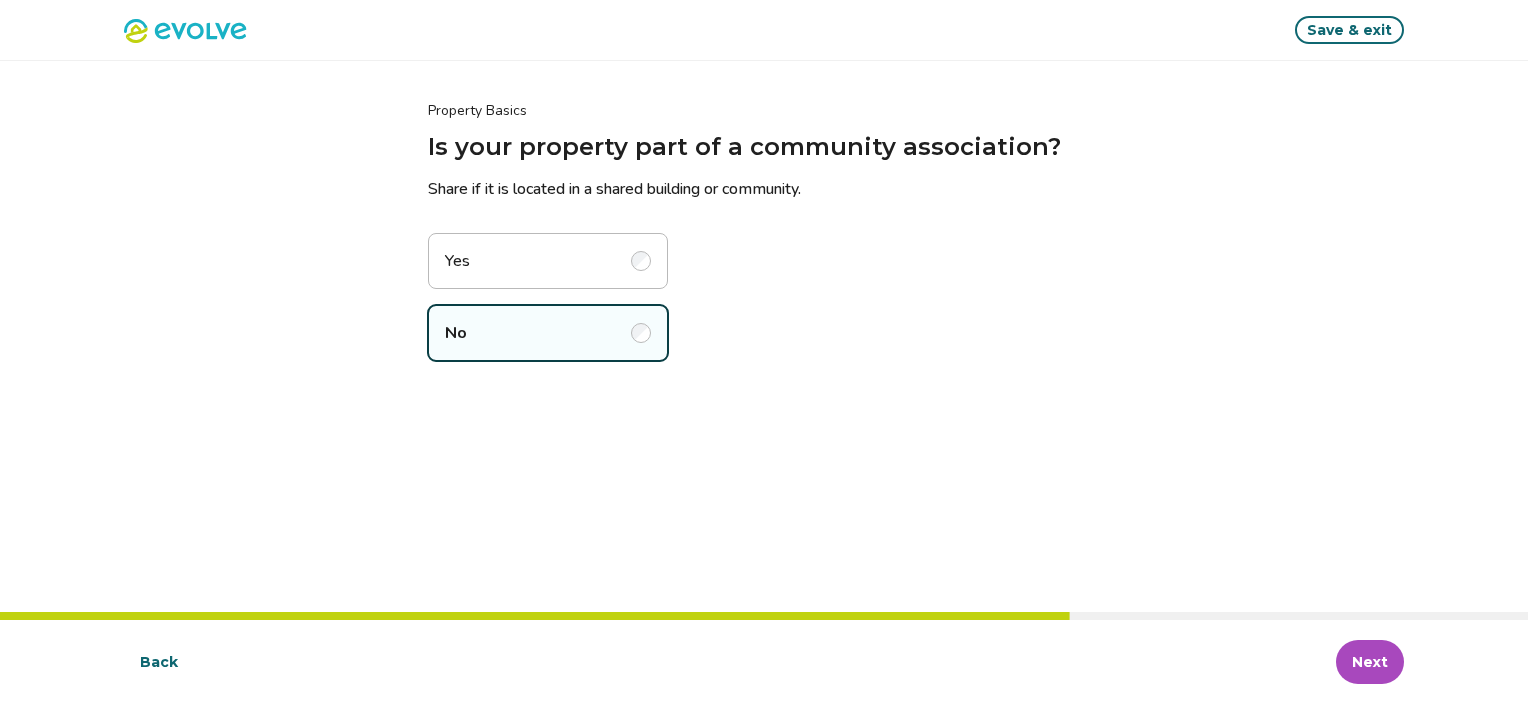 click on "Next" at bounding box center (1370, 662) 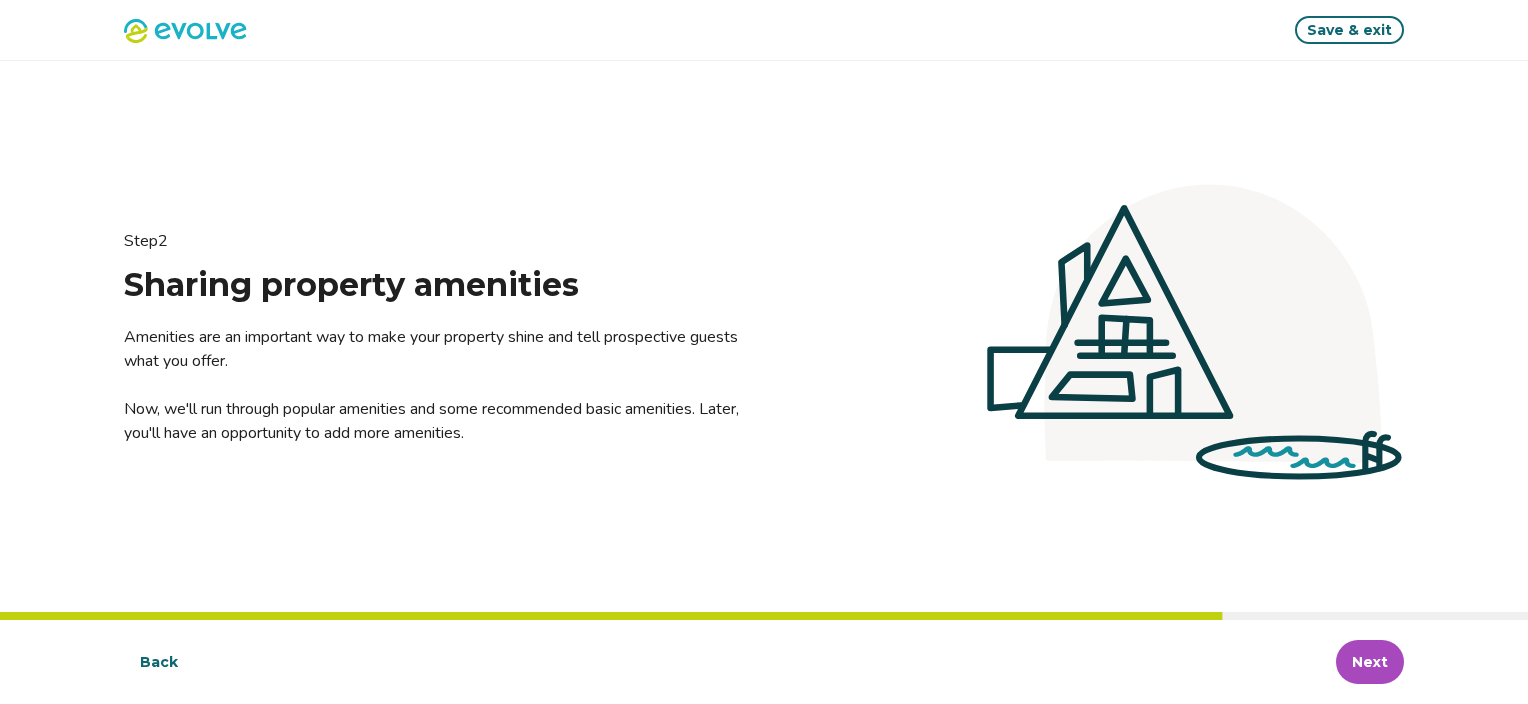 click on "Next" at bounding box center (1370, 662) 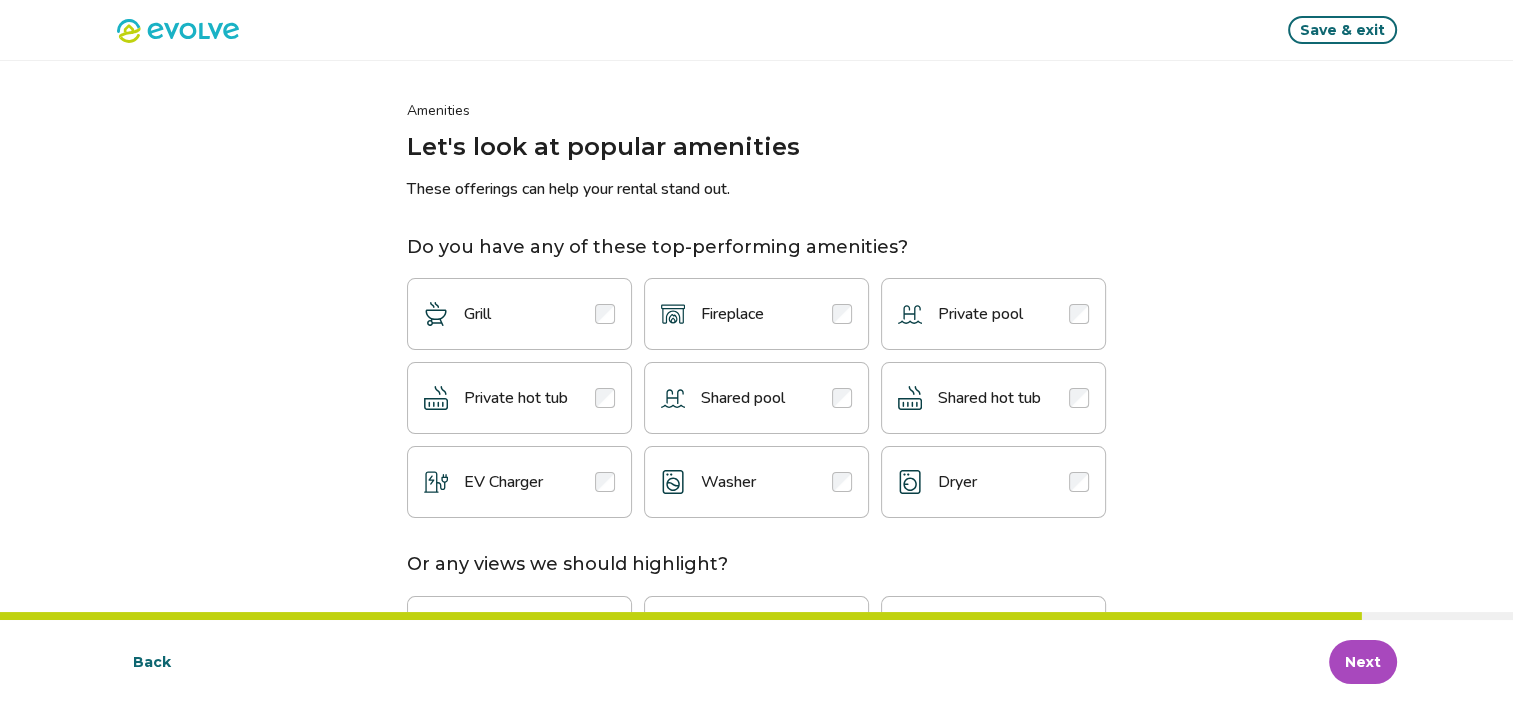 click at bounding box center (605, 398) 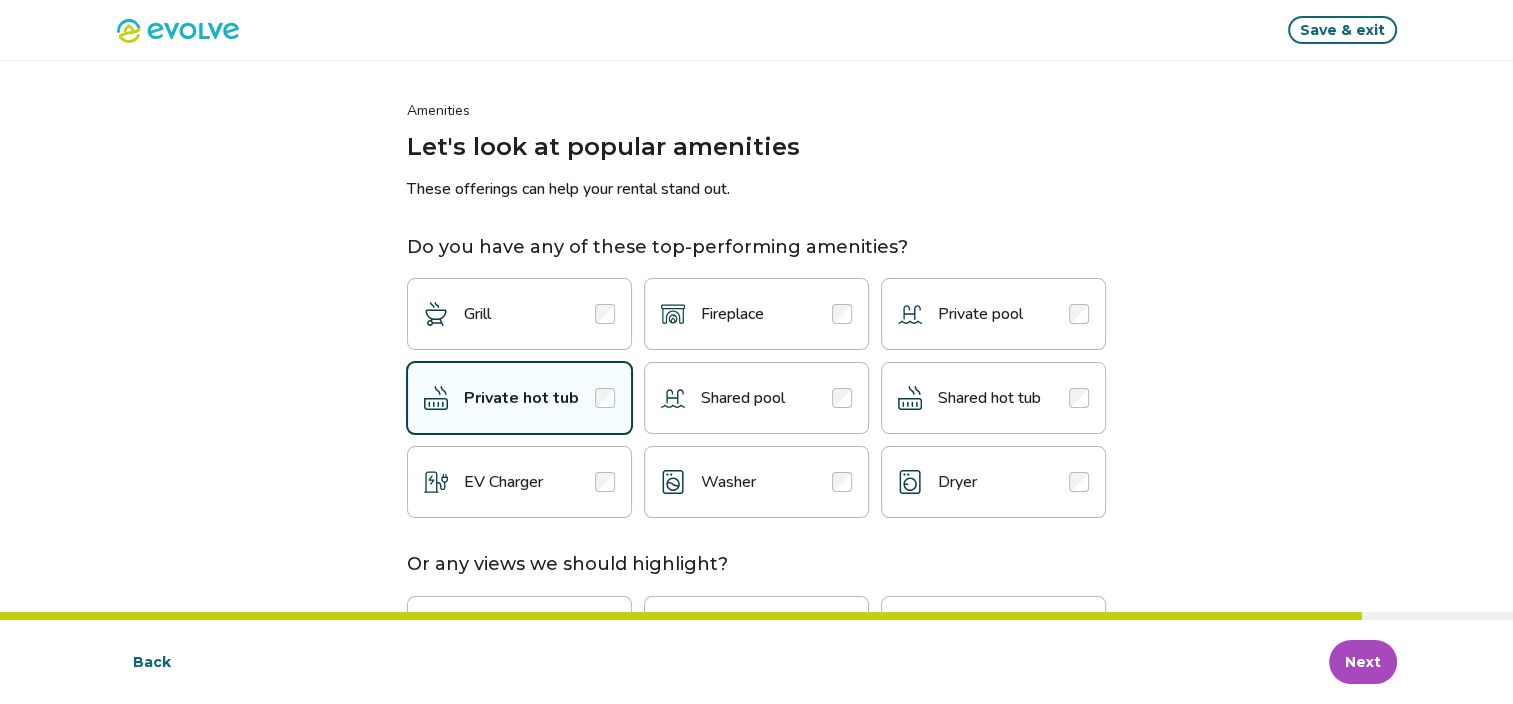 click at bounding box center (605, 482) 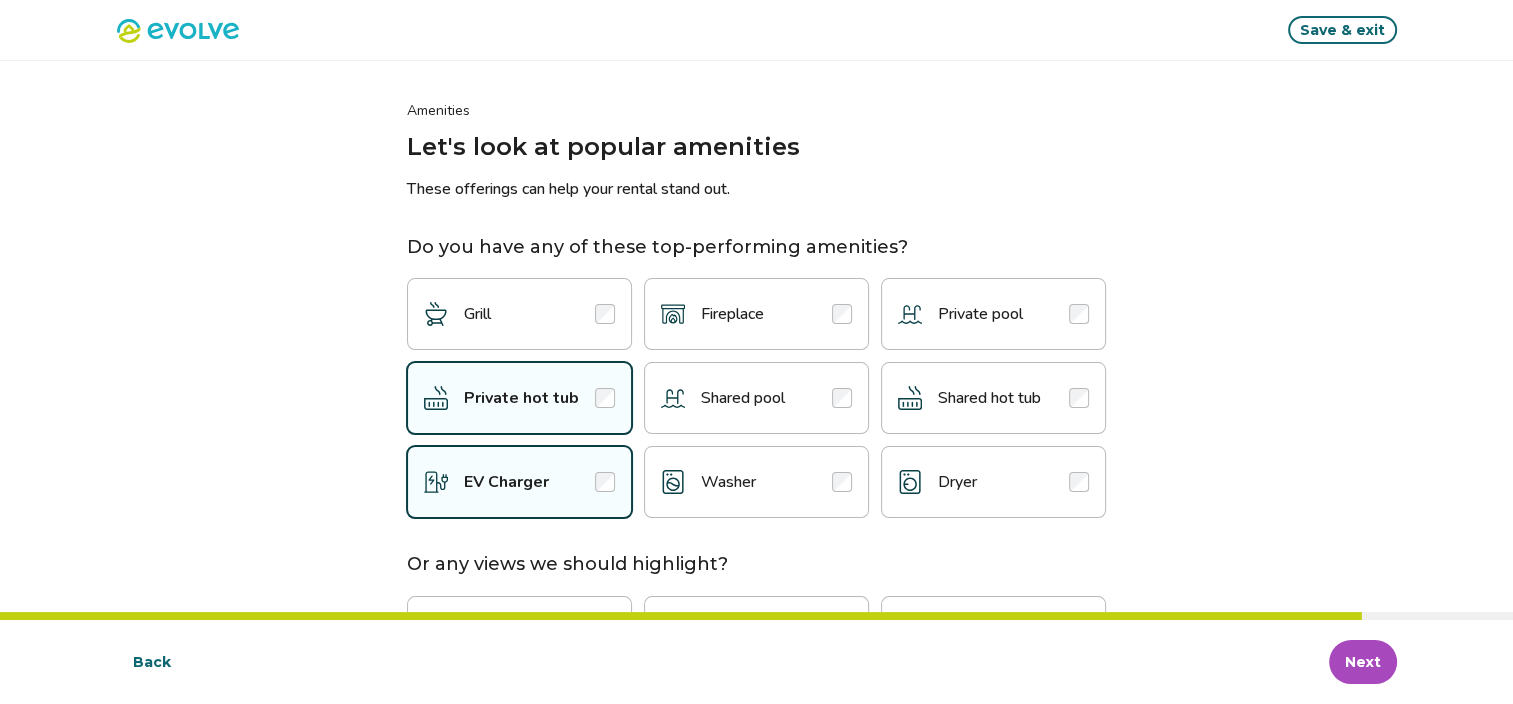 click on "Washer" at bounding box center [756, 482] 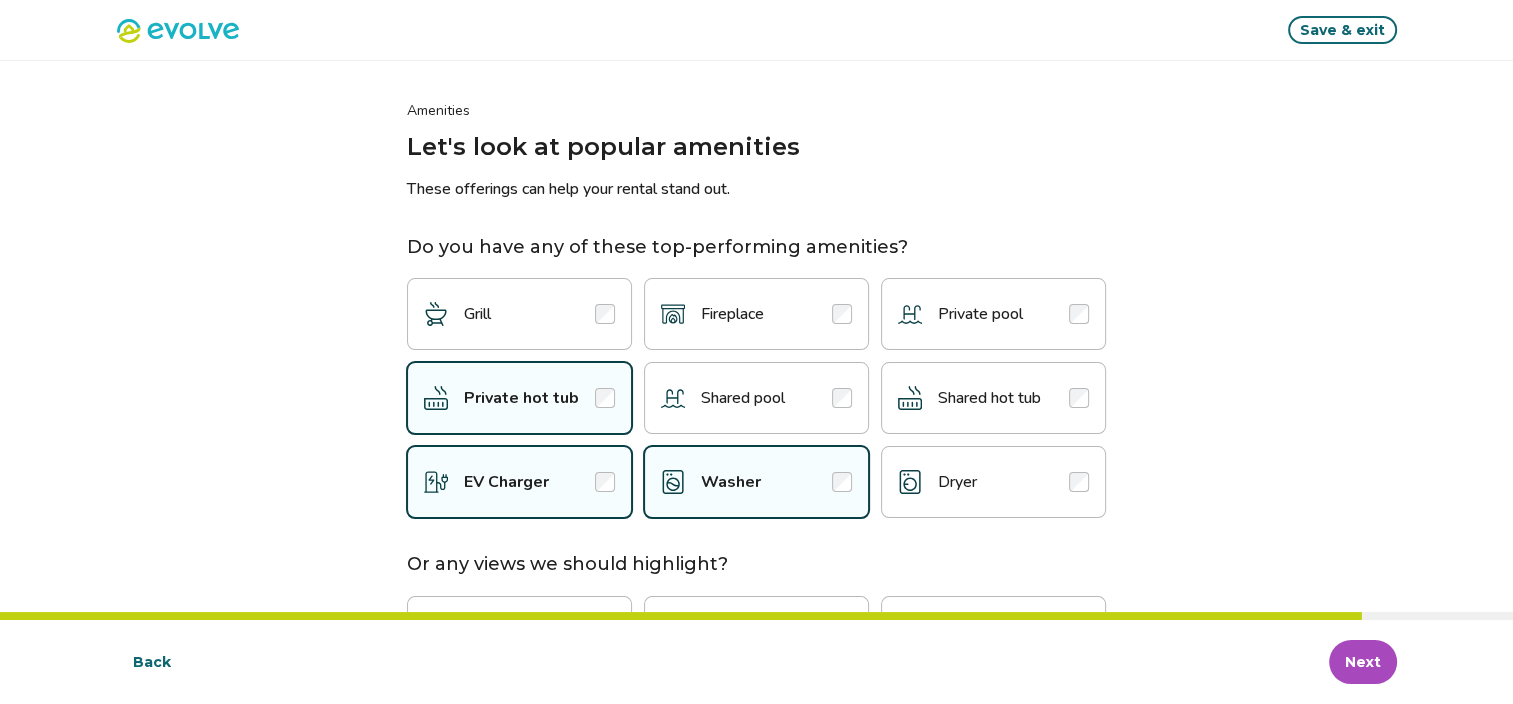 click on "Dryer" at bounding box center [993, 482] 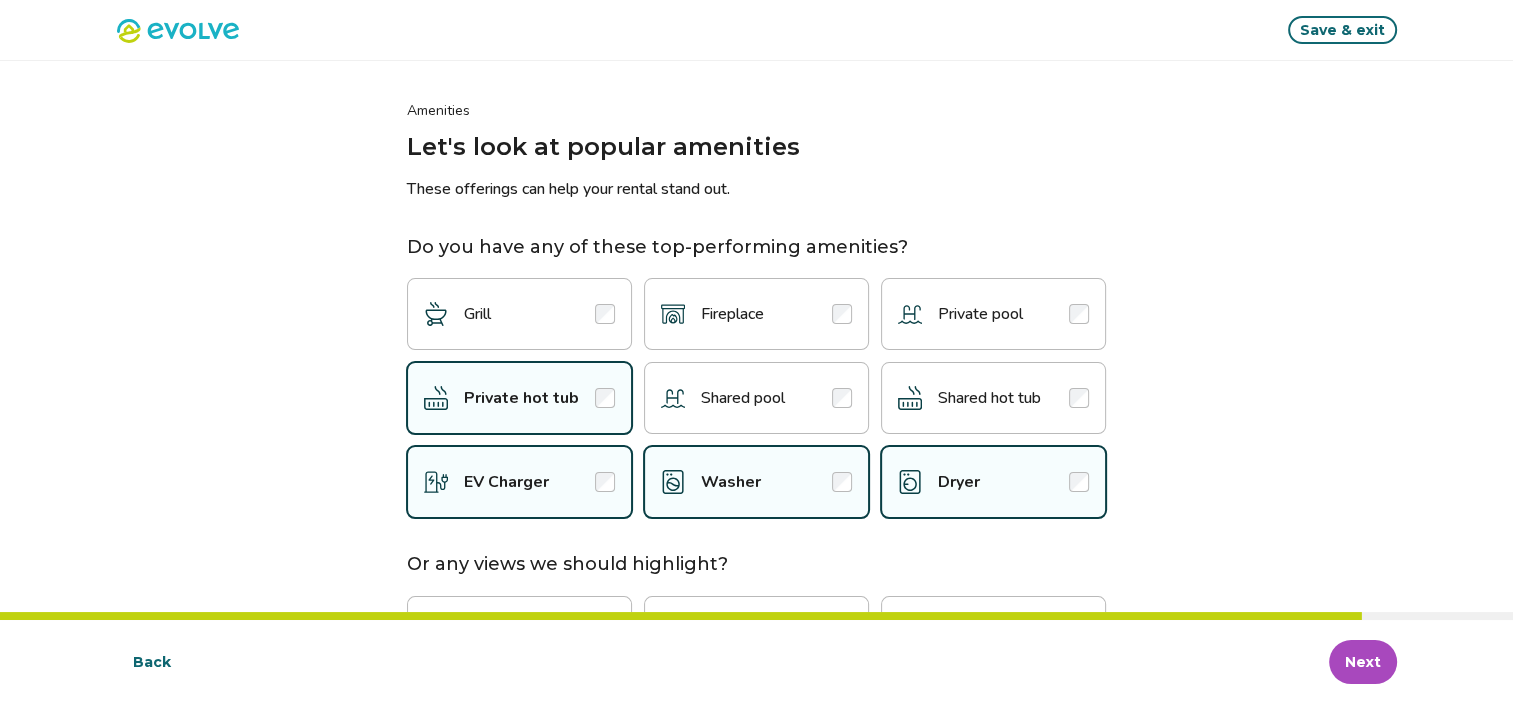 click at bounding box center (605, 314) 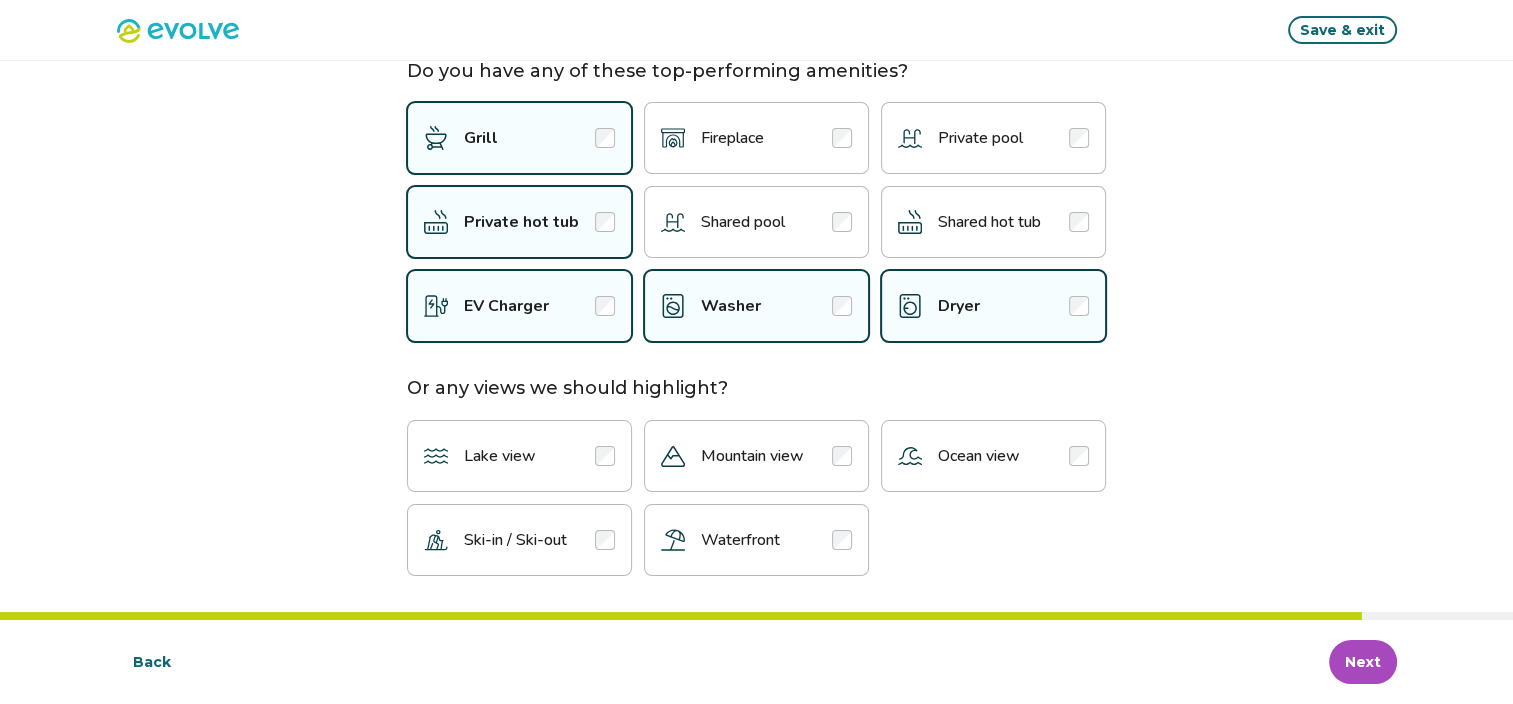 scroll, scrollTop: 178, scrollLeft: 0, axis: vertical 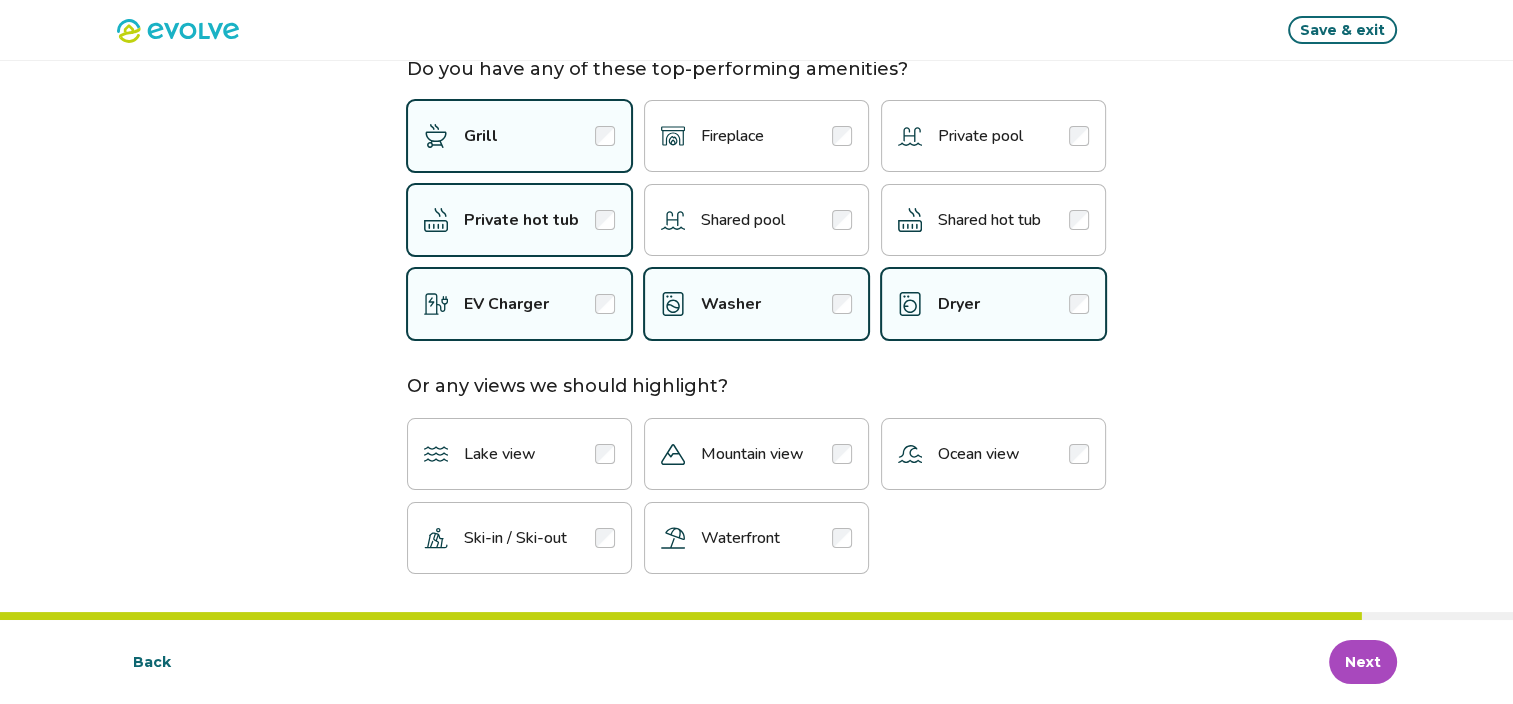 click on "Waterfront" at bounding box center [756, 538] 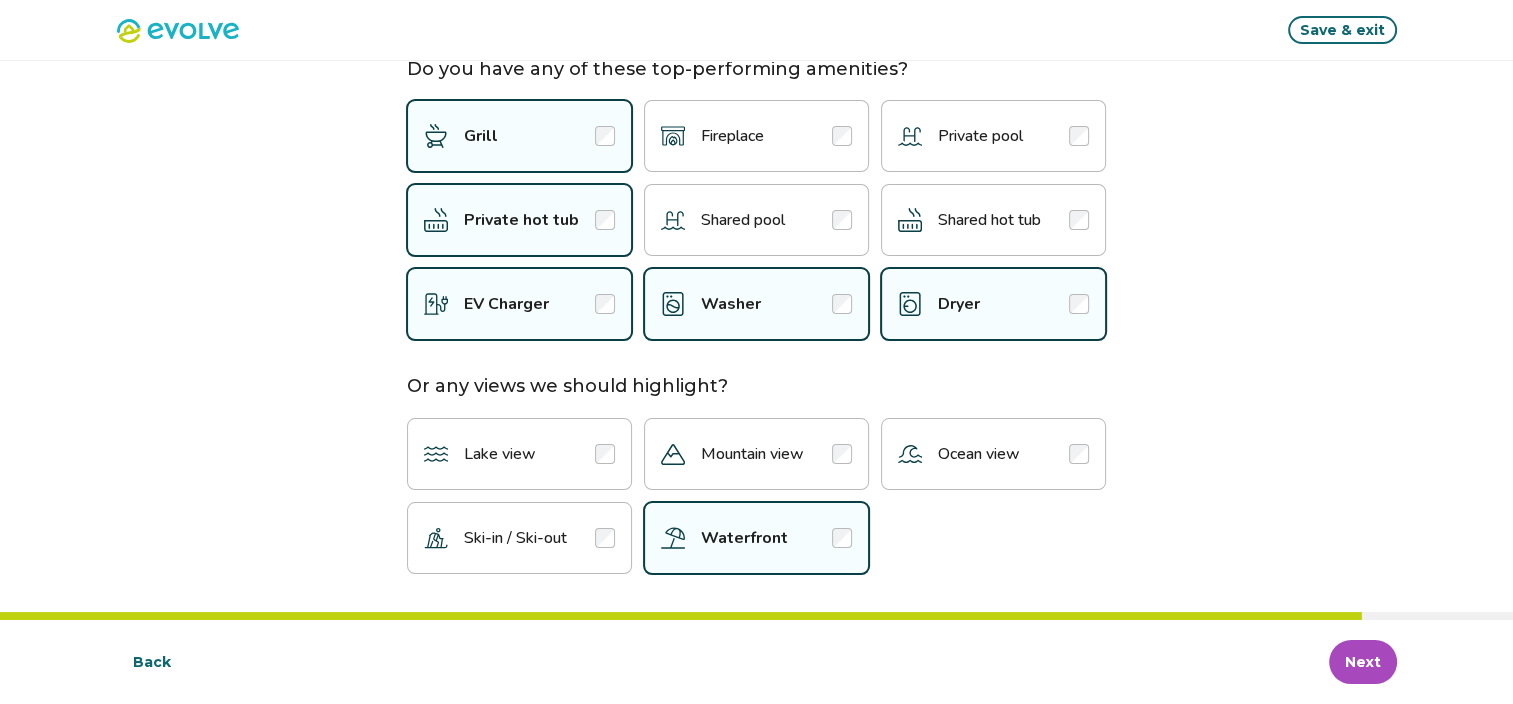 click on "Next" at bounding box center (1363, 662) 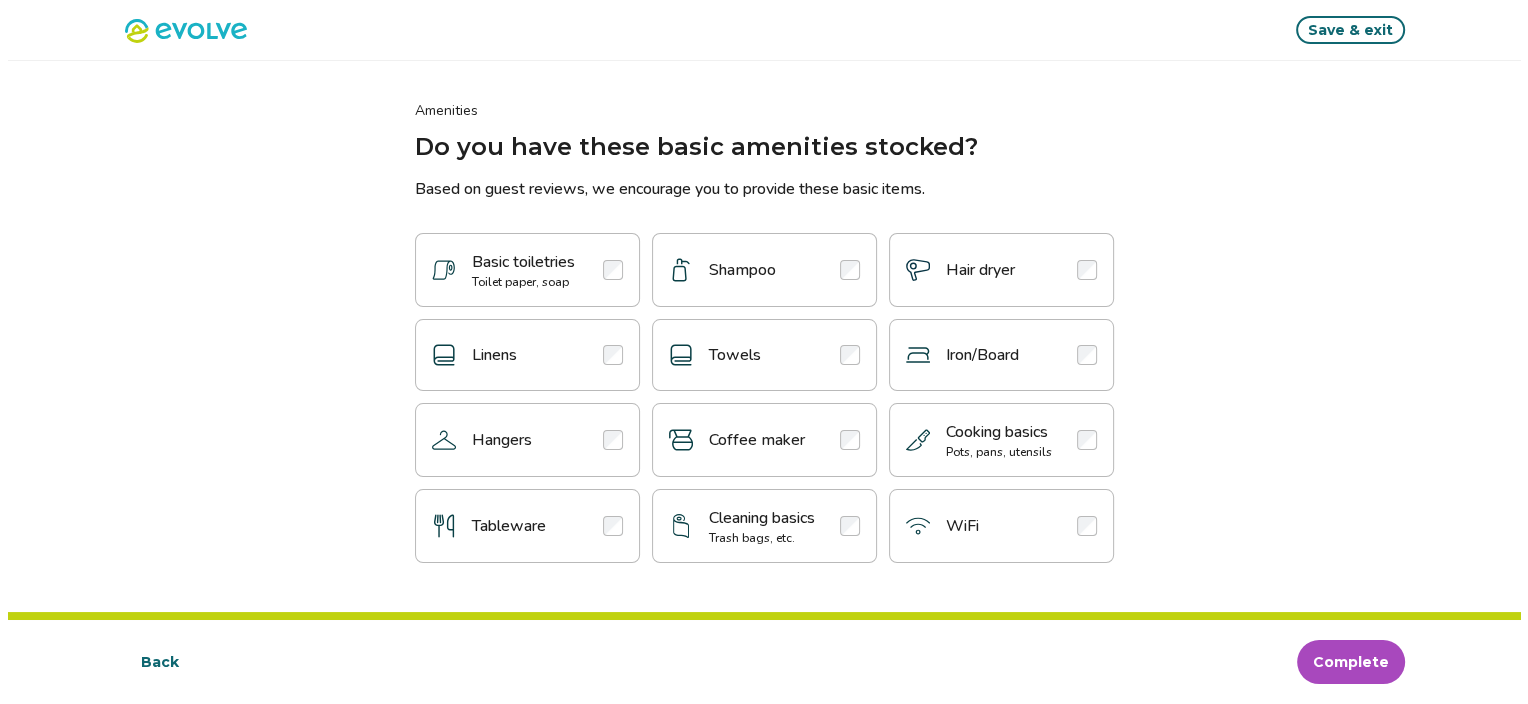 scroll, scrollTop: 0, scrollLeft: 0, axis: both 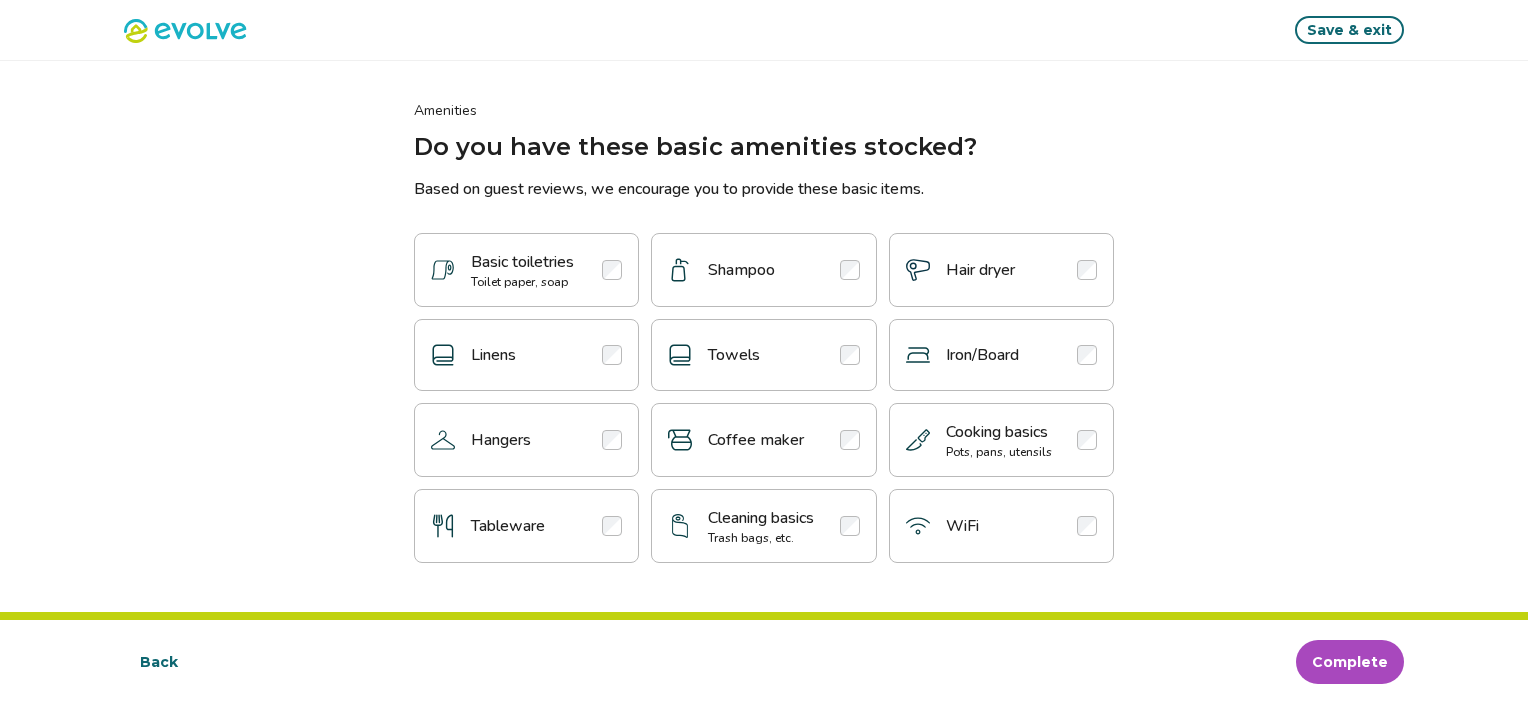 click at bounding box center [612, 270] 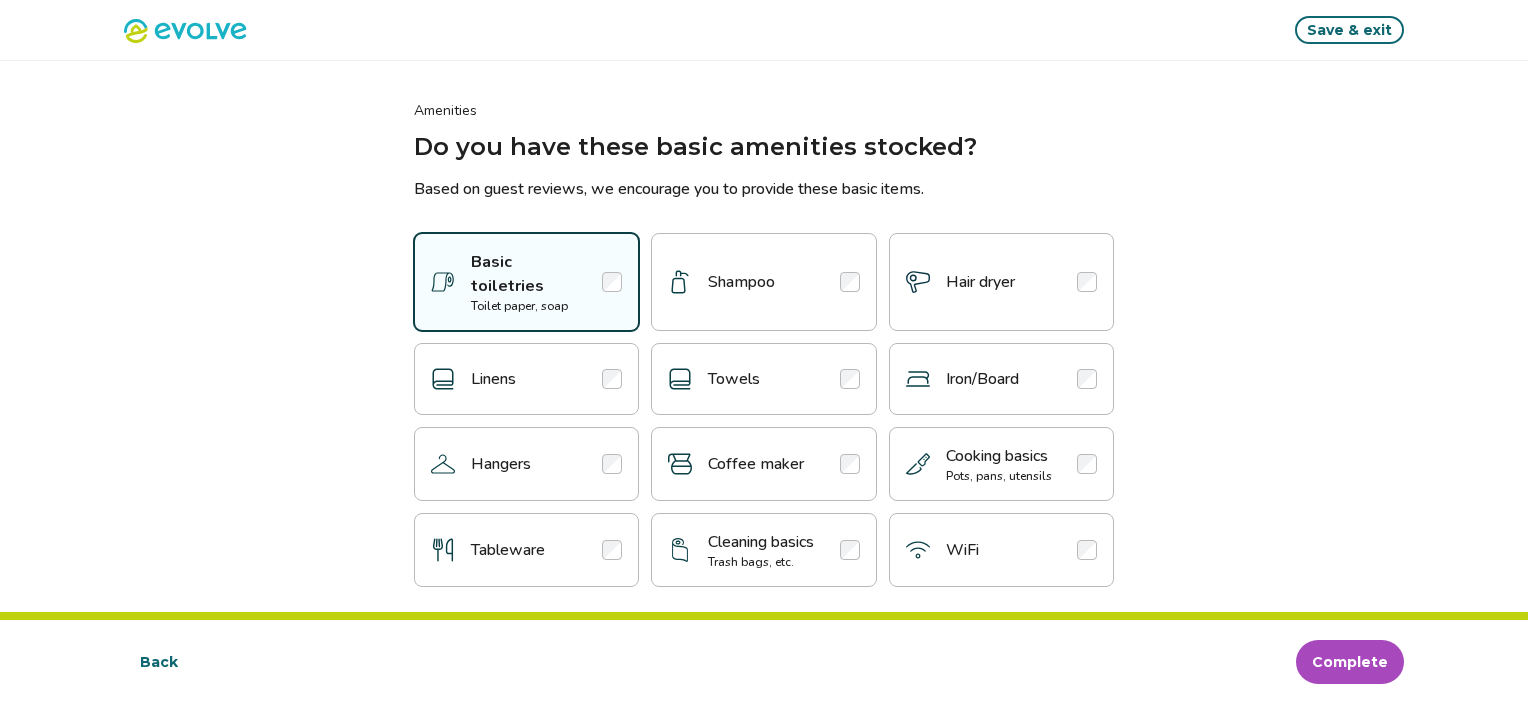 click on "Shampoo" at bounding box center (763, 282) 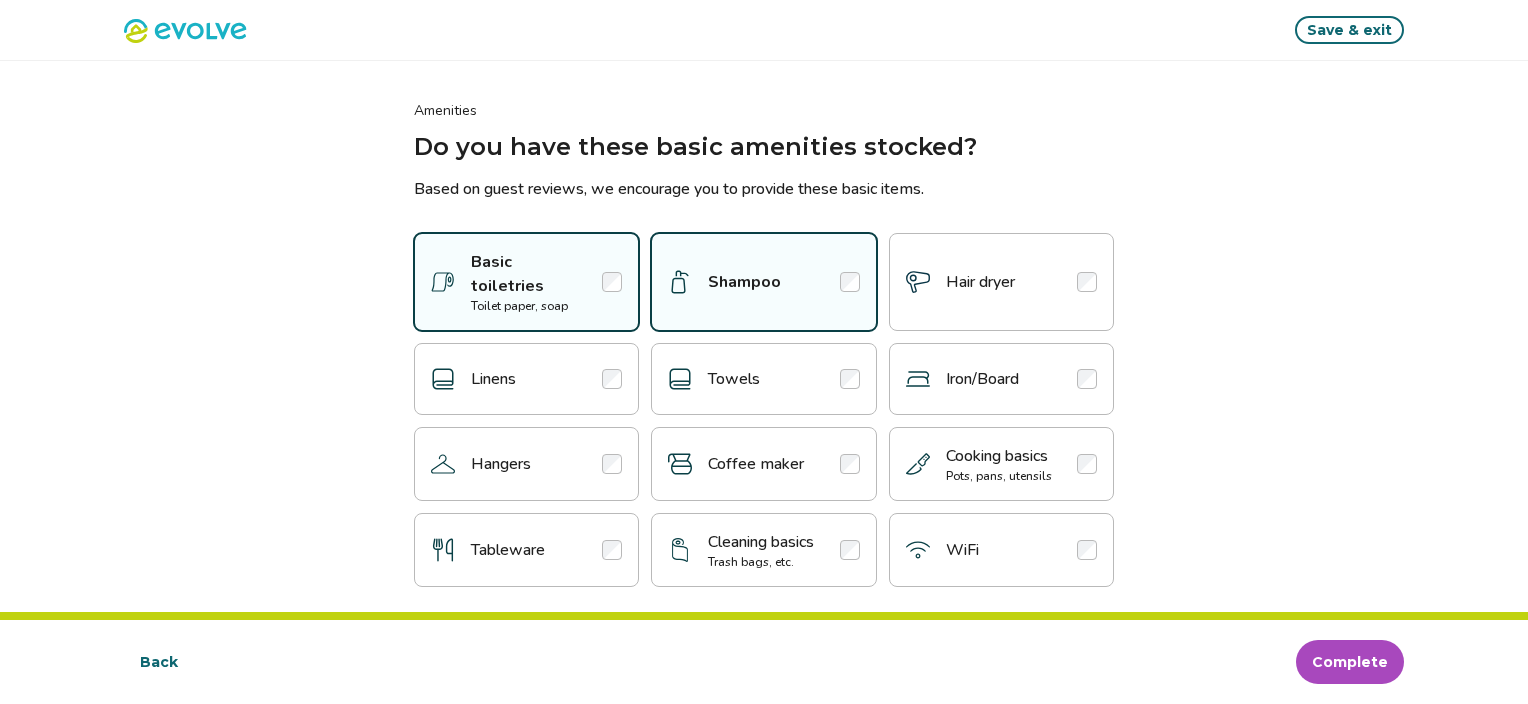 click on "Hair dryer" at bounding box center (1001, 282) 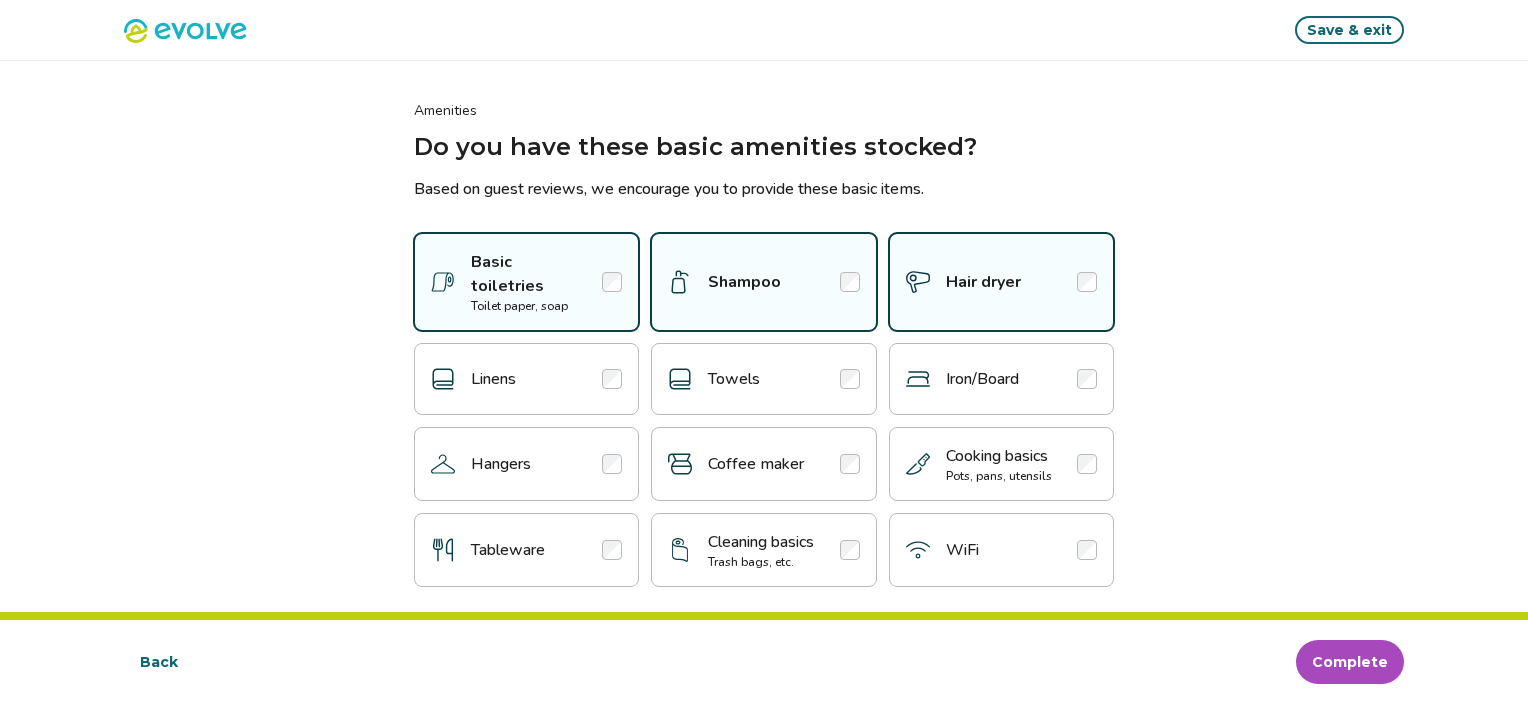 click on "Linens" at bounding box center [526, 379] 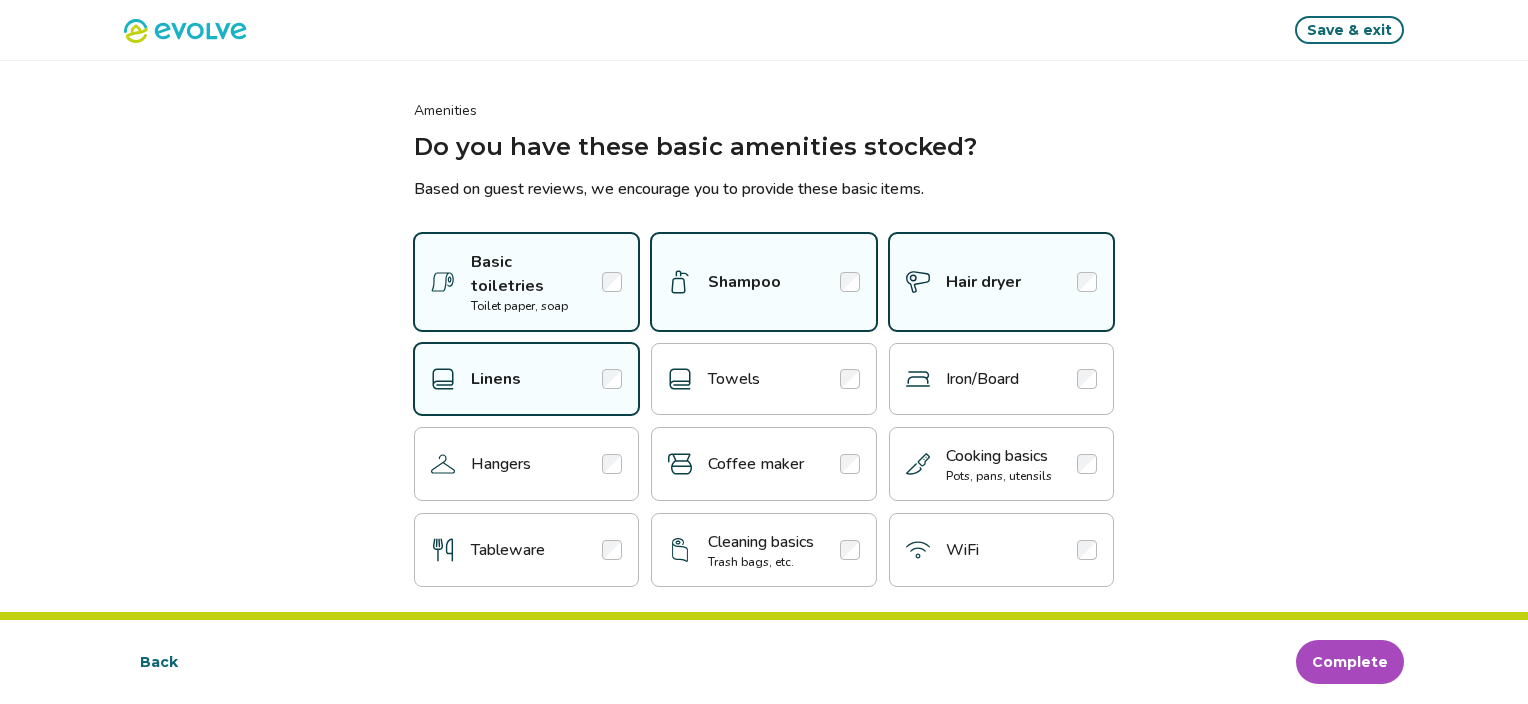 click on "Towels" at bounding box center (763, 379) 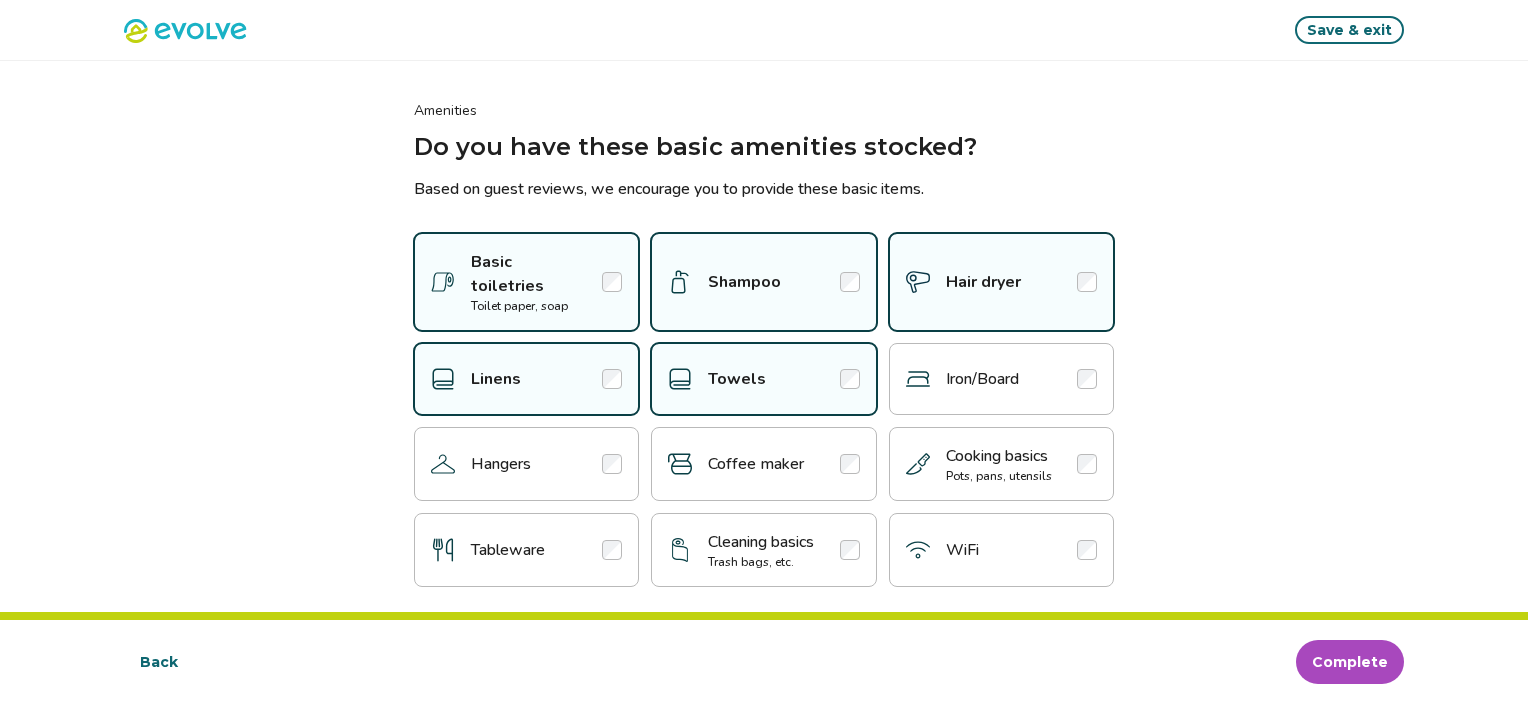 click at bounding box center [850, 464] 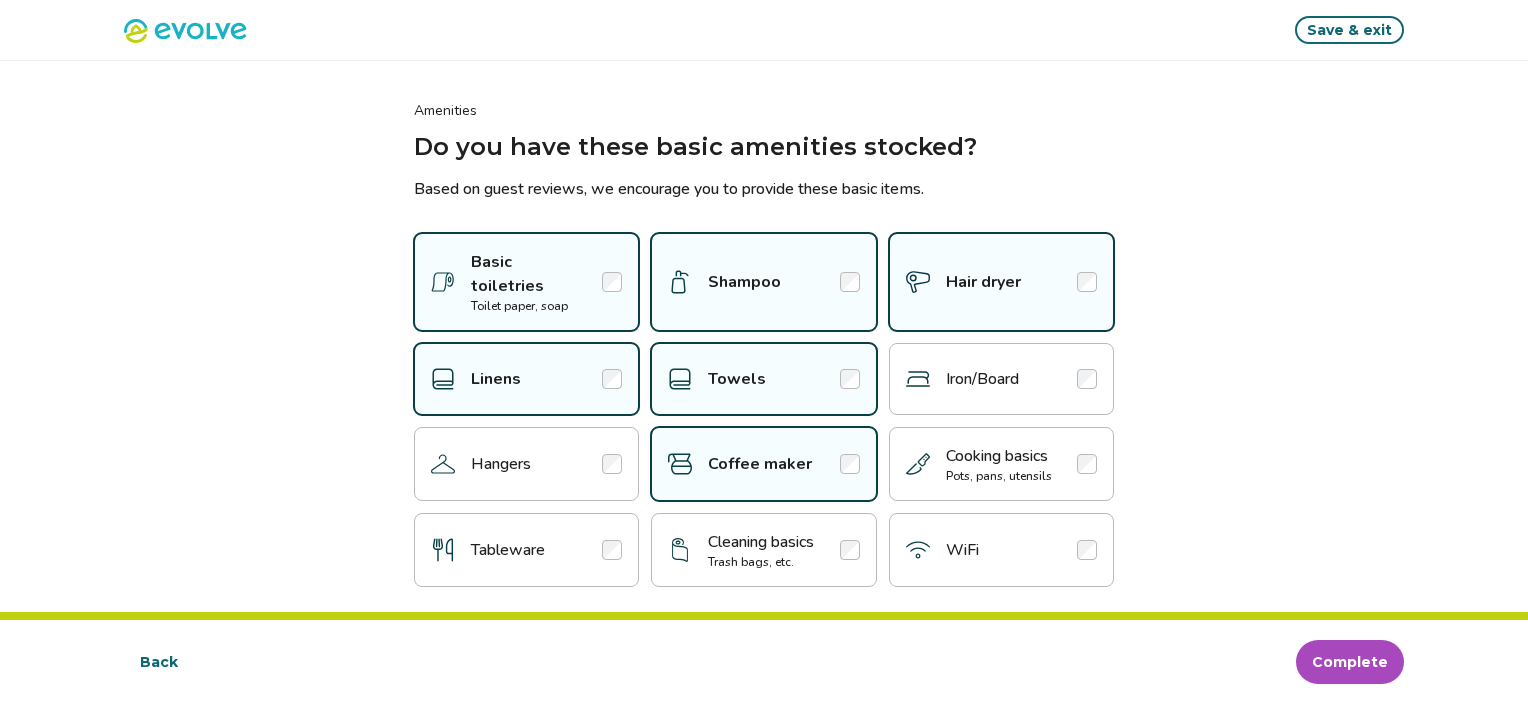 click on "Cooking basics Pots, pans, utensils" at bounding box center (999, 464) 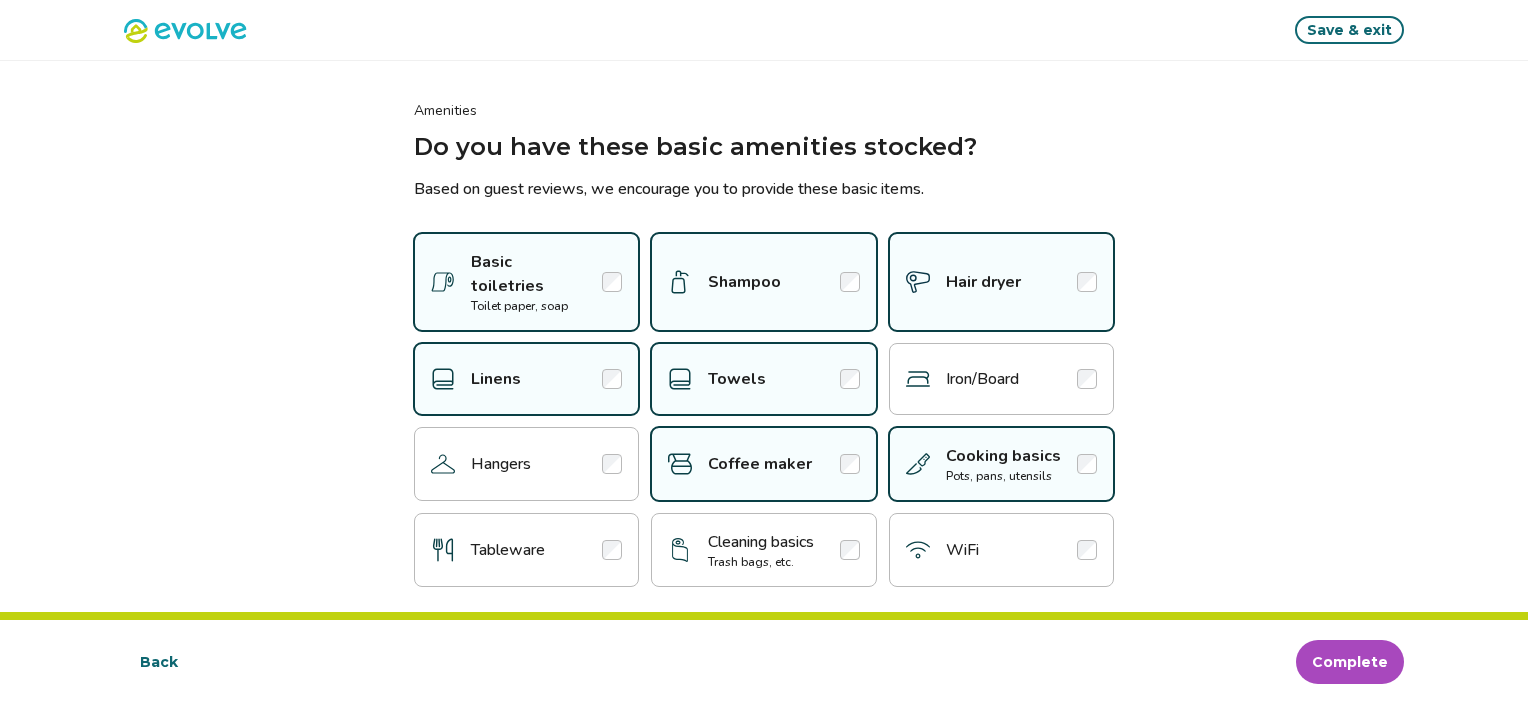 click on "Tableware" at bounding box center [526, 550] 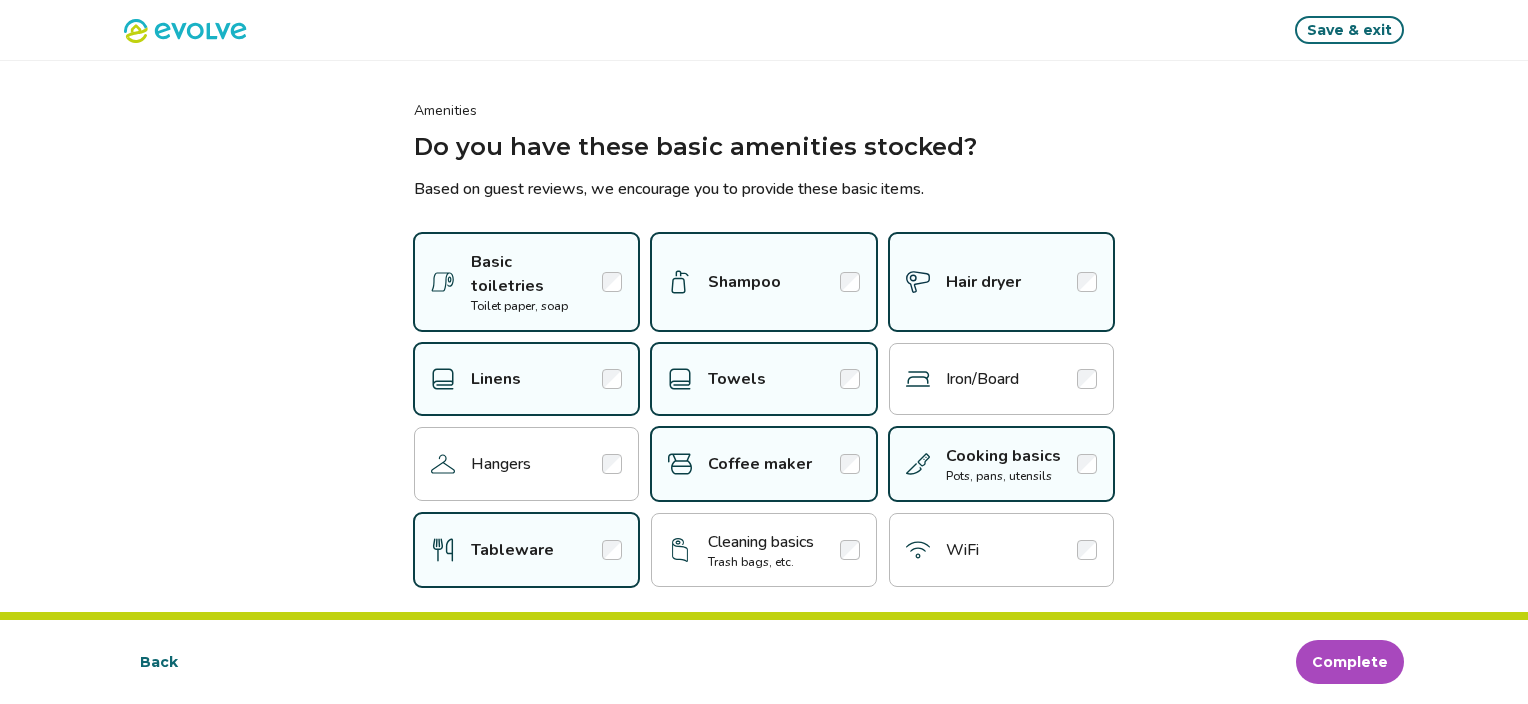 click on "Cleaning basics Trash bags, etc." at bounding box center [761, 550] 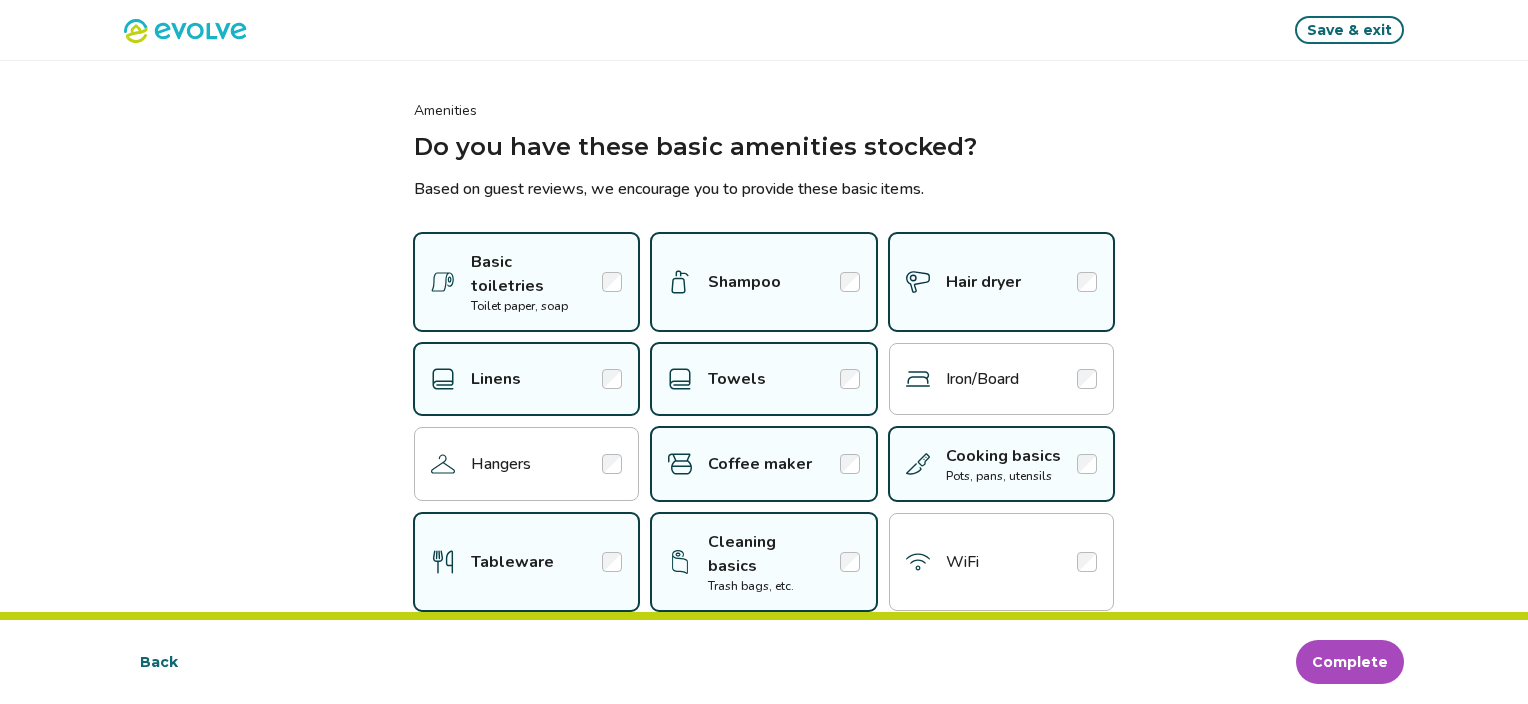 click on "WiFi" at bounding box center [1001, 562] 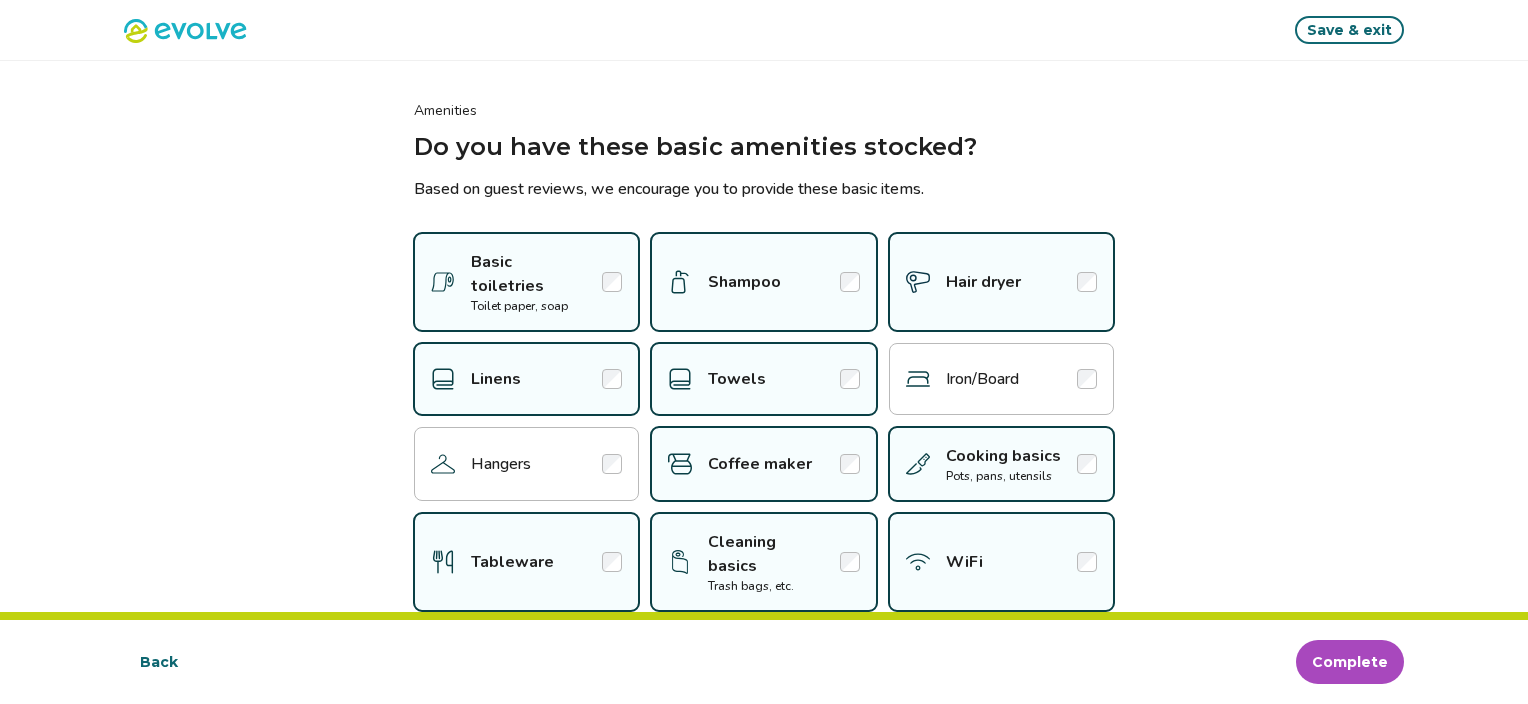 click on "Complete" at bounding box center (1350, 662) 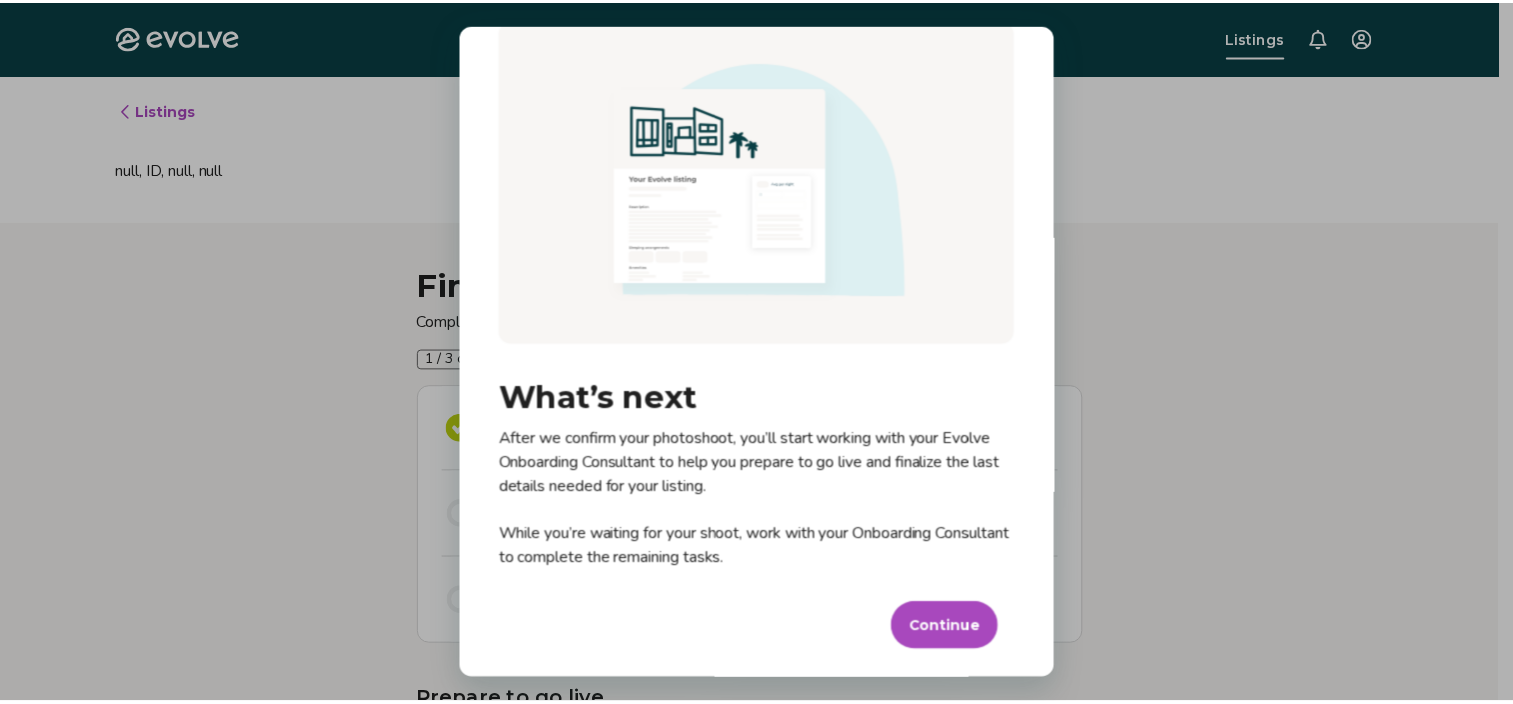 scroll, scrollTop: 47, scrollLeft: 0, axis: vertical 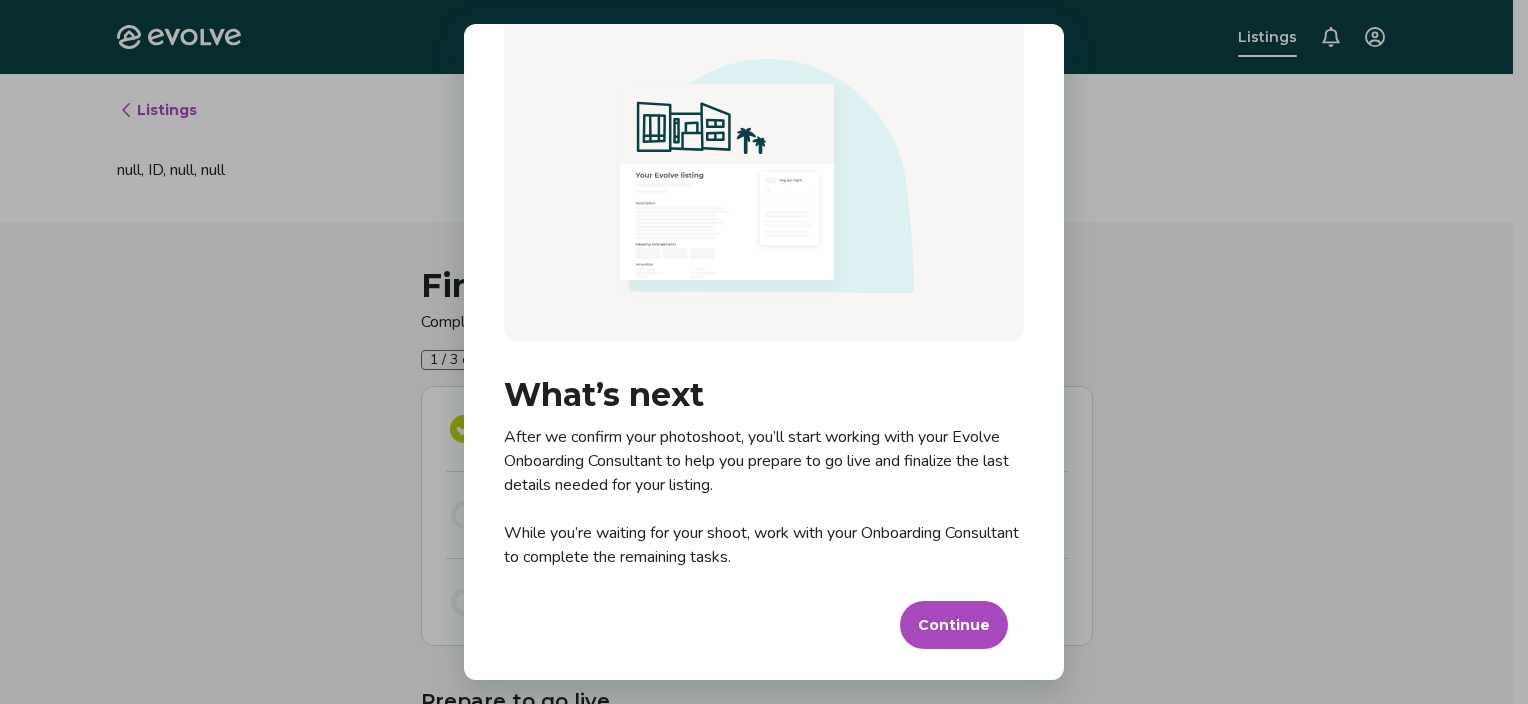 click on "Continue" at bounding box center [954, 625] 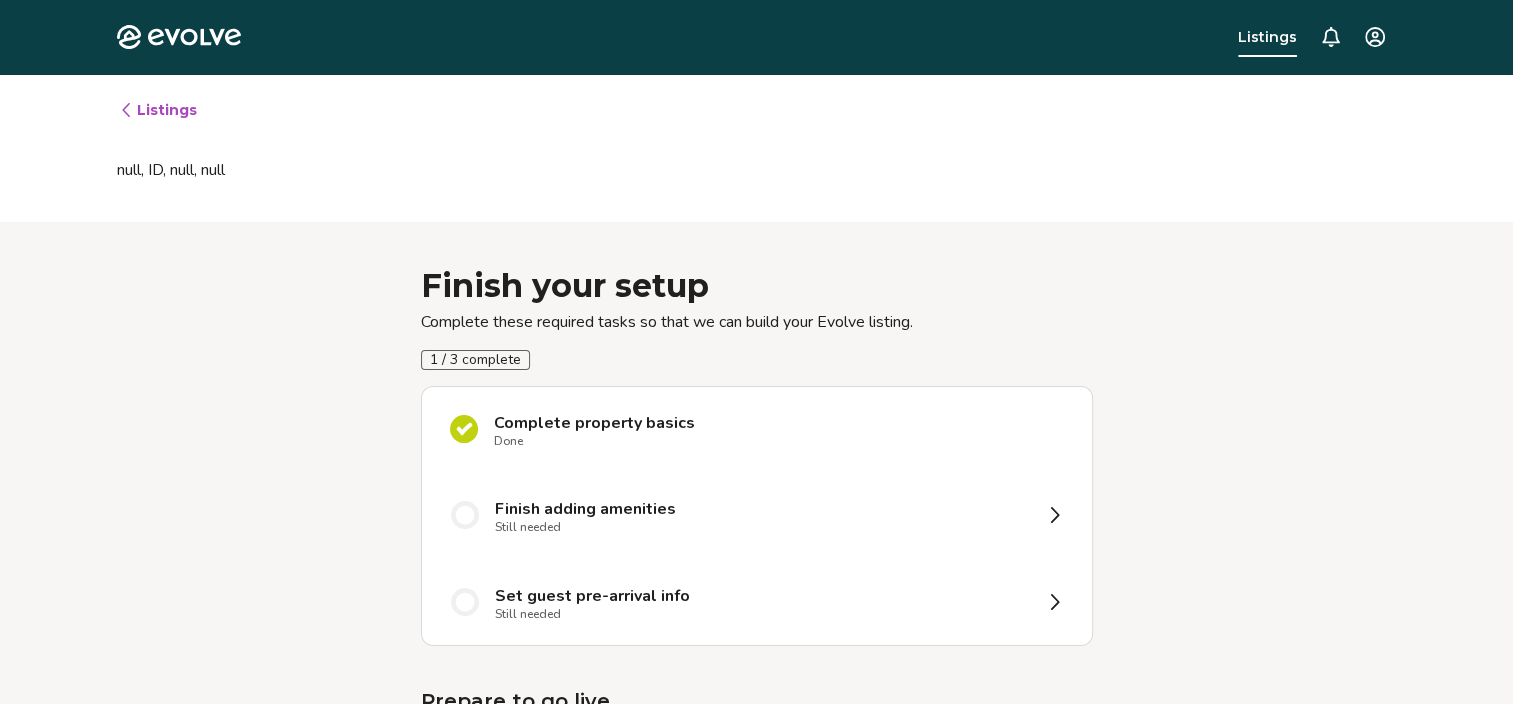 click on "Finish adding amenities Still needed" at bounding box center (757, 515) 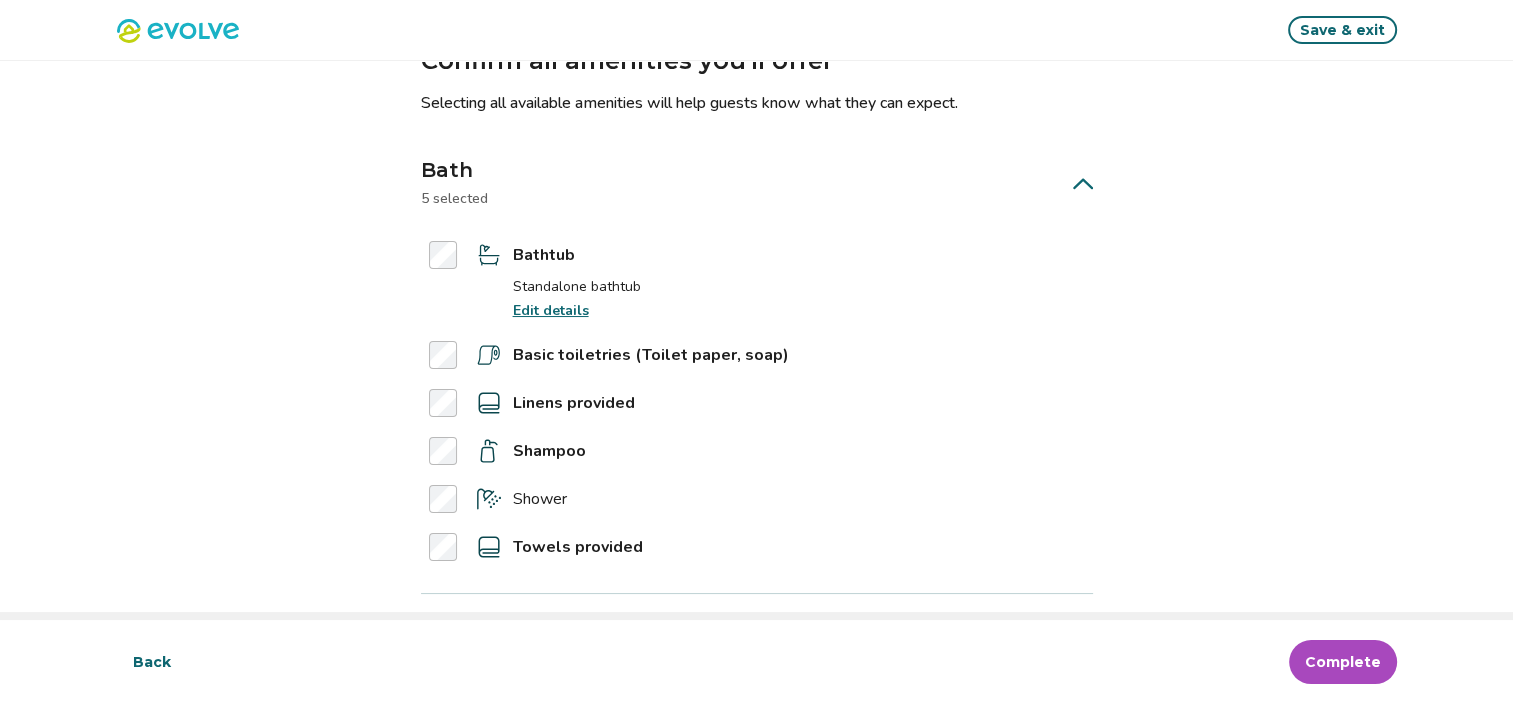 scroll, scrollTop: 87, scrollLeft: 0, axis: vertical 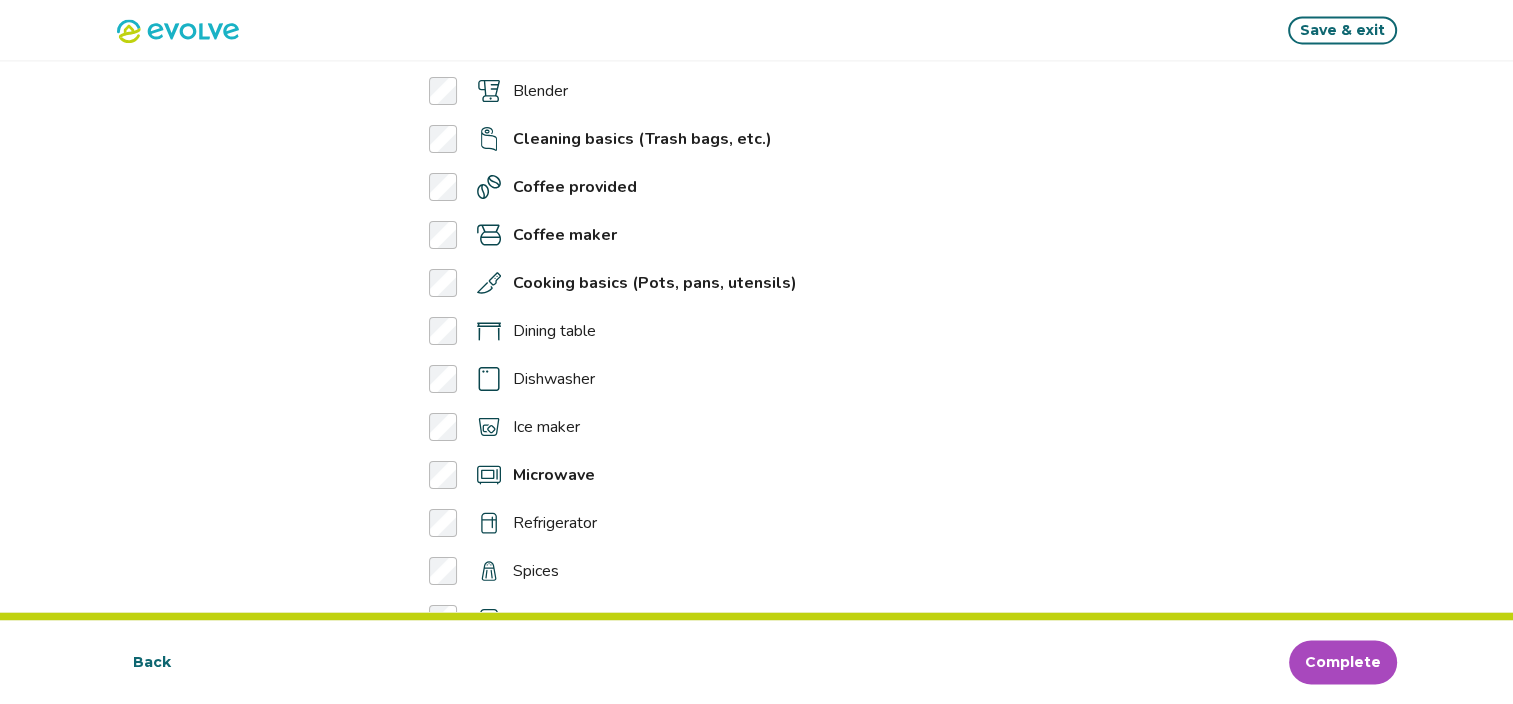 click on "Blender Cleaning basics (Trash bags, etc.) Coffee provided Coffee maker Cooking basics (Pots, pans, utensils) Dining table Dishwasher Ice maker Microwave Refrigerator Spices Stove / Oven Tableware Toaster" at bounding box center [757, 403] 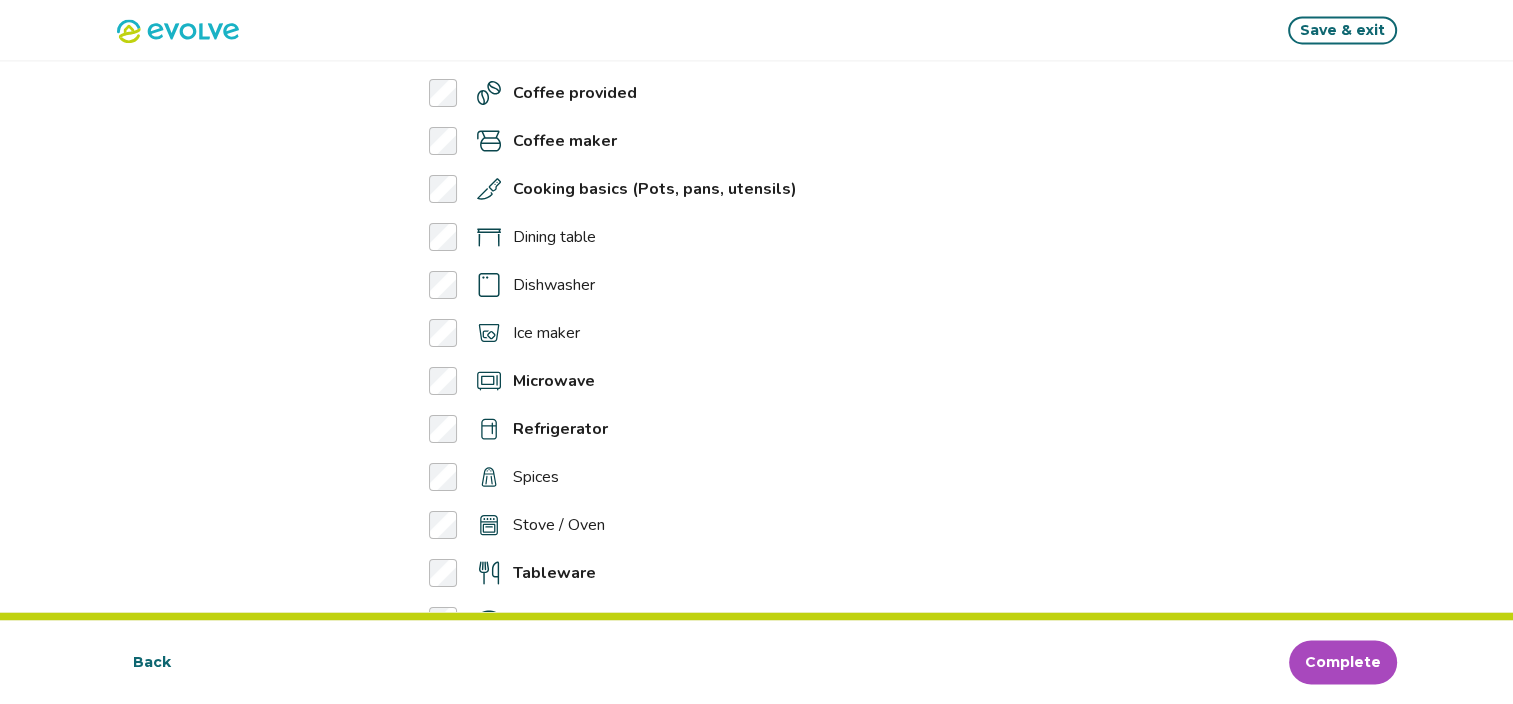 scroll, scrollTop: 3018, scrollLeft: 0, axis: vertical 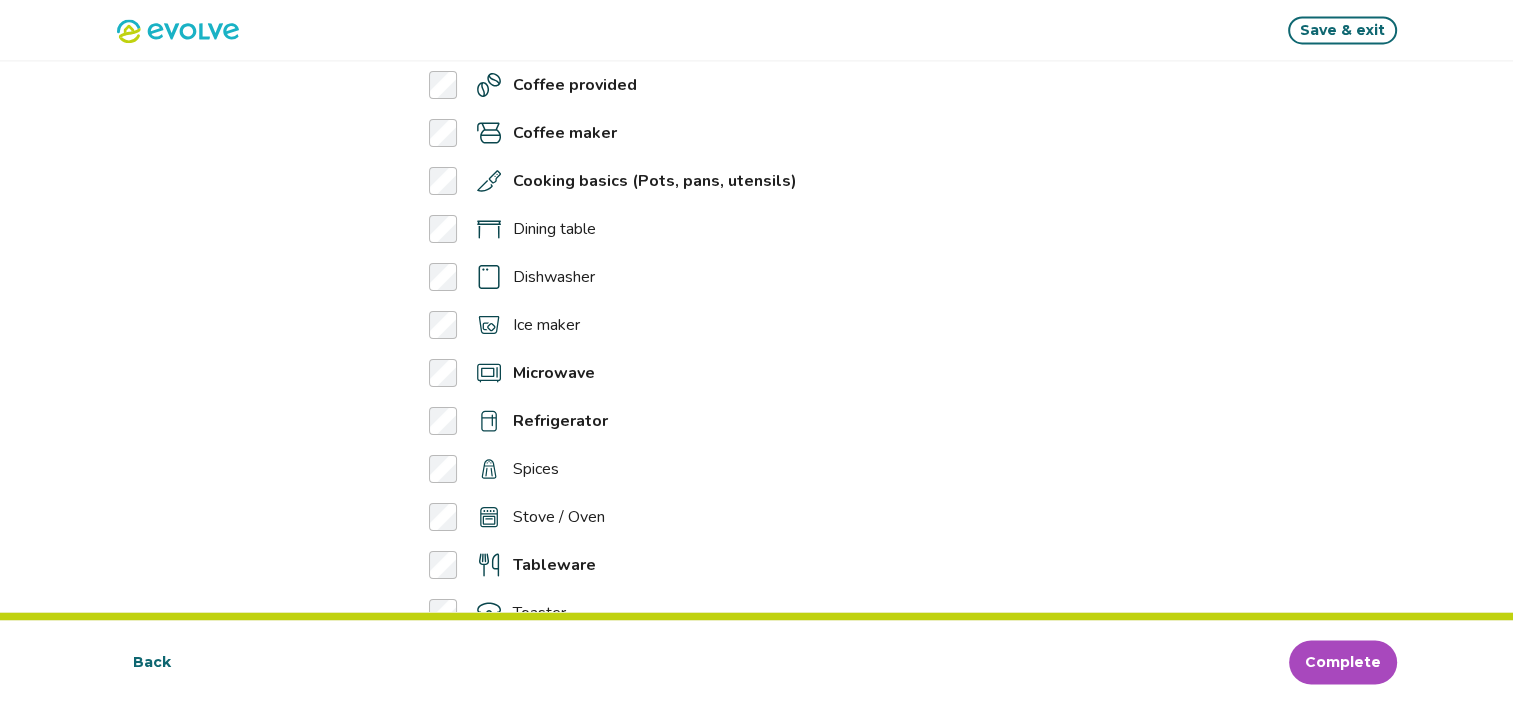 click on "Spices" at bounding box center (494, 469) 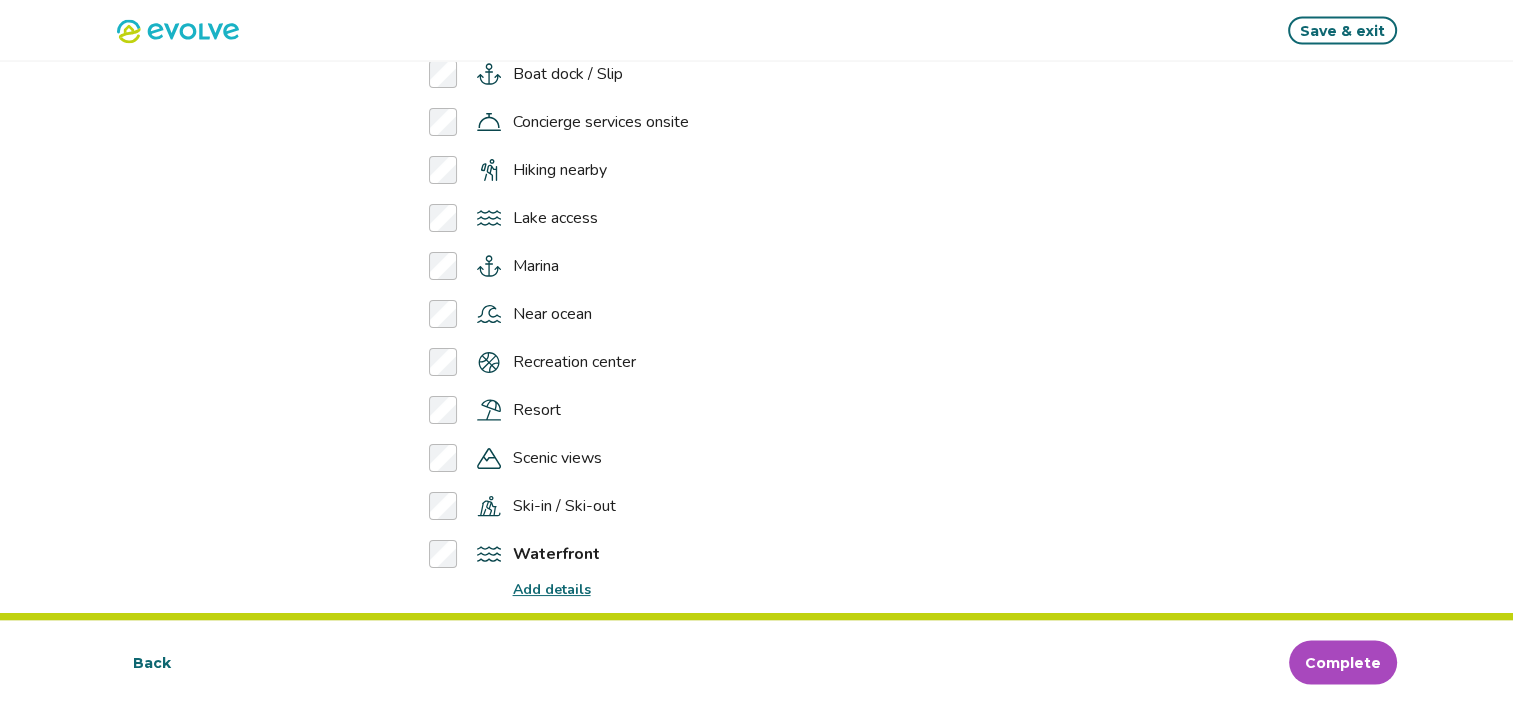 scroll, scrollTop: 3776, scrollLeft: 0, axis: vertical 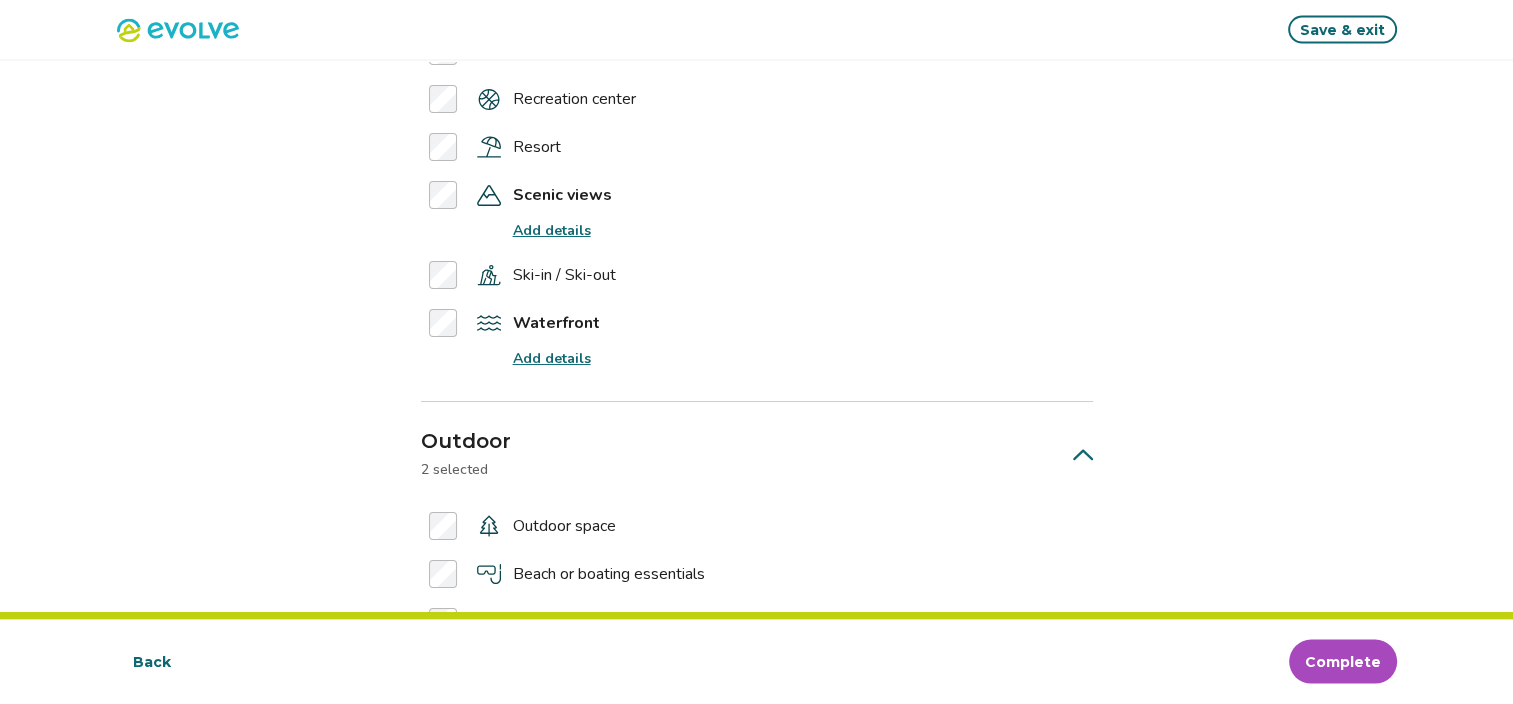 click on "Add details" at bounding box center [552, 358] 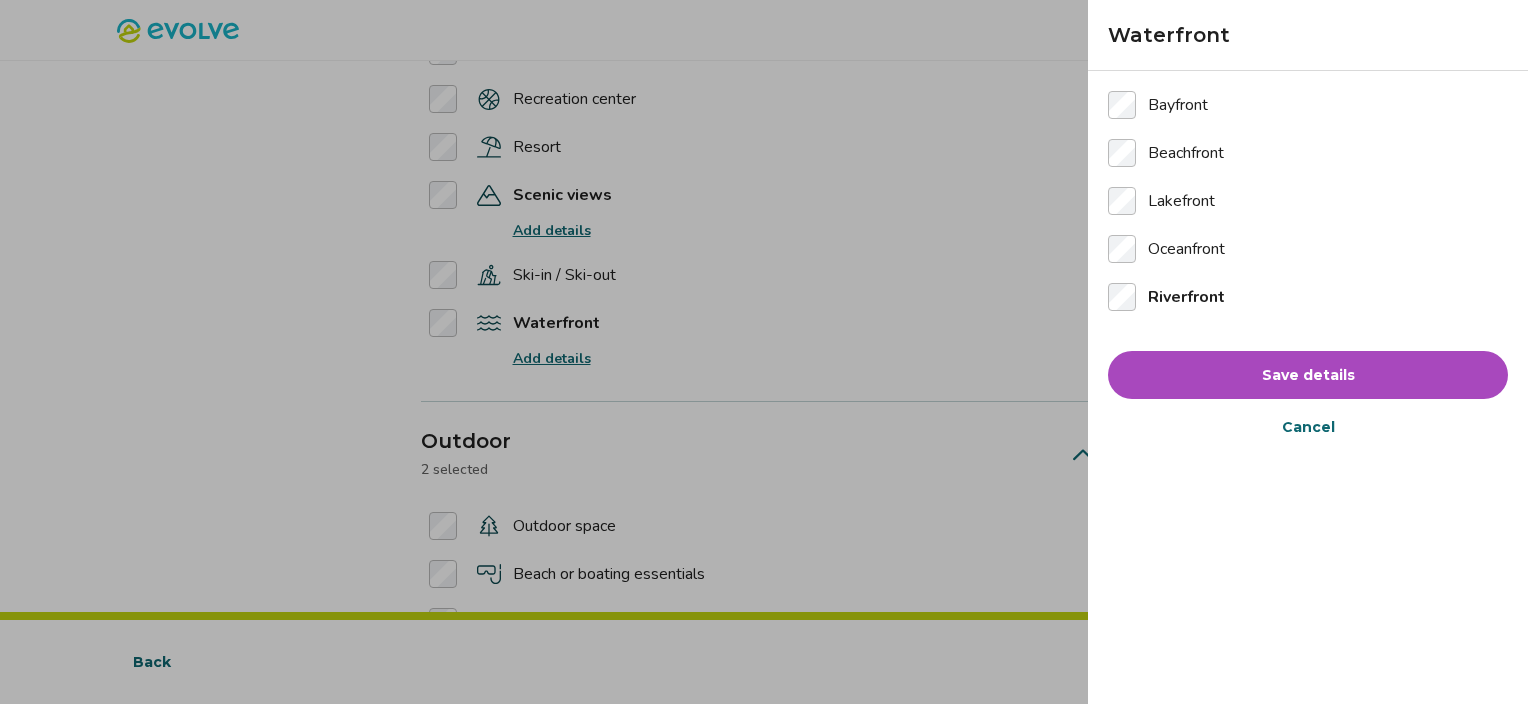 click on "Save details" at bounding box center [1308, 375] 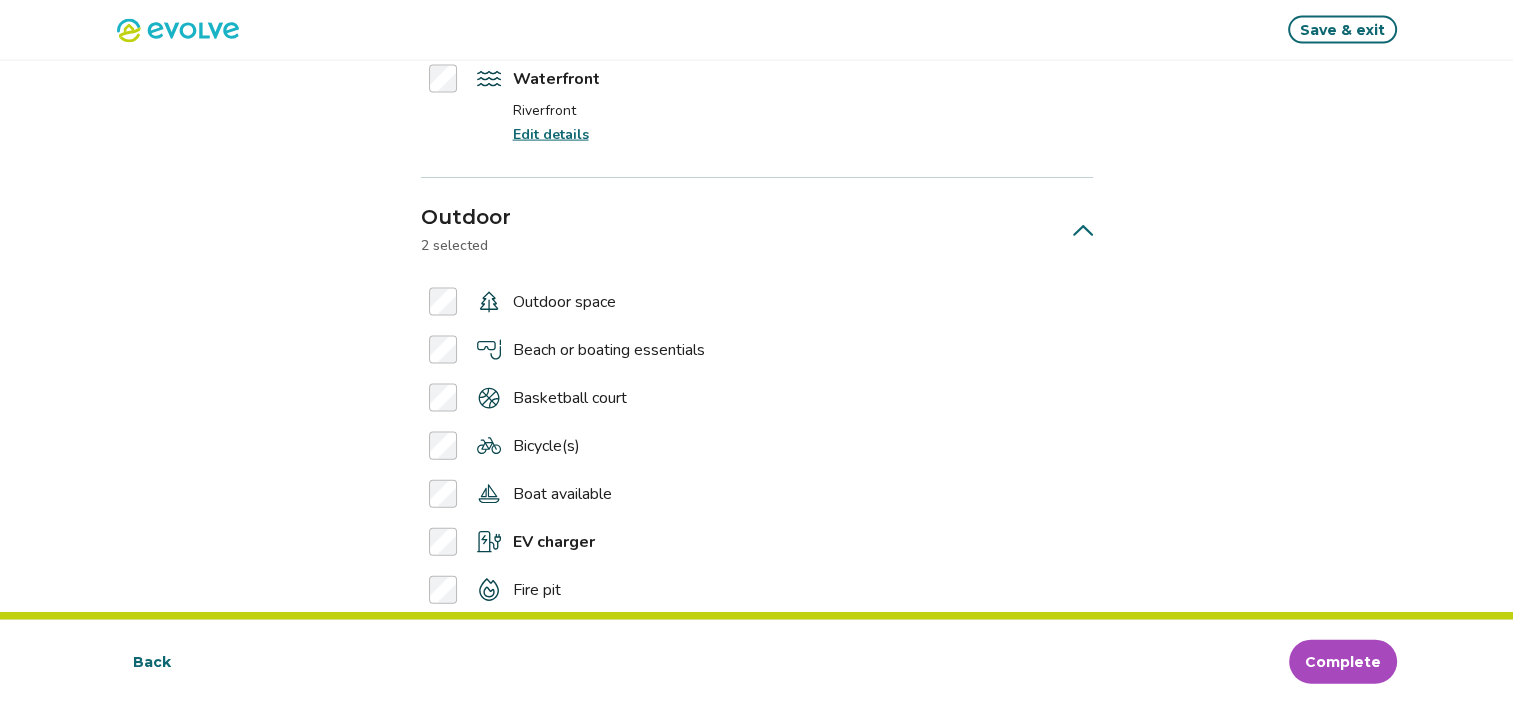scroll, scrollTop: 4284, scrollLeft: 0, axis: vertical 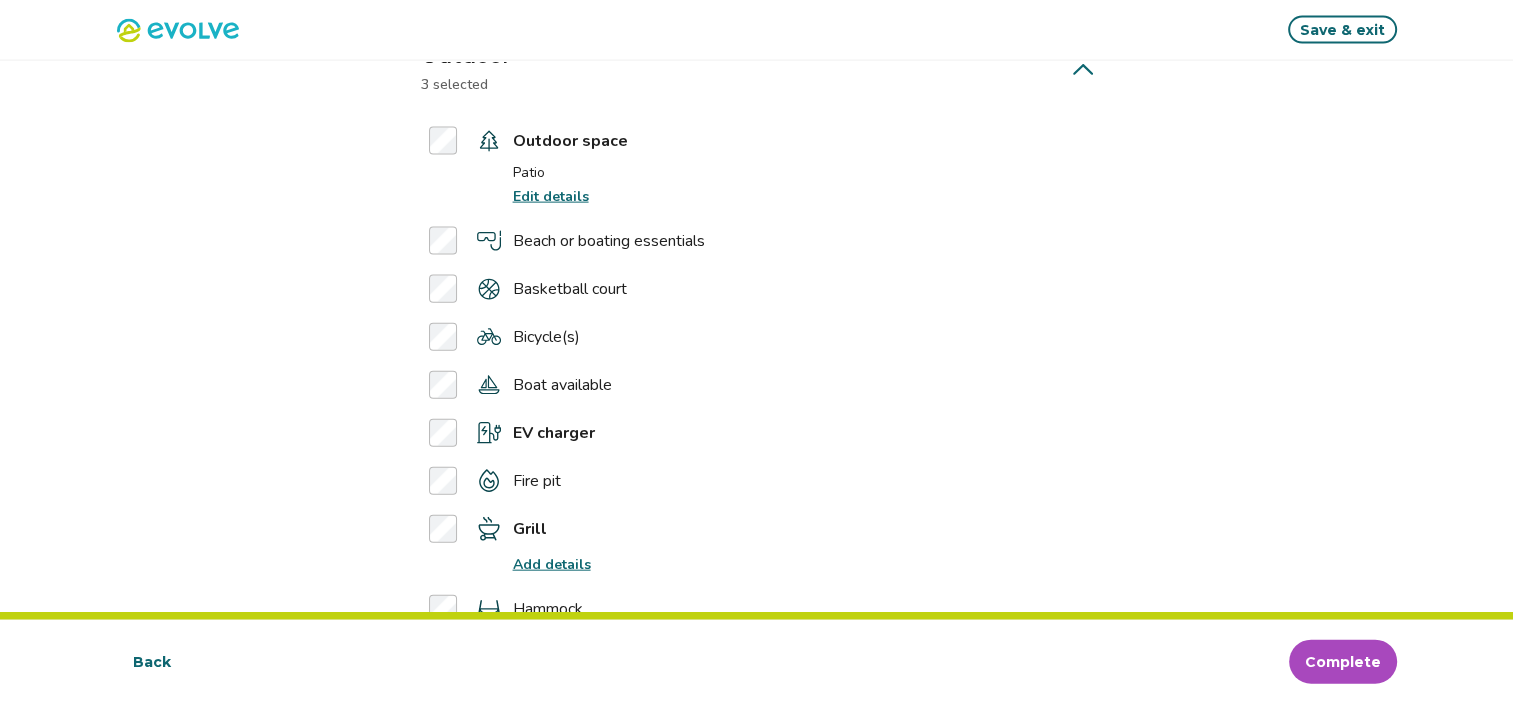 click on "Fire pit" at bounding box center [495, 481] 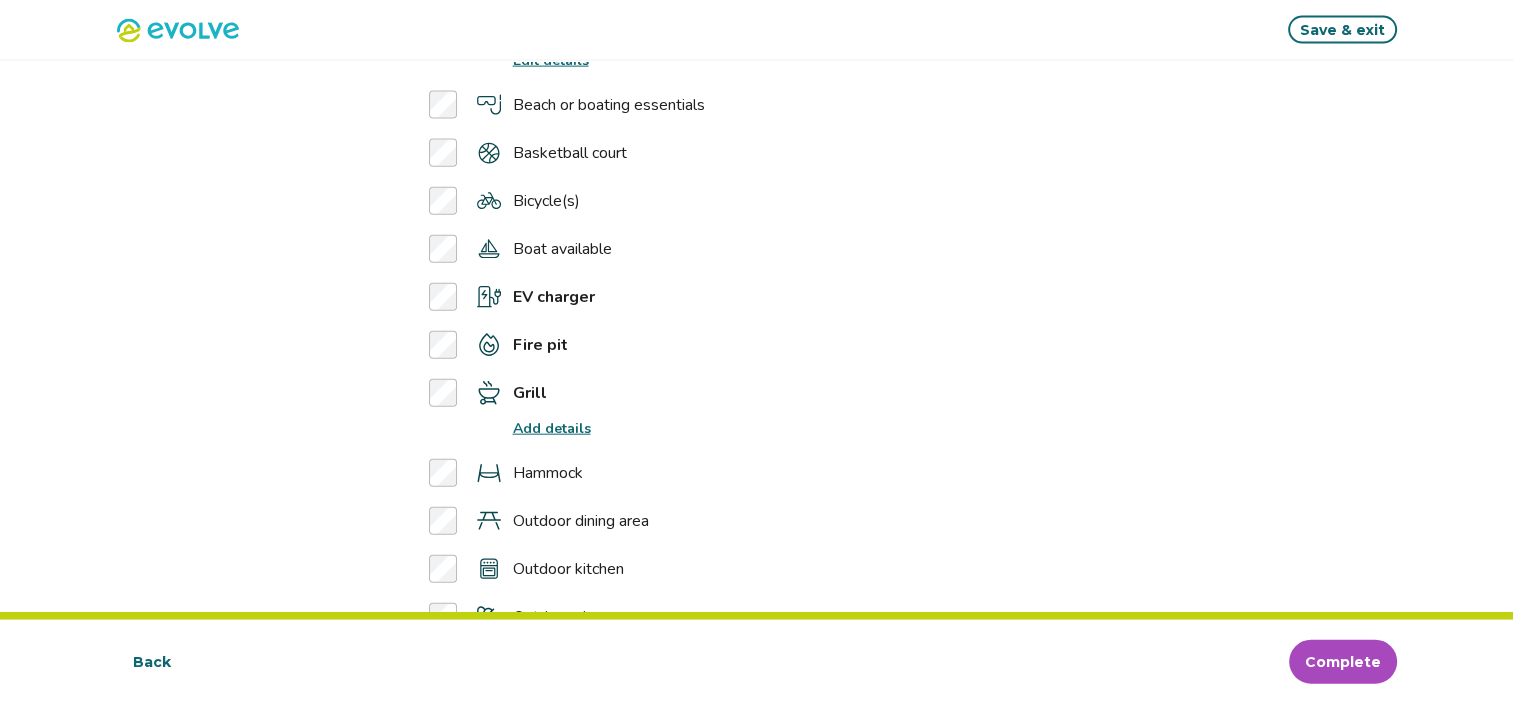 scroll, scrollTop: 4580, scrollLeft: 0, axis: vertical 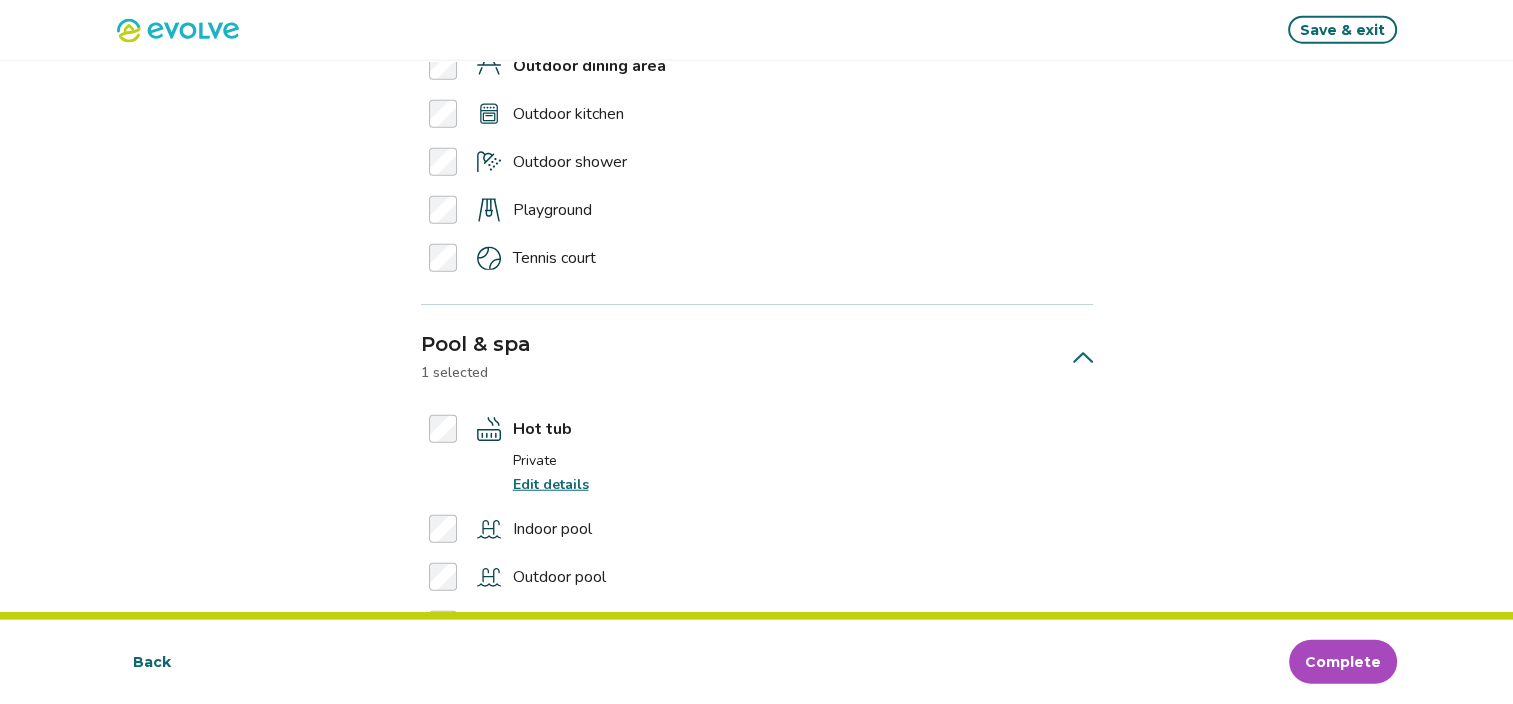 click on "Edit details" at bounding box center (551, 484) 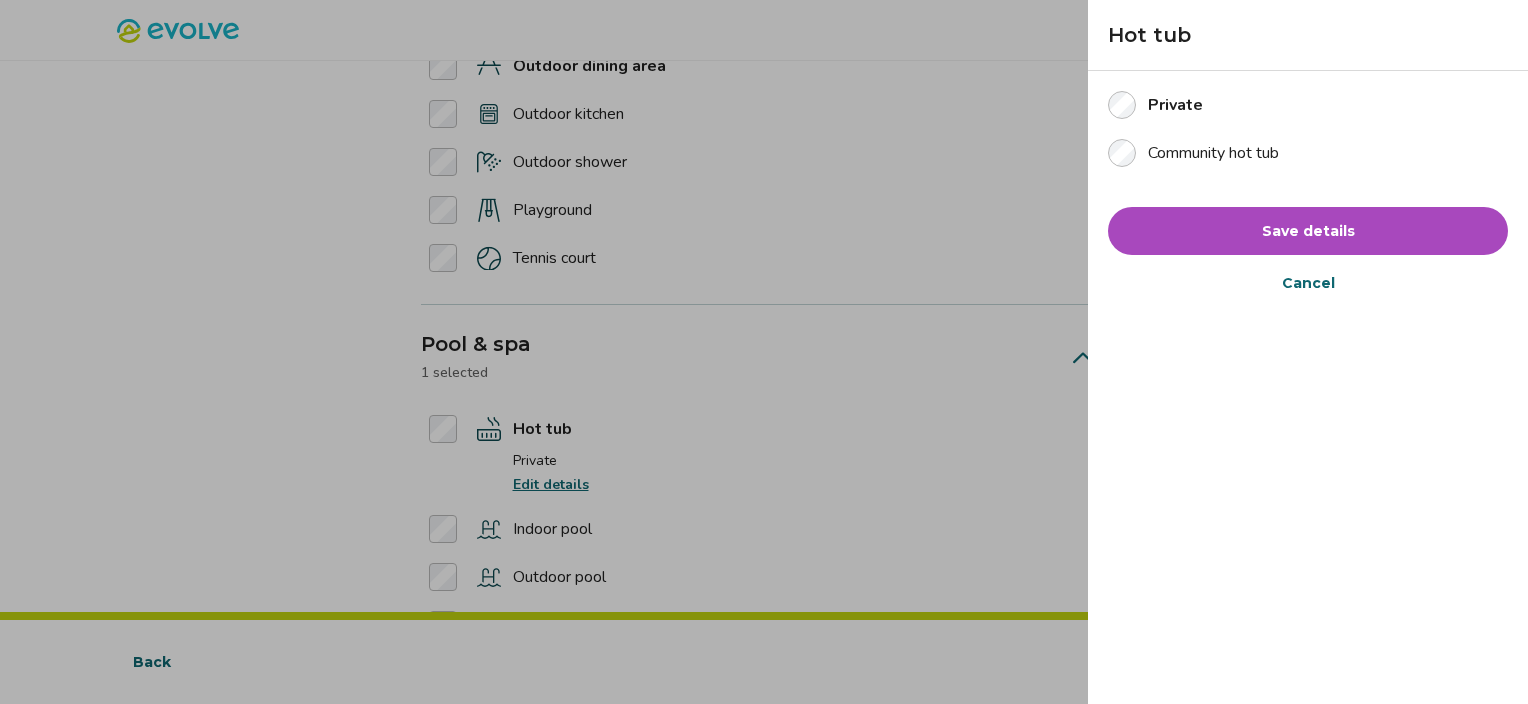 click on "Save details" at bounding box center (1308, 231) 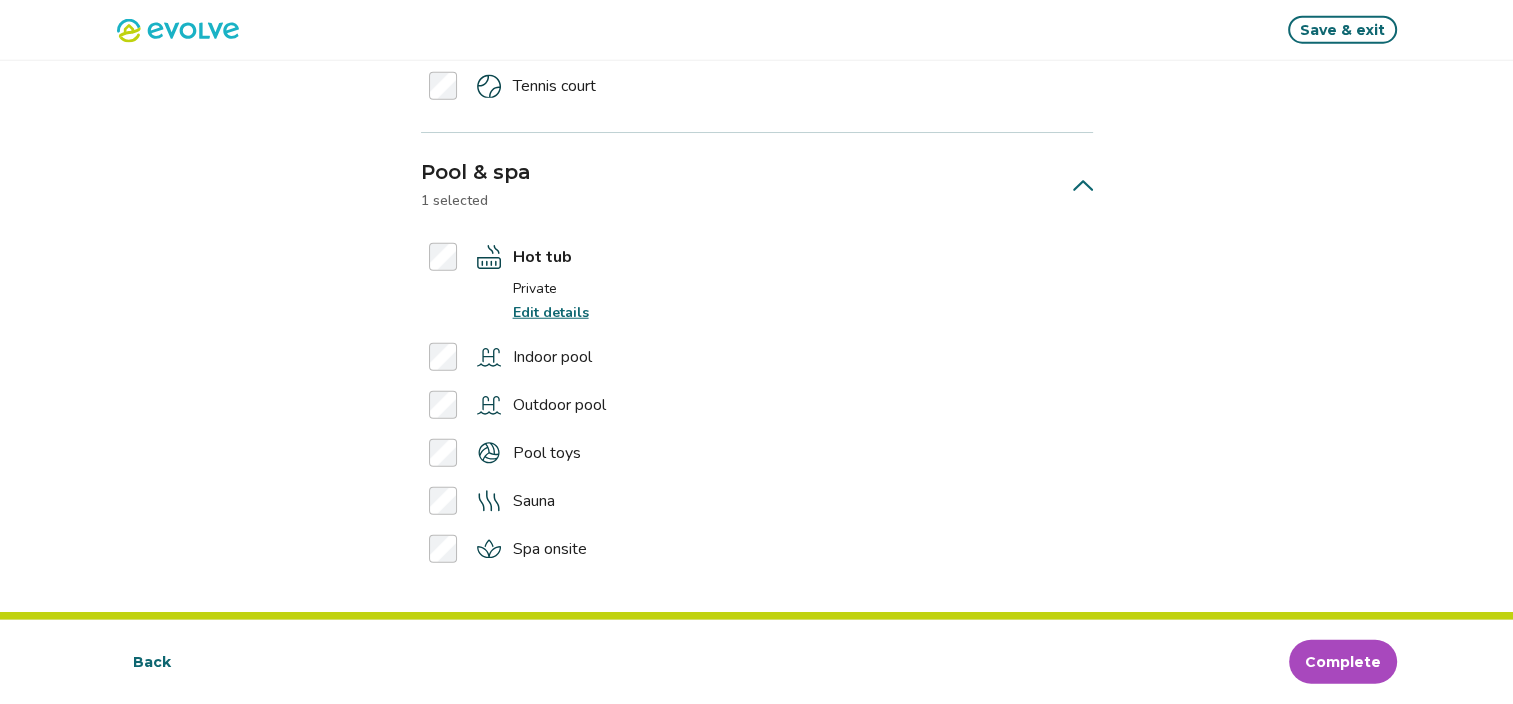 scroll, scrollTop: 5227, scrollLeft: 0, axis: vertical 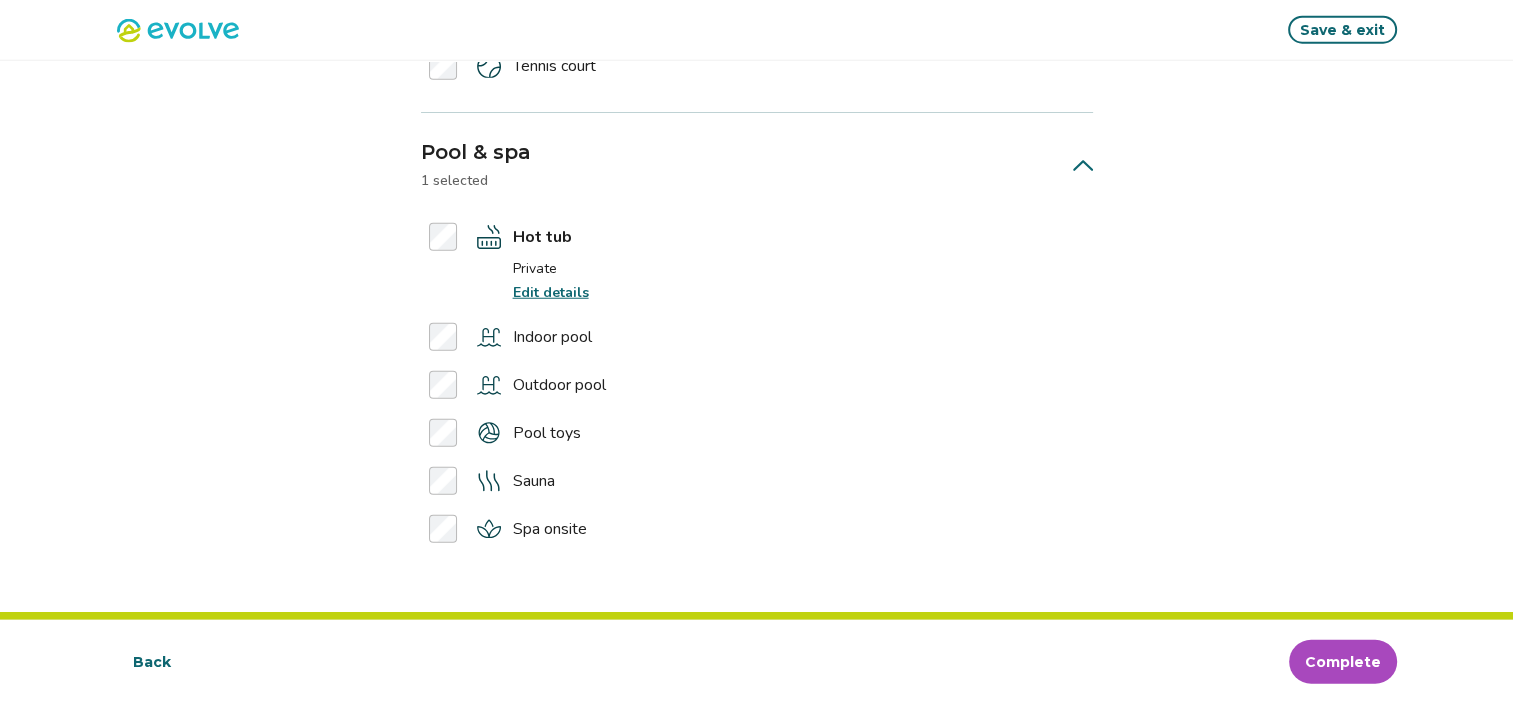click on "Complete" at bounding box center [1343, 662] 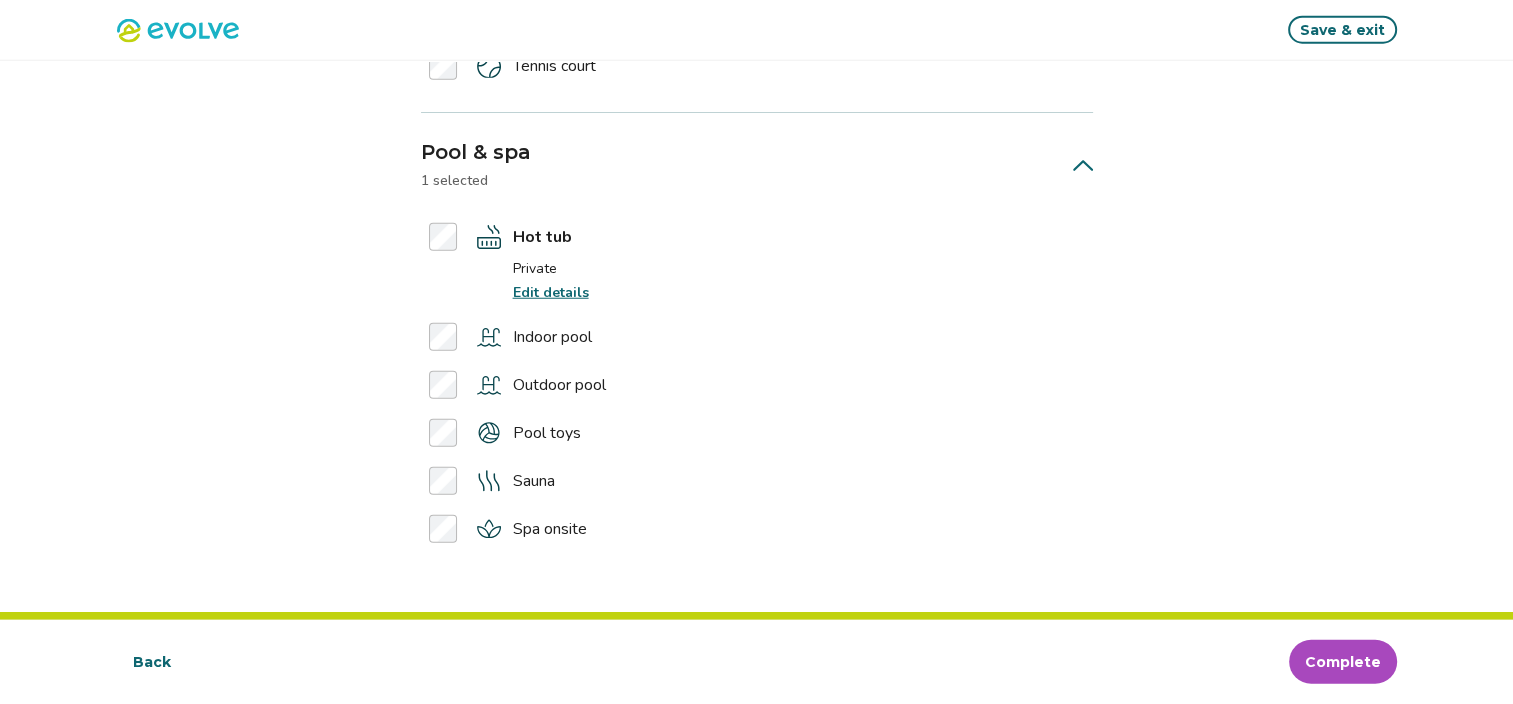 scroll, scrollTop: 0, scrollLeft: 0, axis: both 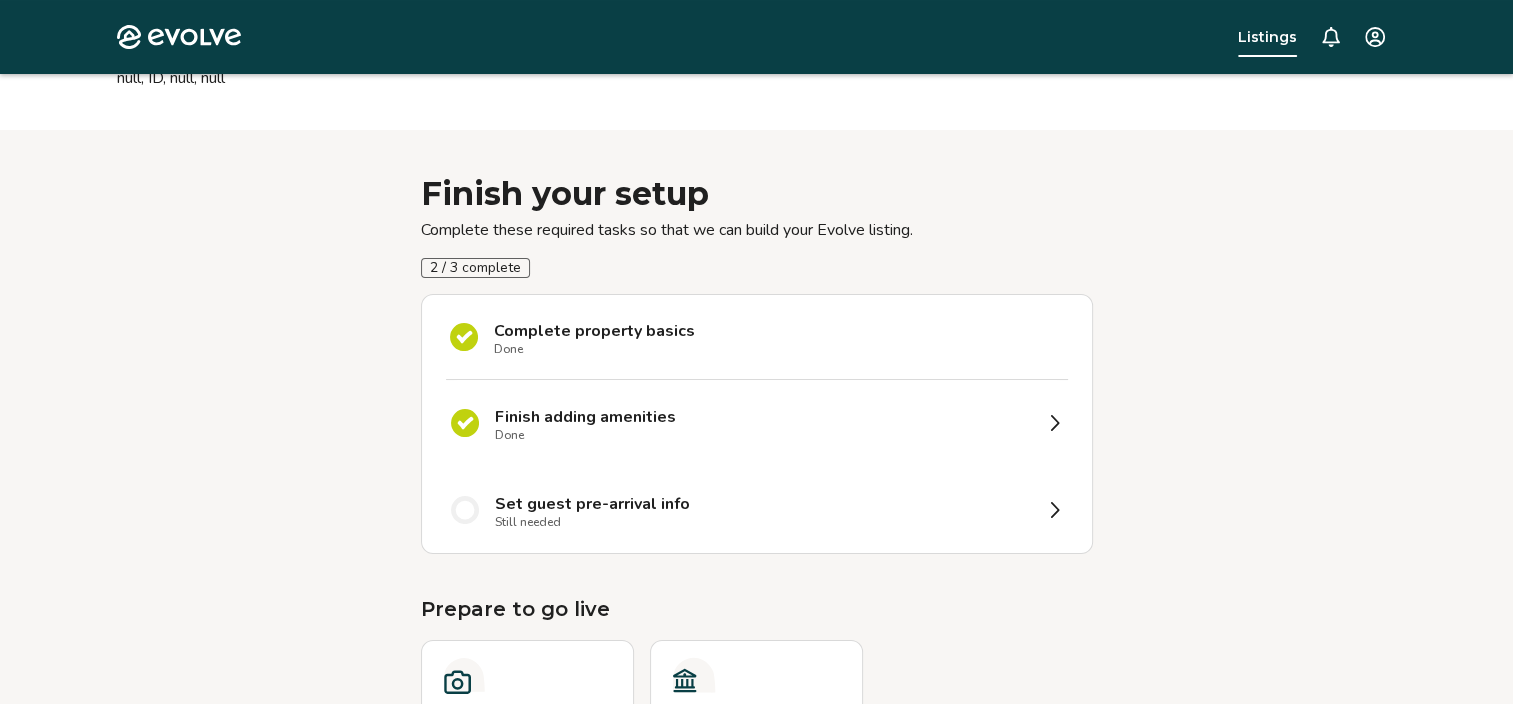 click on "Set guest pre-arrival info Still needed" at bounding box center [763, 510] 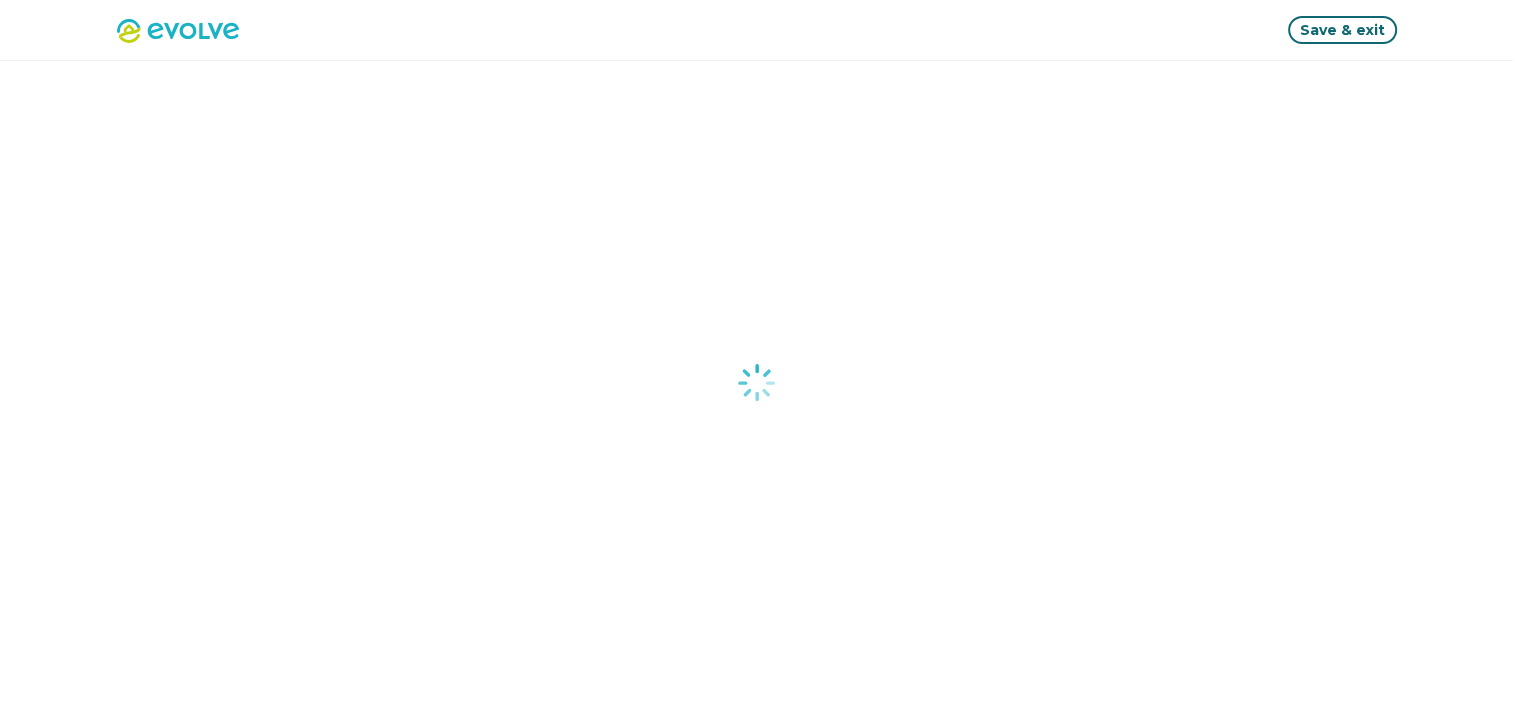 select on "*****" 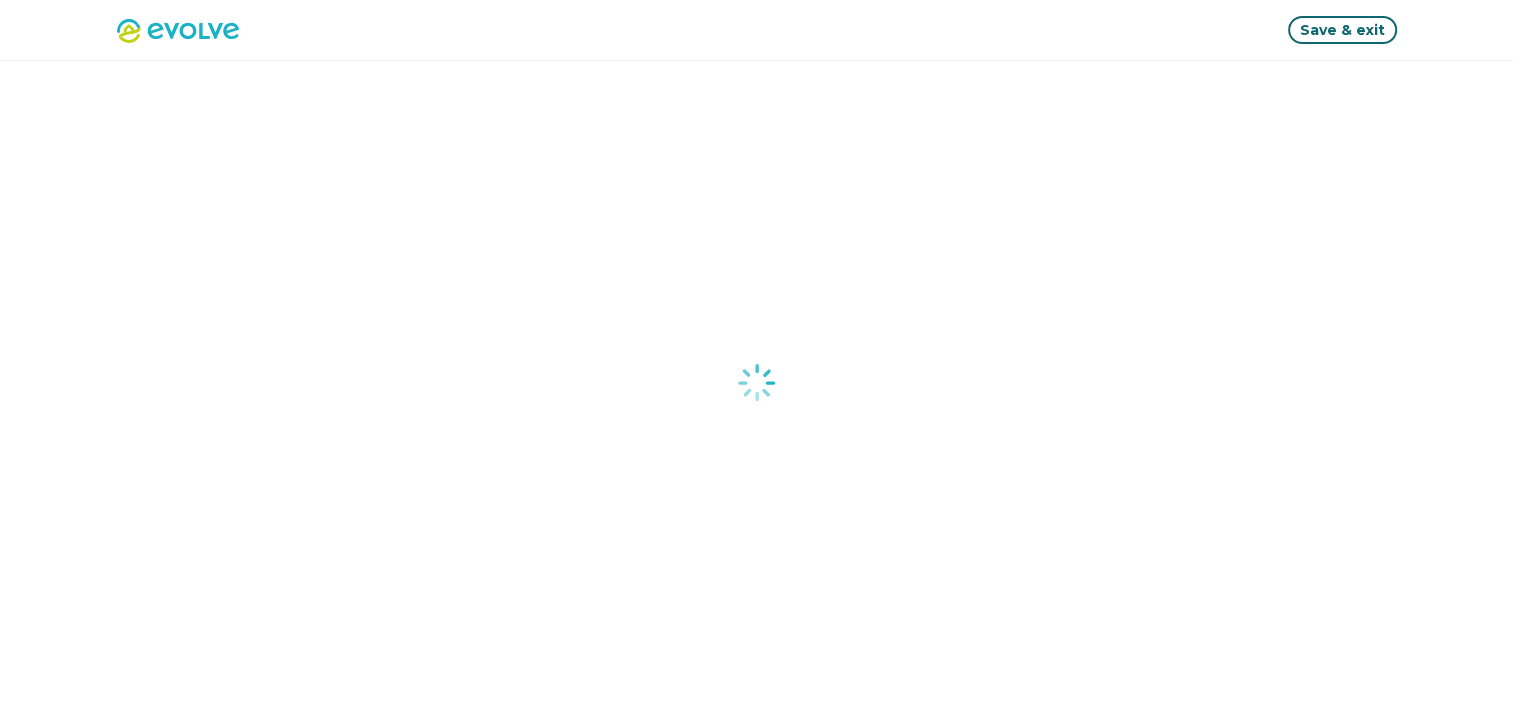 select on "*****" 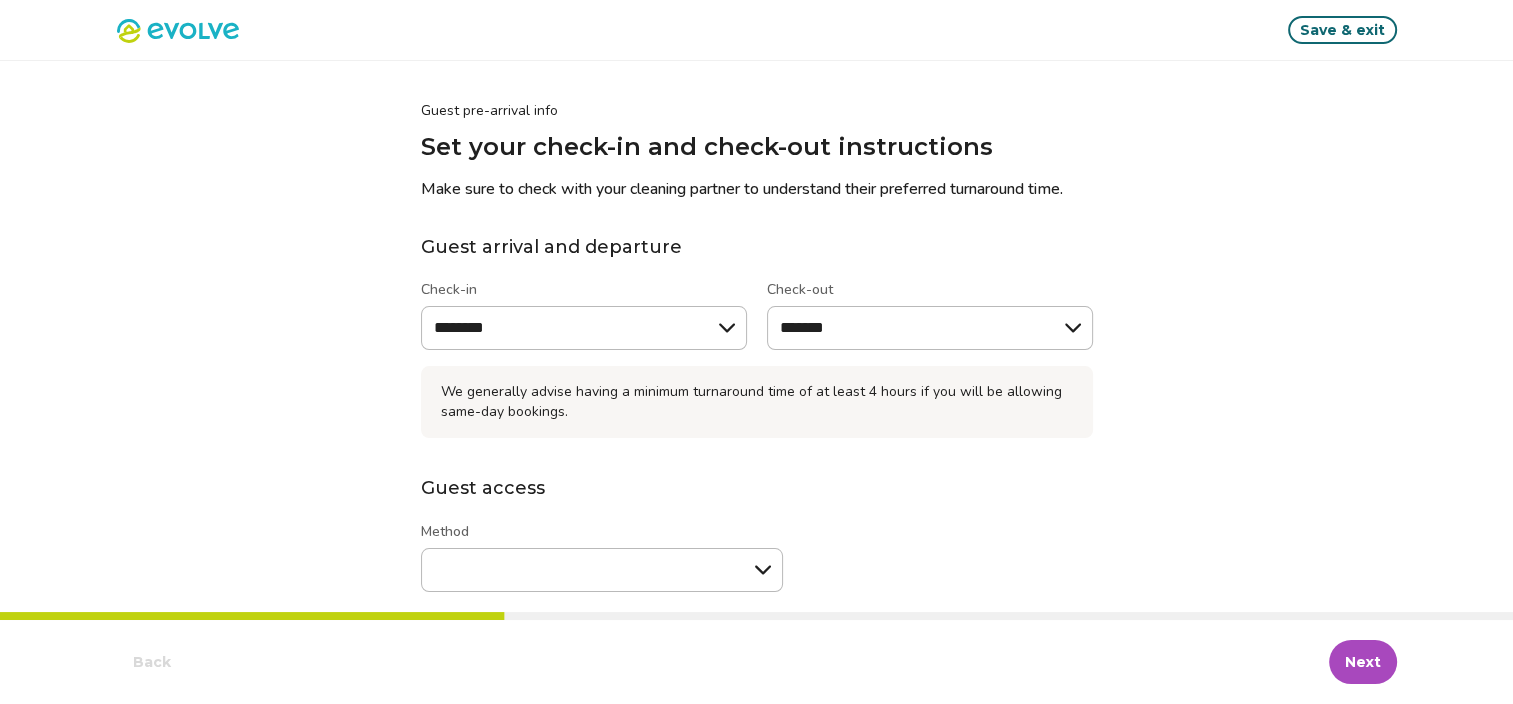 type on "*" 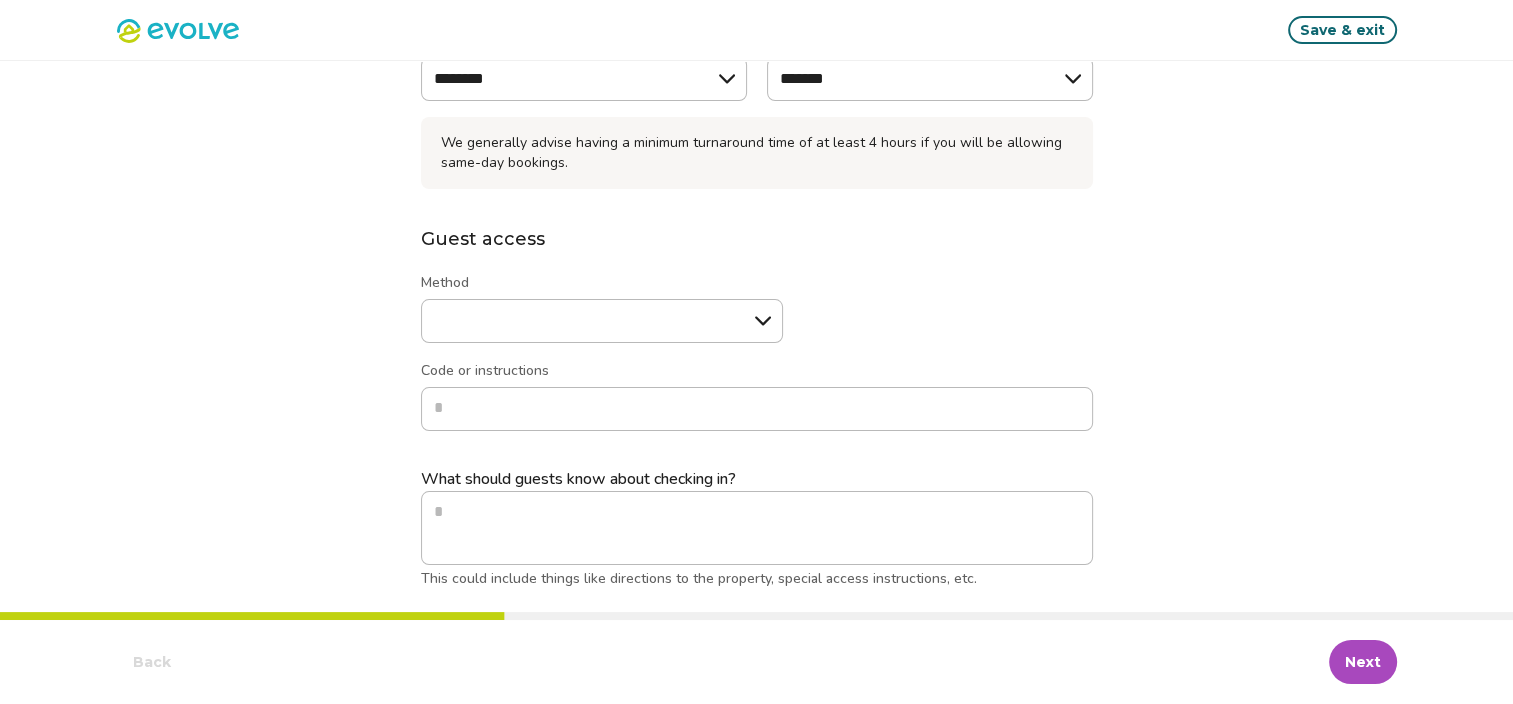 scroll, scrollTop: 264, scrollLeft: 0, axis: vertical 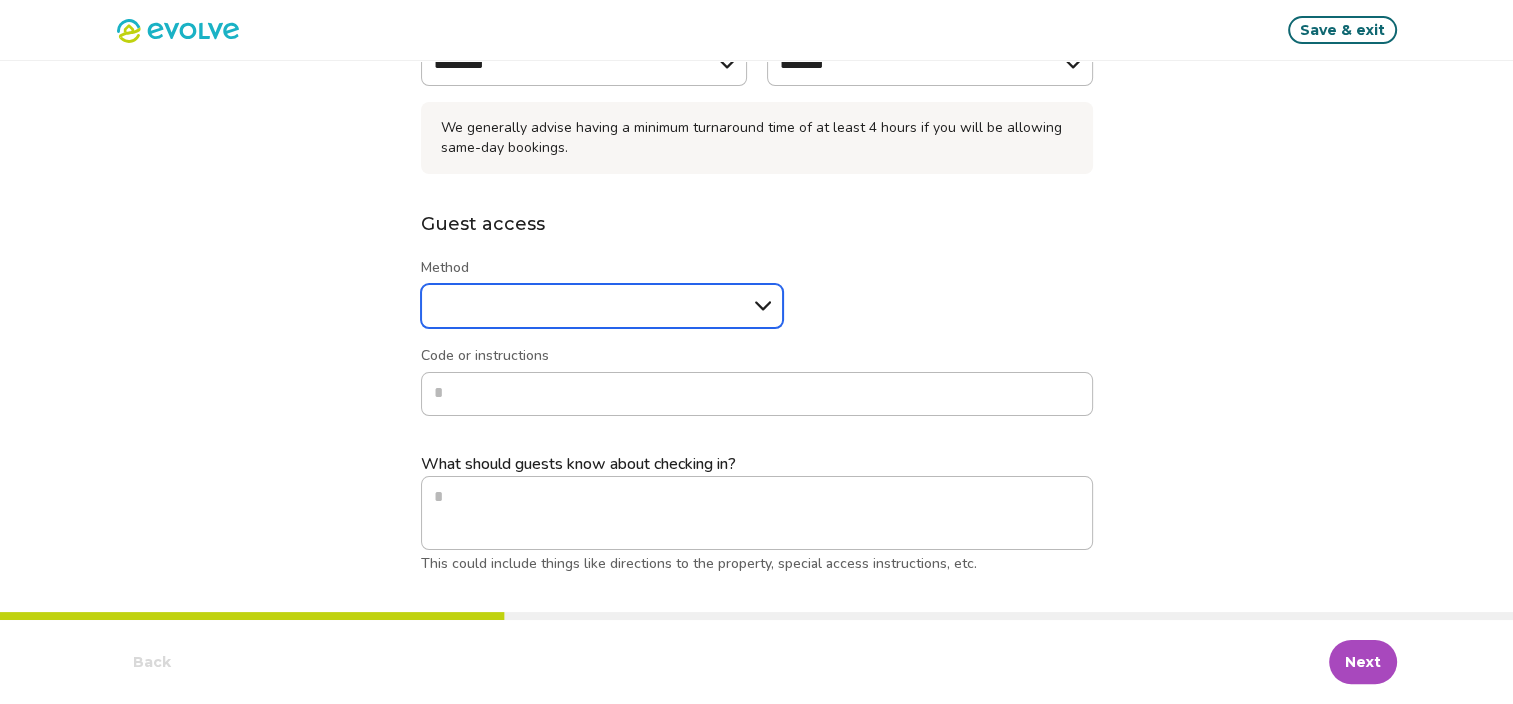 click on "****** ******* *****" at bounding box center [602, 306] 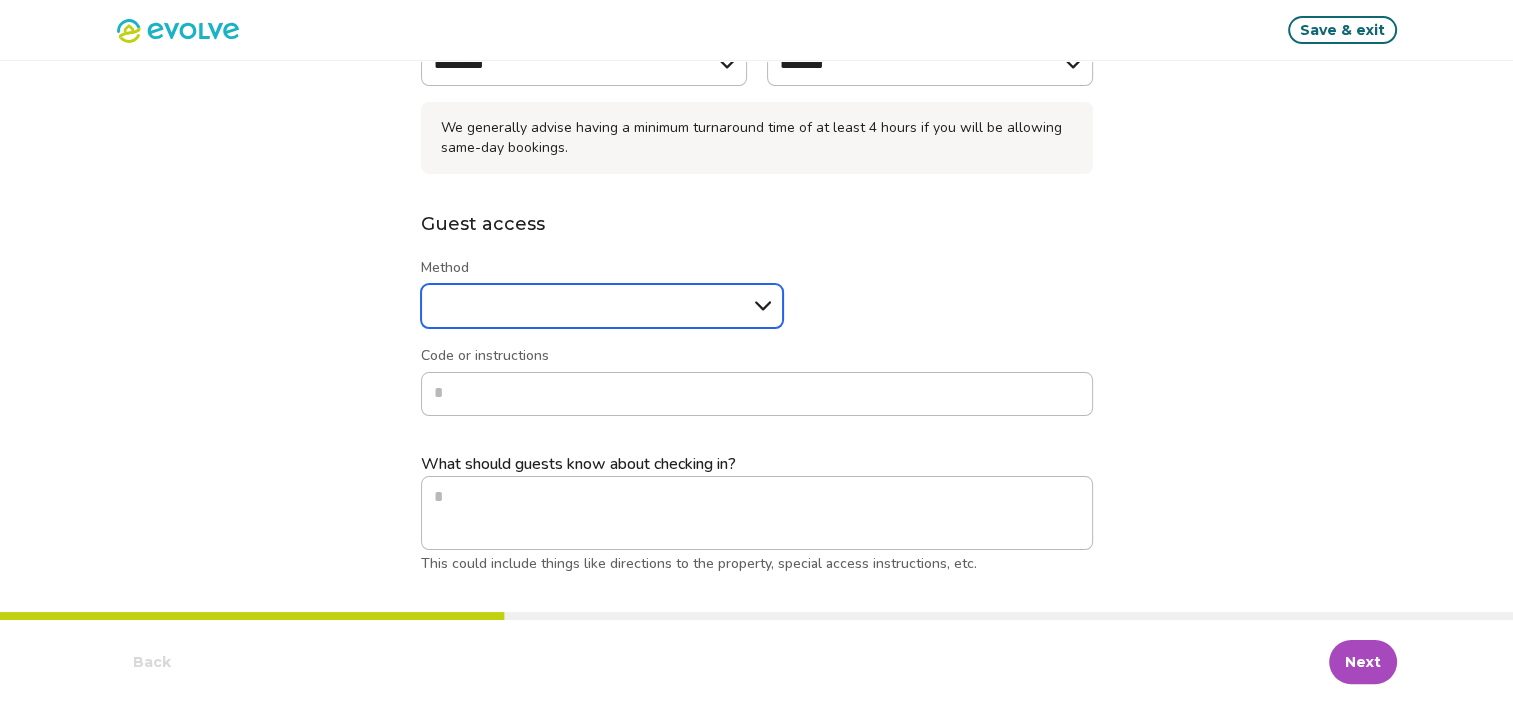 select on "******" 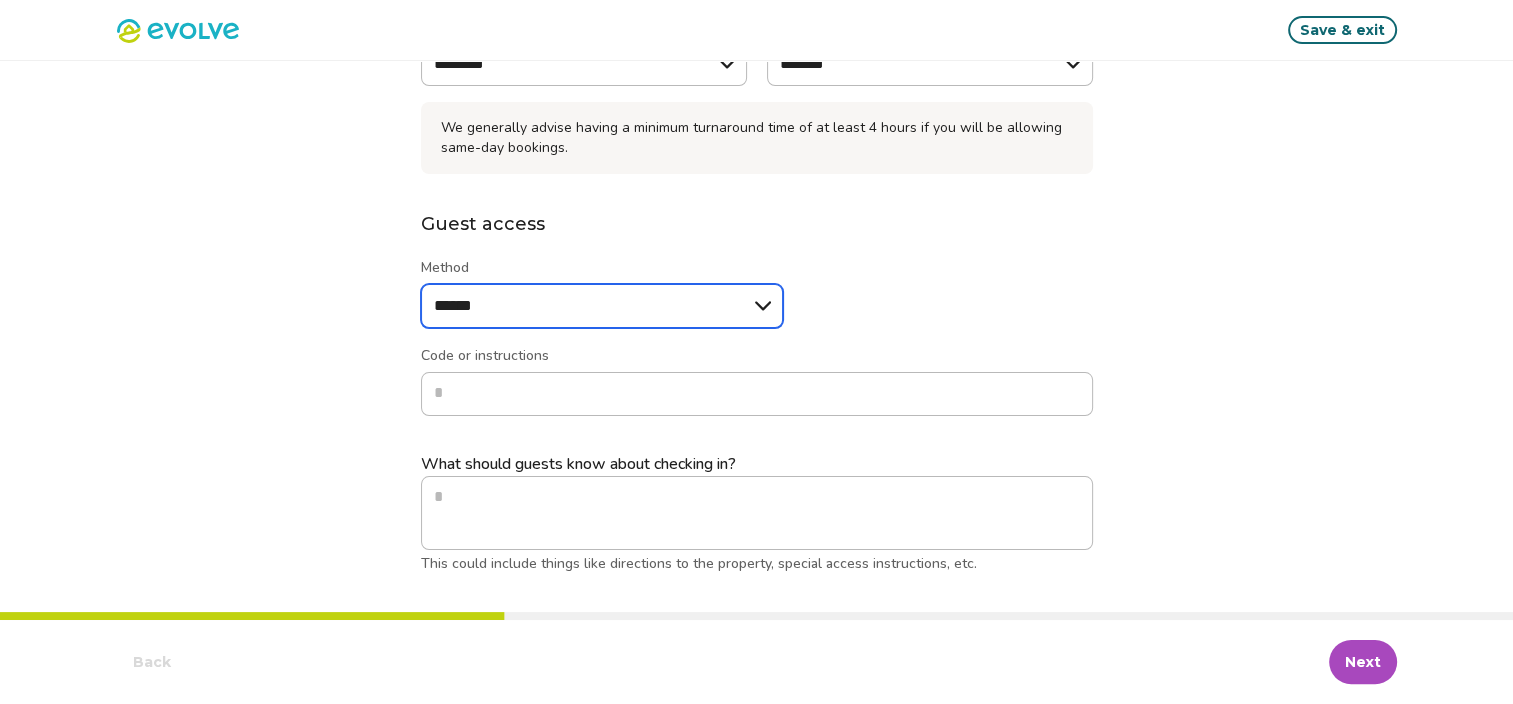 click on "****** ******* *****" at bounding box center [602, 306] 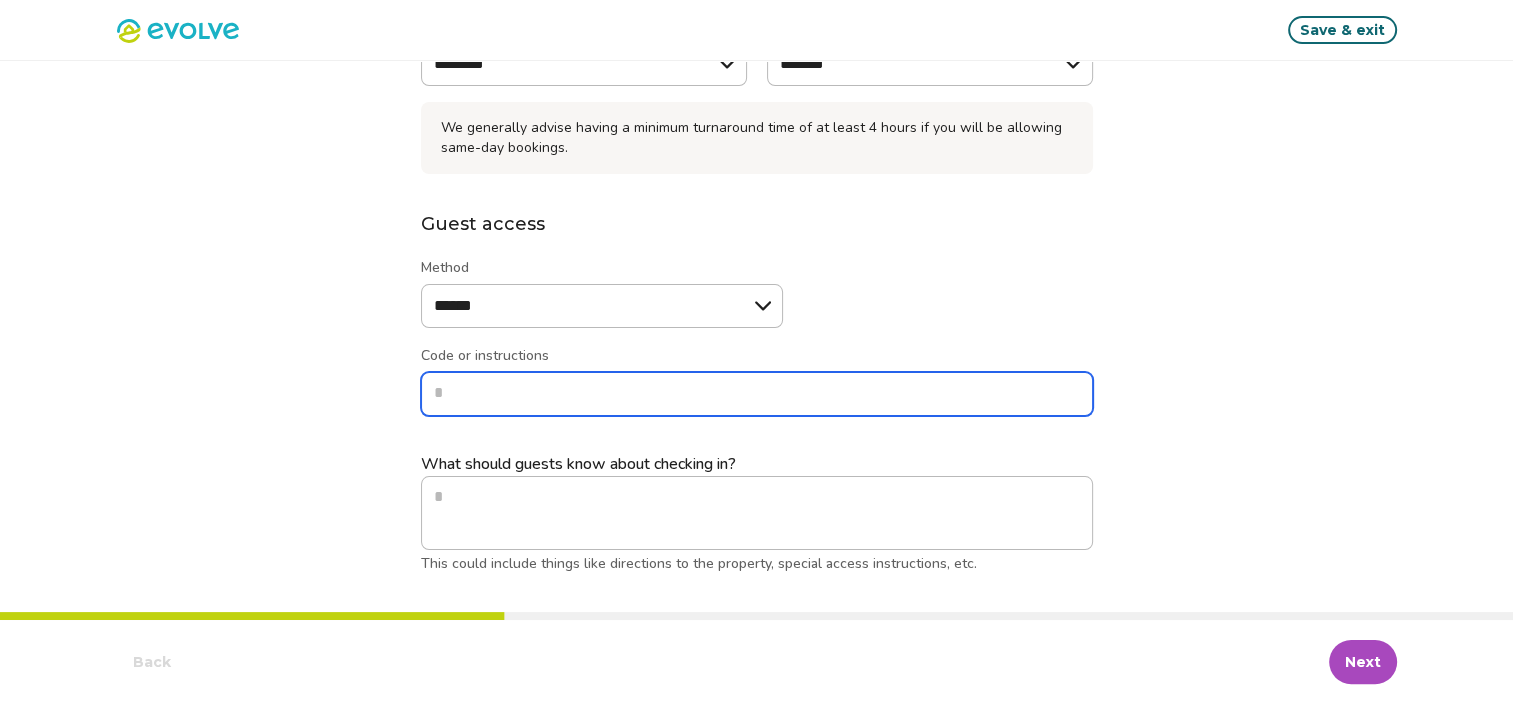 click on "Code or instructions" at bounding box center [757, 394] 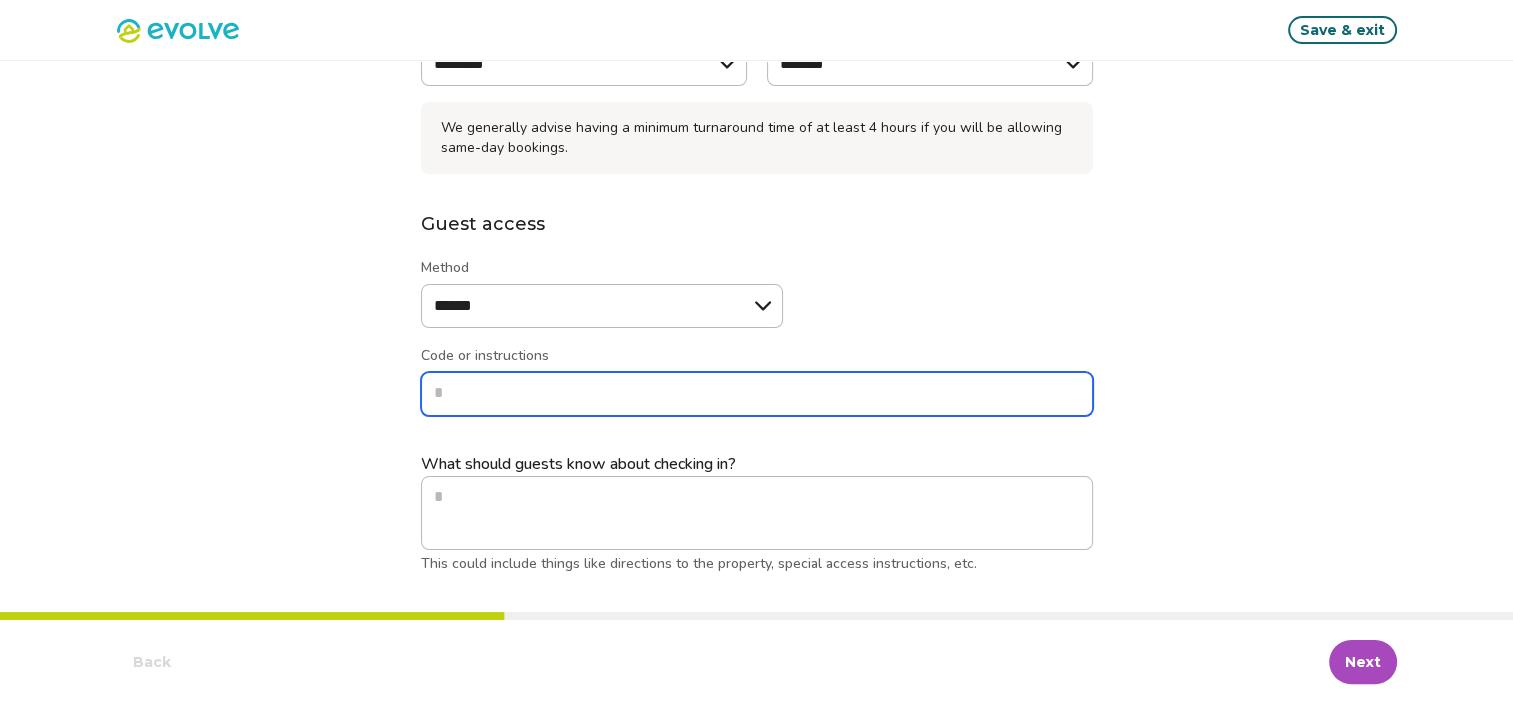 type on "*" 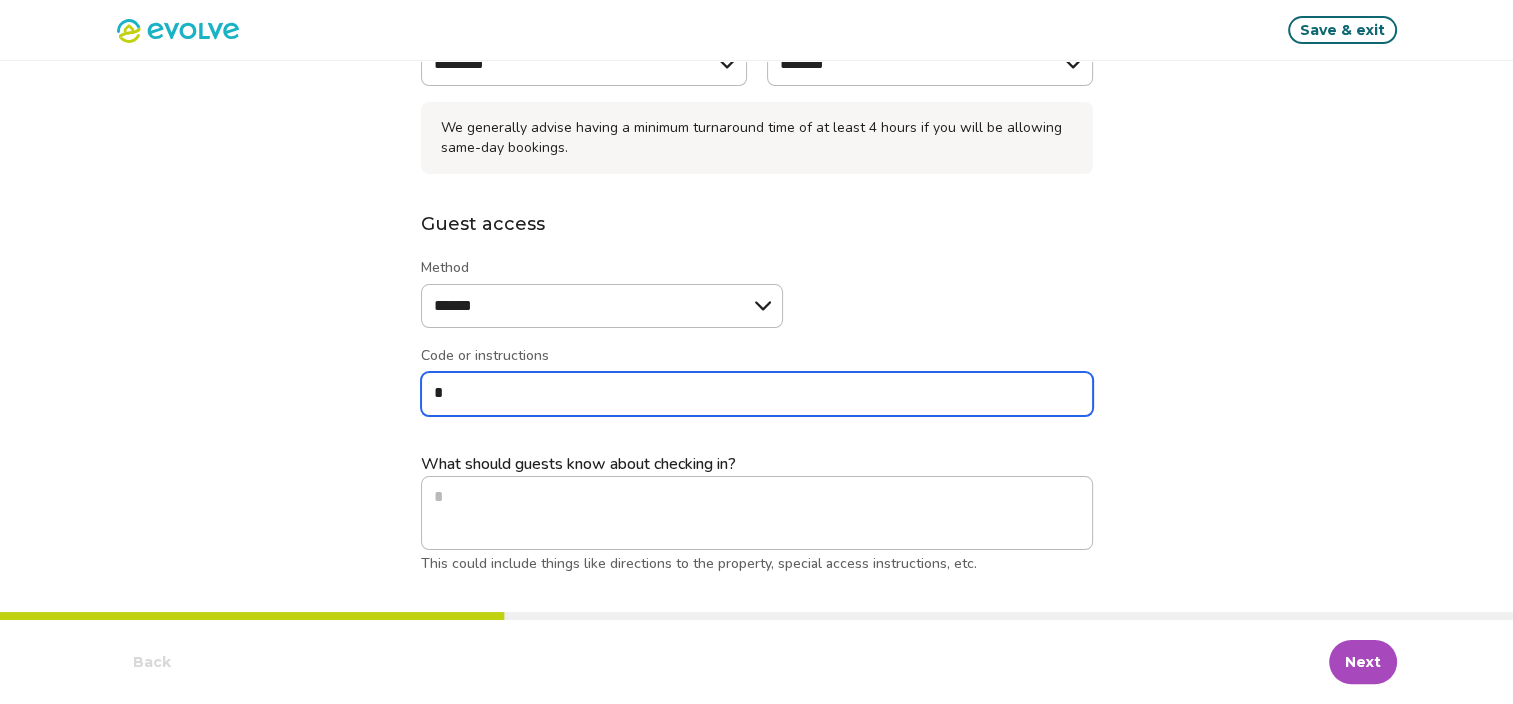 type on "*" 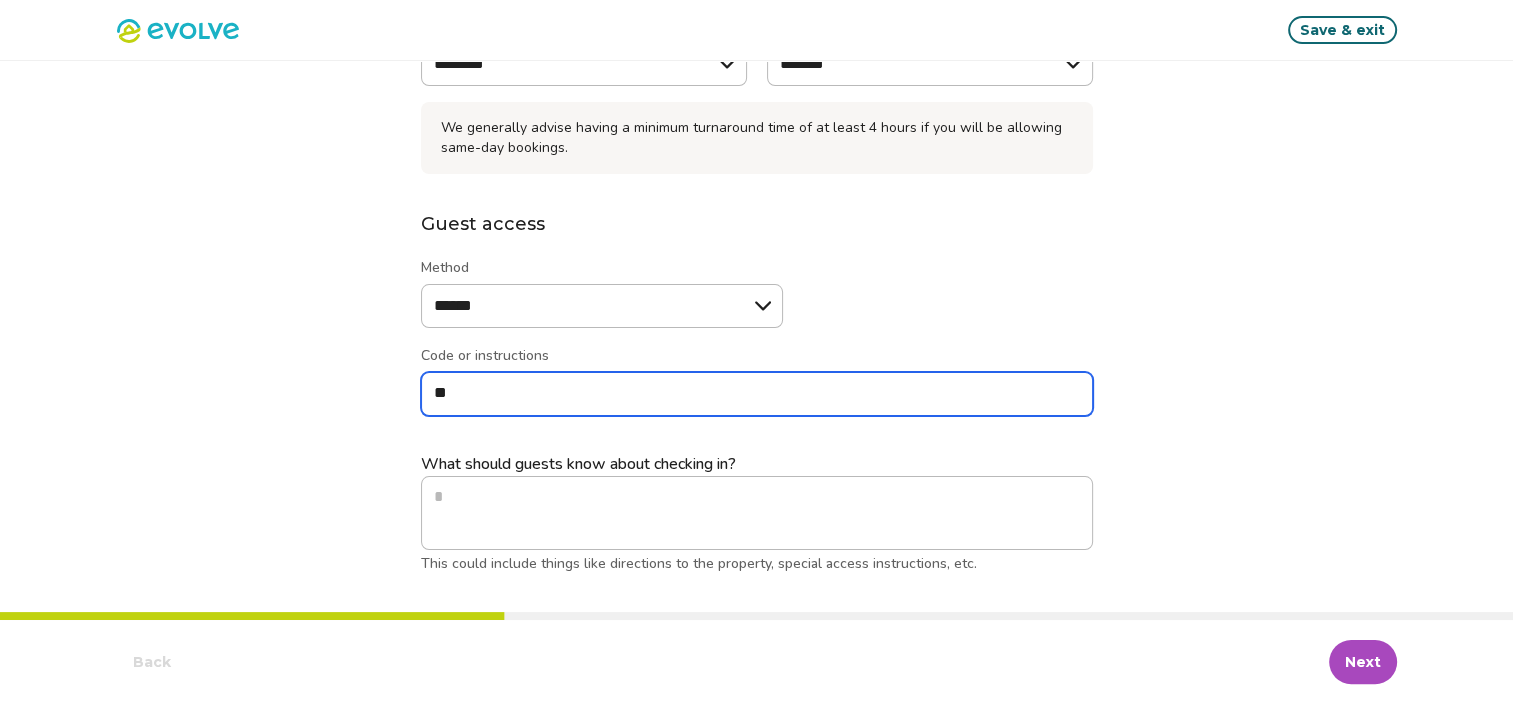 type on "*" 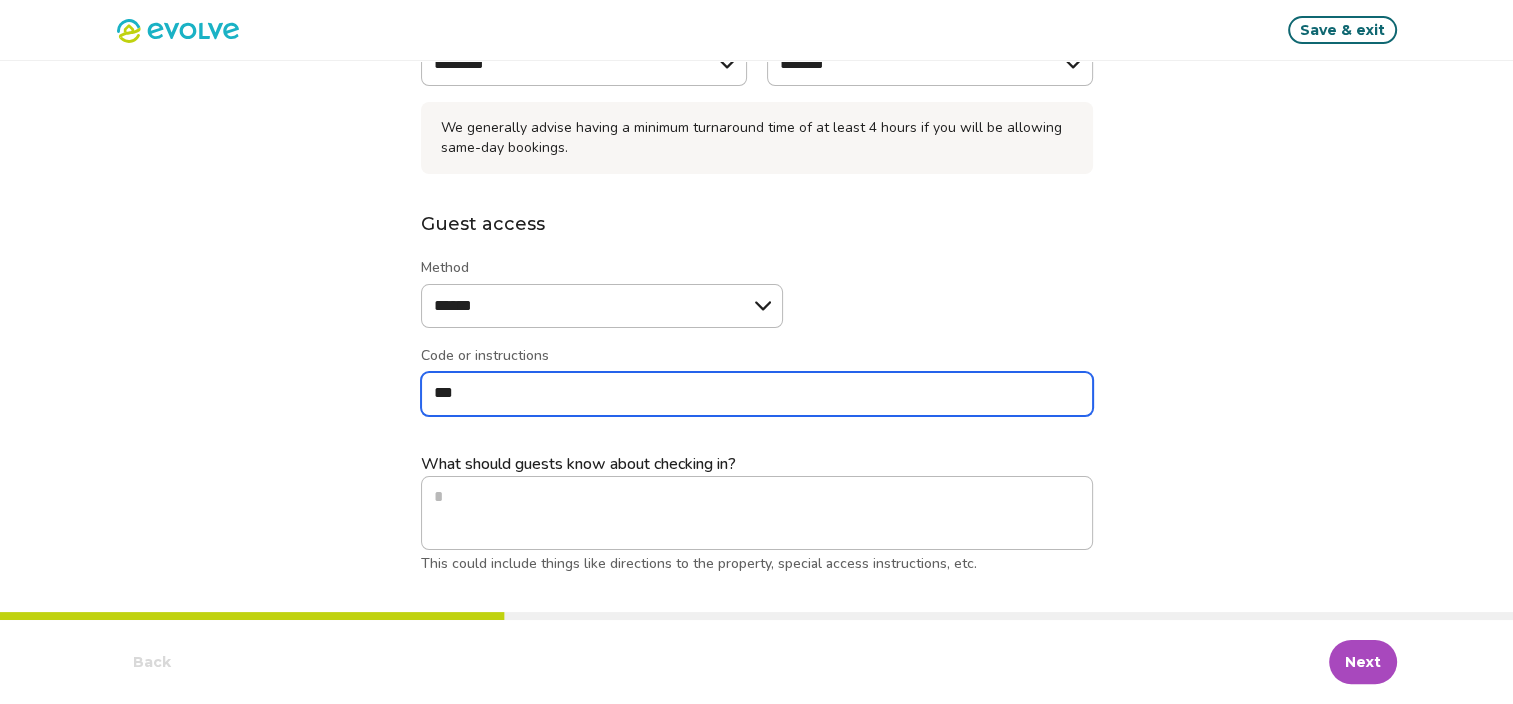 type on "*" 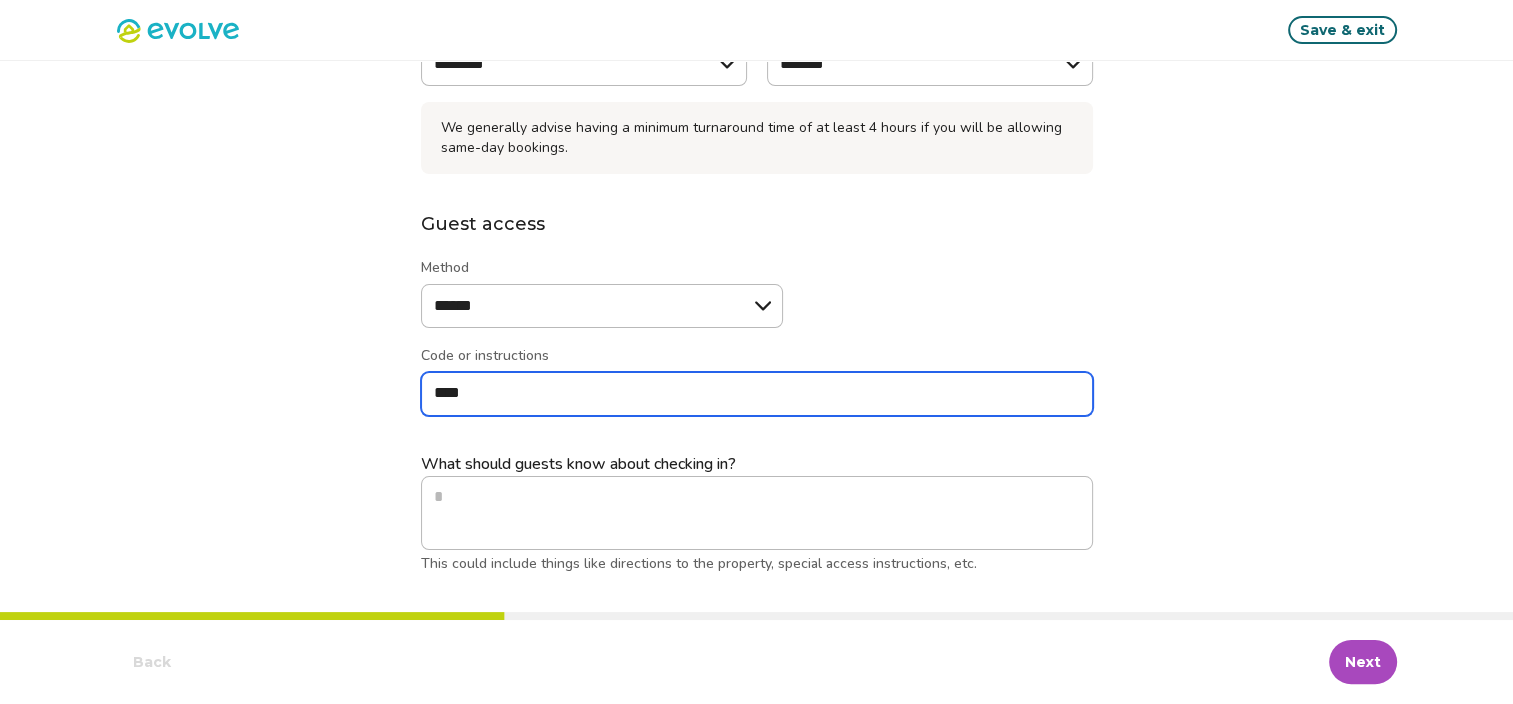 type on "*" 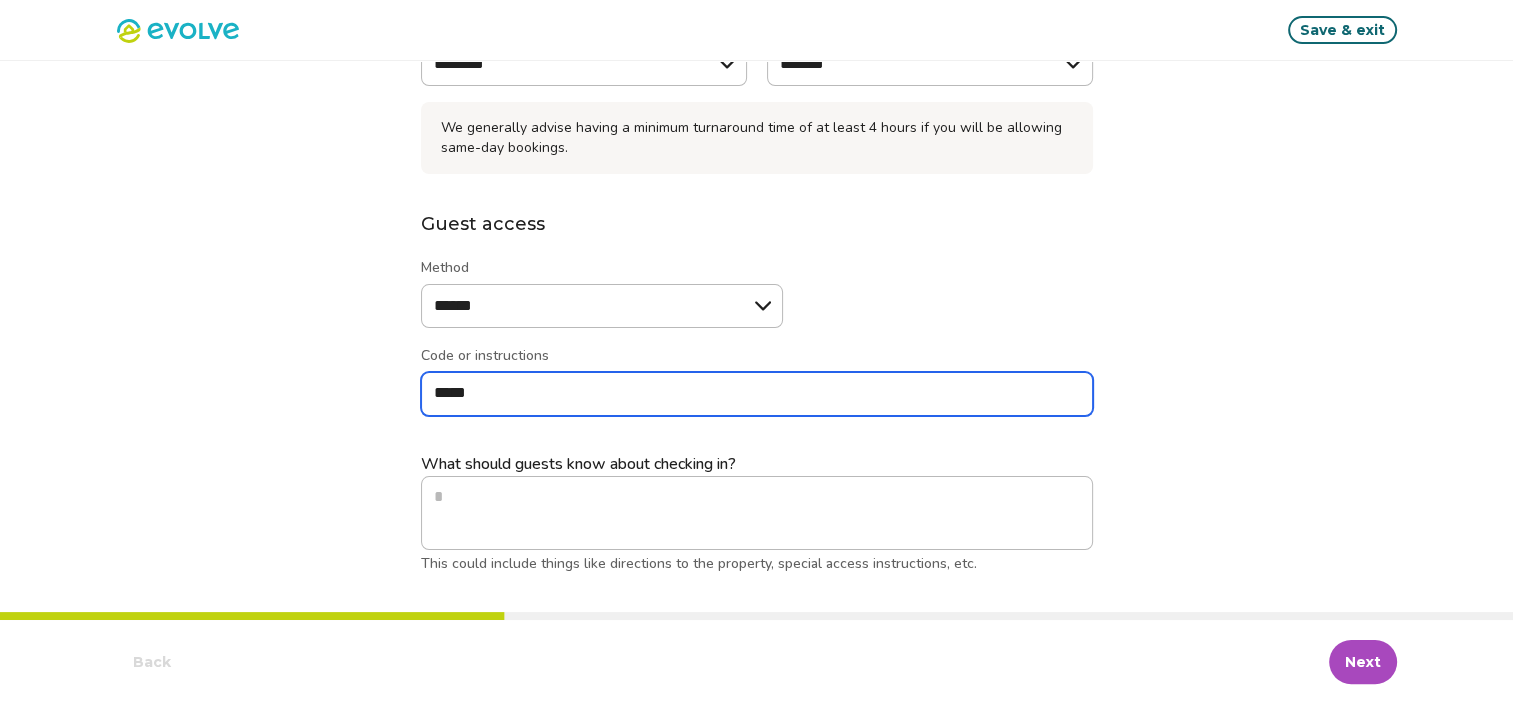 type on "*" 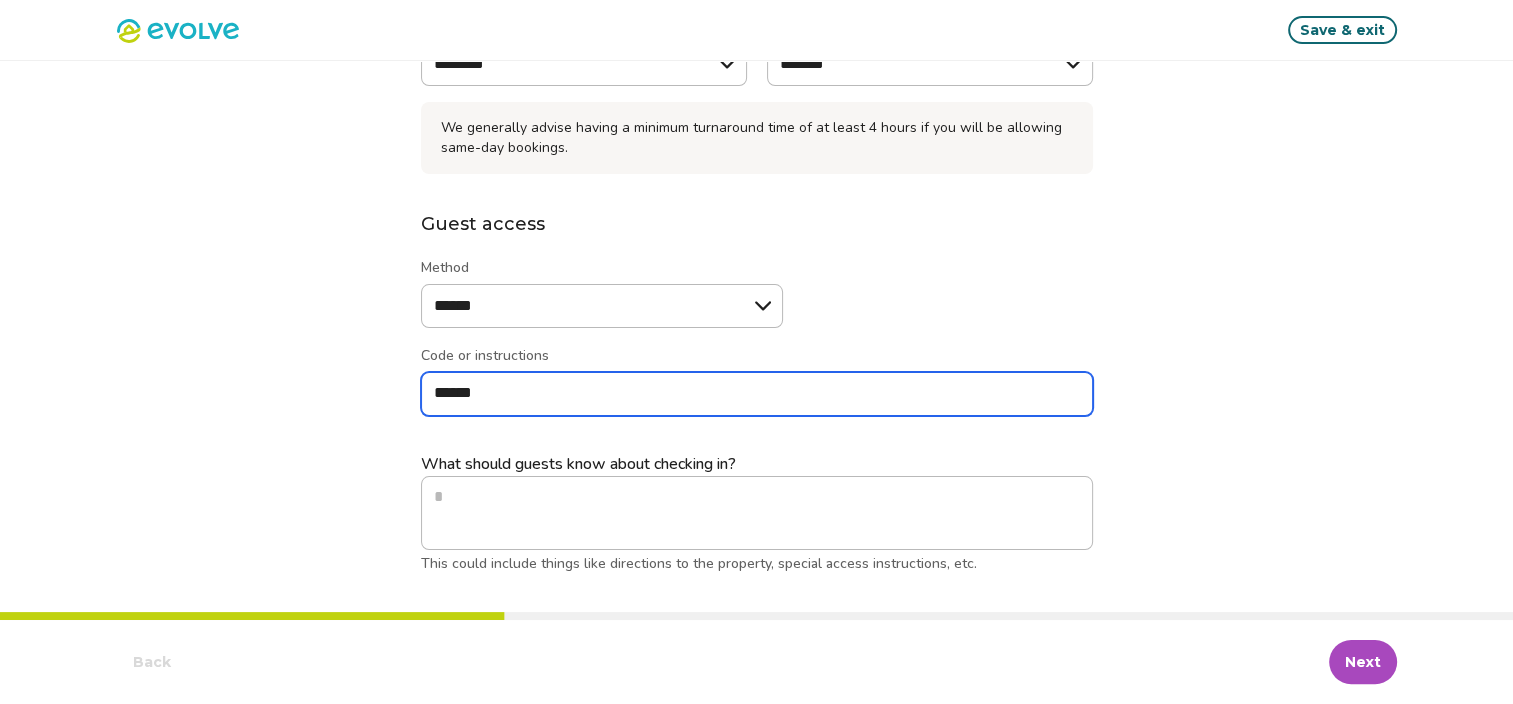 type on "*" 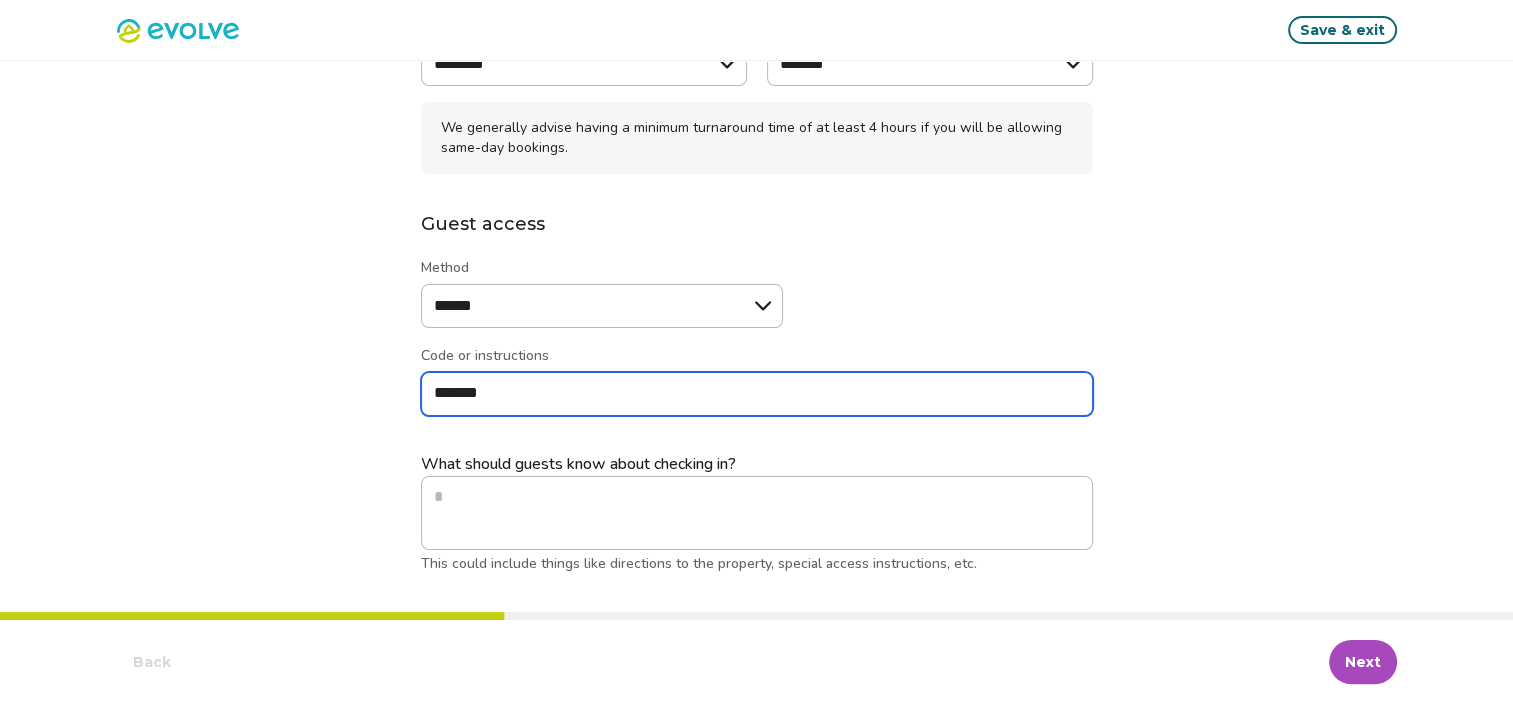 type on "*" 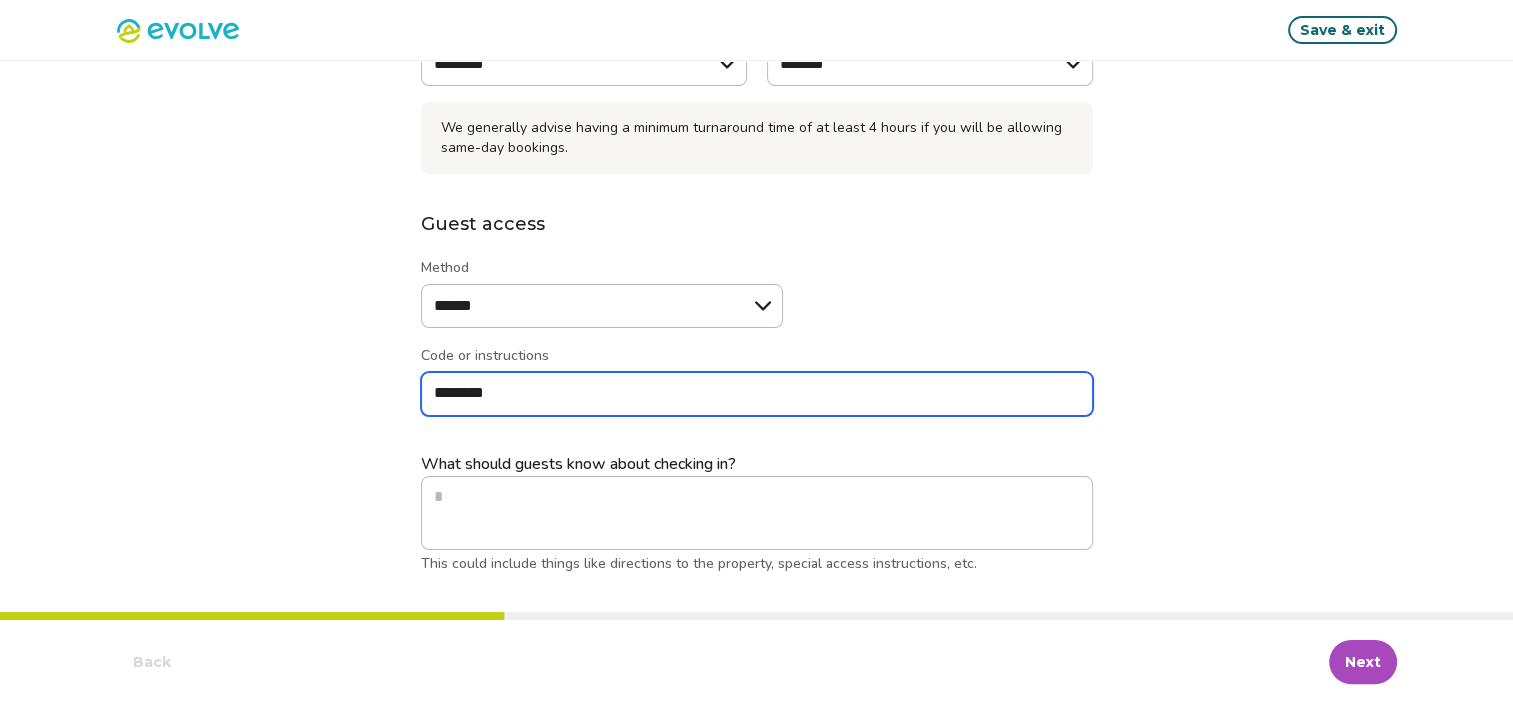 type on "*" 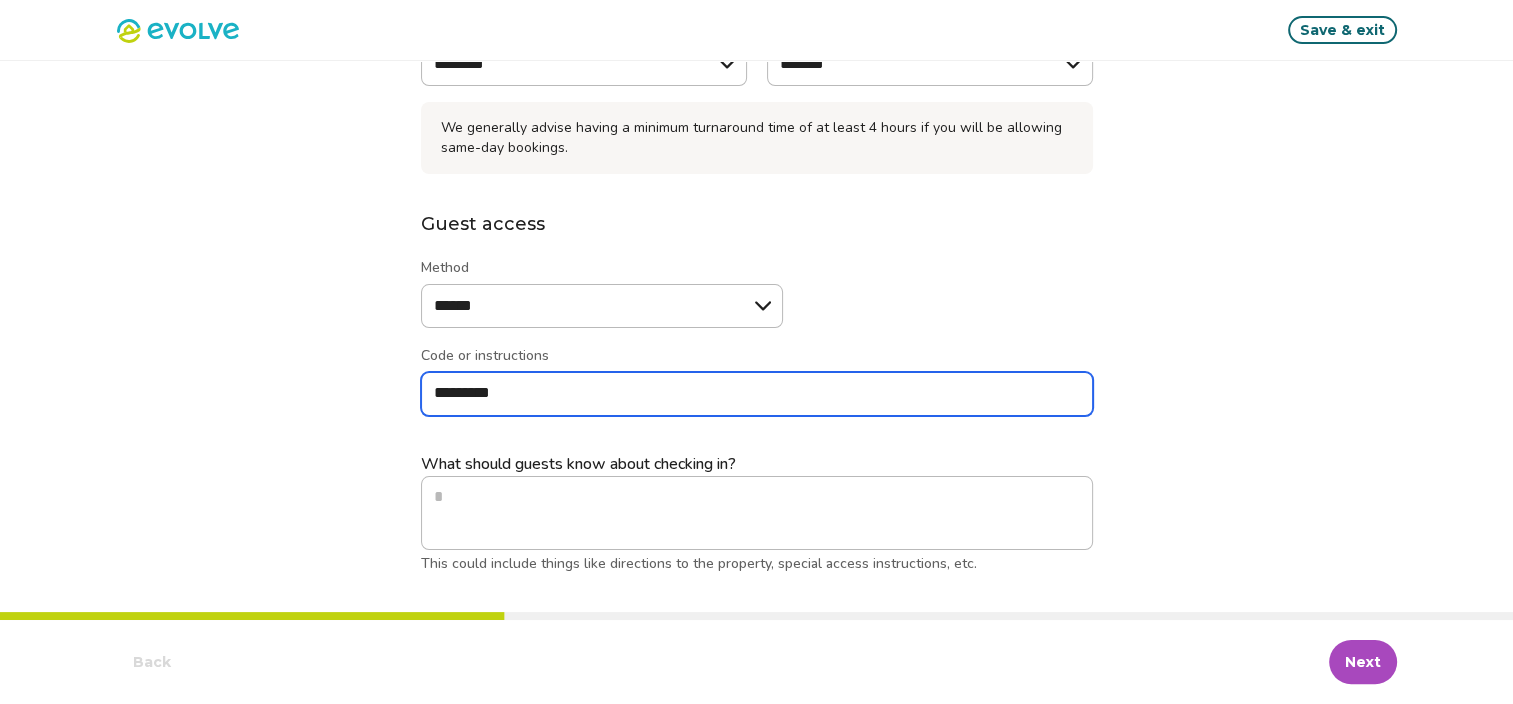 type on "*" 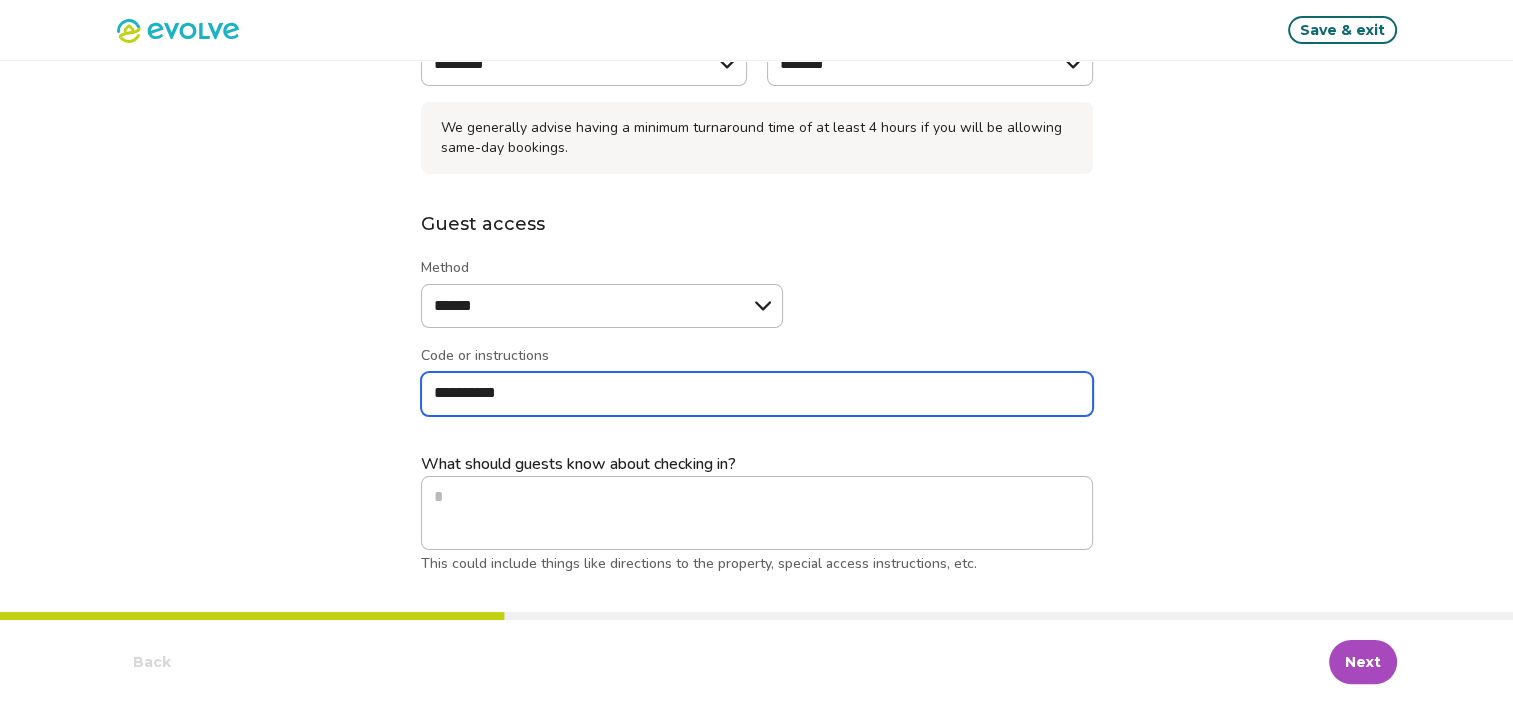 type on "*" 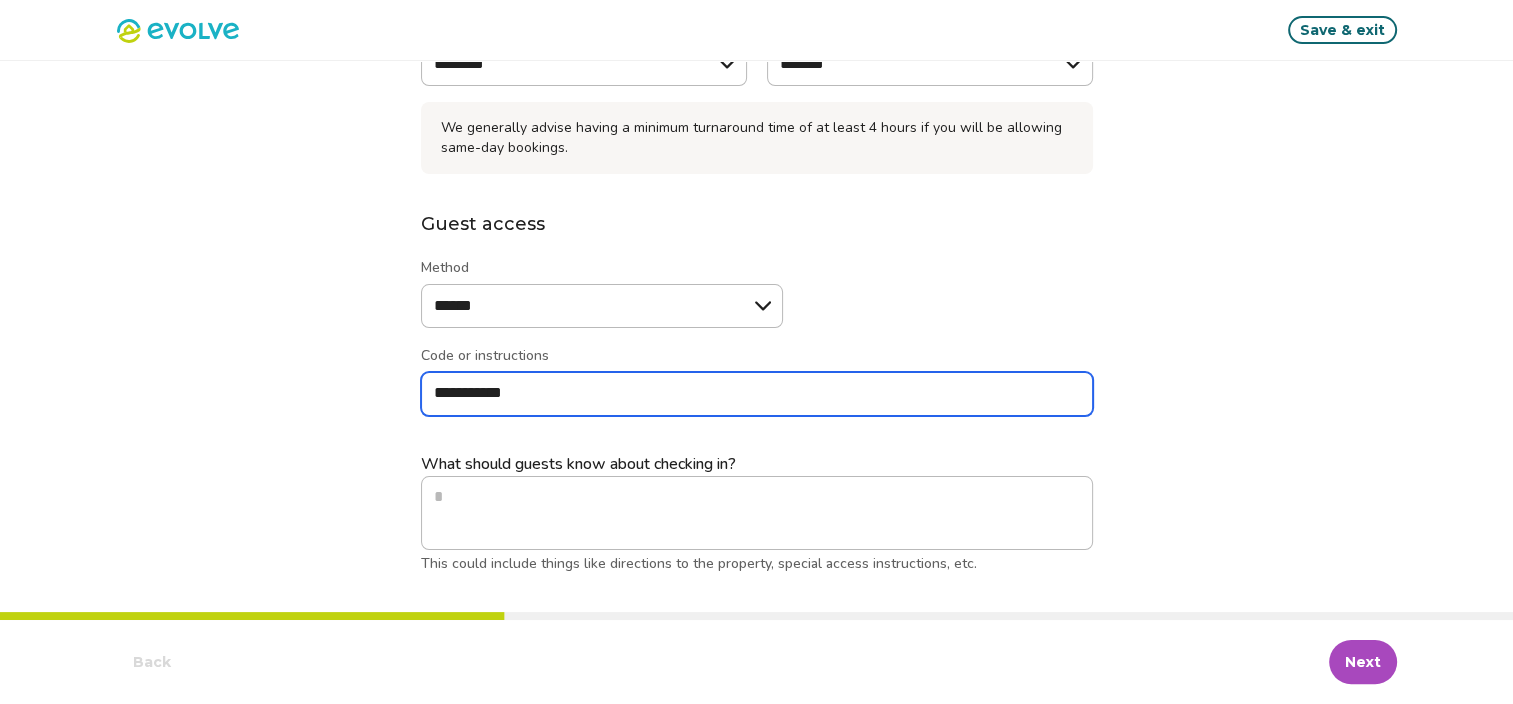 type on "*" 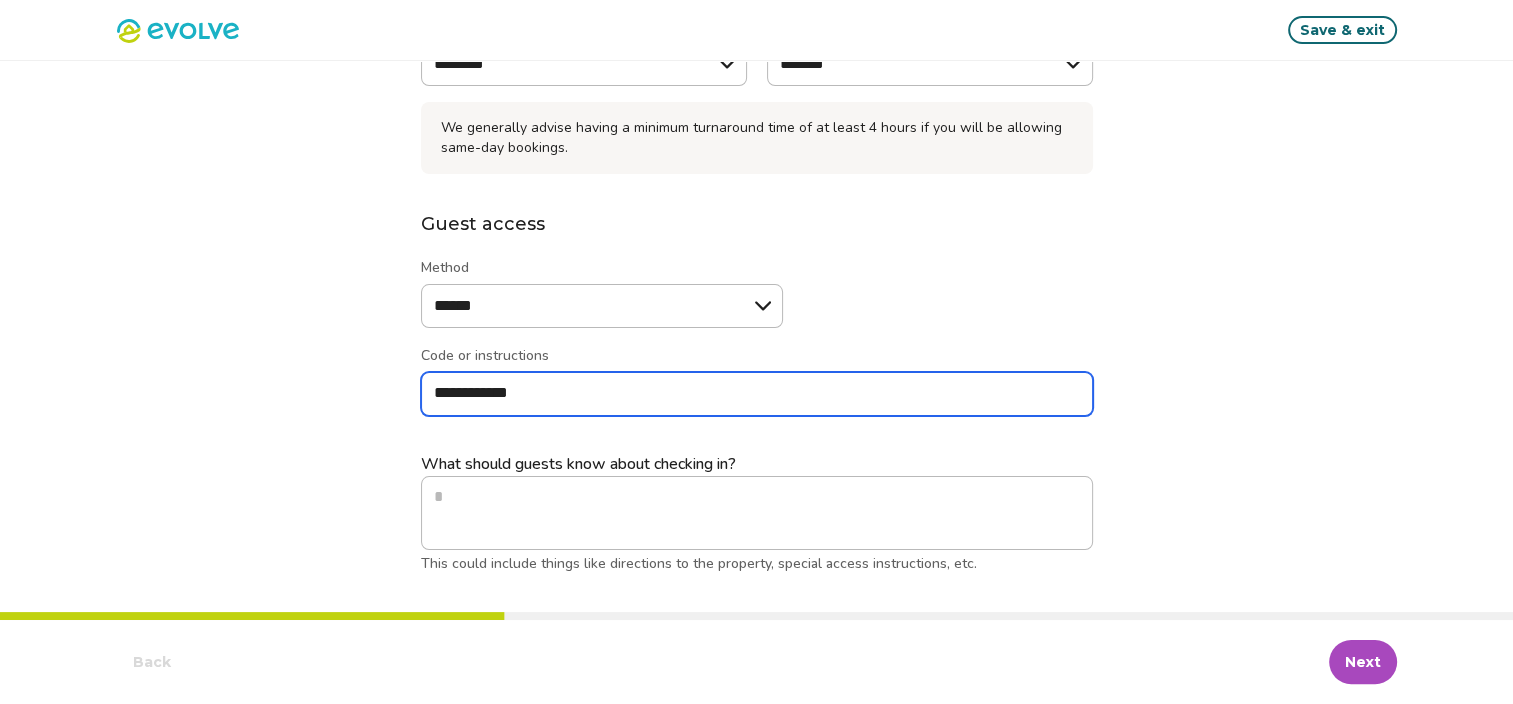 type on "*" 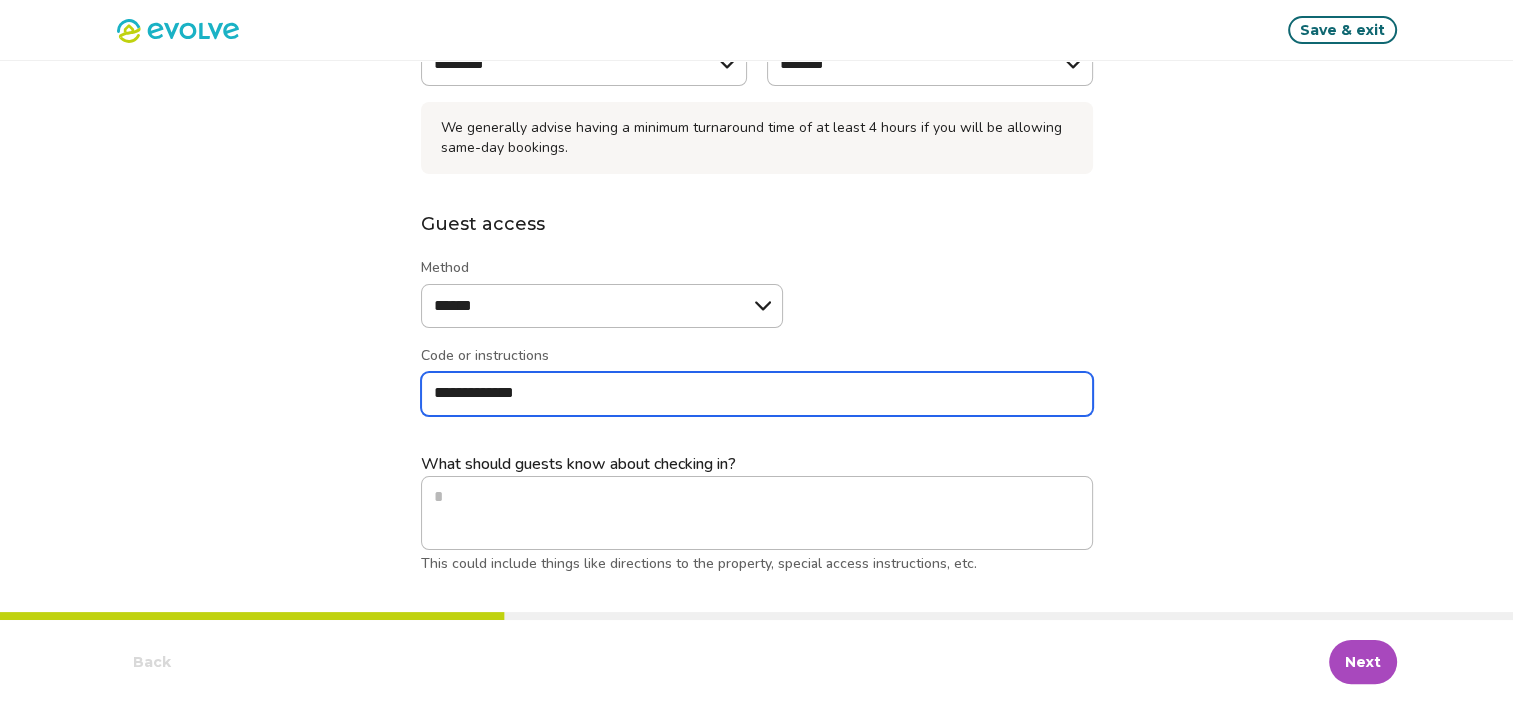 type on "*" 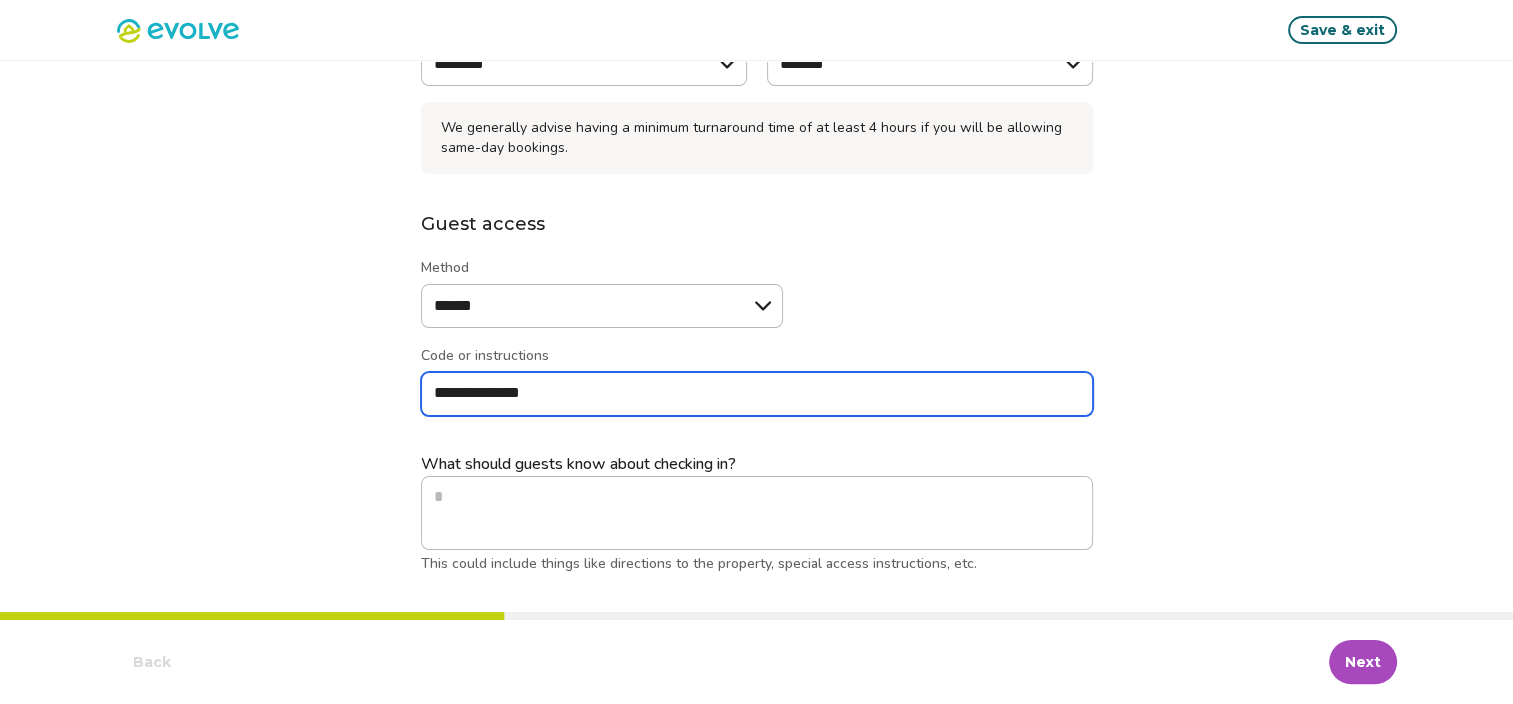 type on "*" 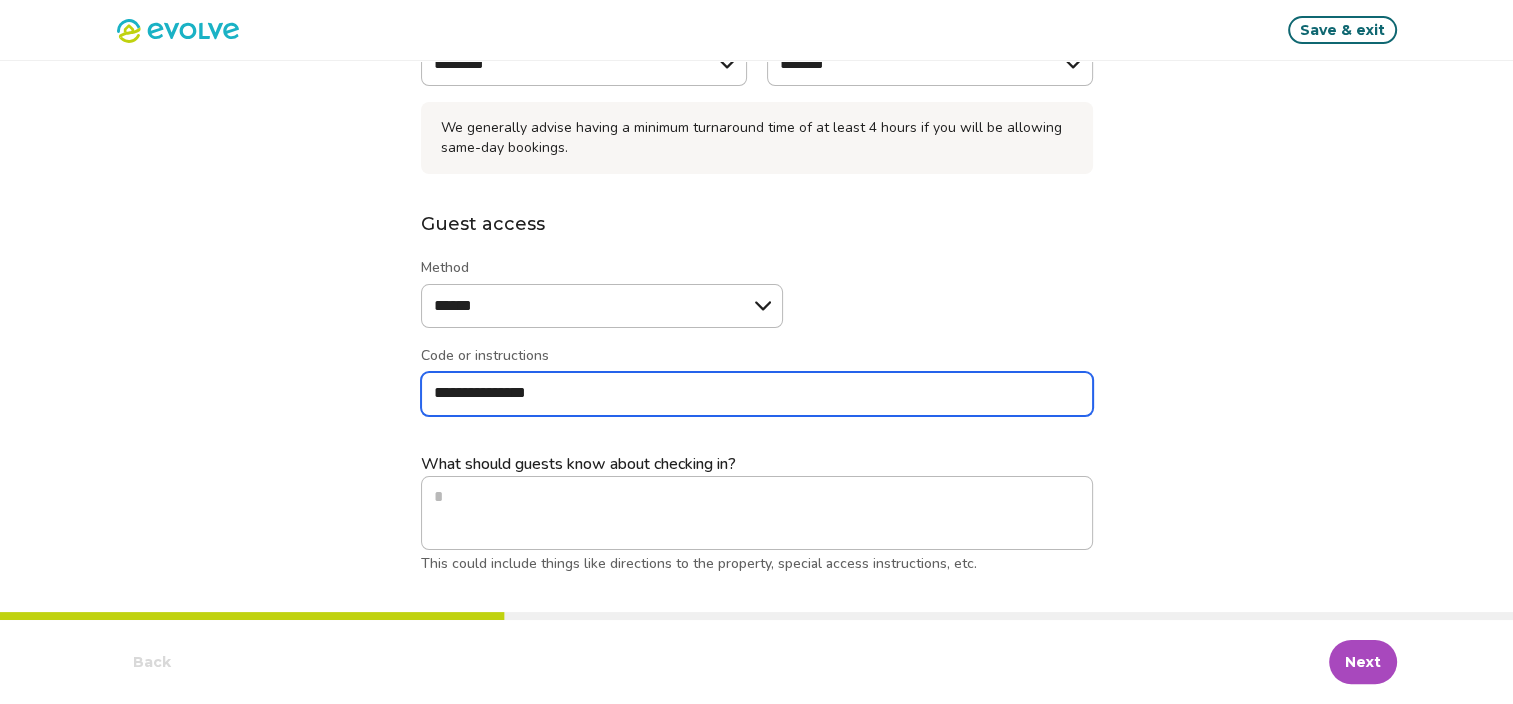 type on "*" 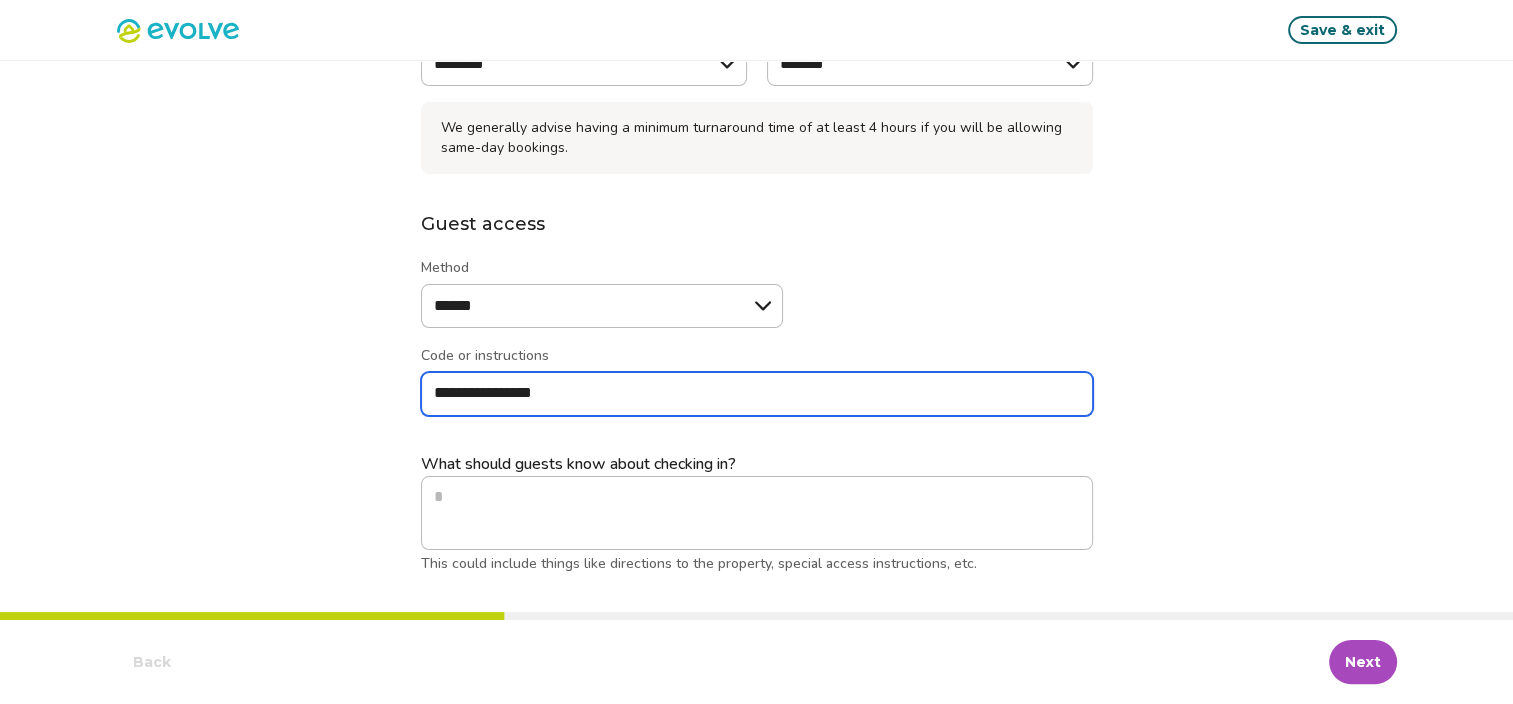 type on "*" 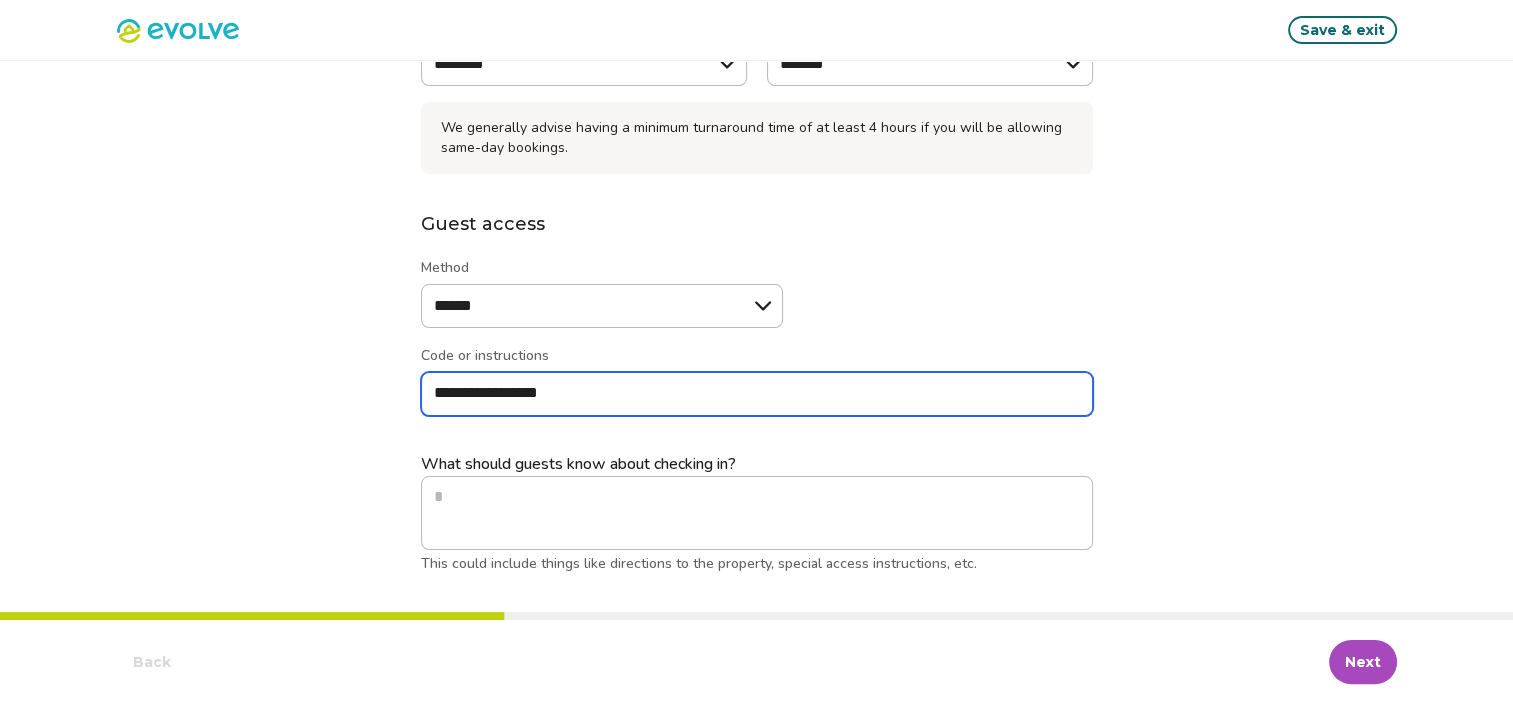 type on "*" 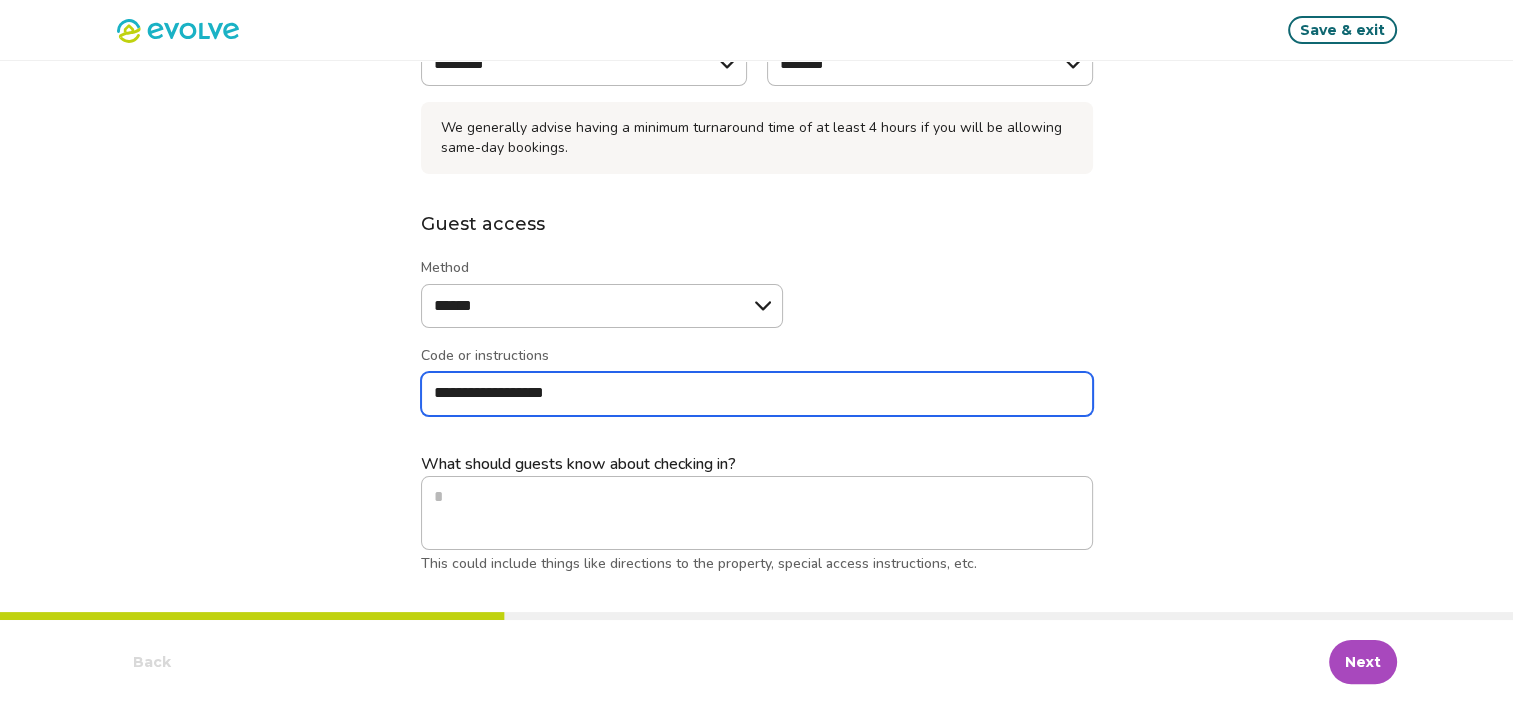 type on "*" 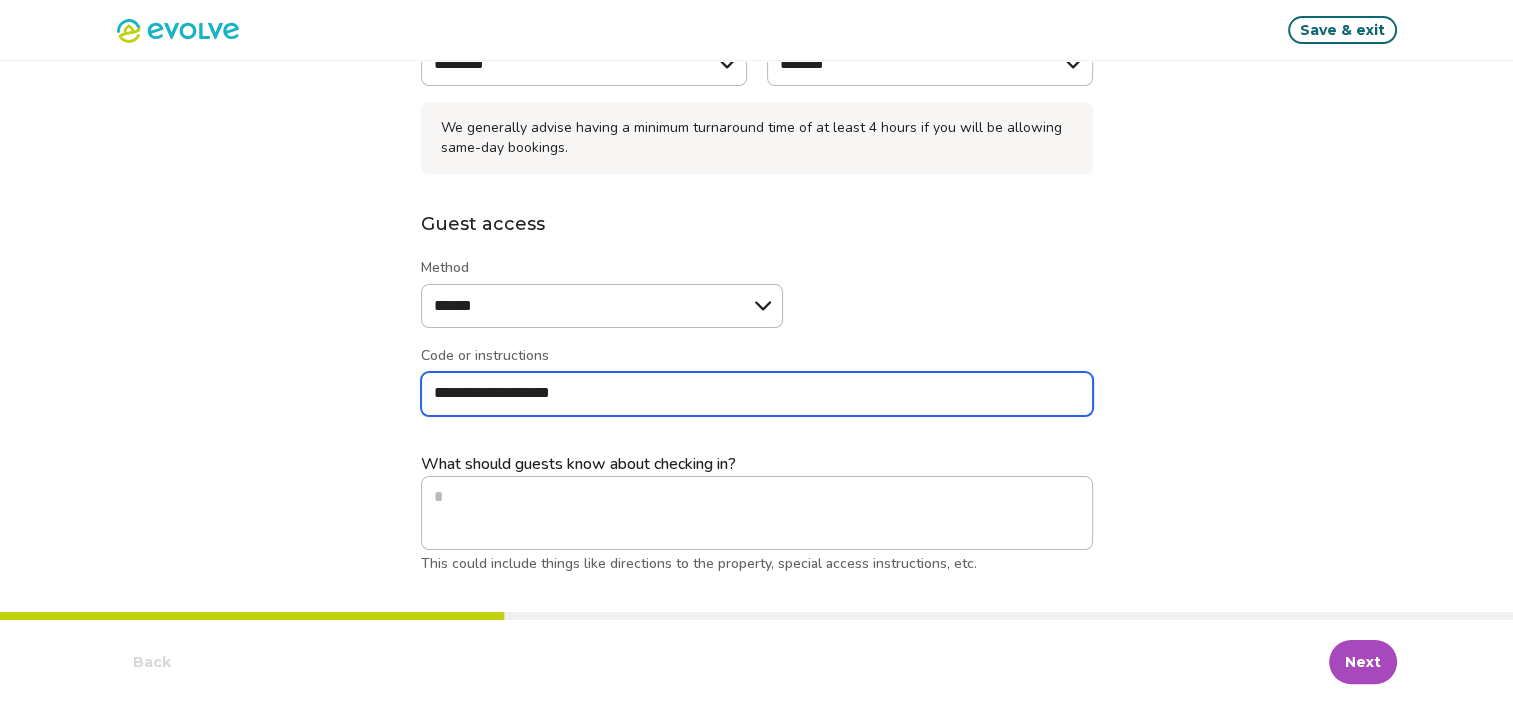 type on "**********" 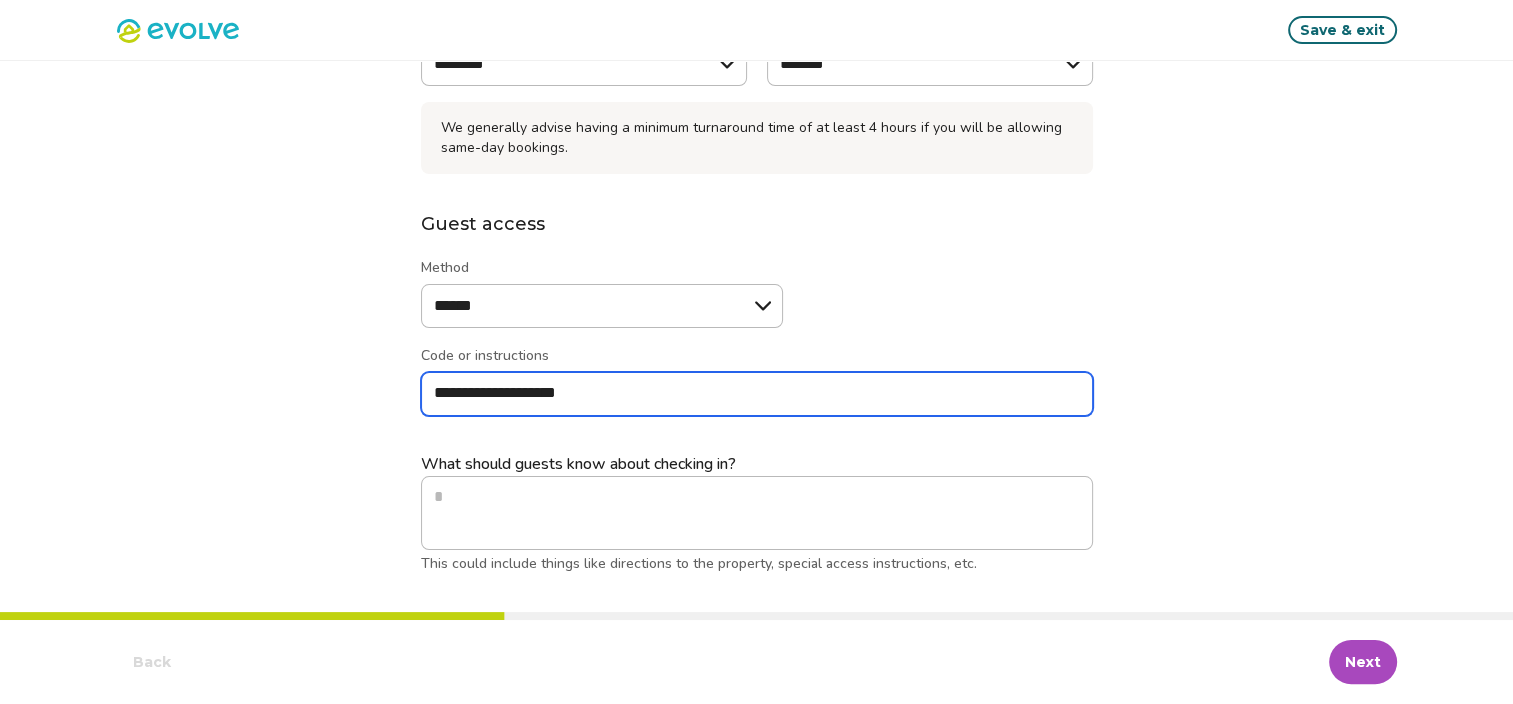 type on "*" 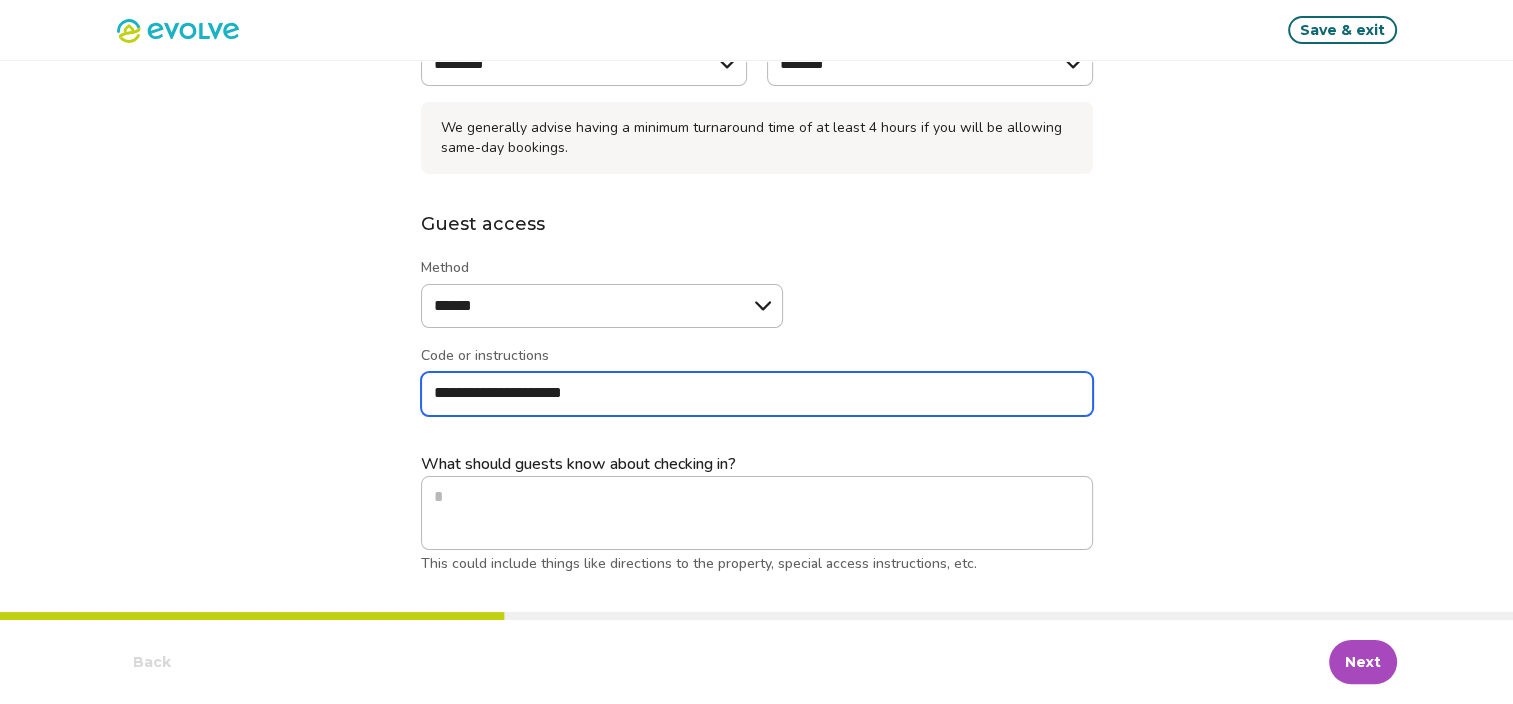 type on "*" 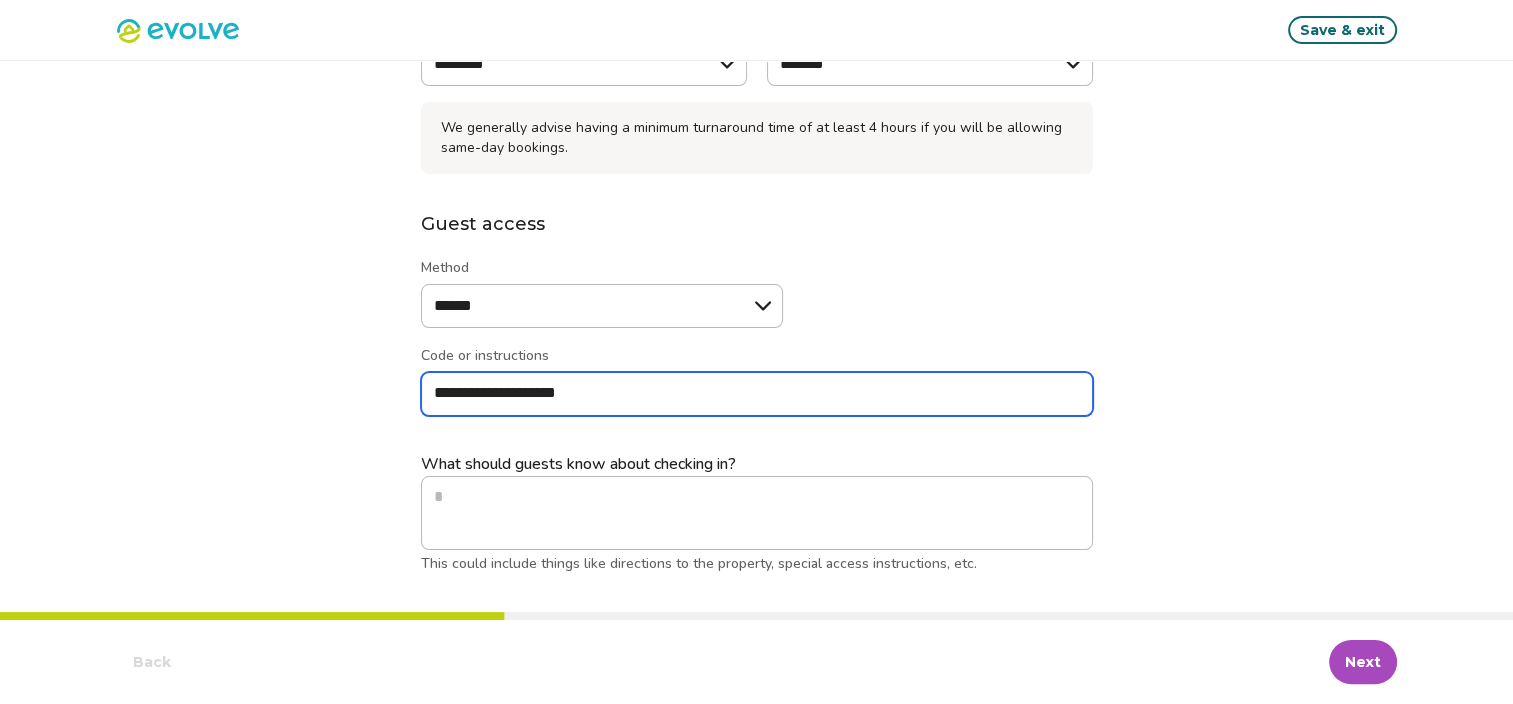 type on "*" 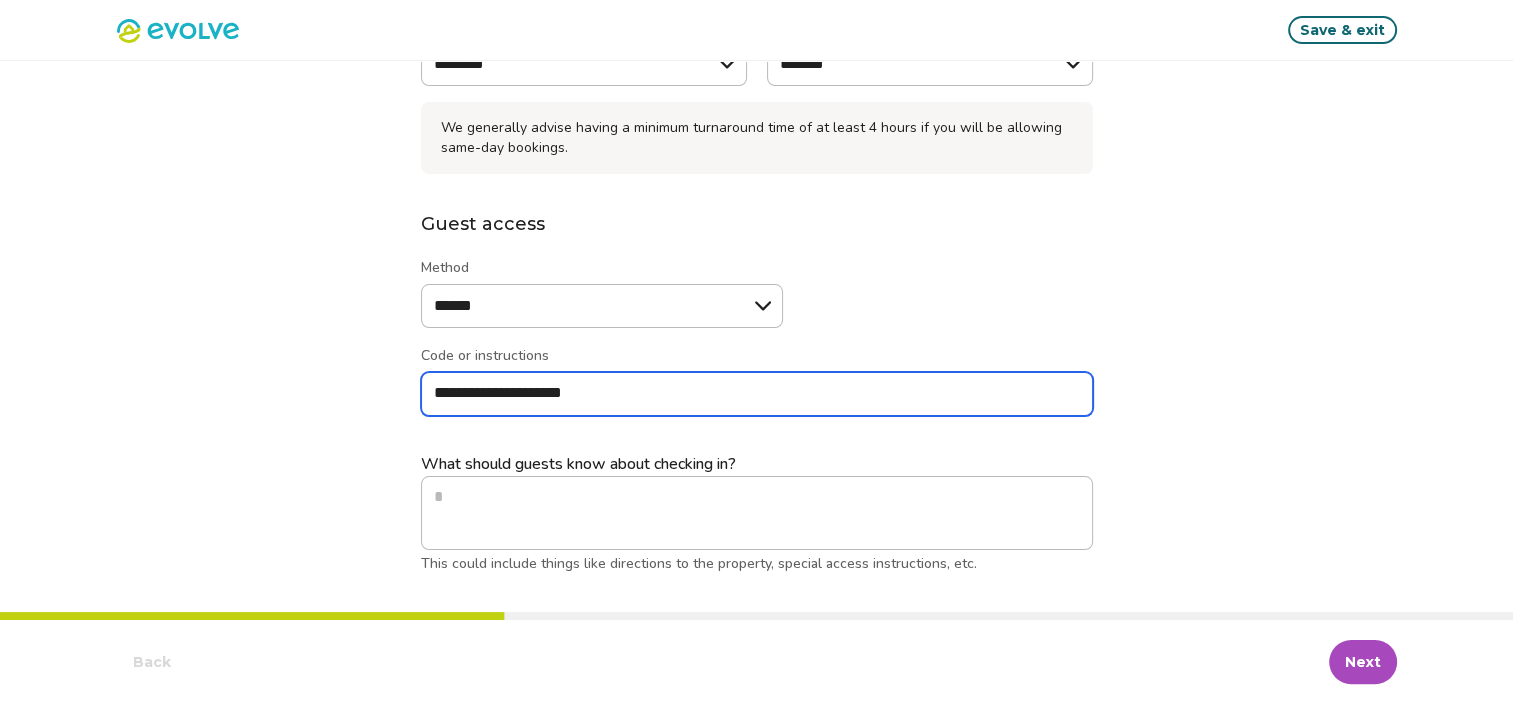 type on "*" 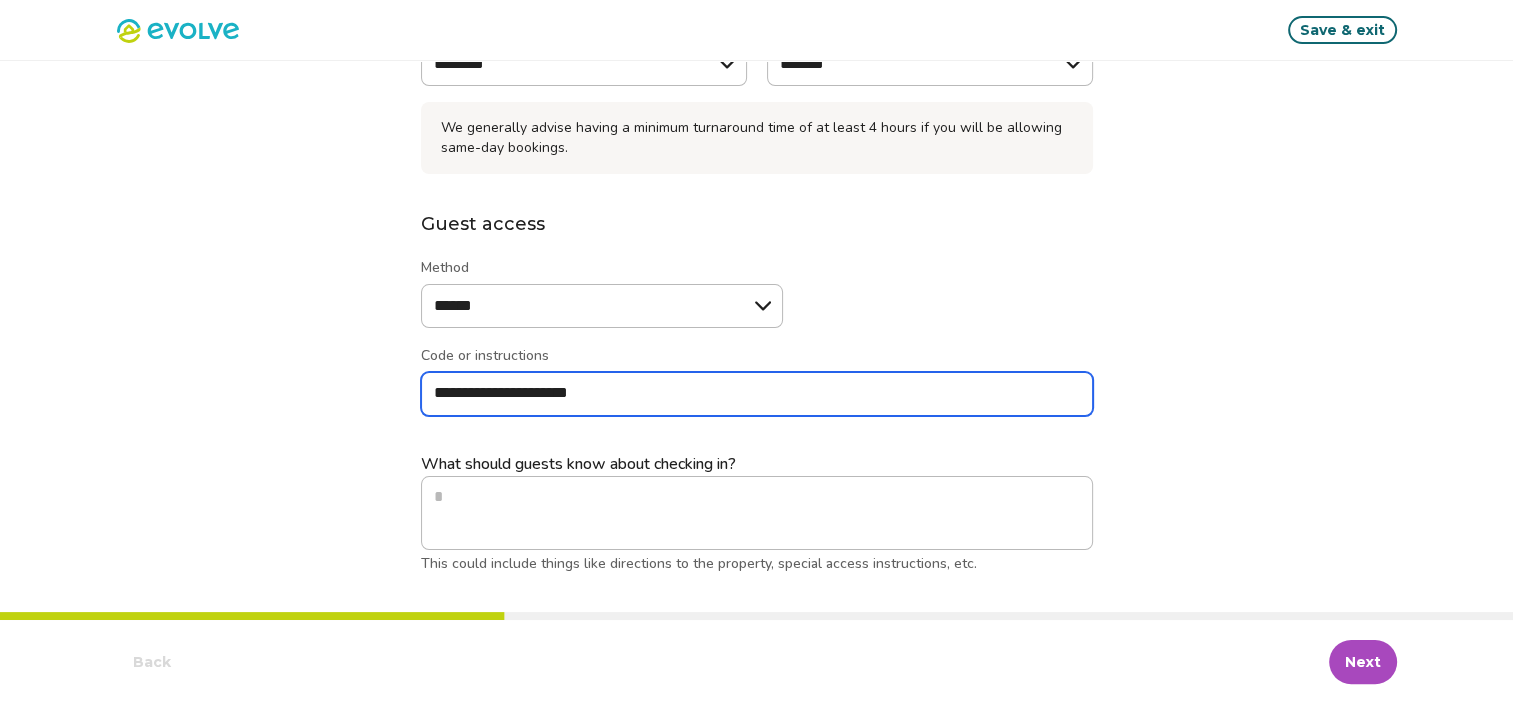 type on "*" 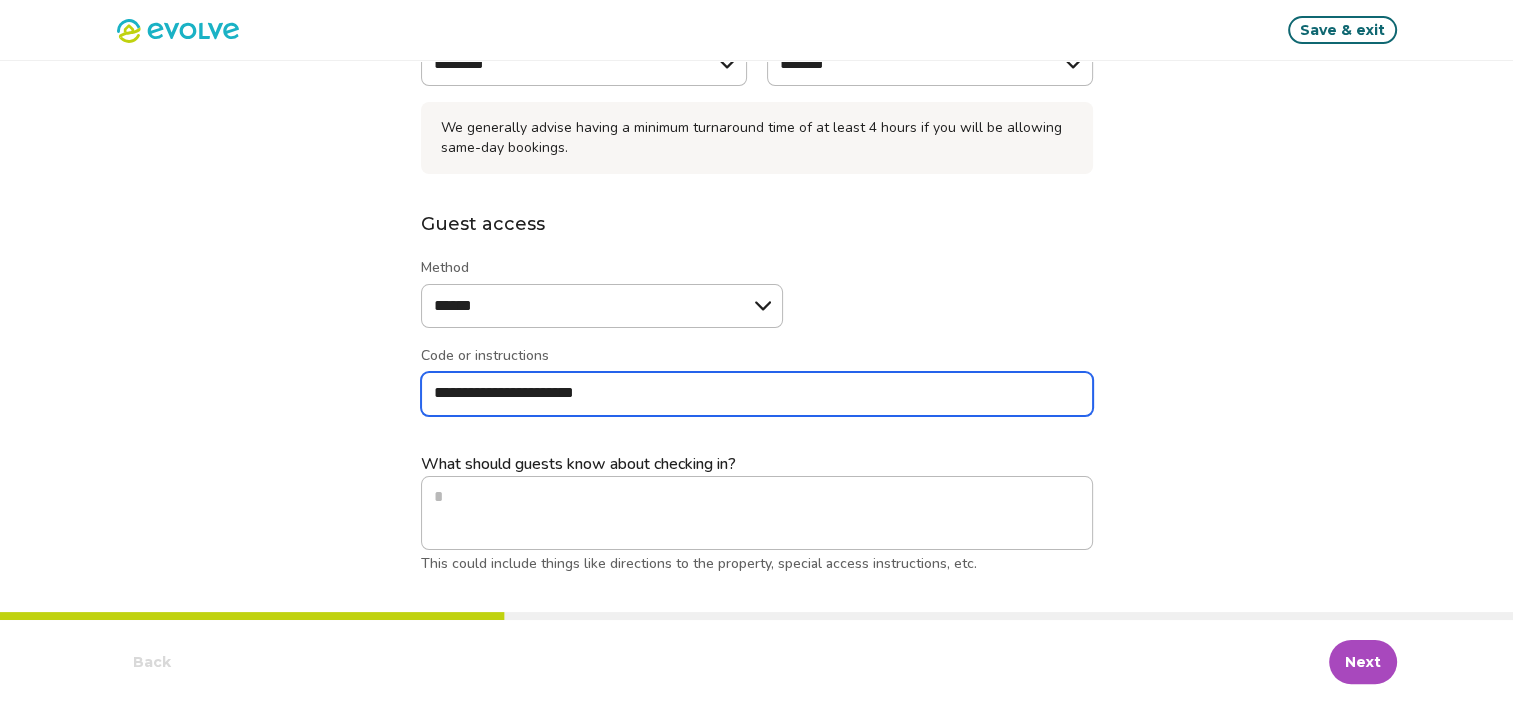 type on "*" 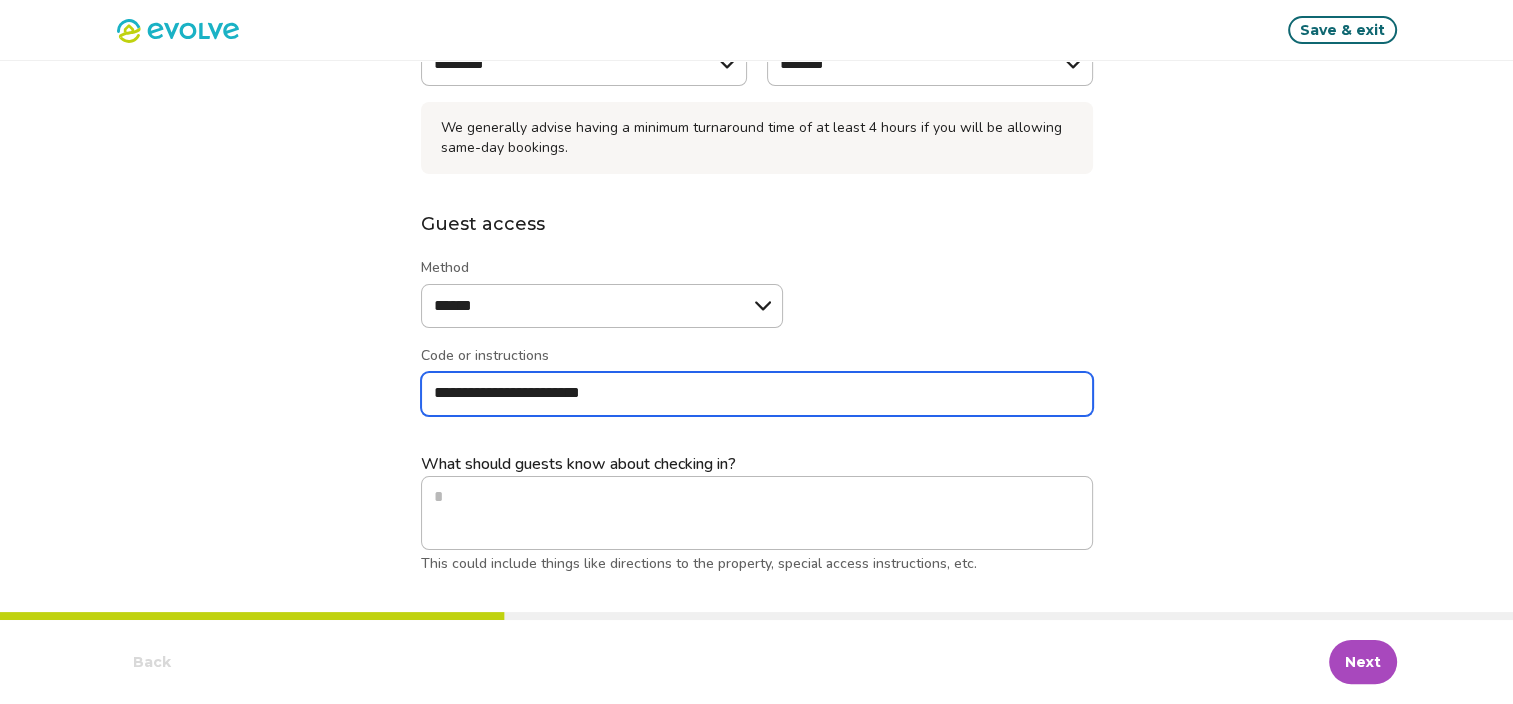 type on "*" 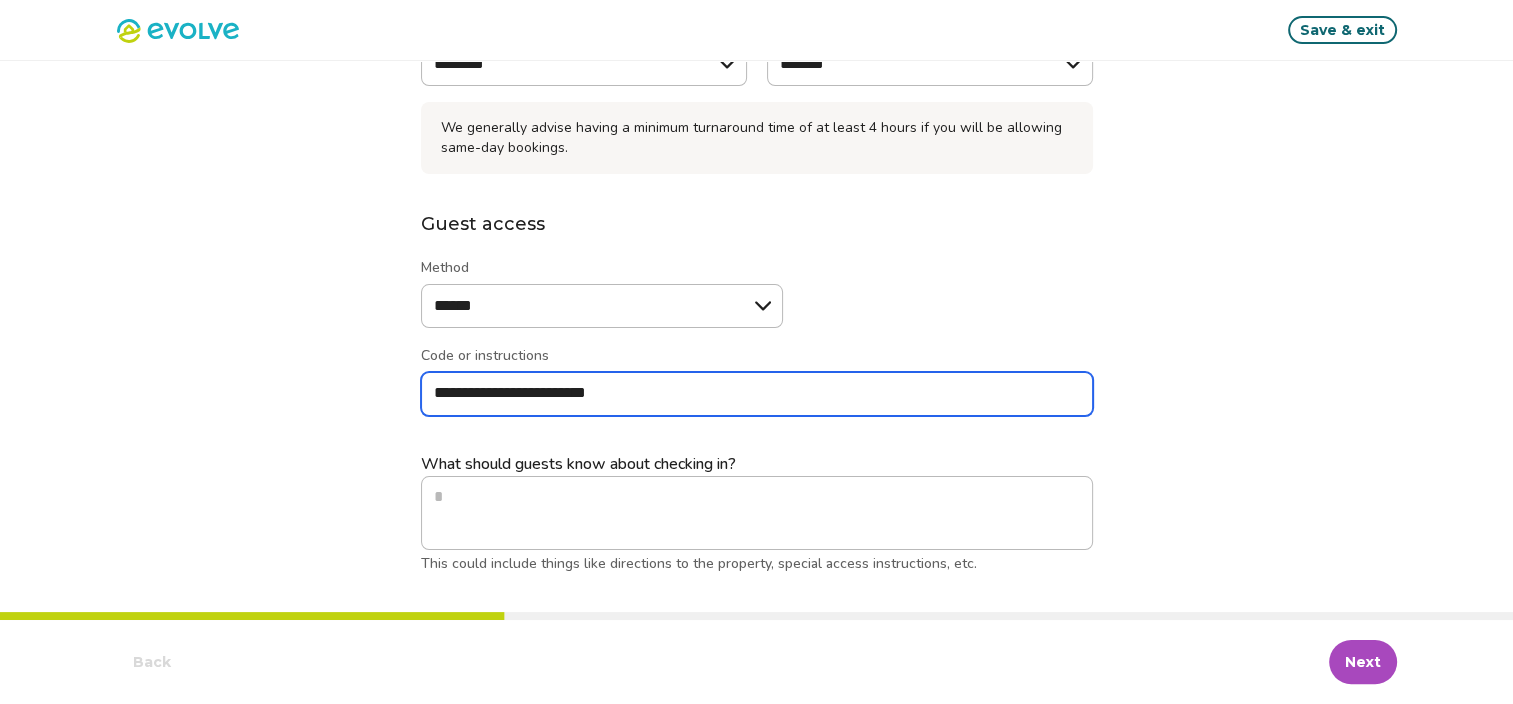 type on "*" 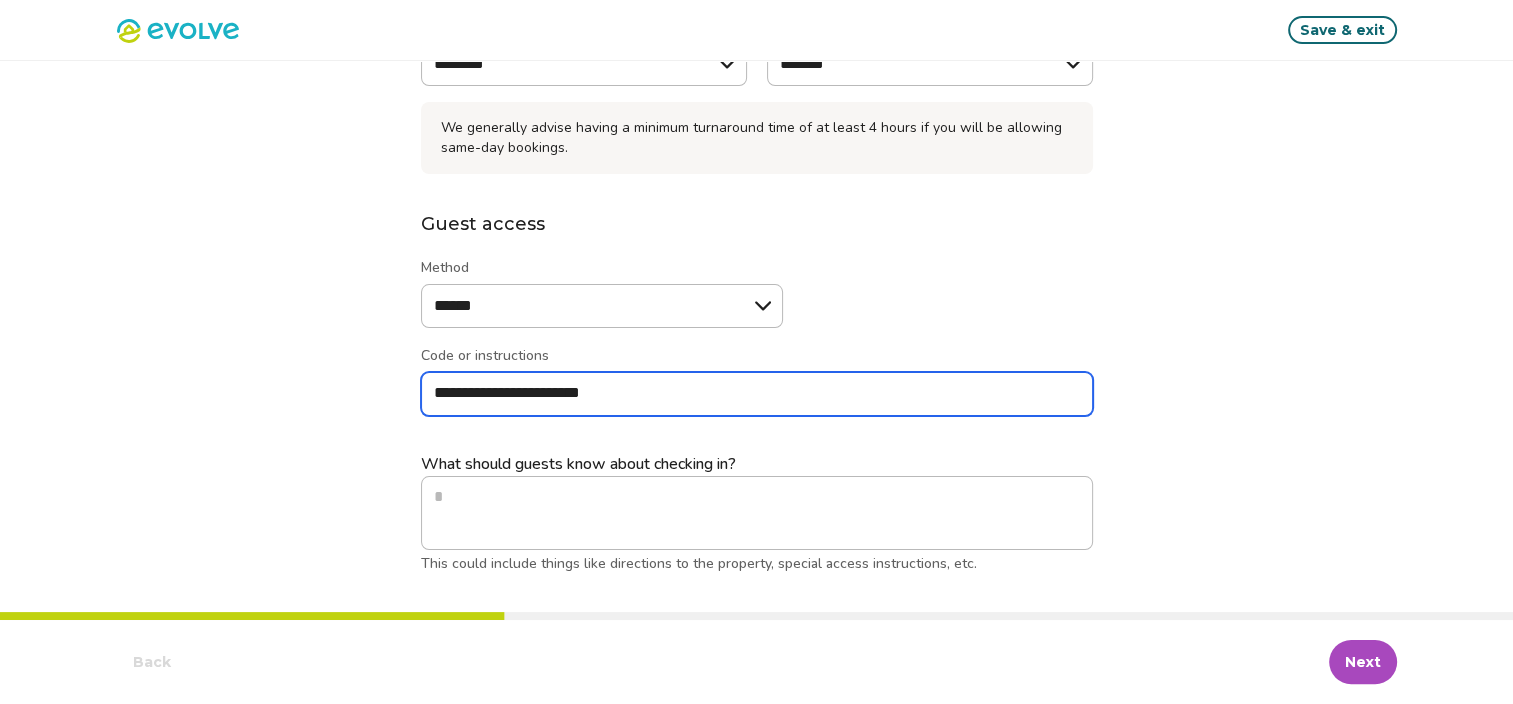 type on "*" 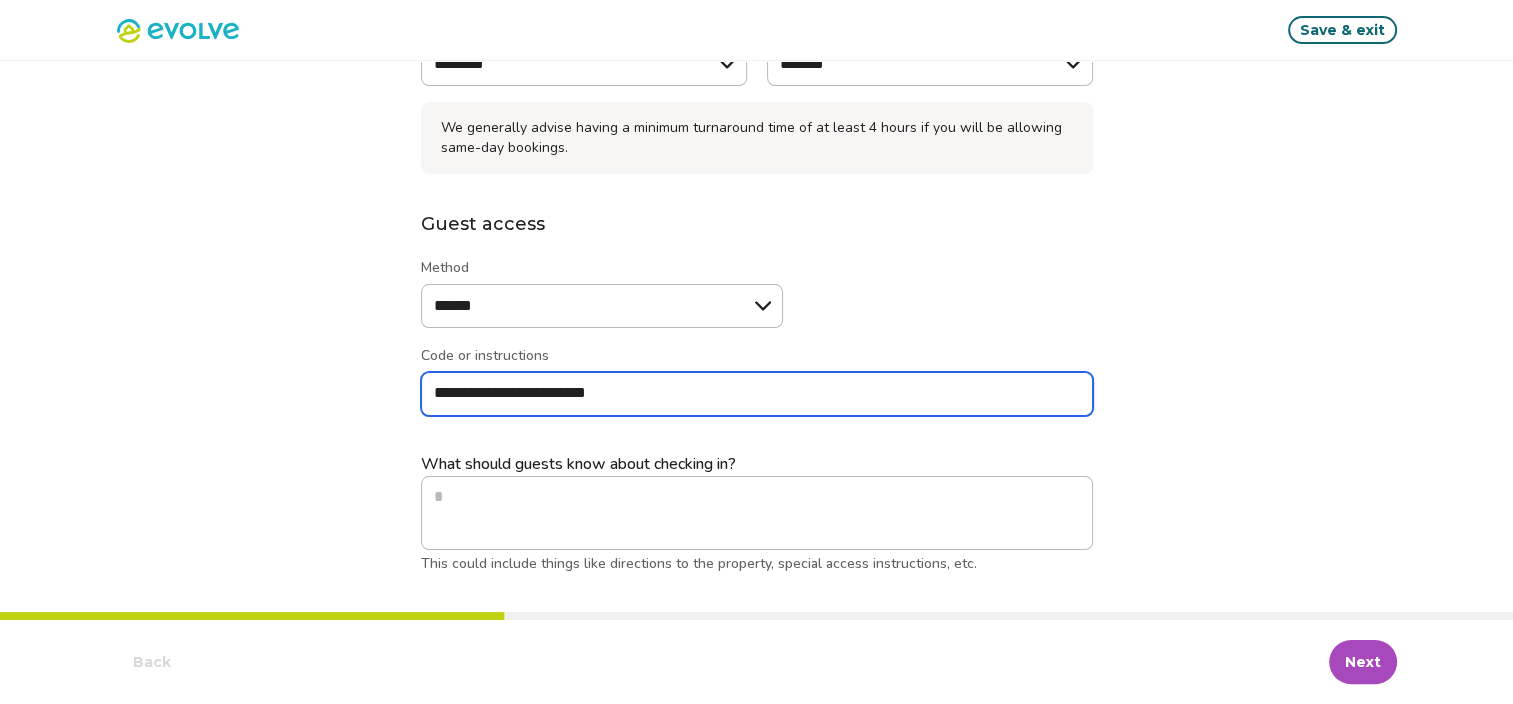 type on "*" 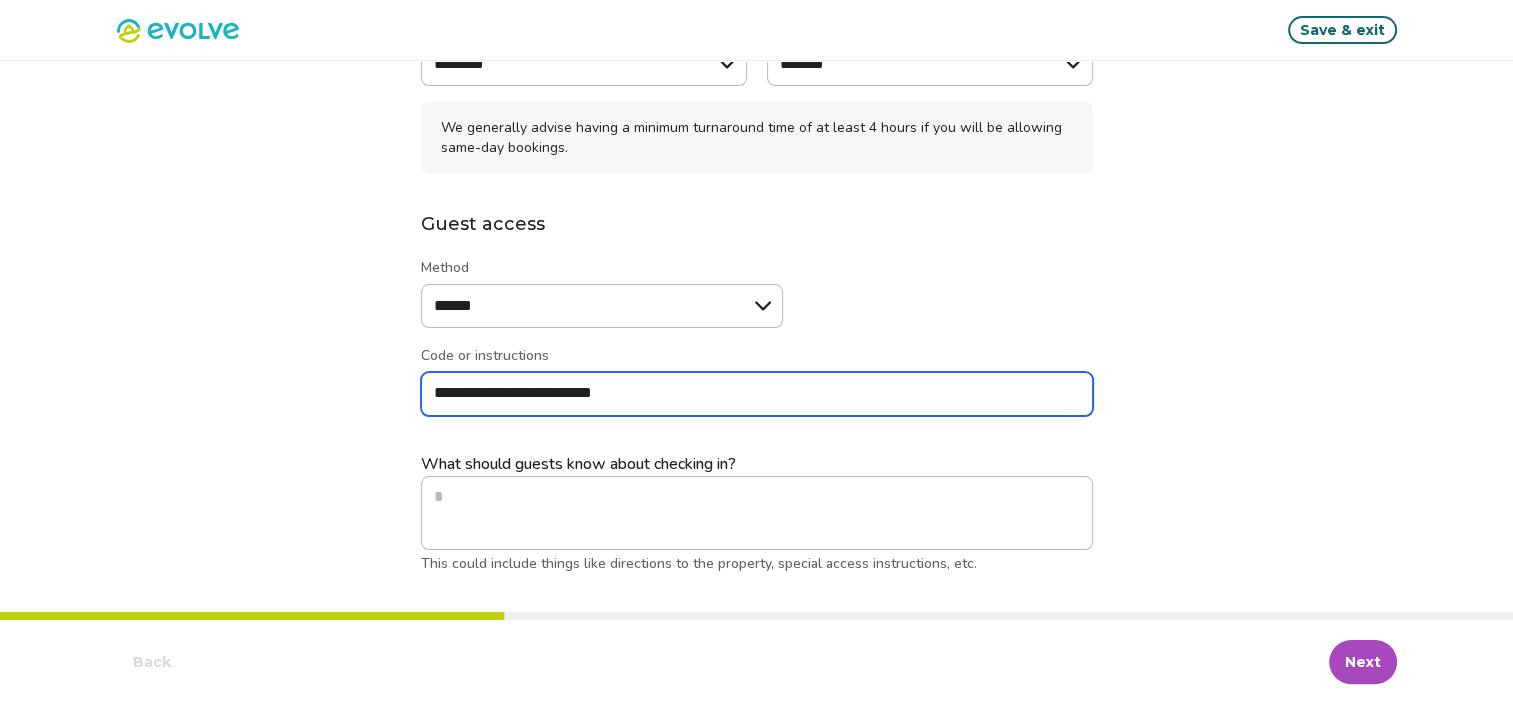 type on "*" 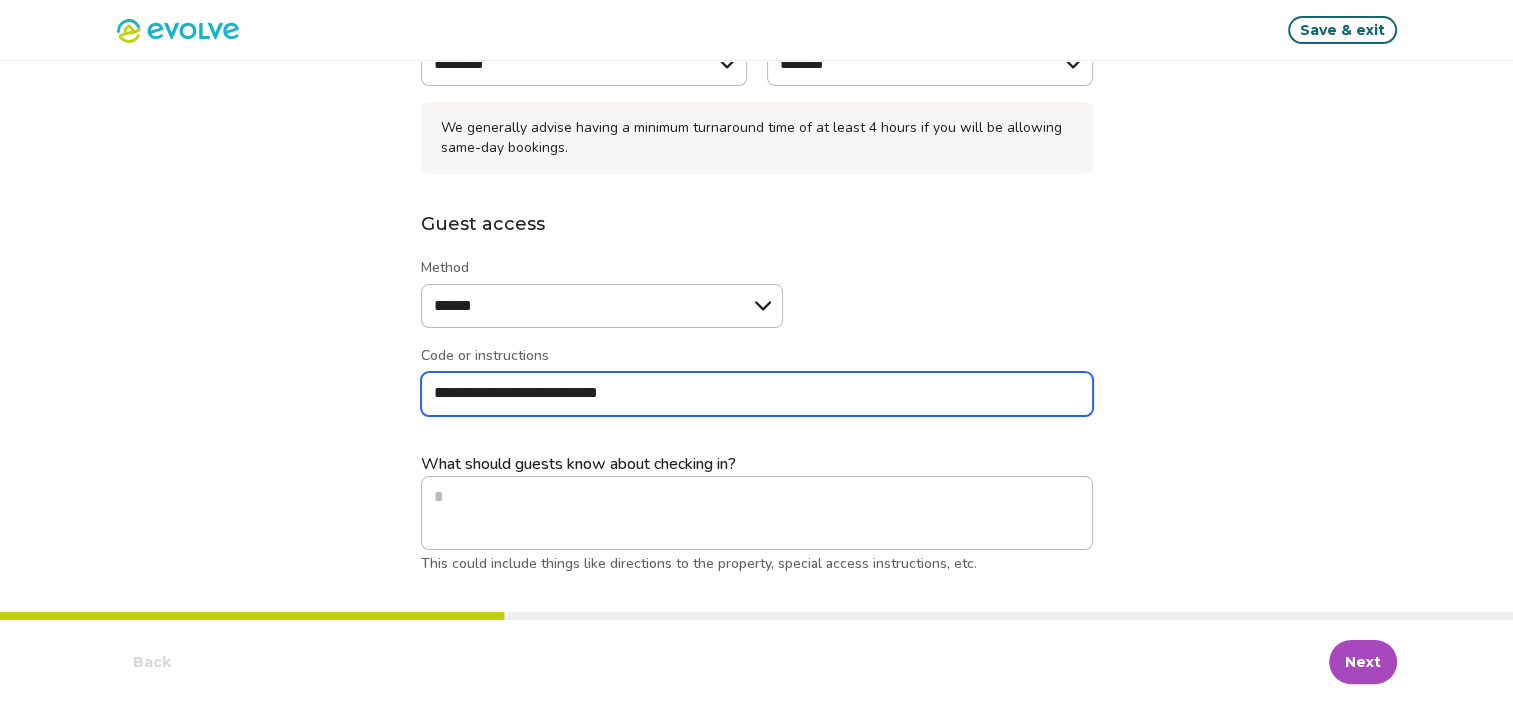 type on "*" 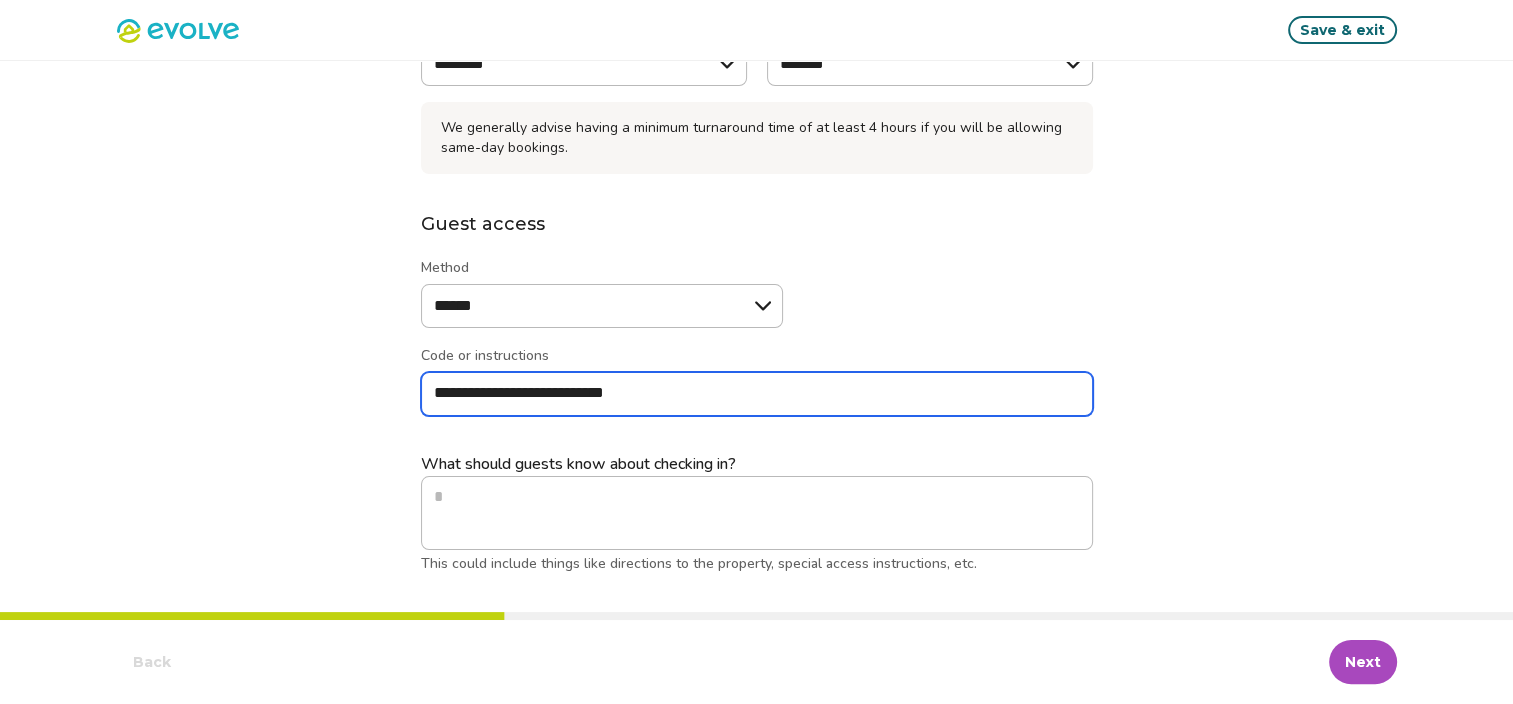 type on "*" 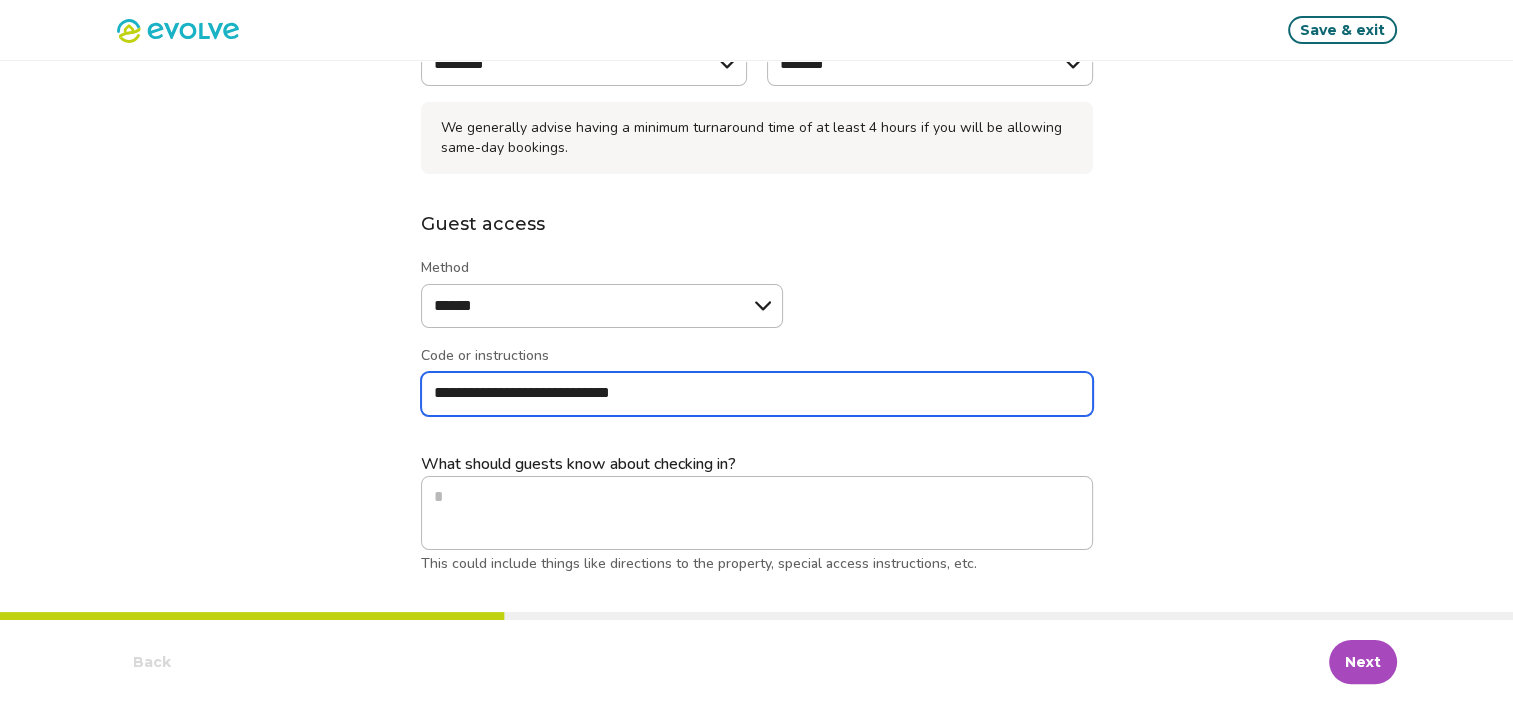 type on "*" 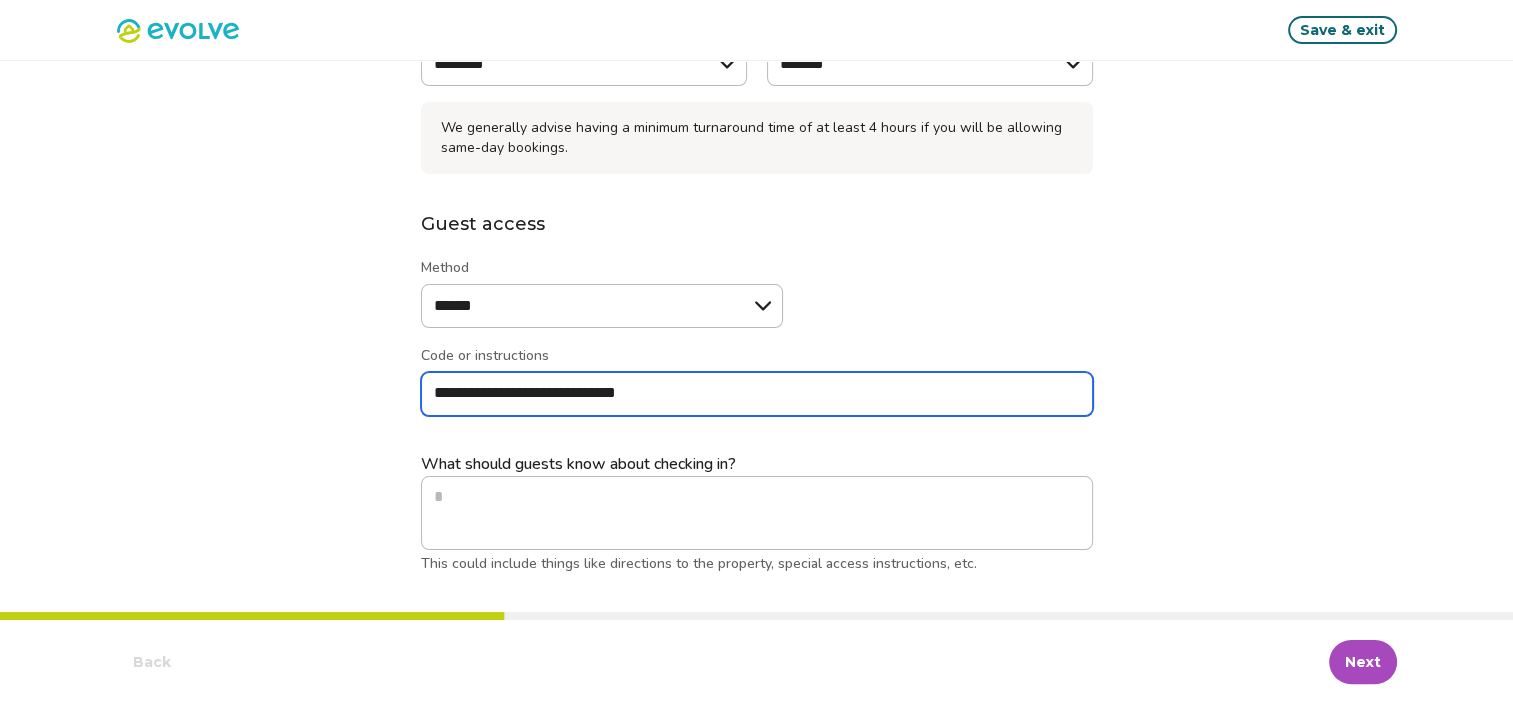 type on "*" 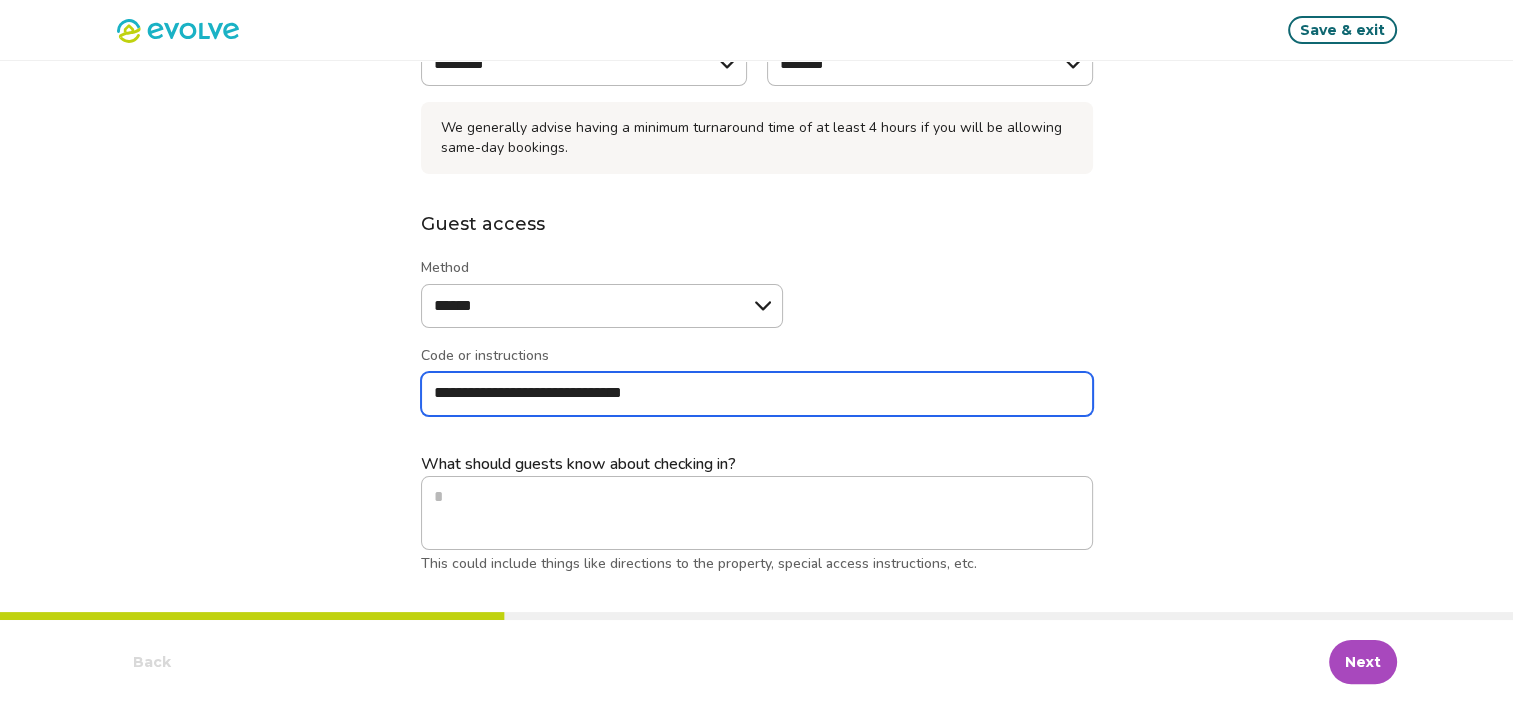 type on "*" 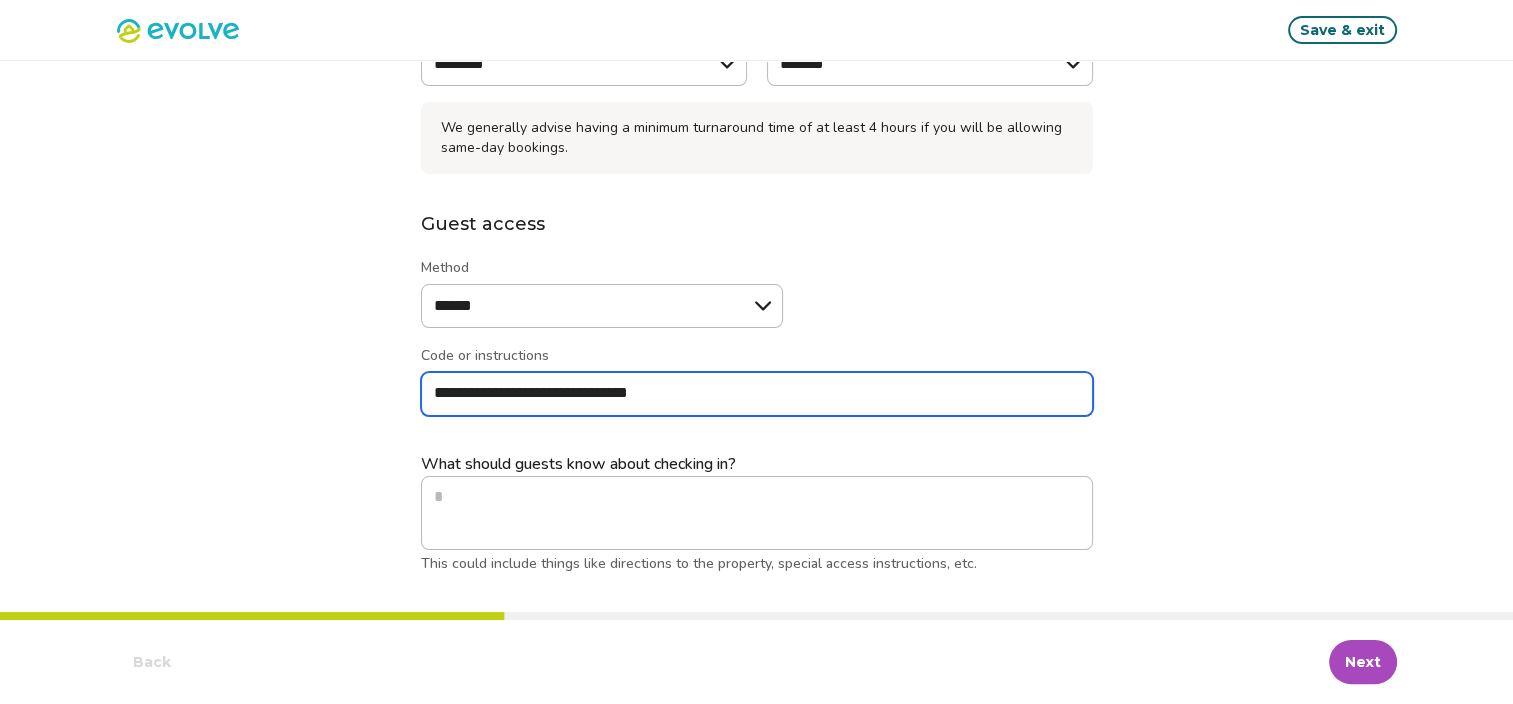 type on "*" 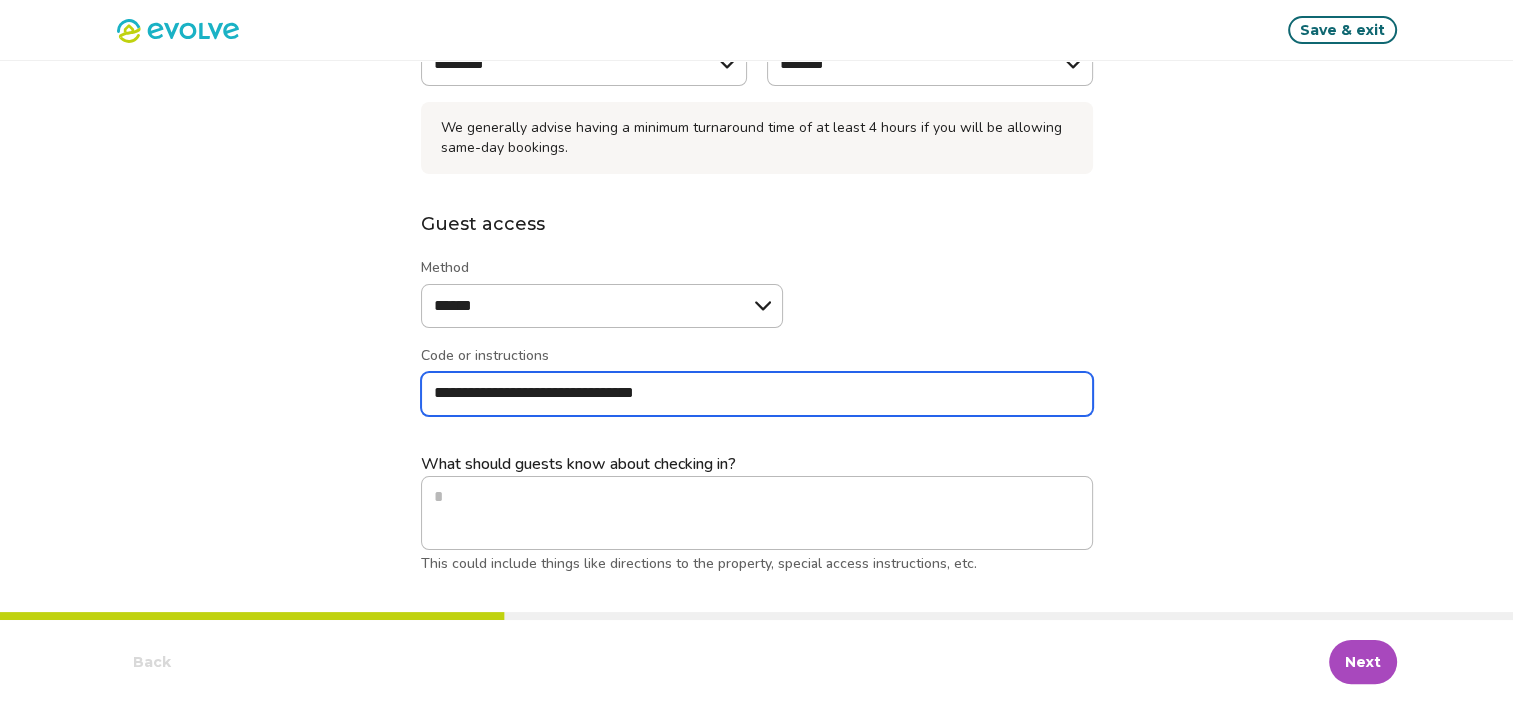 type on "*" 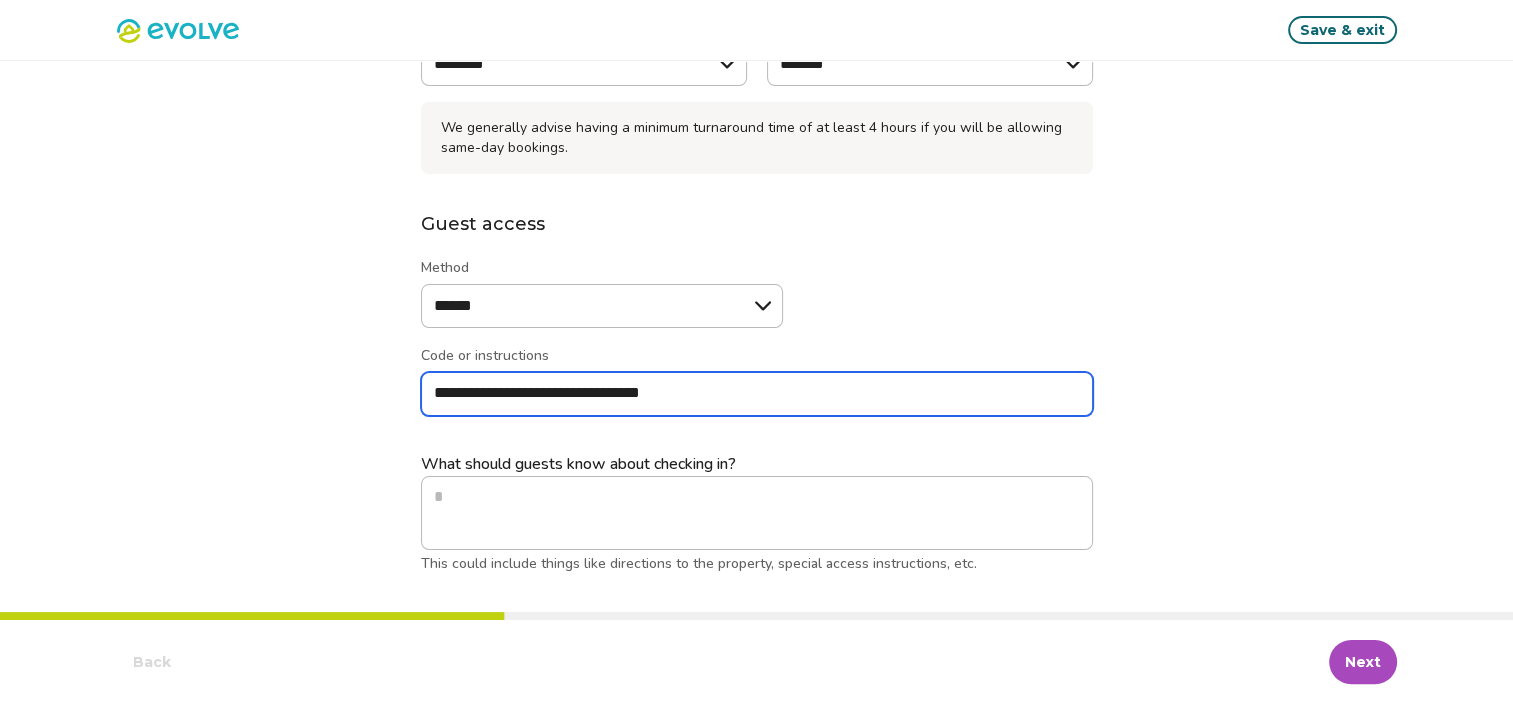 type on "**********" 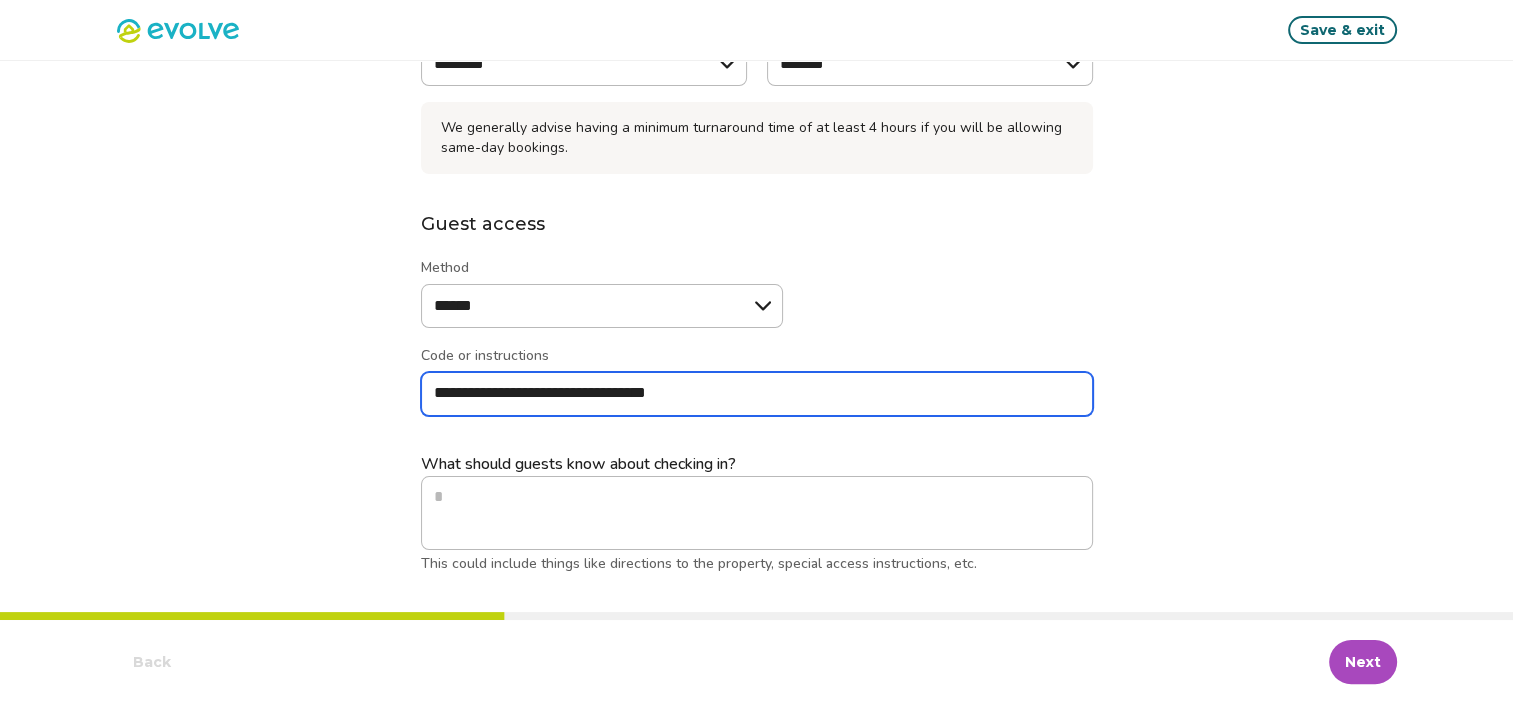 type on "*" 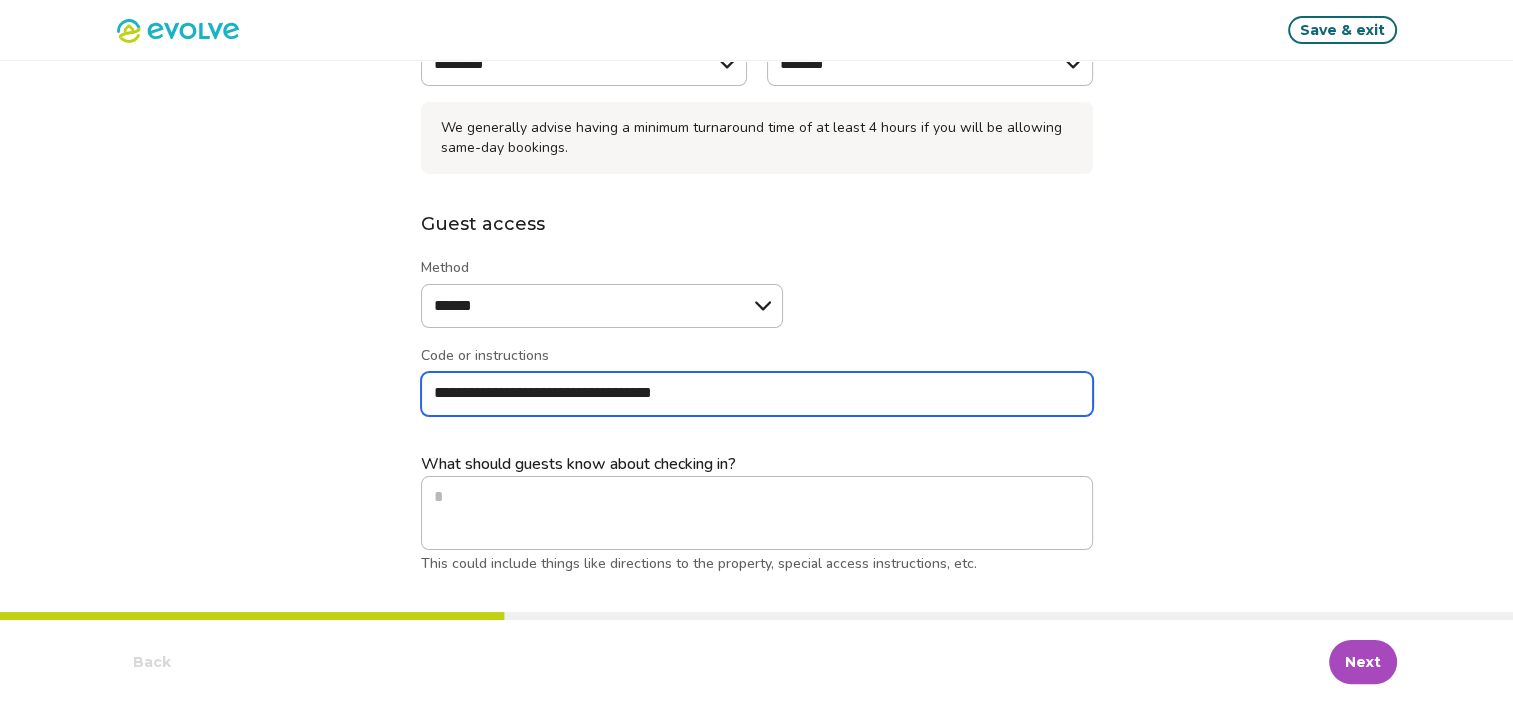 type on "*" 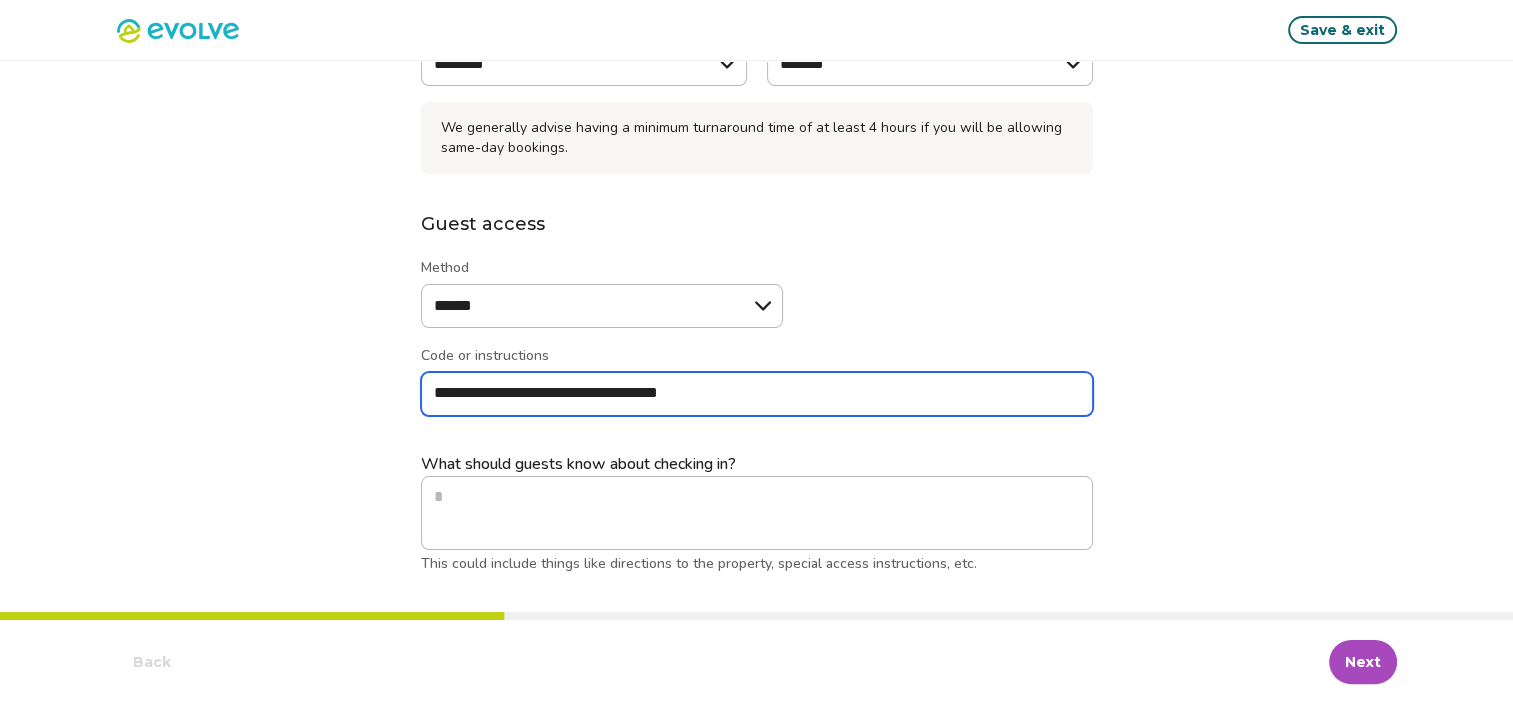 type on "*" 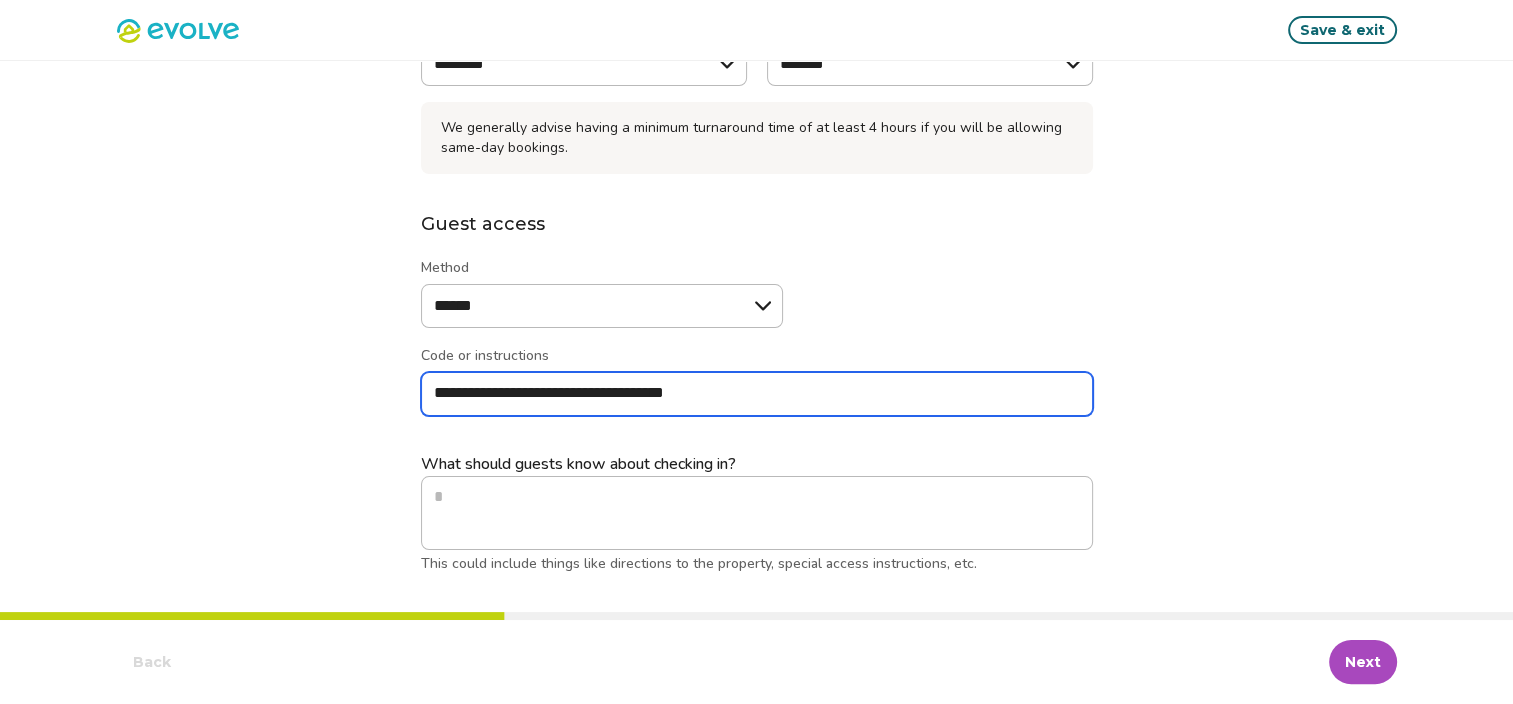 type on "**********" 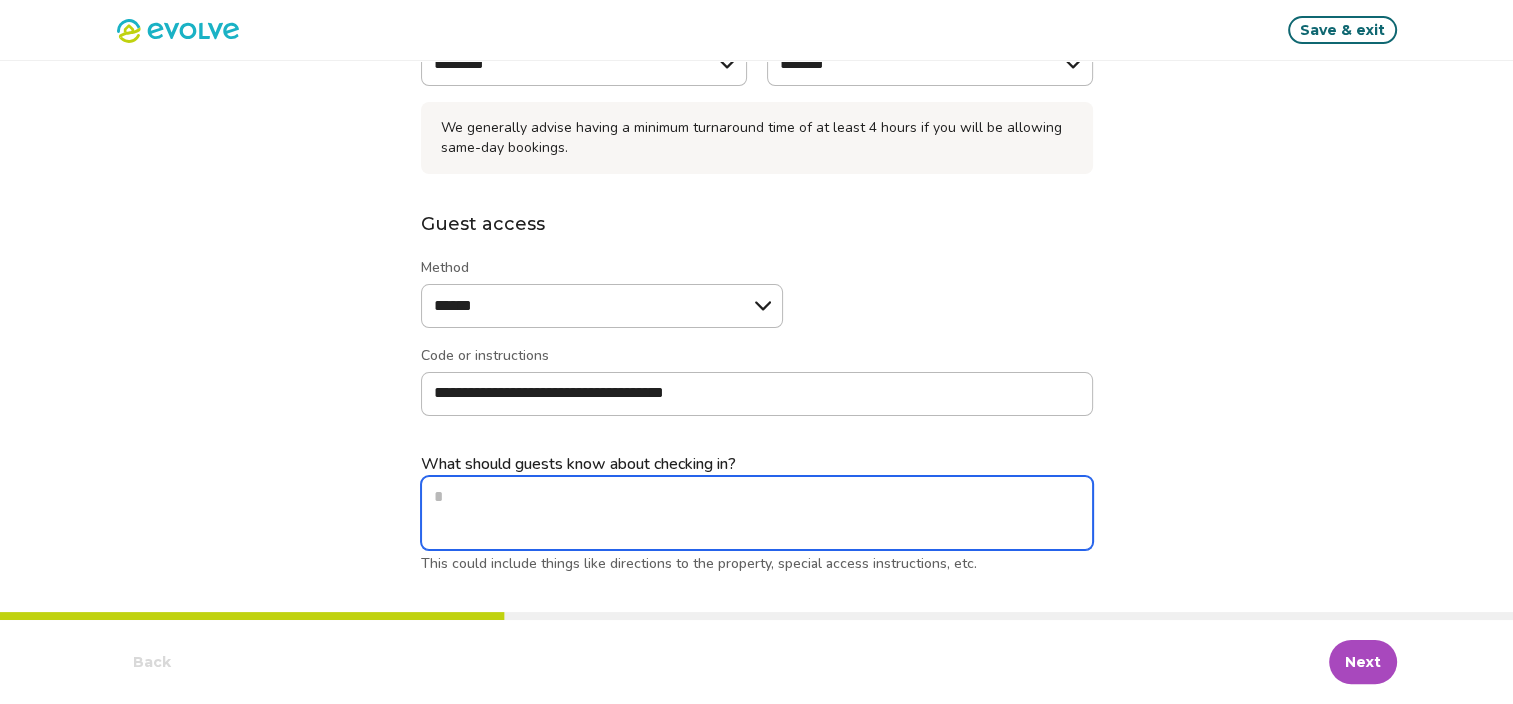 click on "What should guests know about checking in? This could include things like directions to the property, special access instructions, etc." at bounding box center (757, 513) 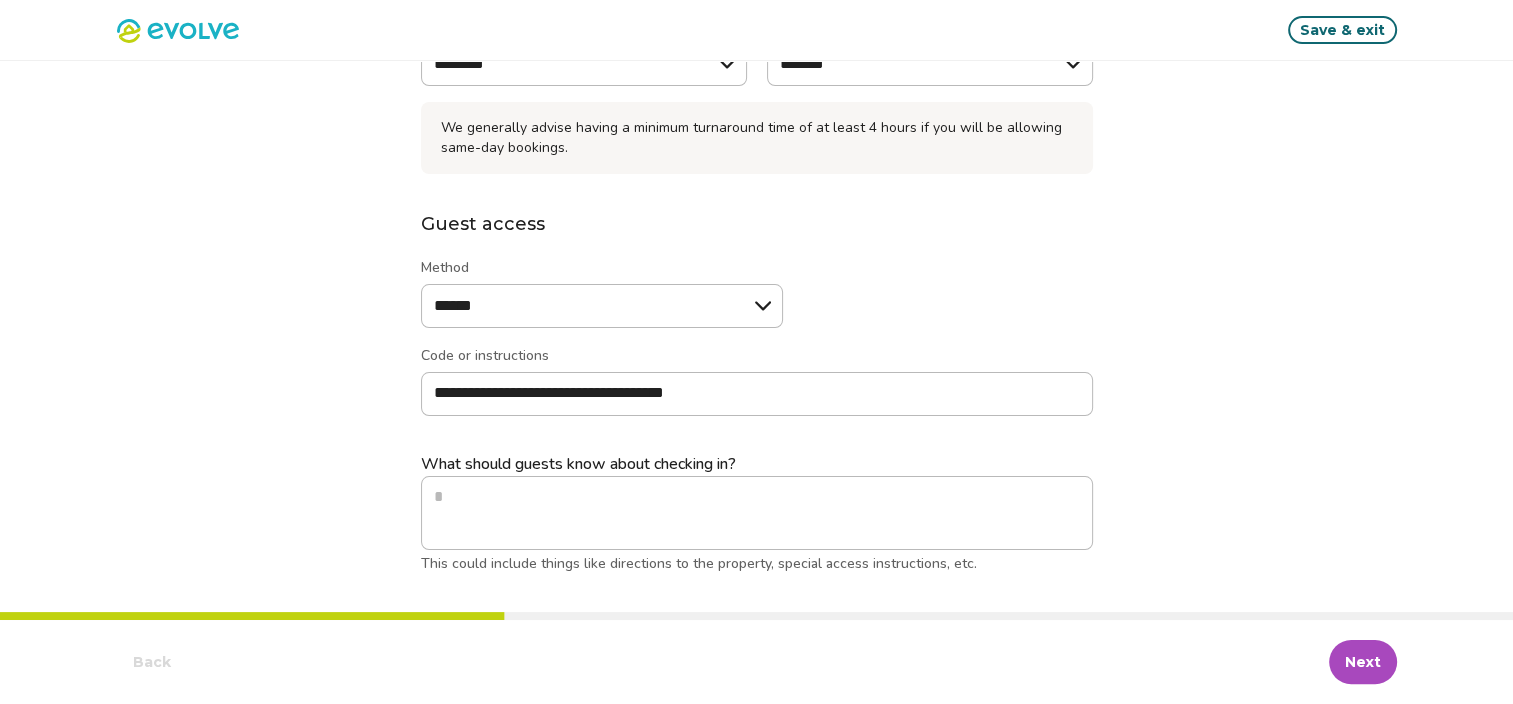 type on "*" 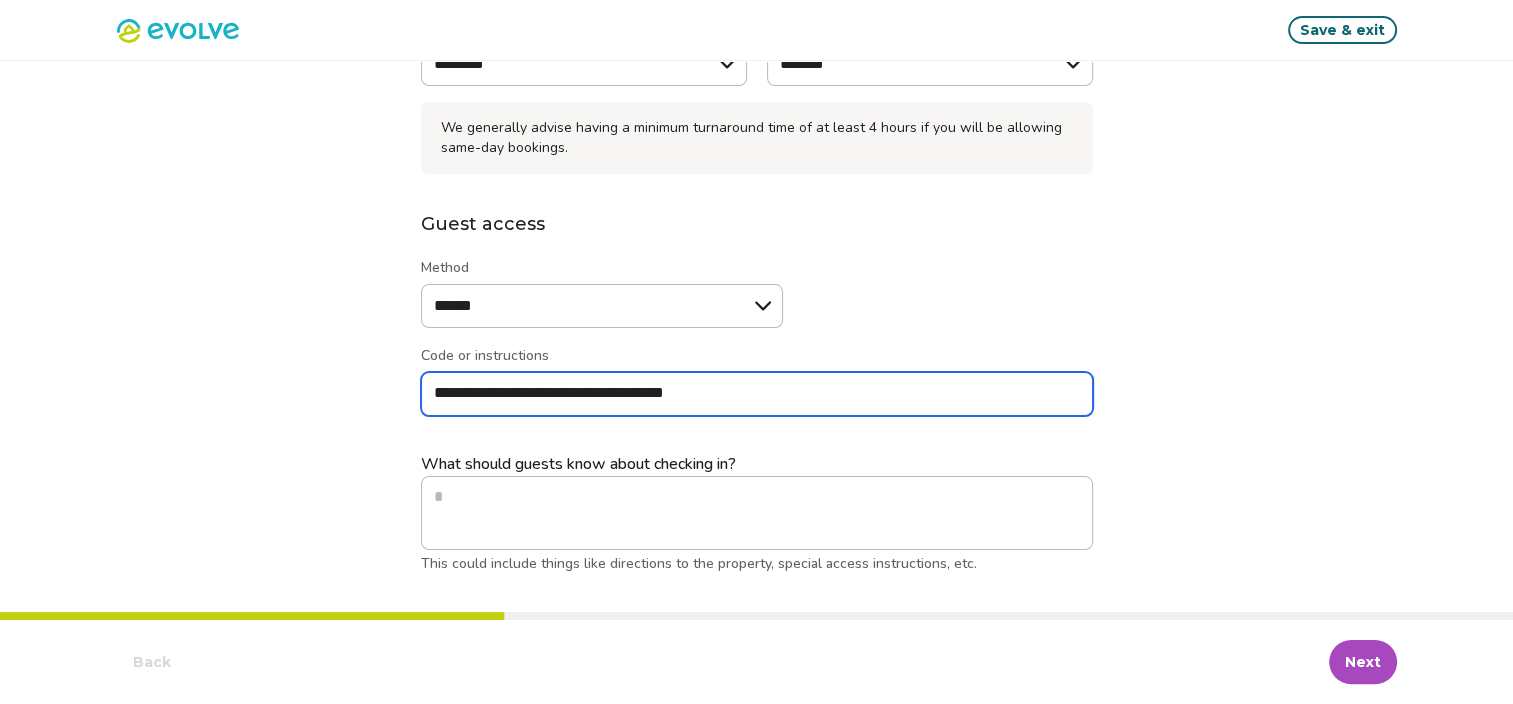 type on "**********" 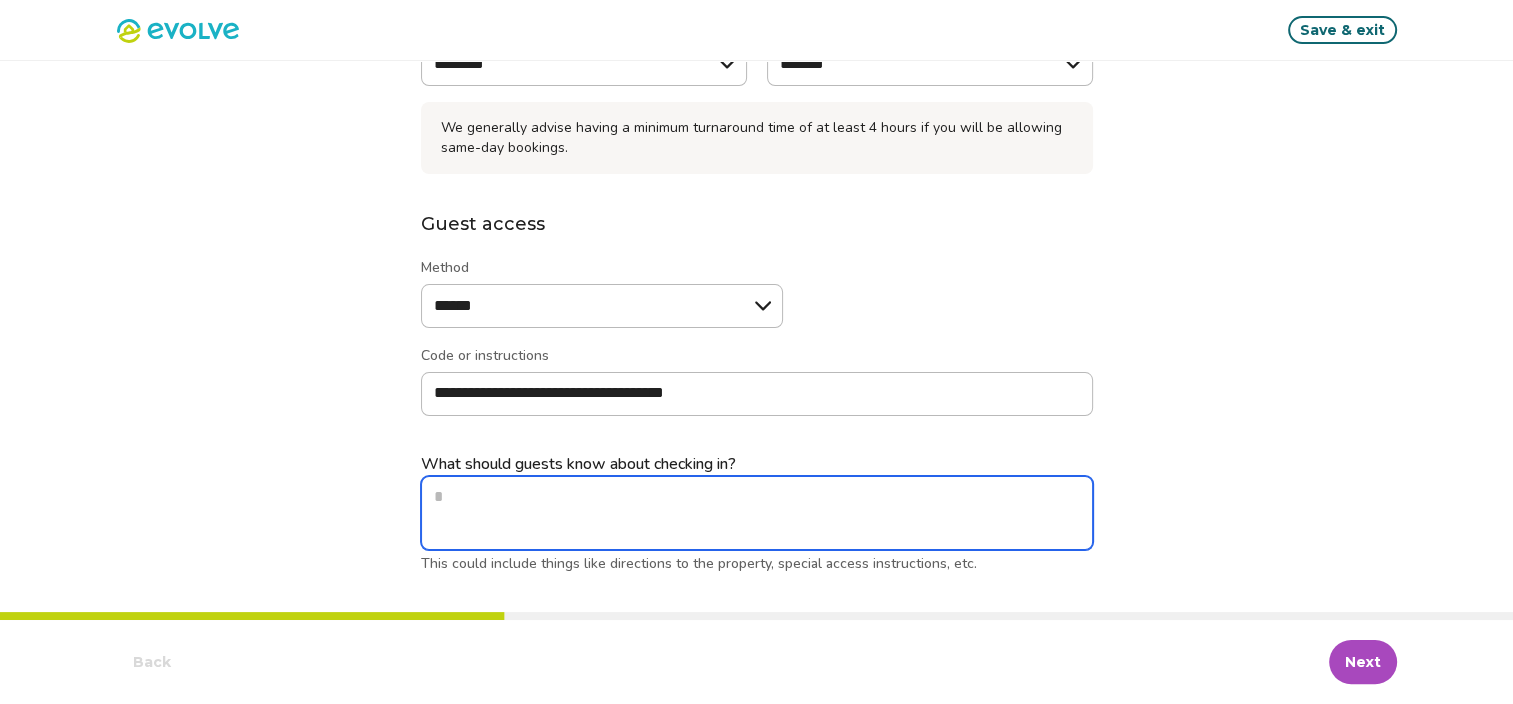 click on "What should guests know about checking in? This could include things like directions to the property, special access instructions, etc." at bounding box center (757, 513) 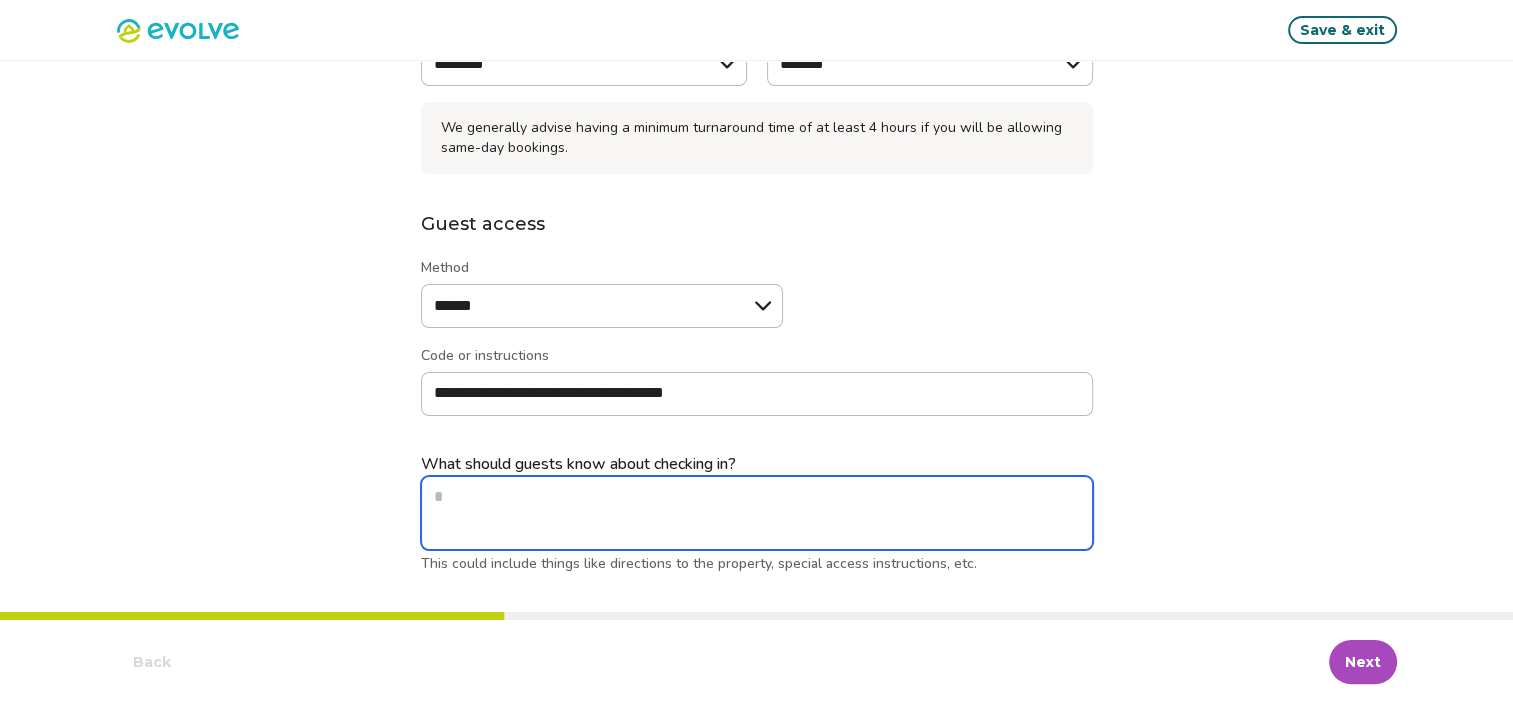 type on "*" 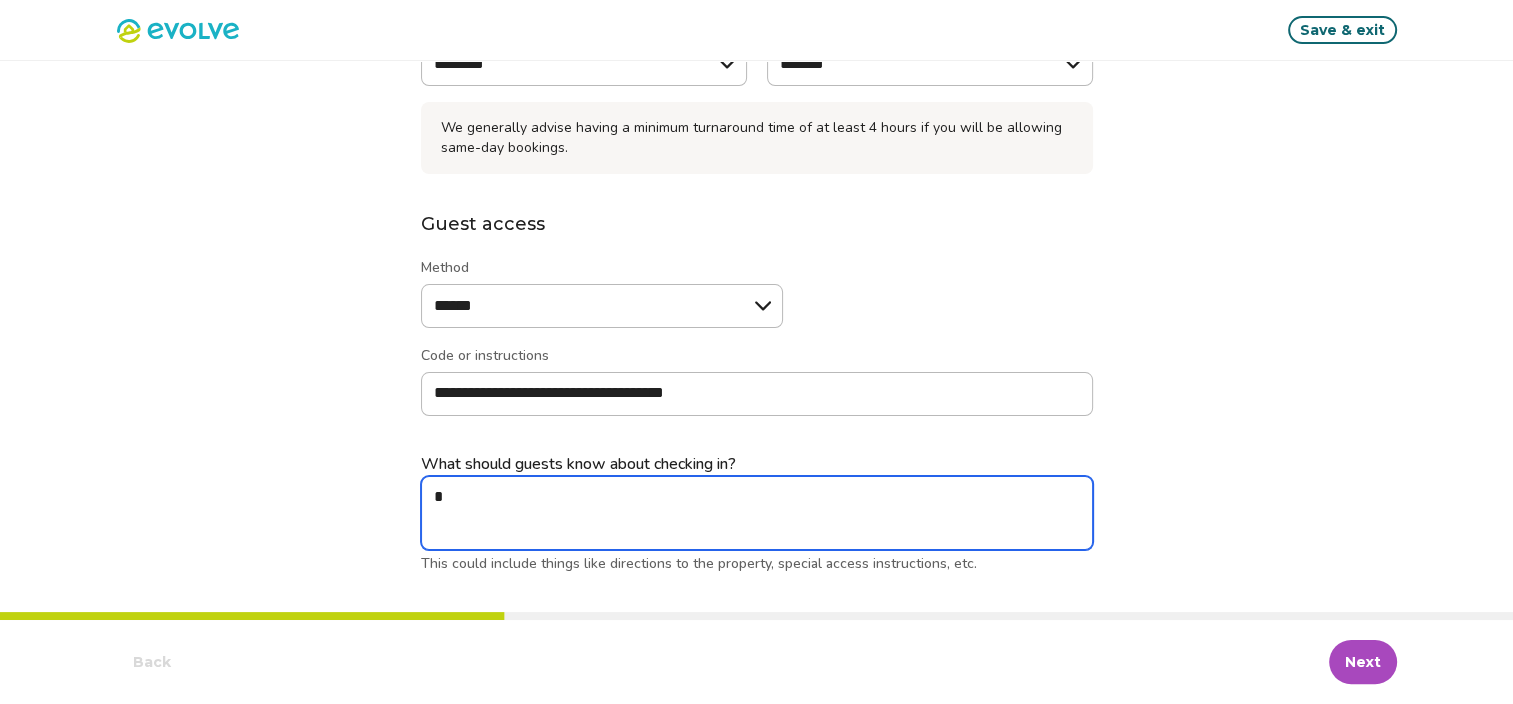 type on "*" 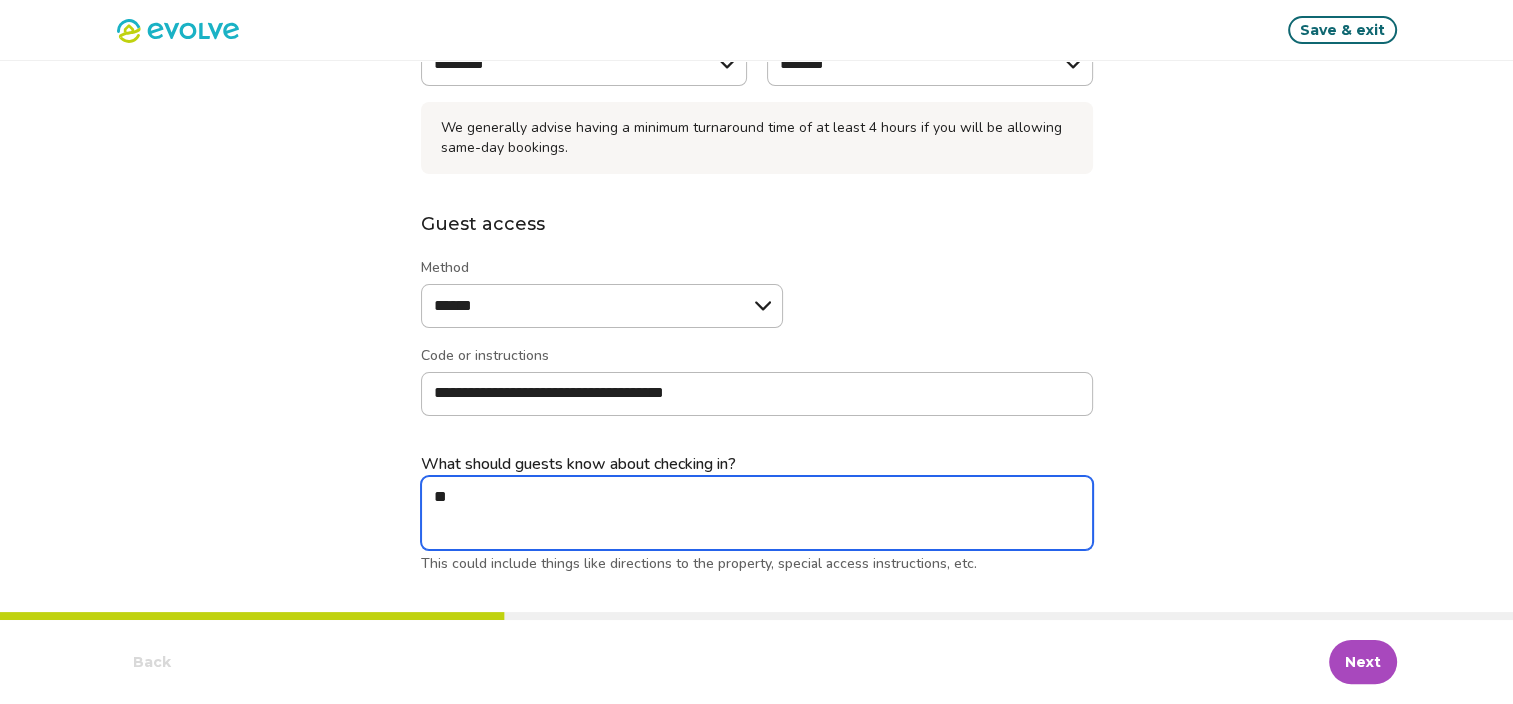 type on "*" 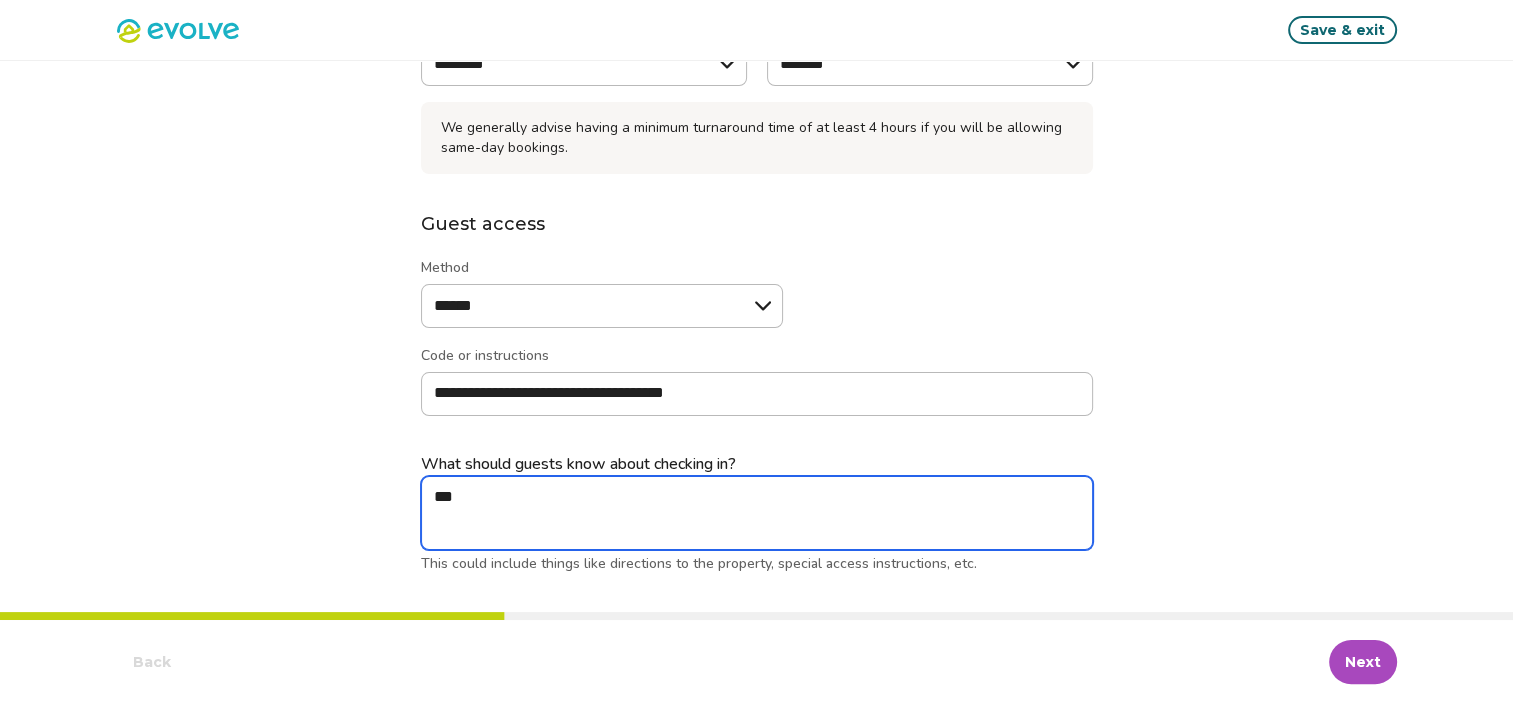 type on "*" 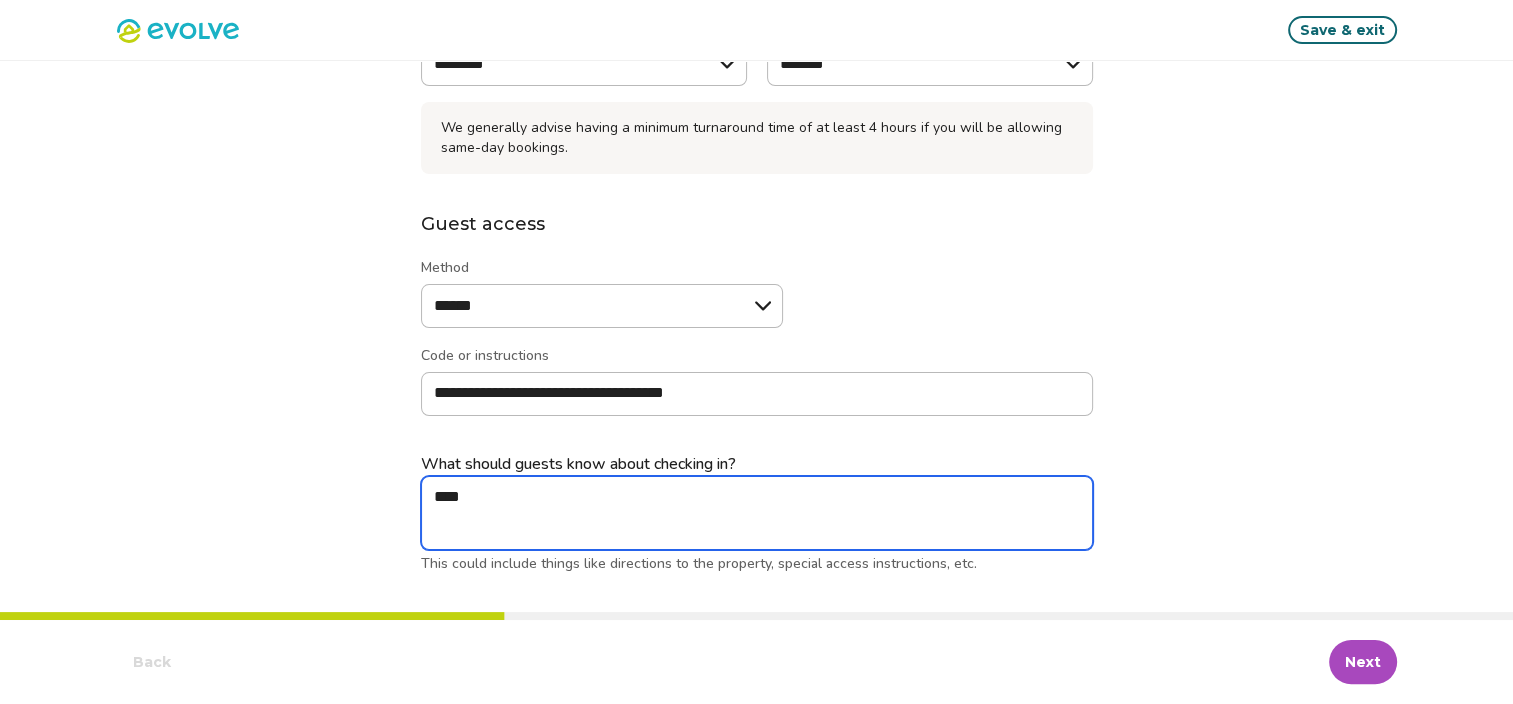 type on "*" 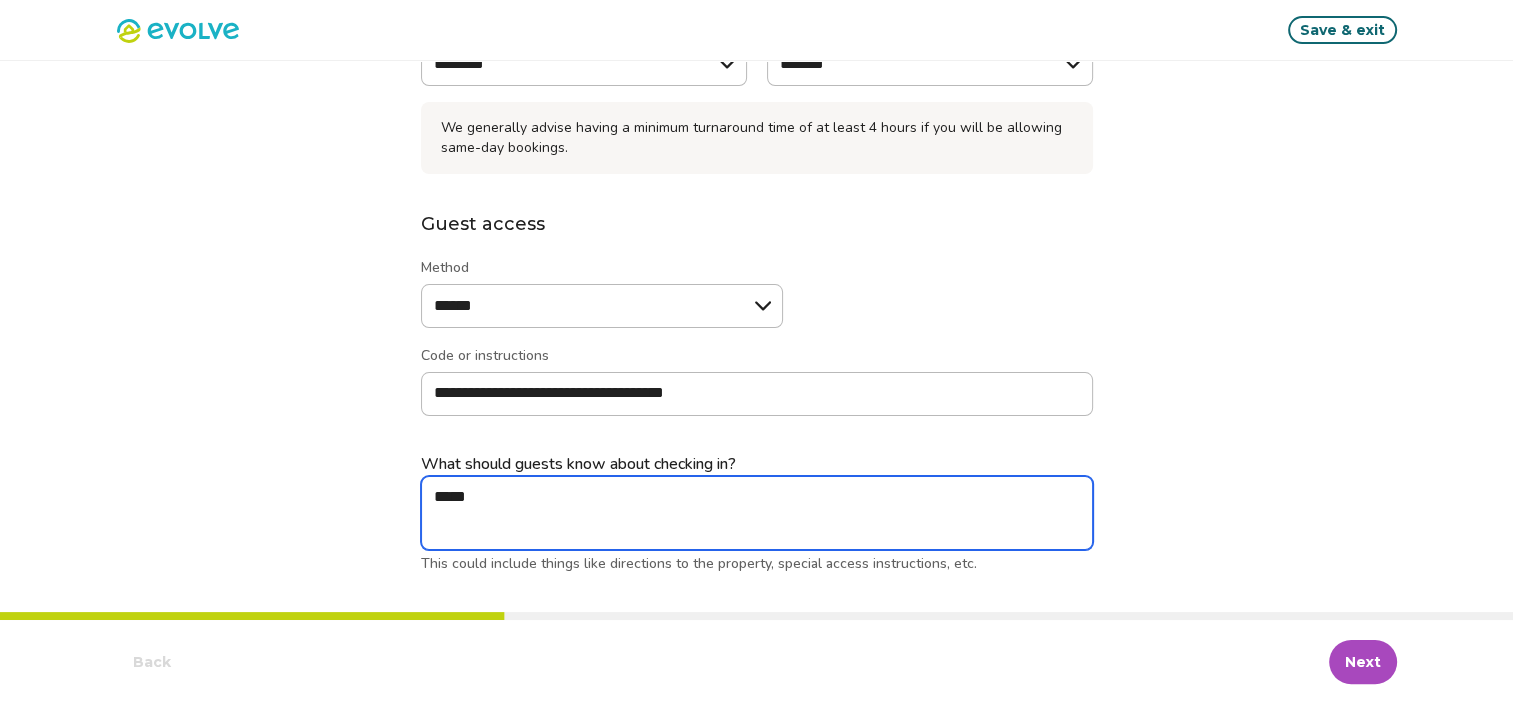type on "*" 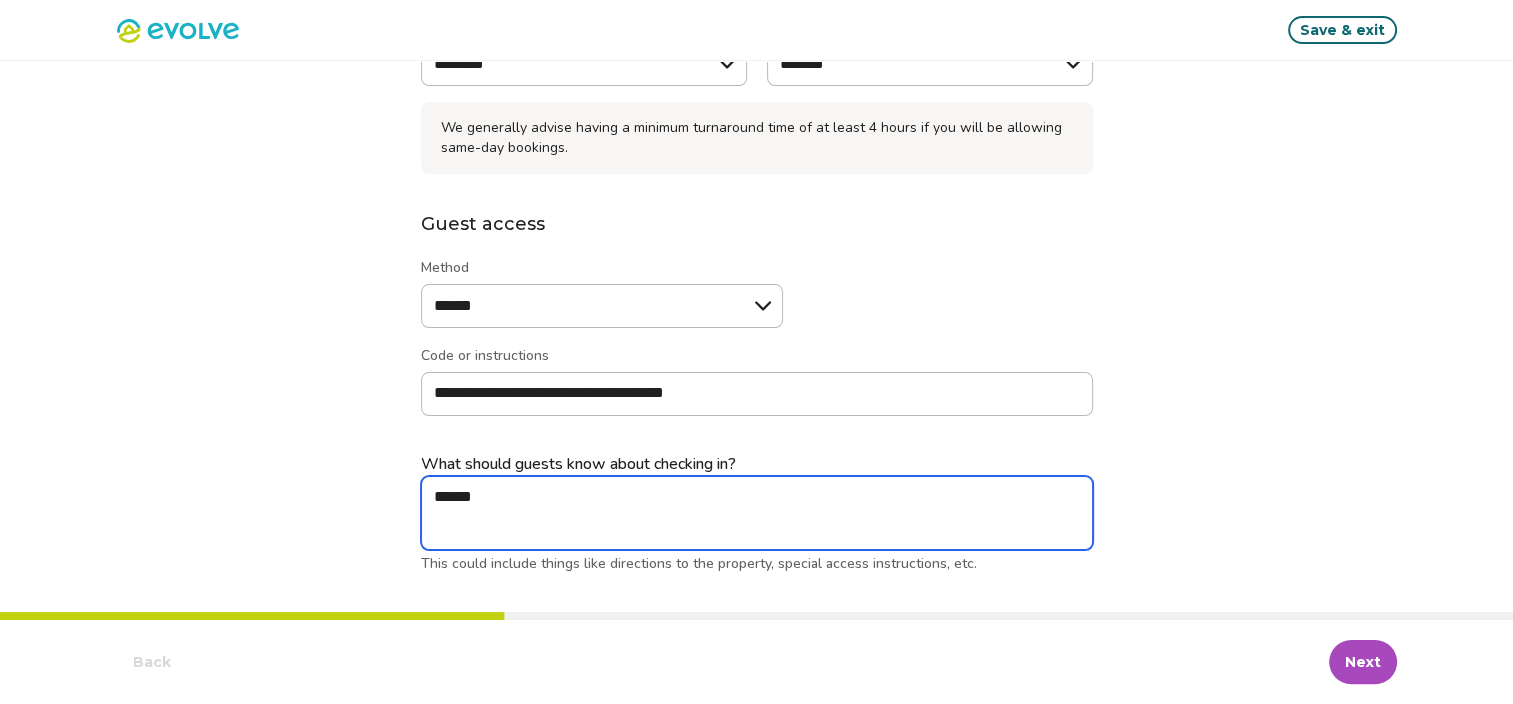 type on "*" 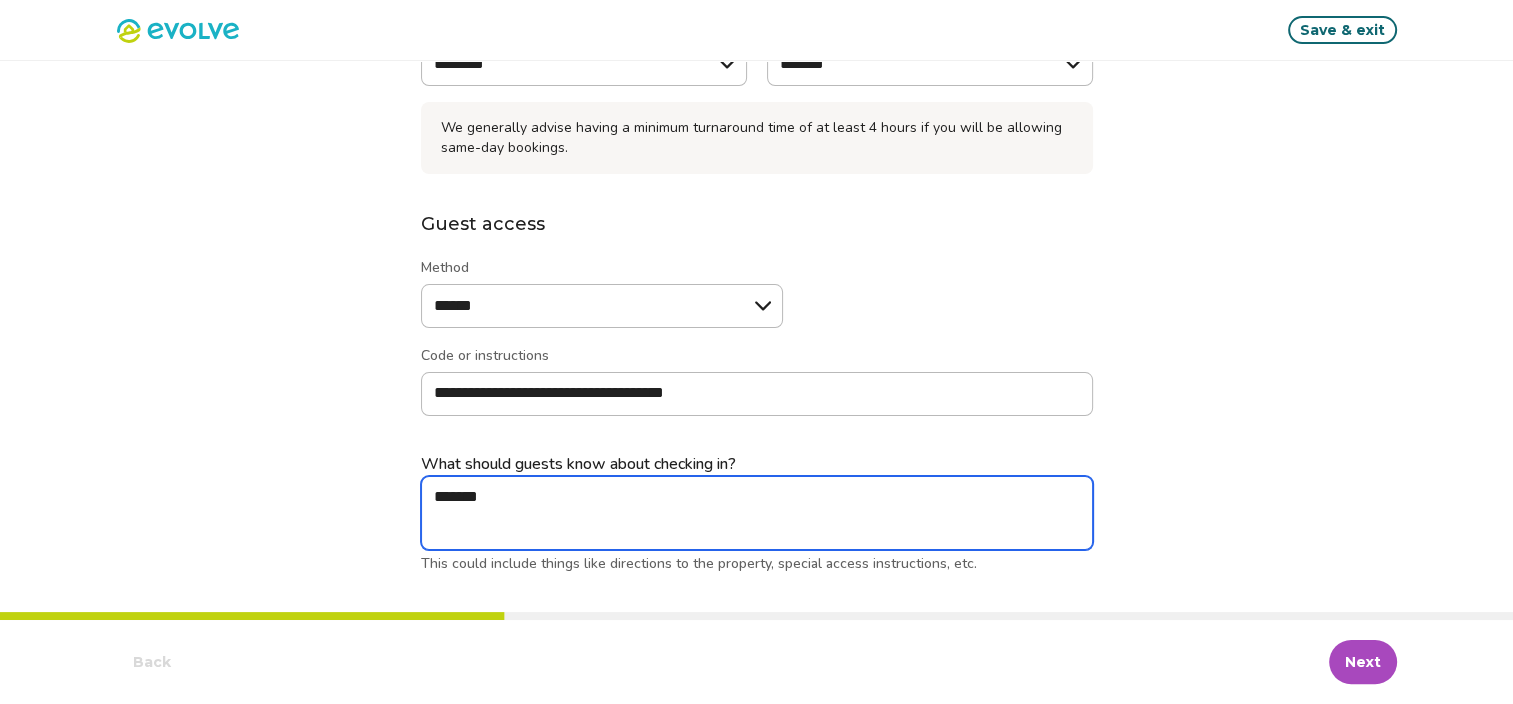 type on "*" 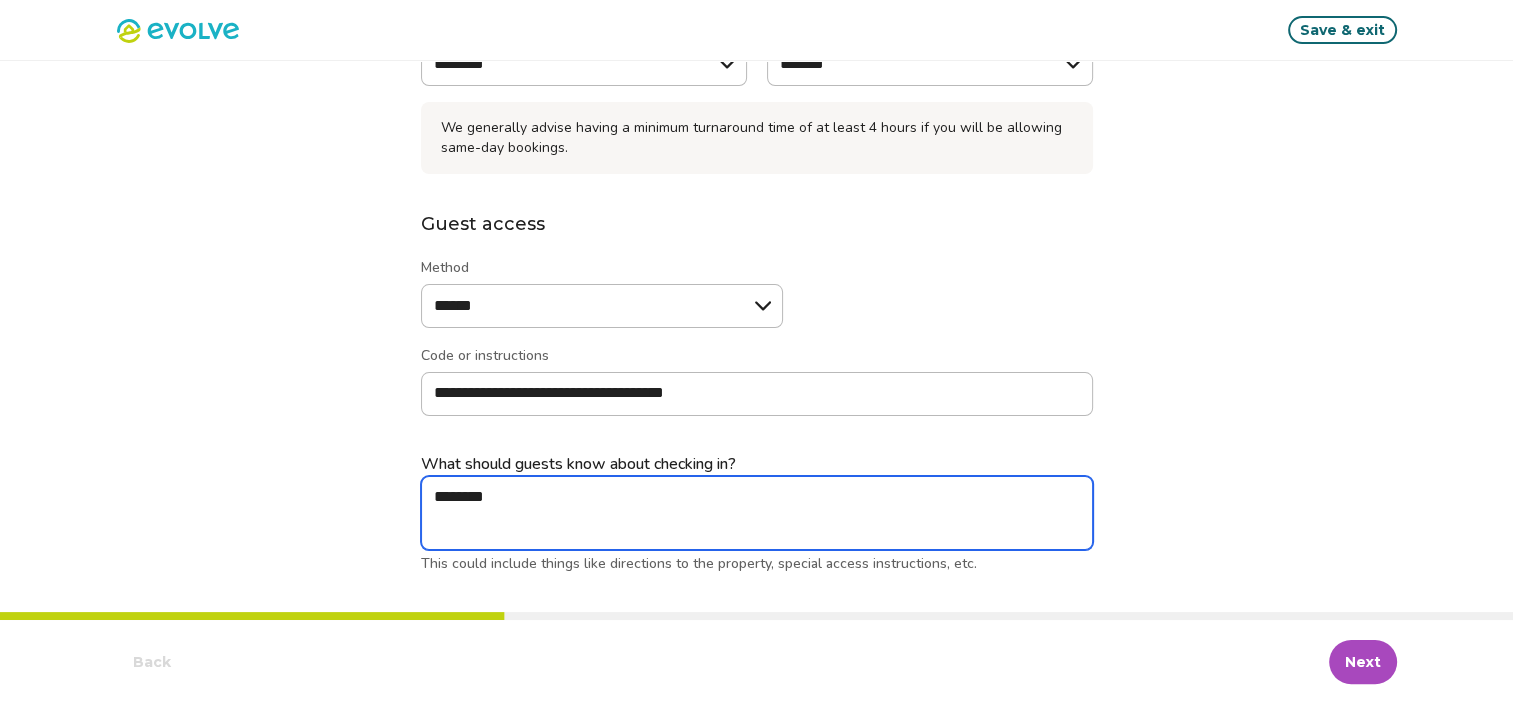 type on "*" 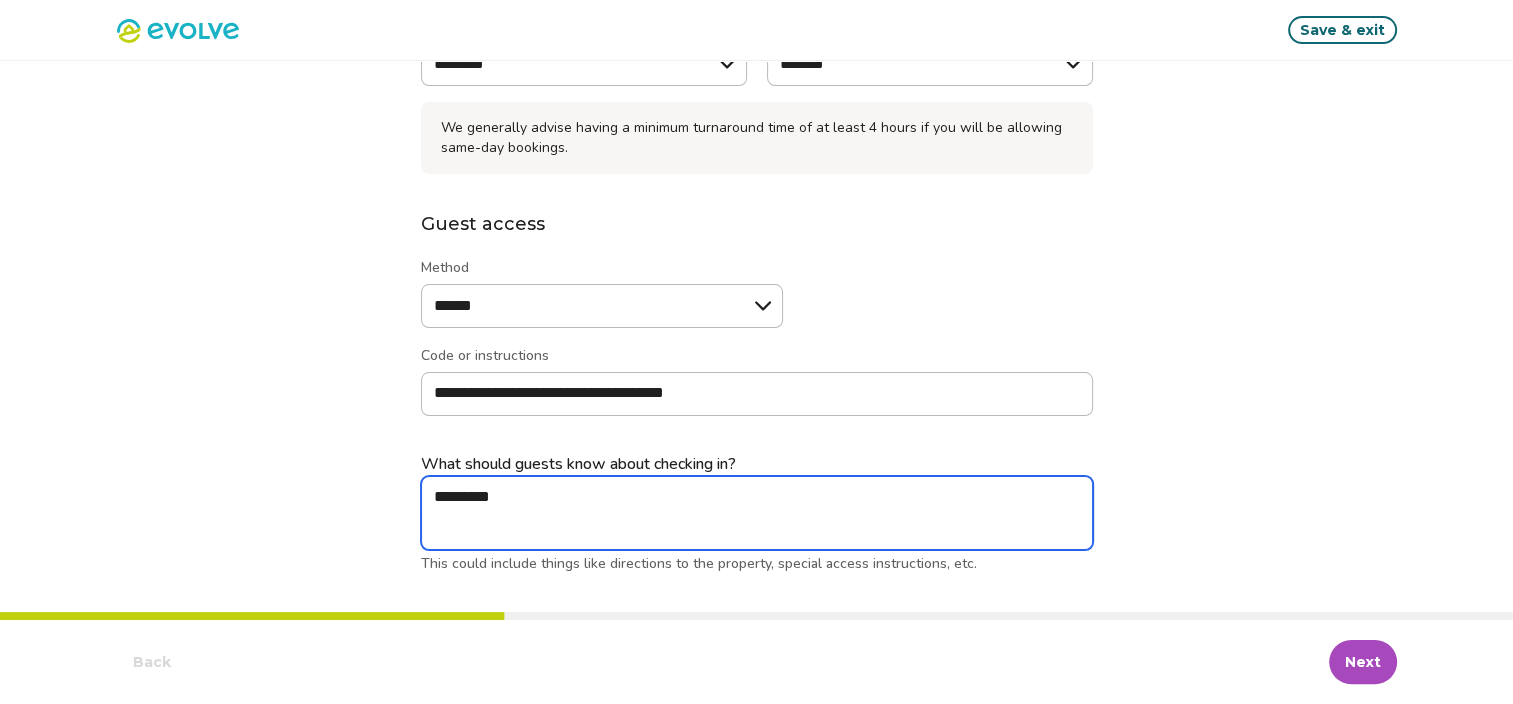 type on "*" 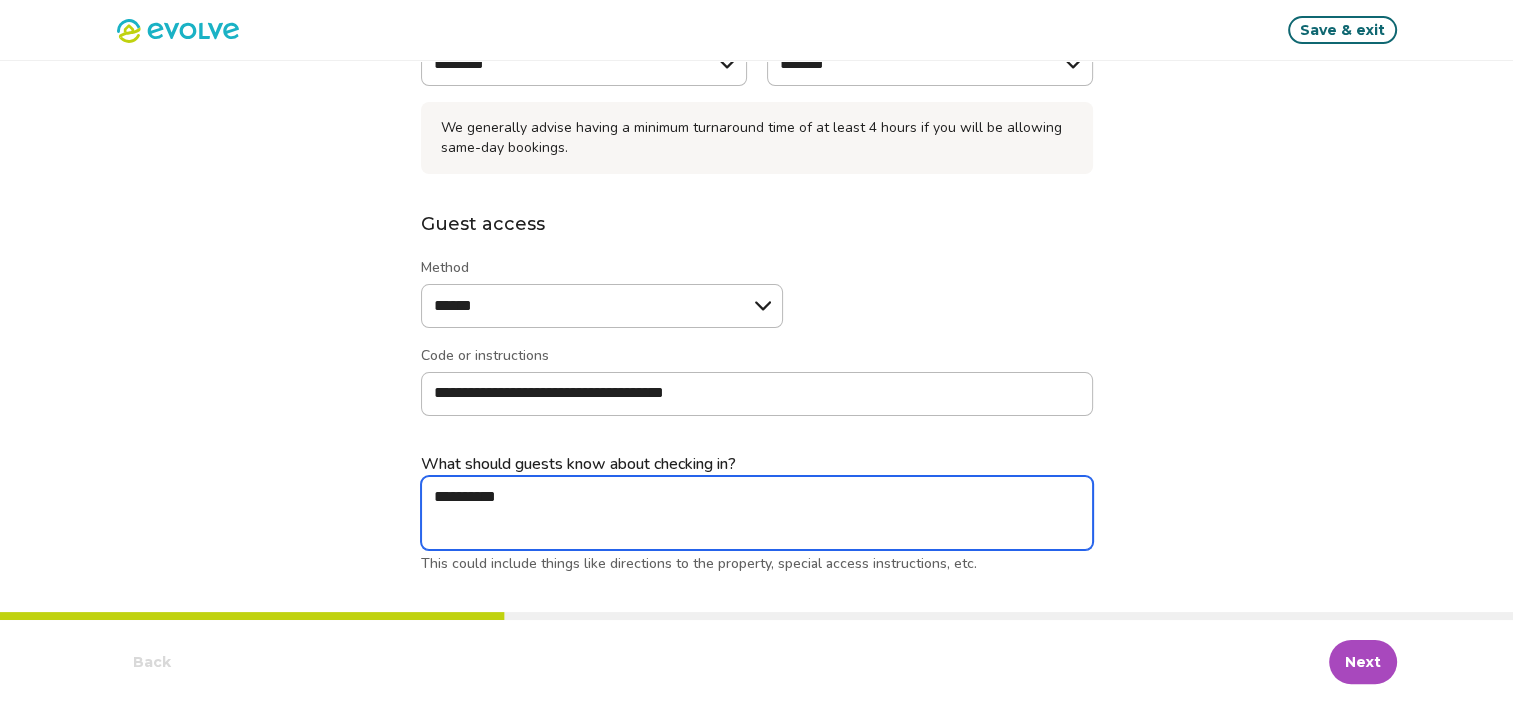 type on "*" 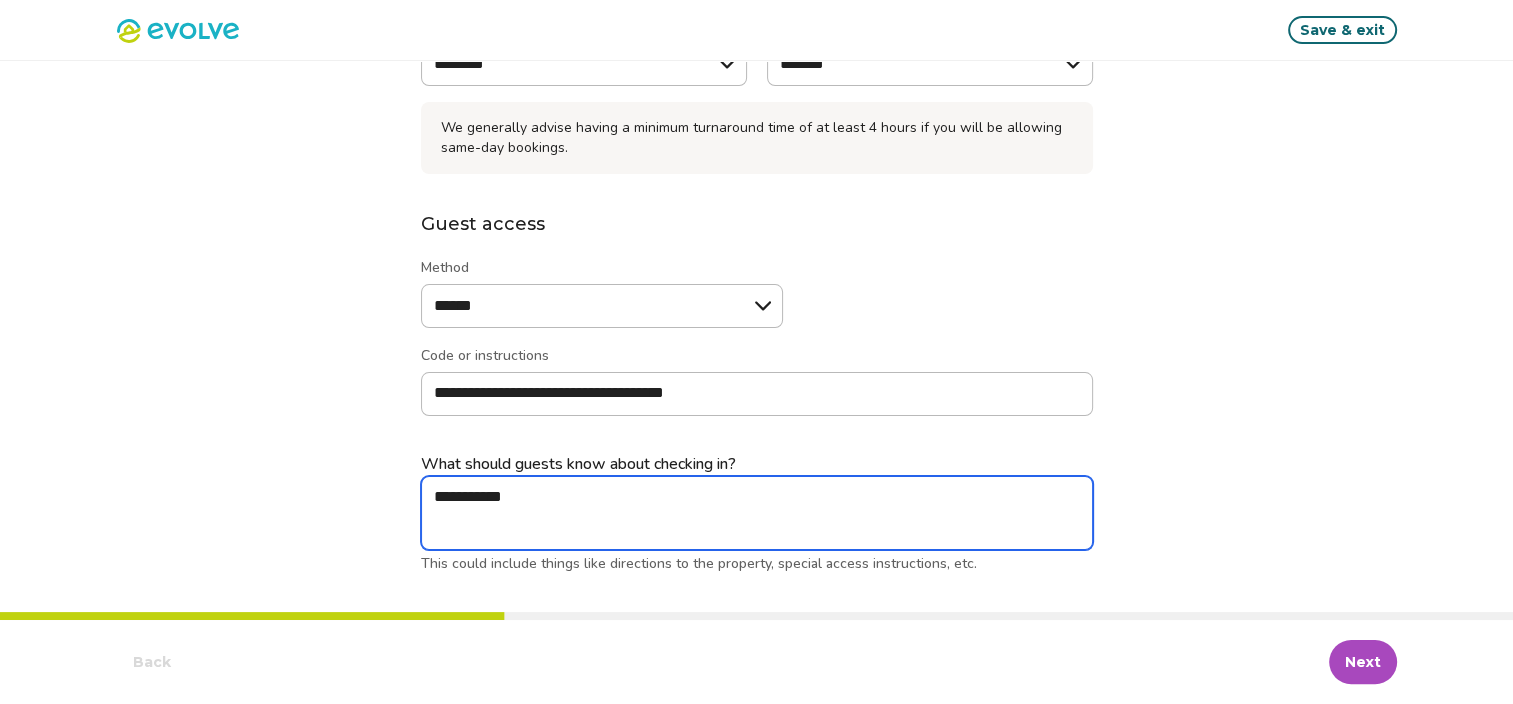 type on "*" 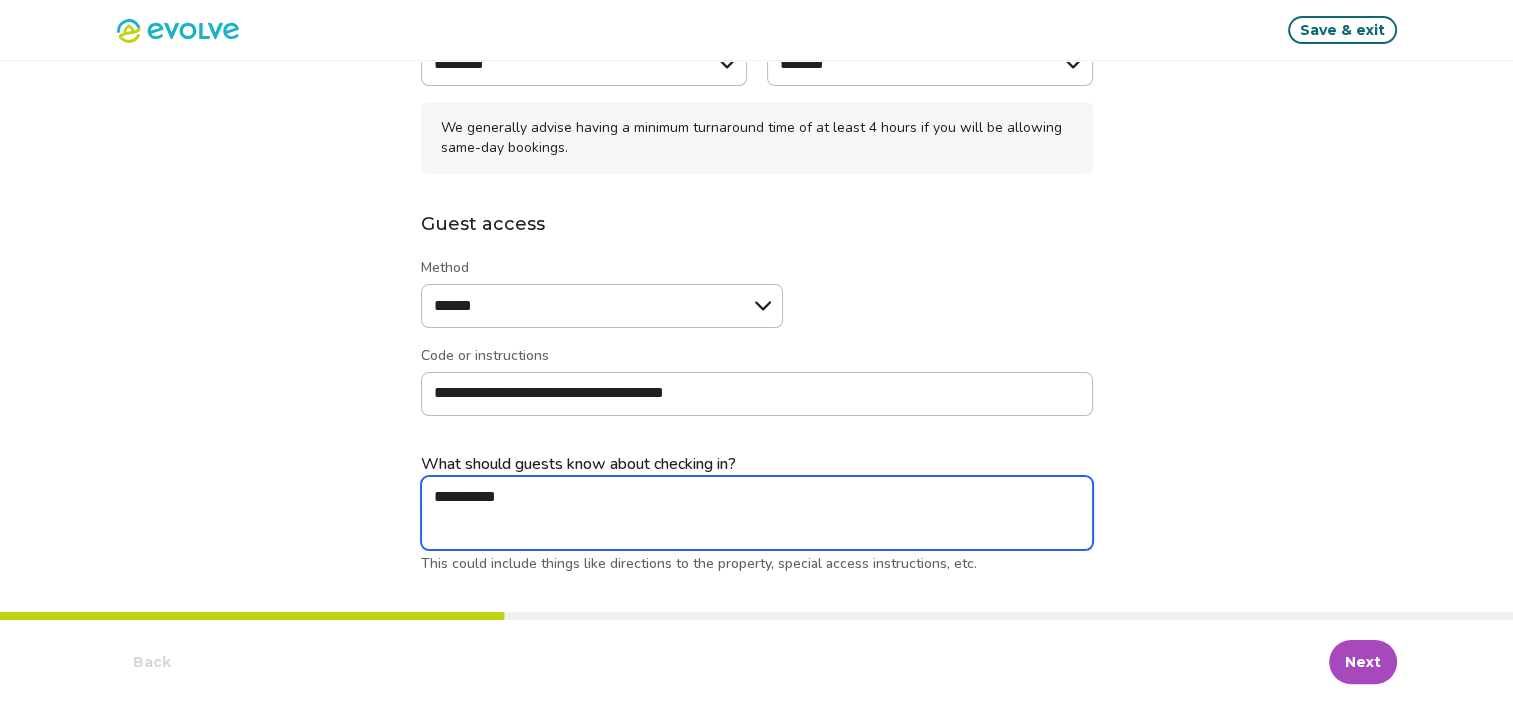 type on "*" 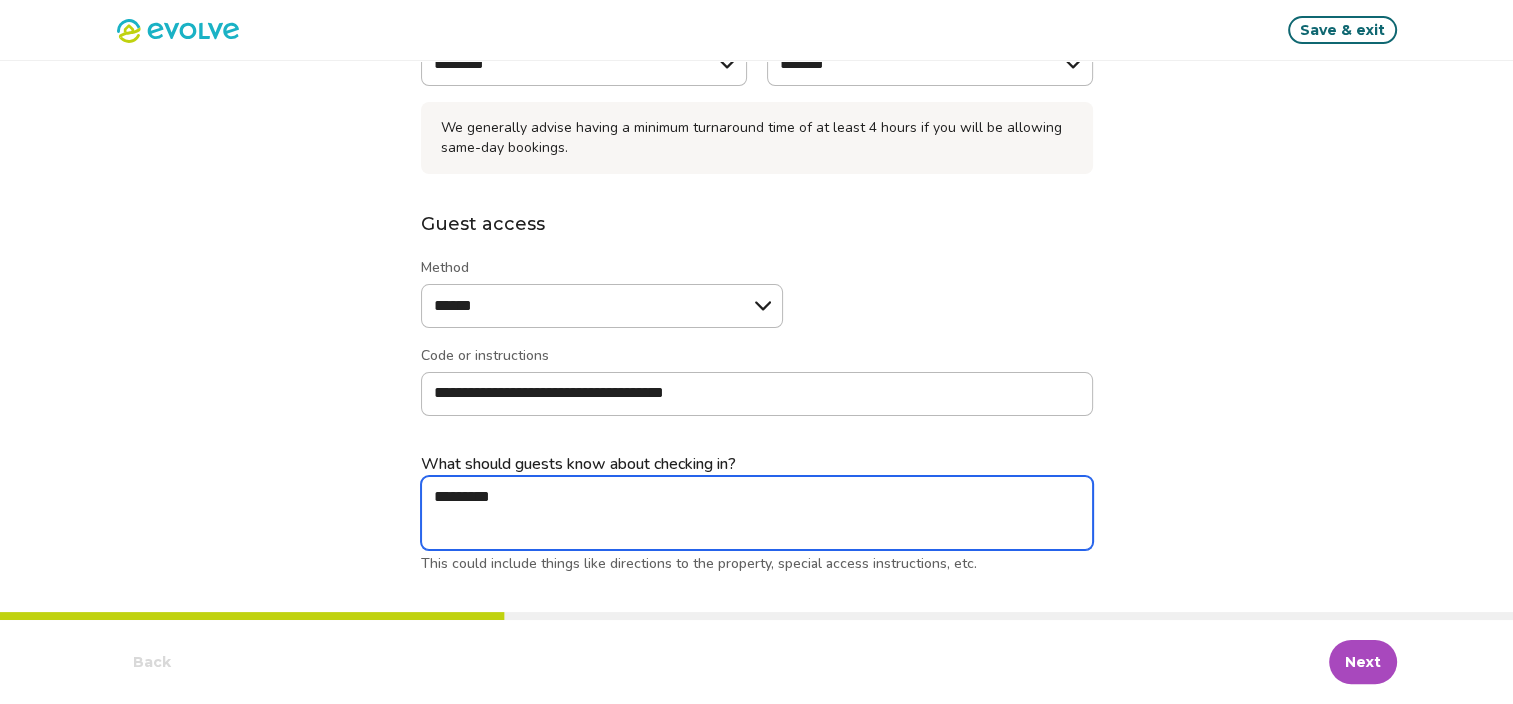 type on "*" 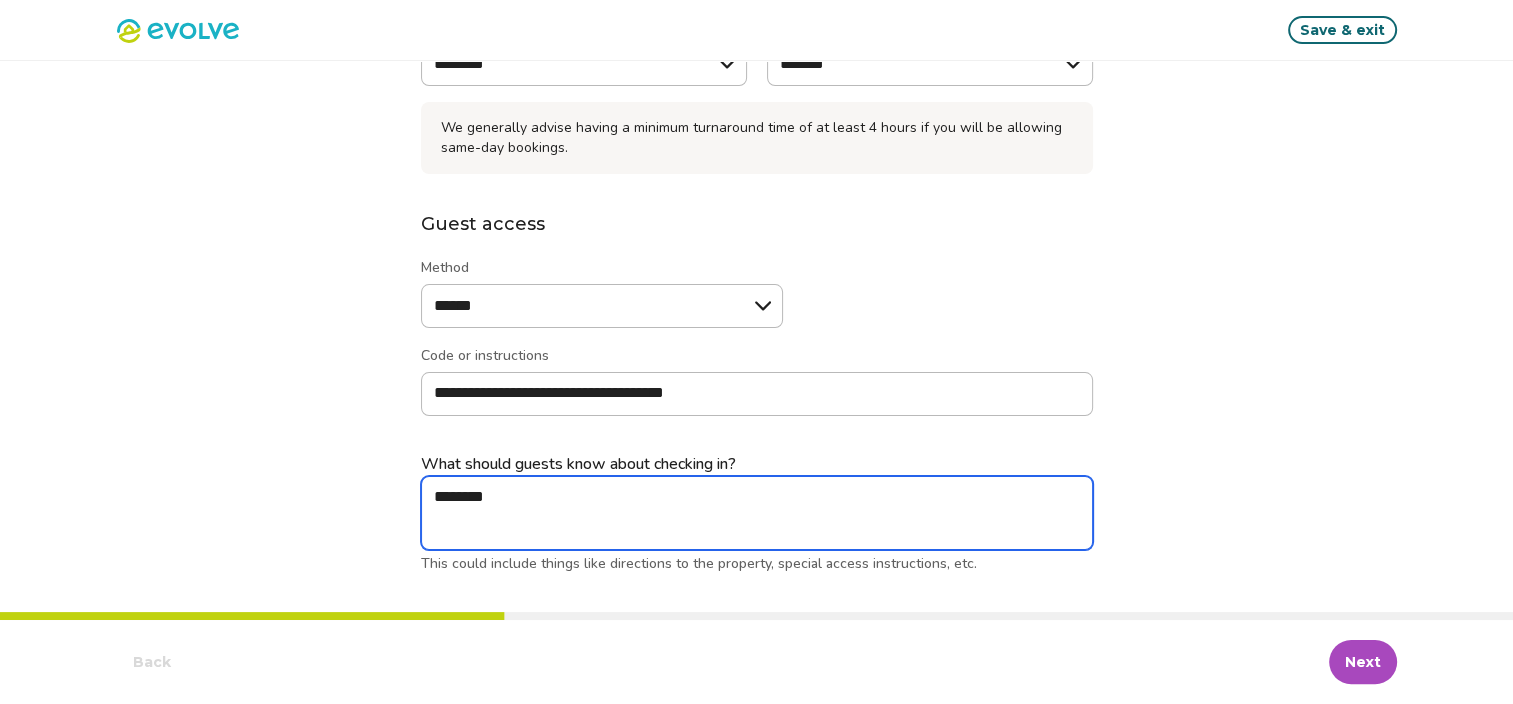 type on "*" 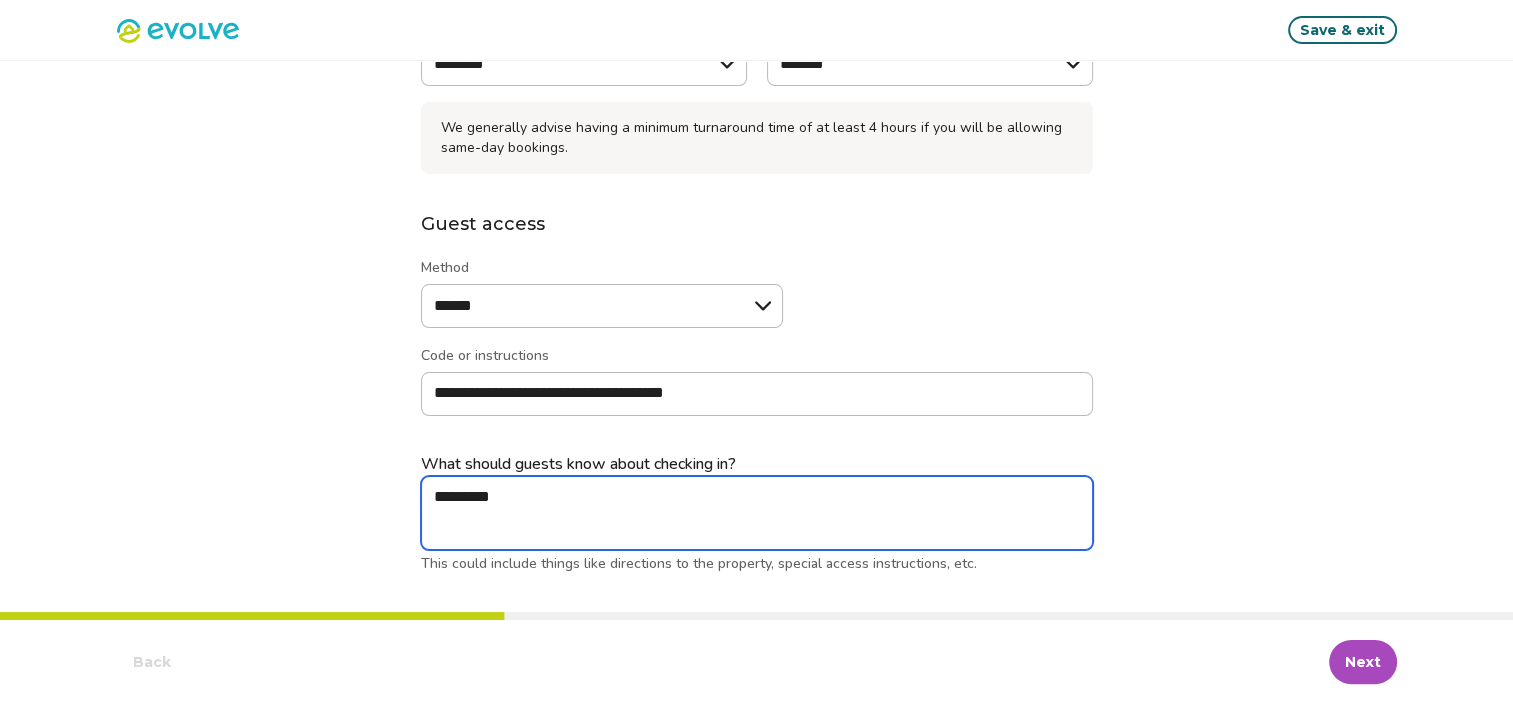type on "*" 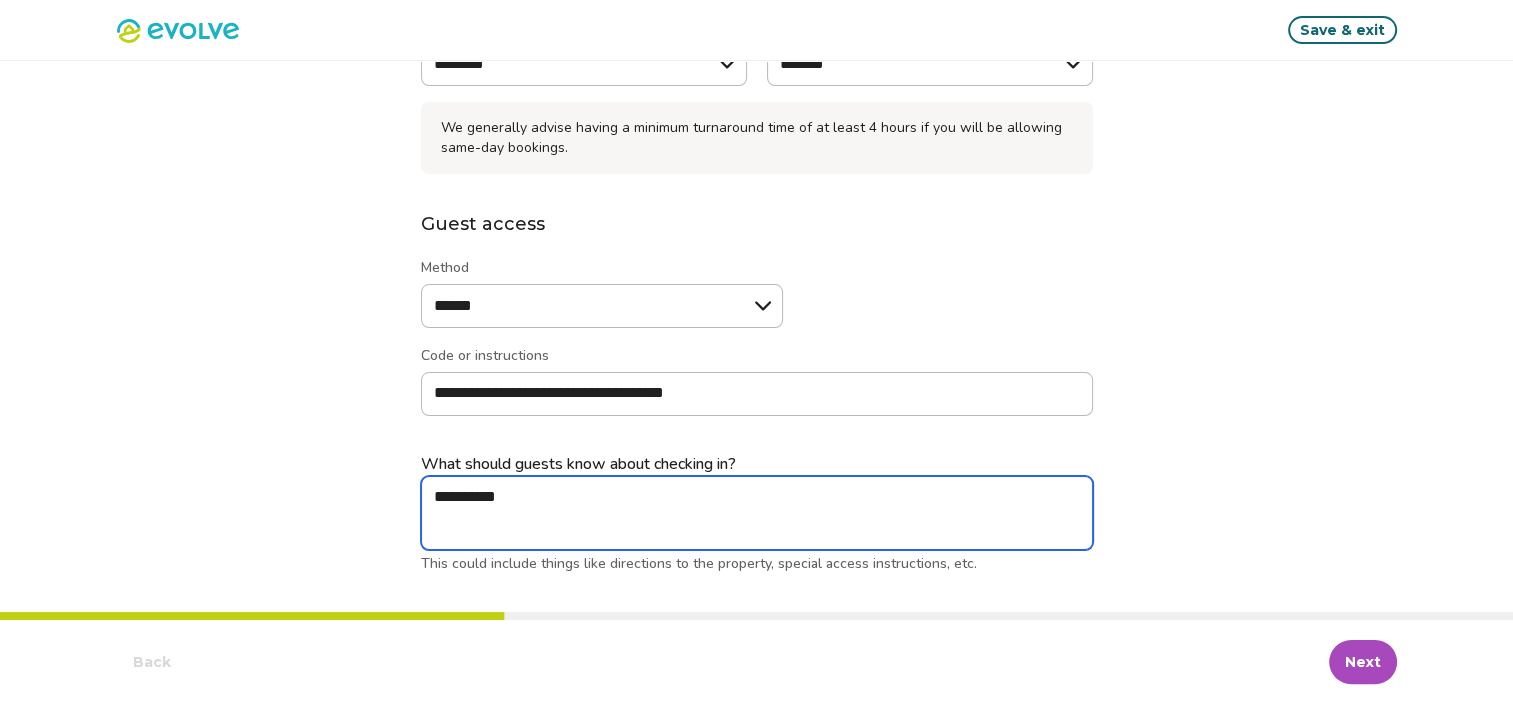 type on "*" 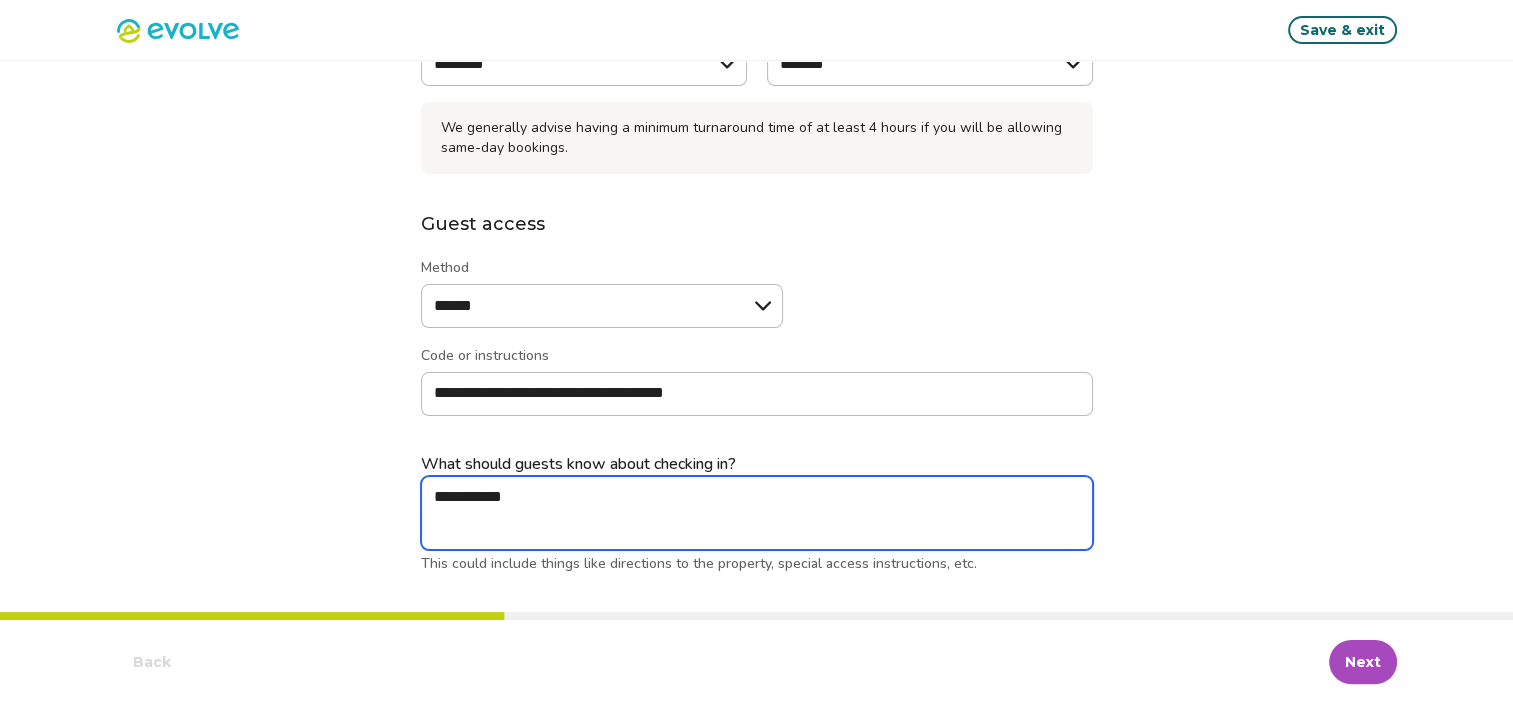 type on "*" 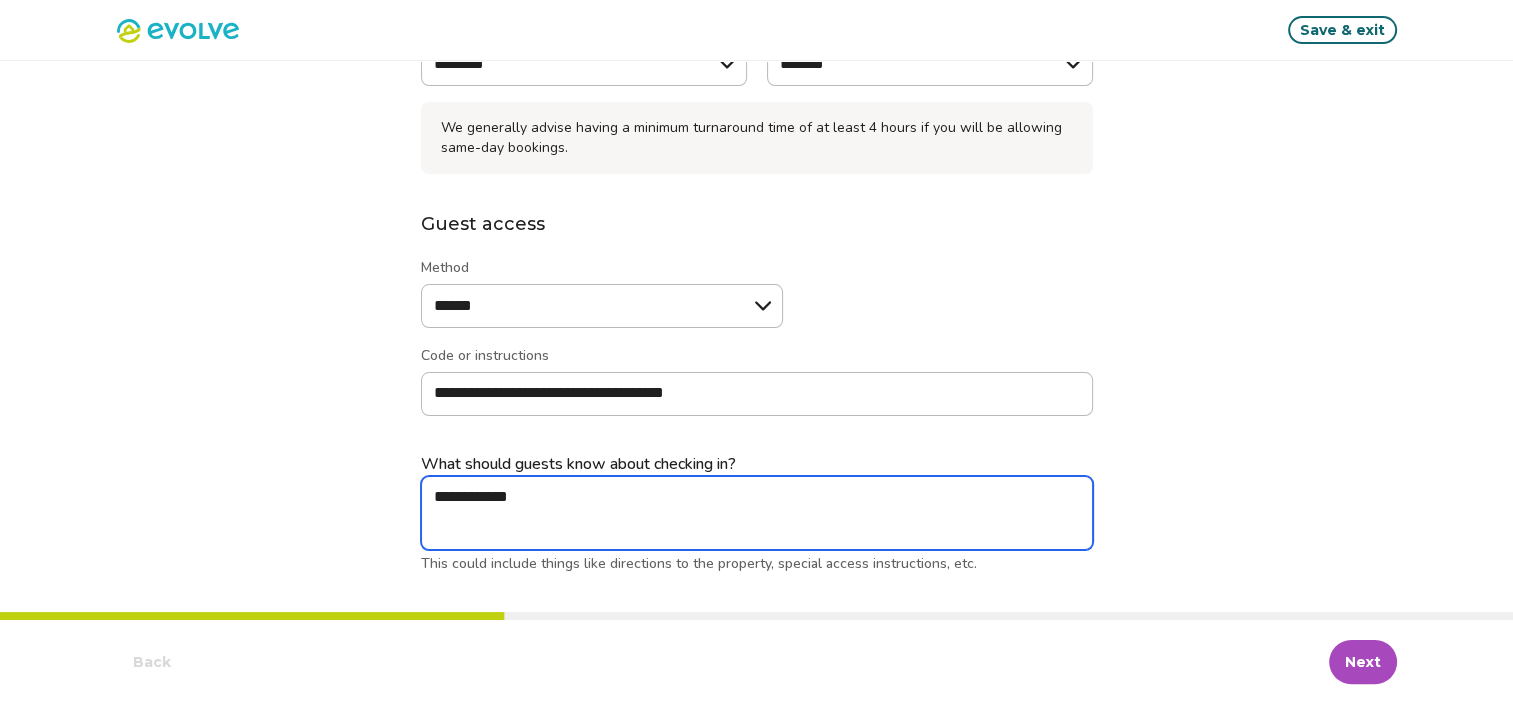 type on "*" 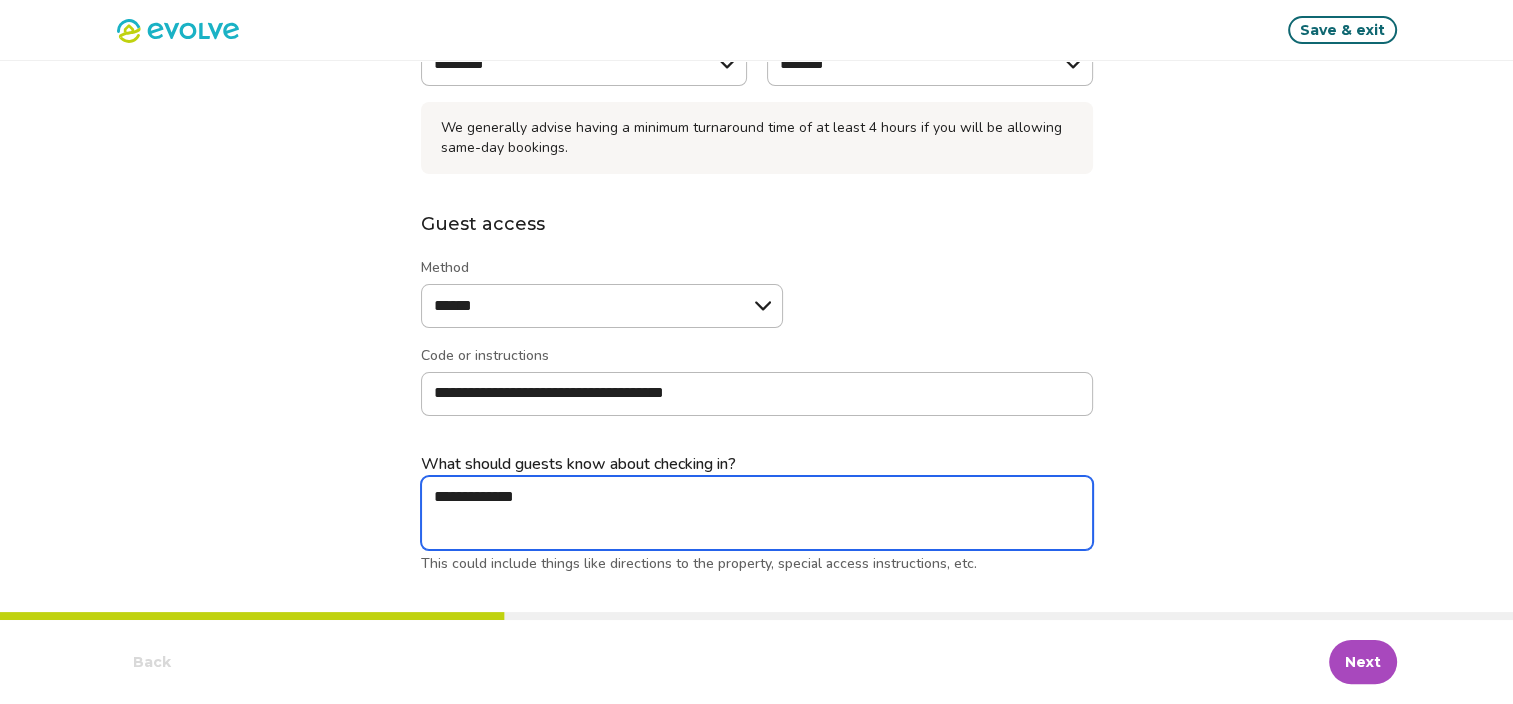 type on "*" 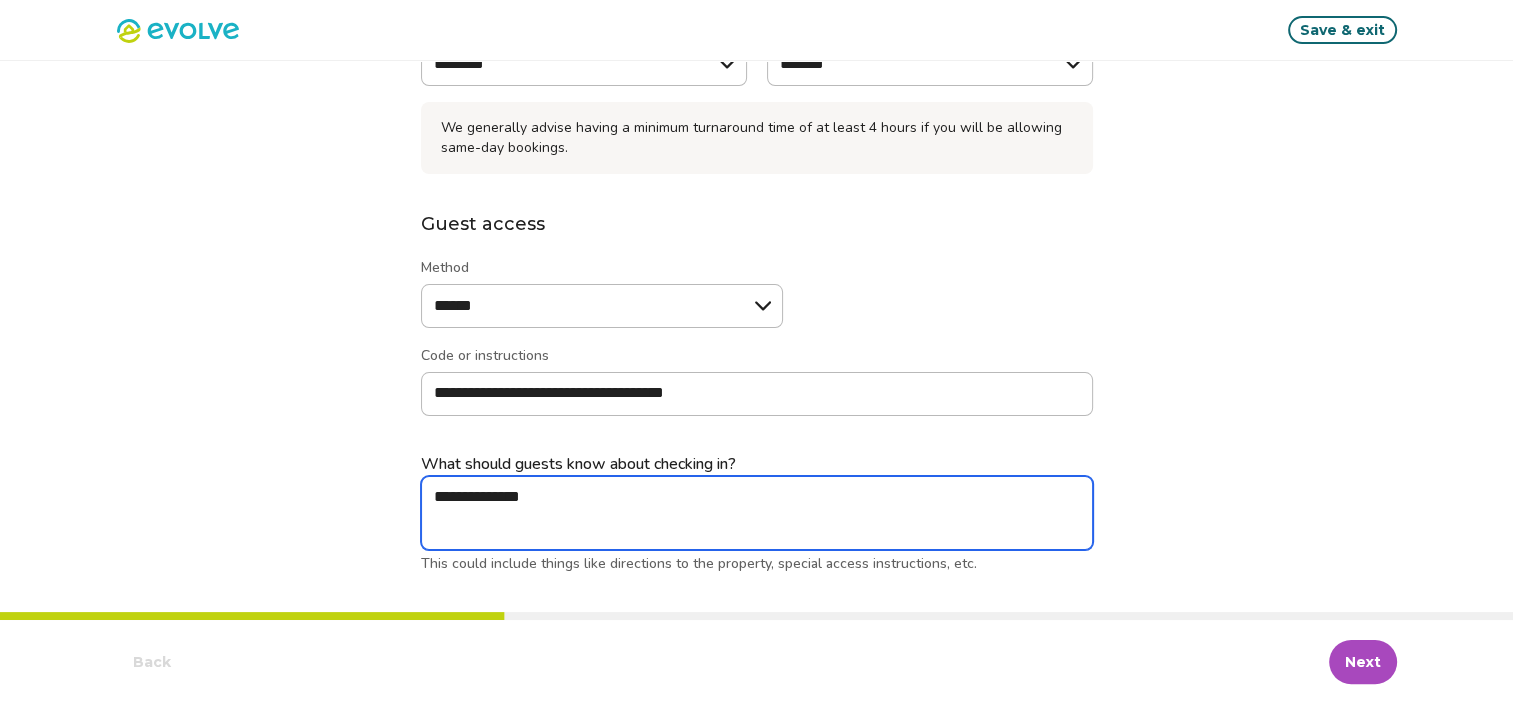 type on "*" 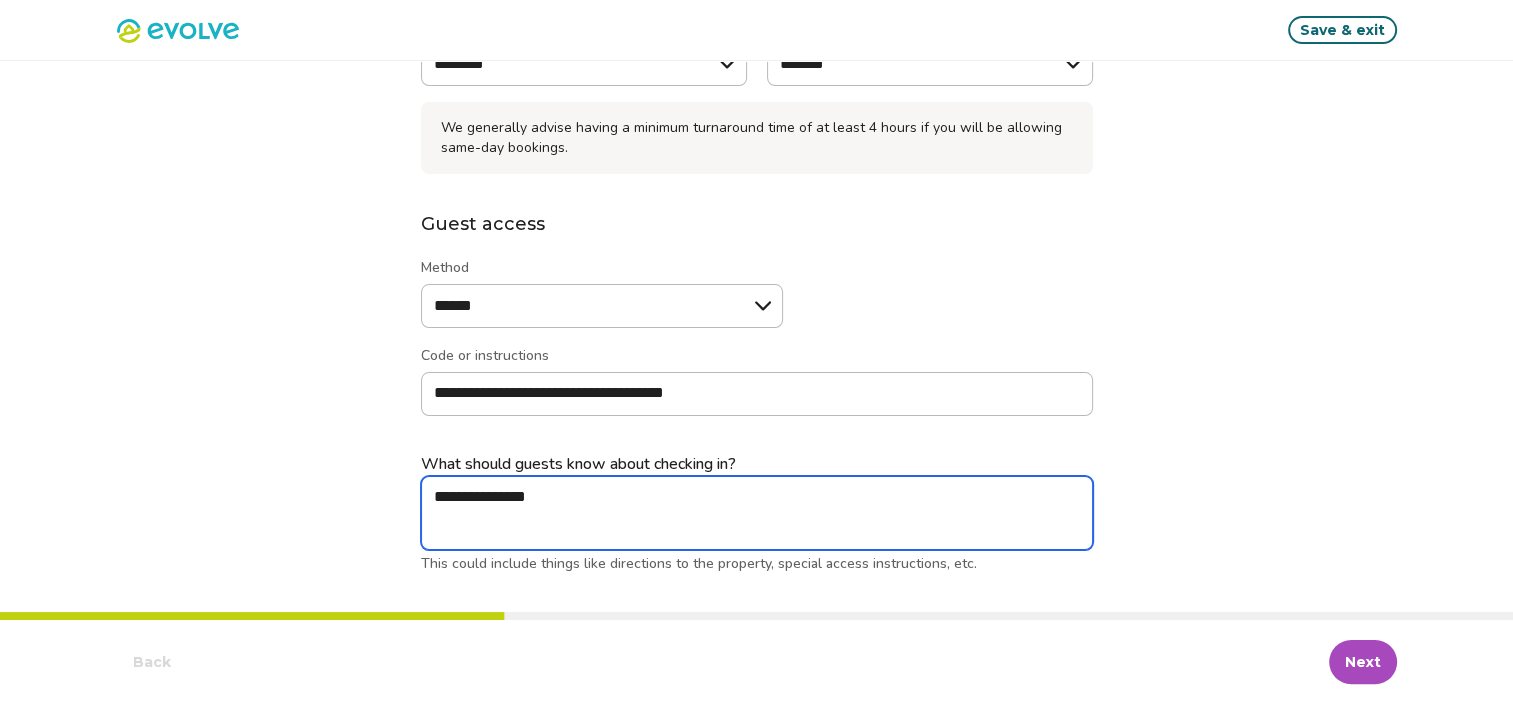 type on "*" 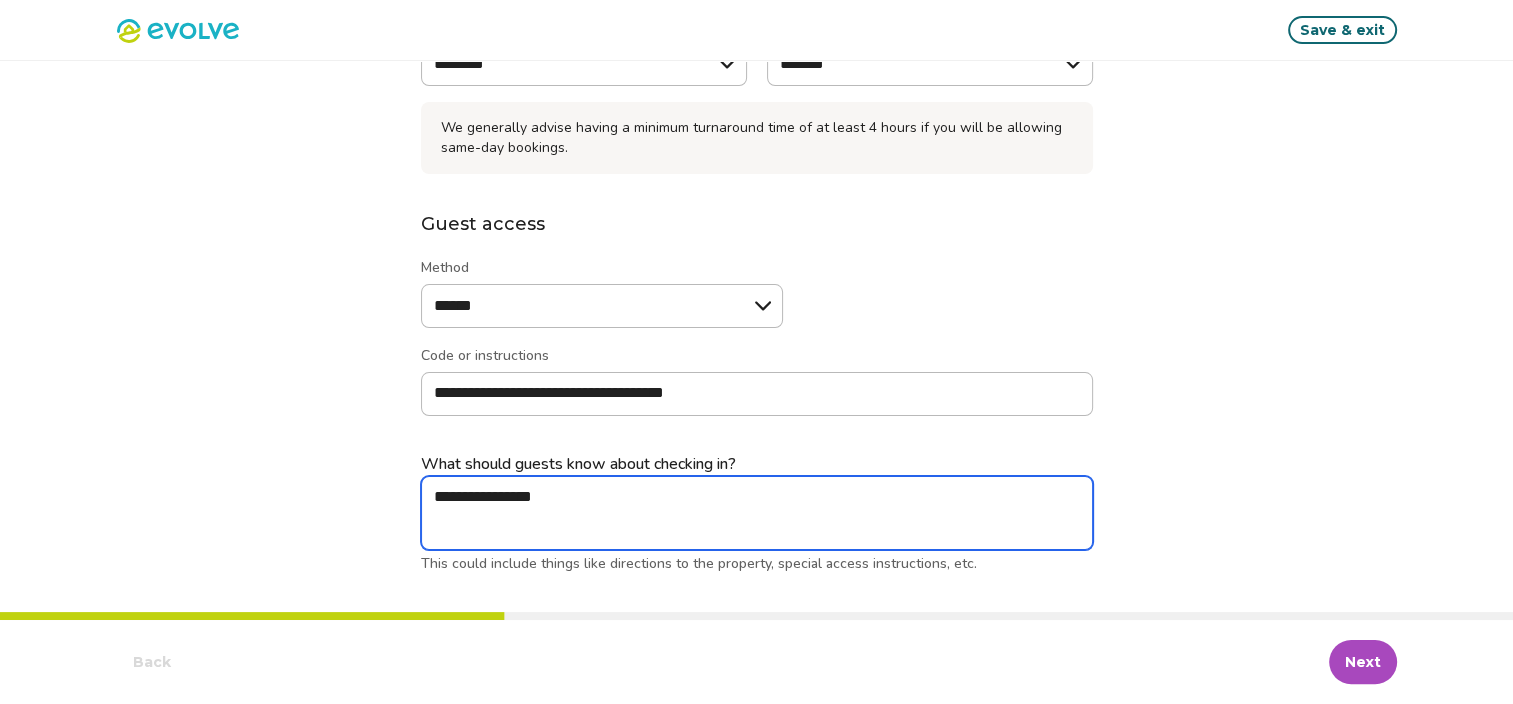 type on "*" 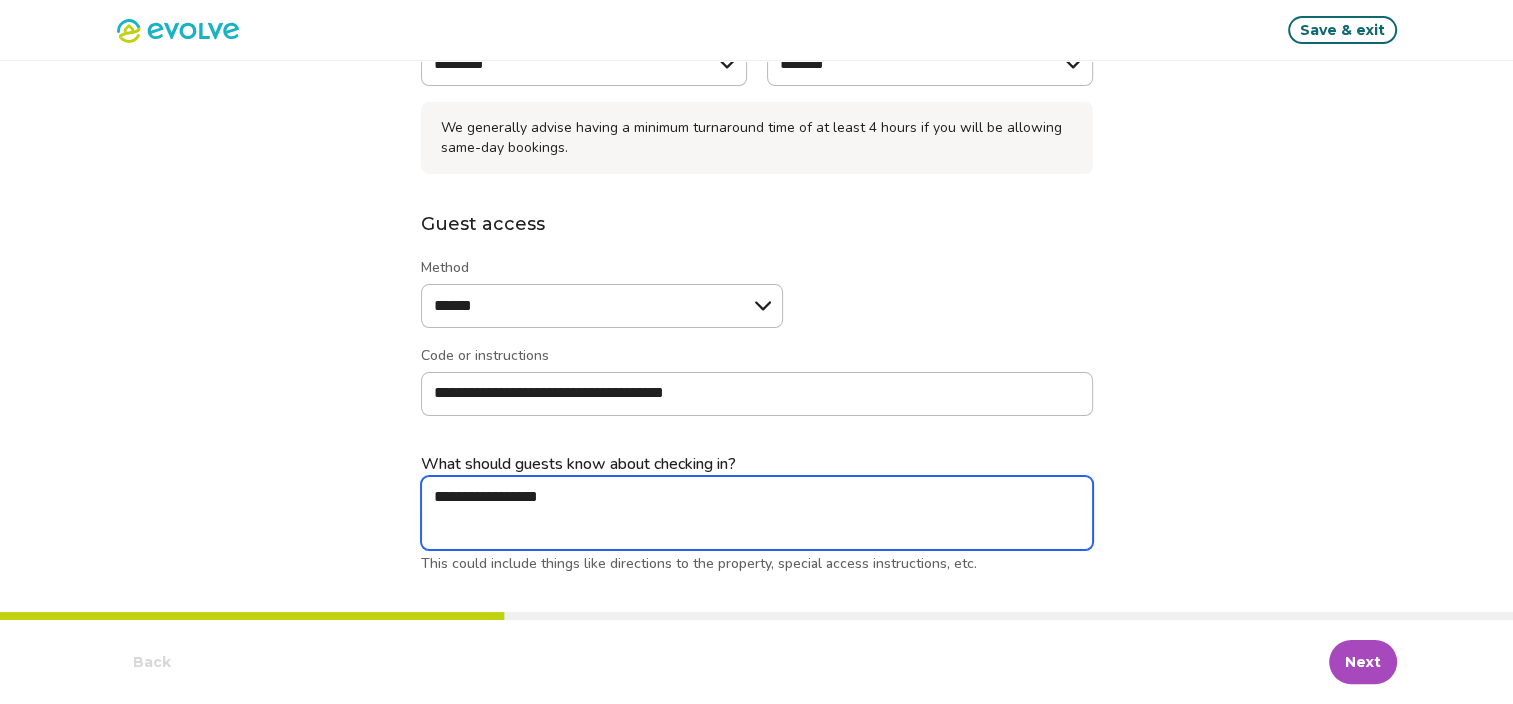 type on "*" 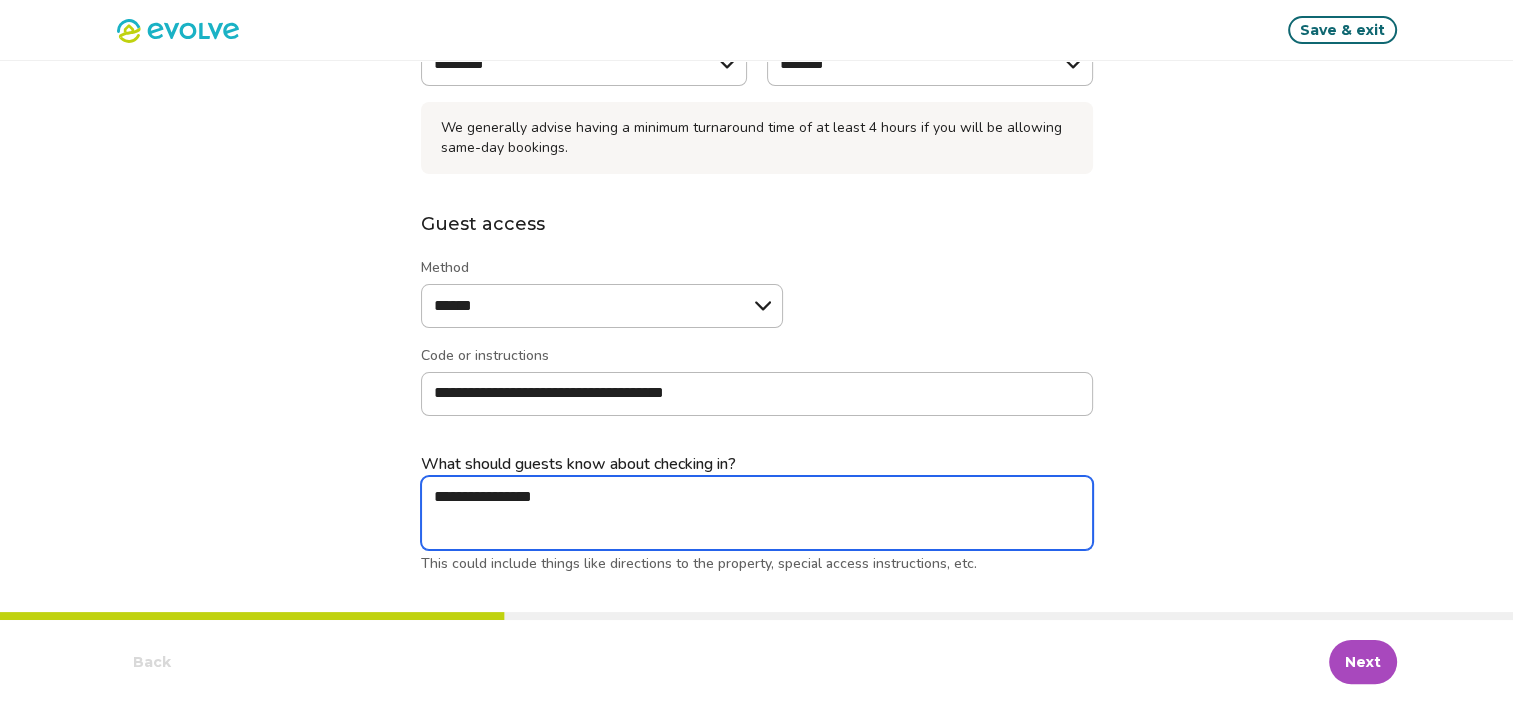 type on "*" 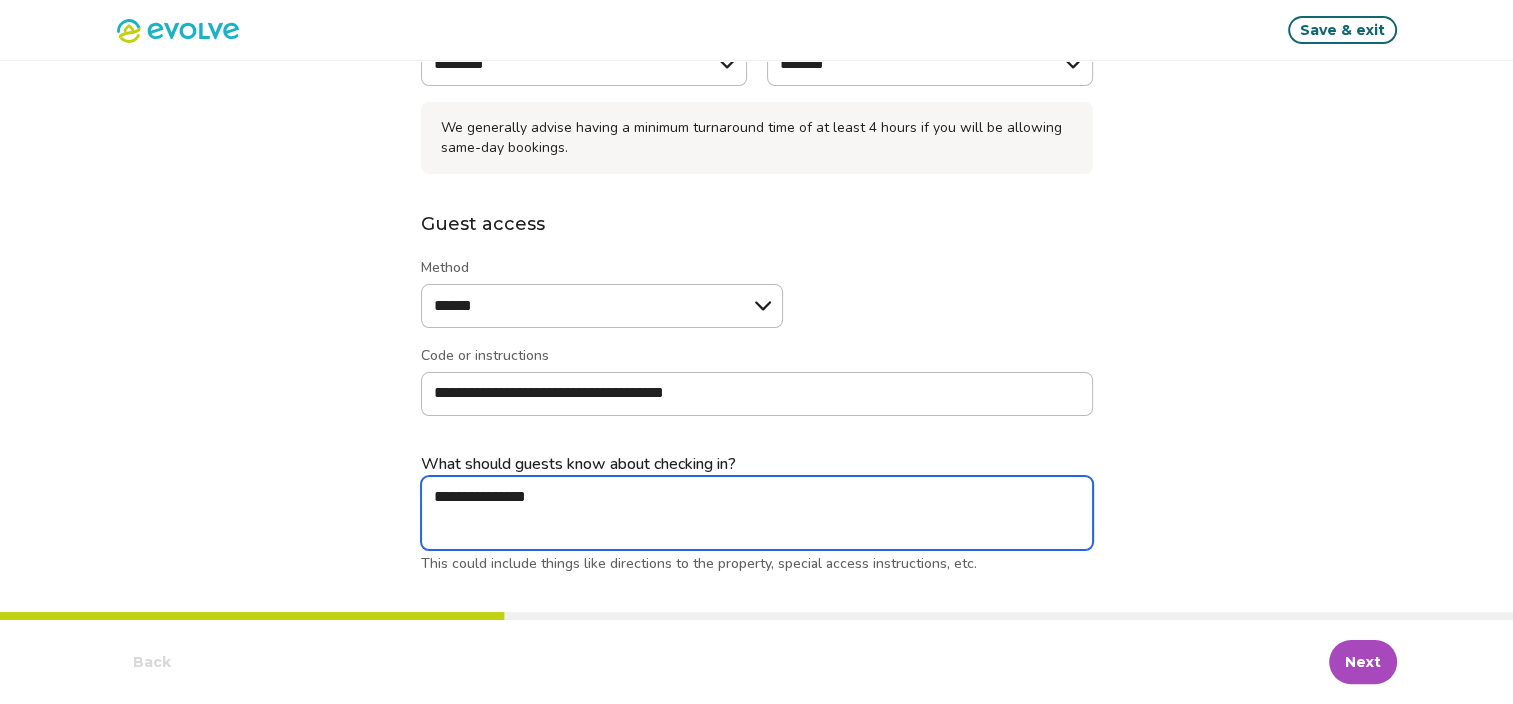 type on "*" 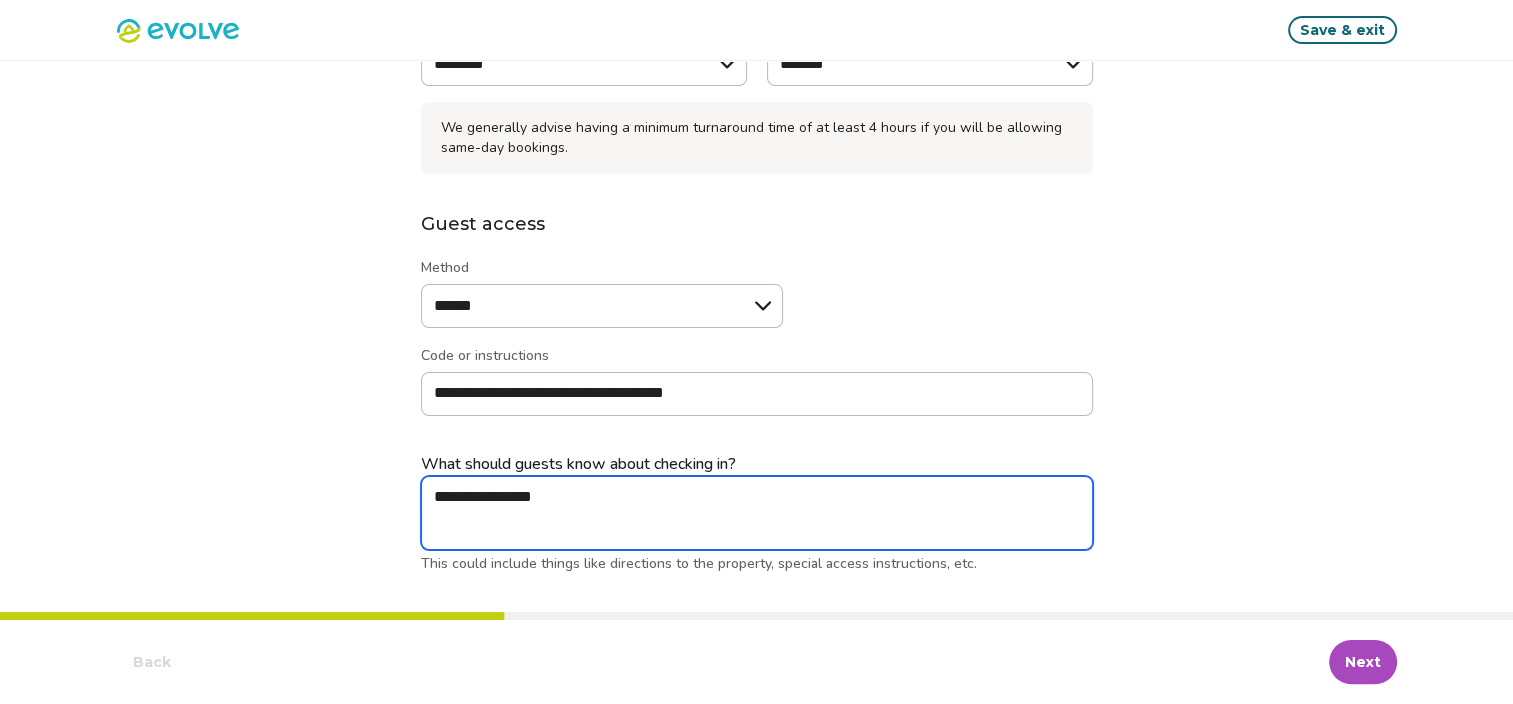 type on "*" 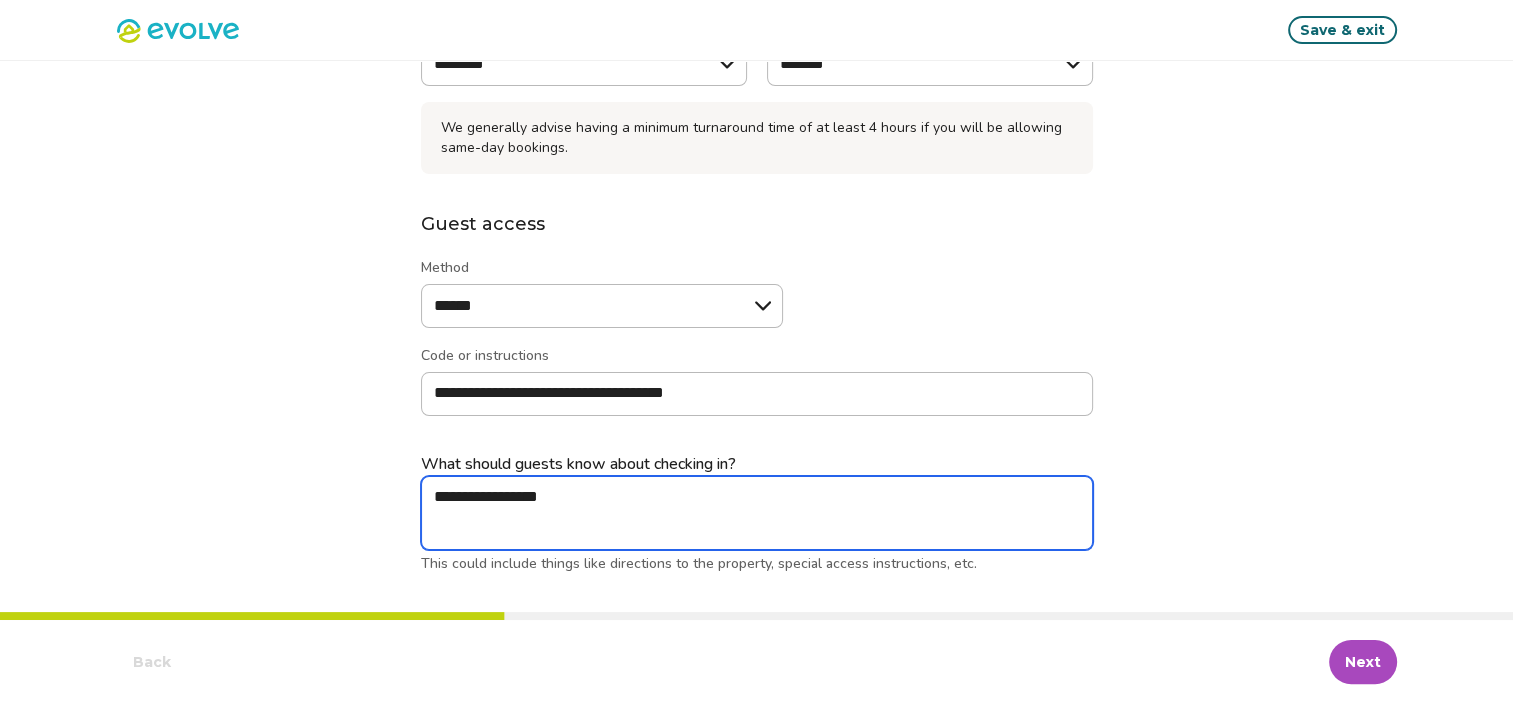 type on "*" 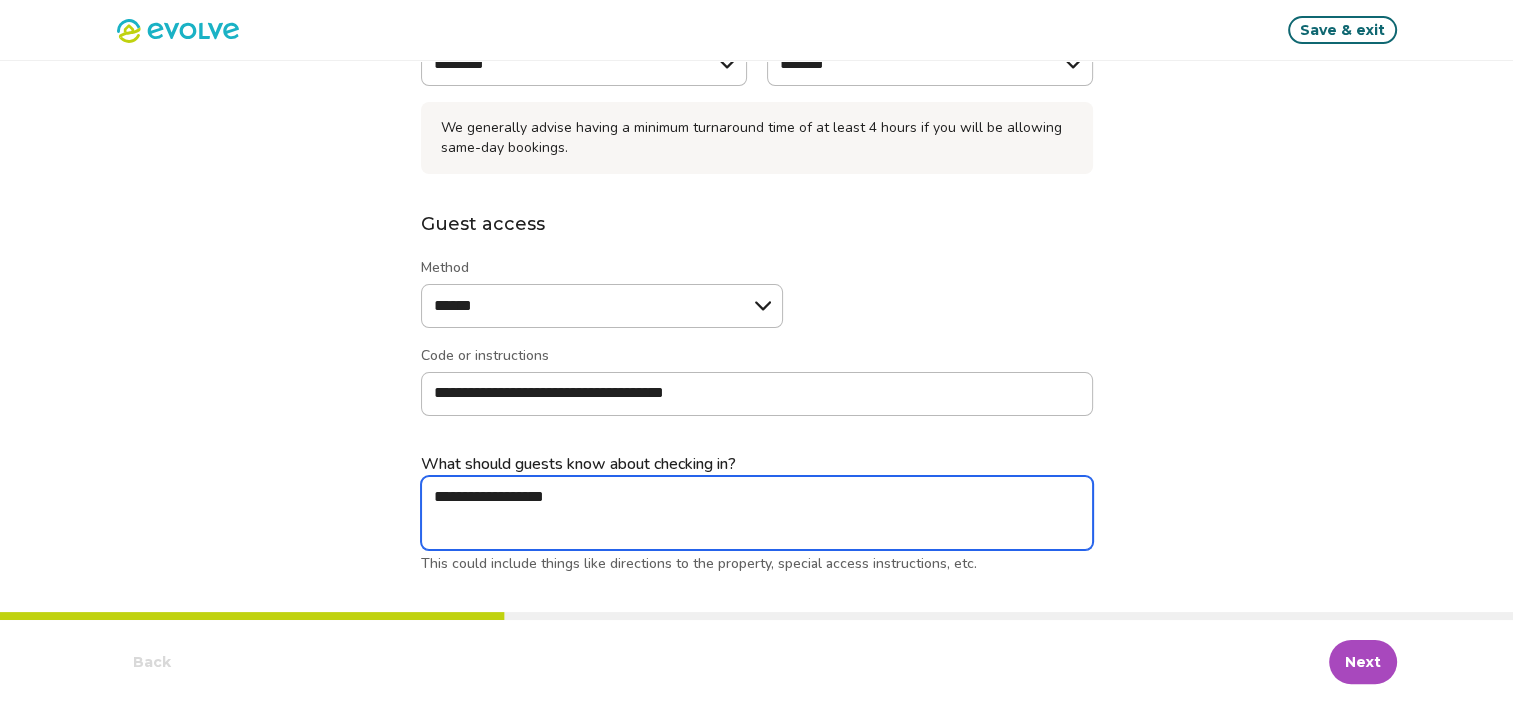 type on "*" 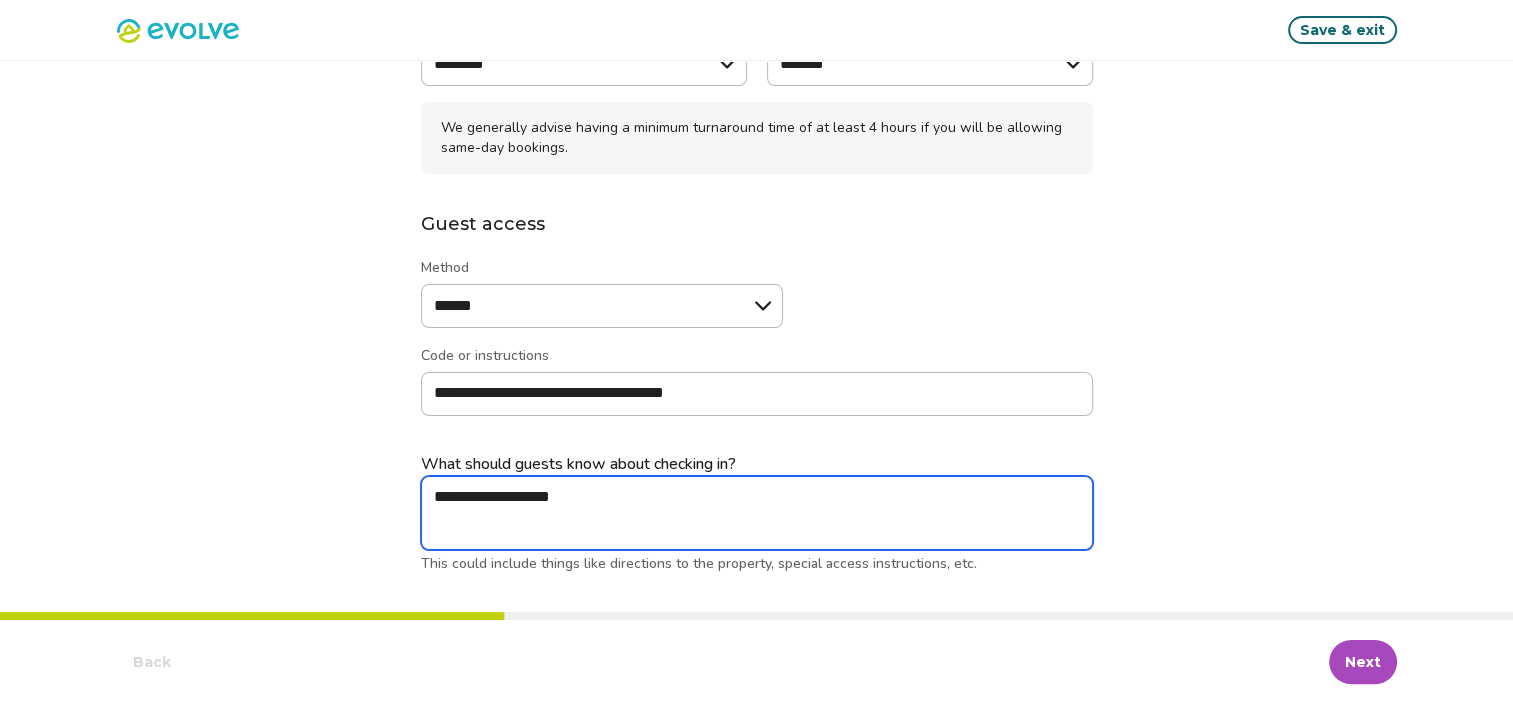 type on "*" 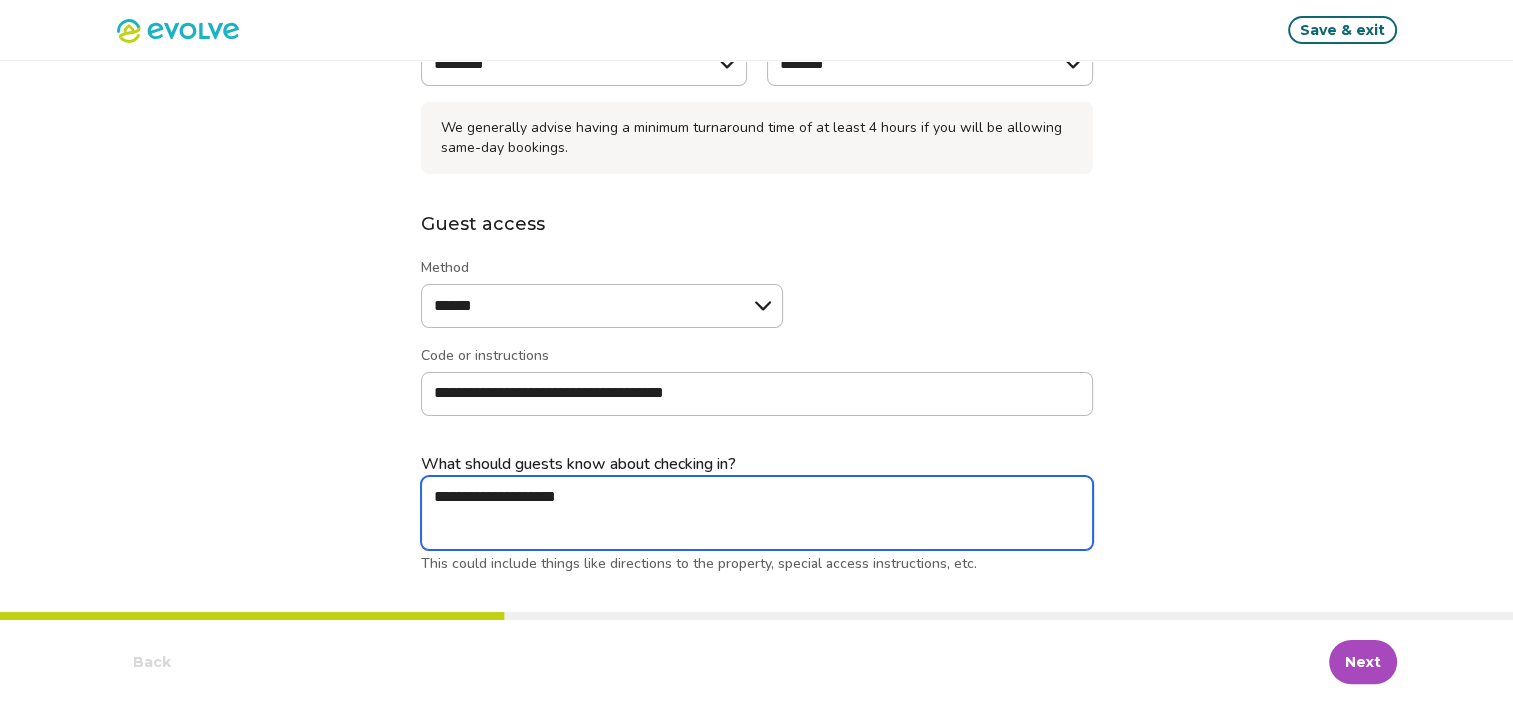 type on "*" 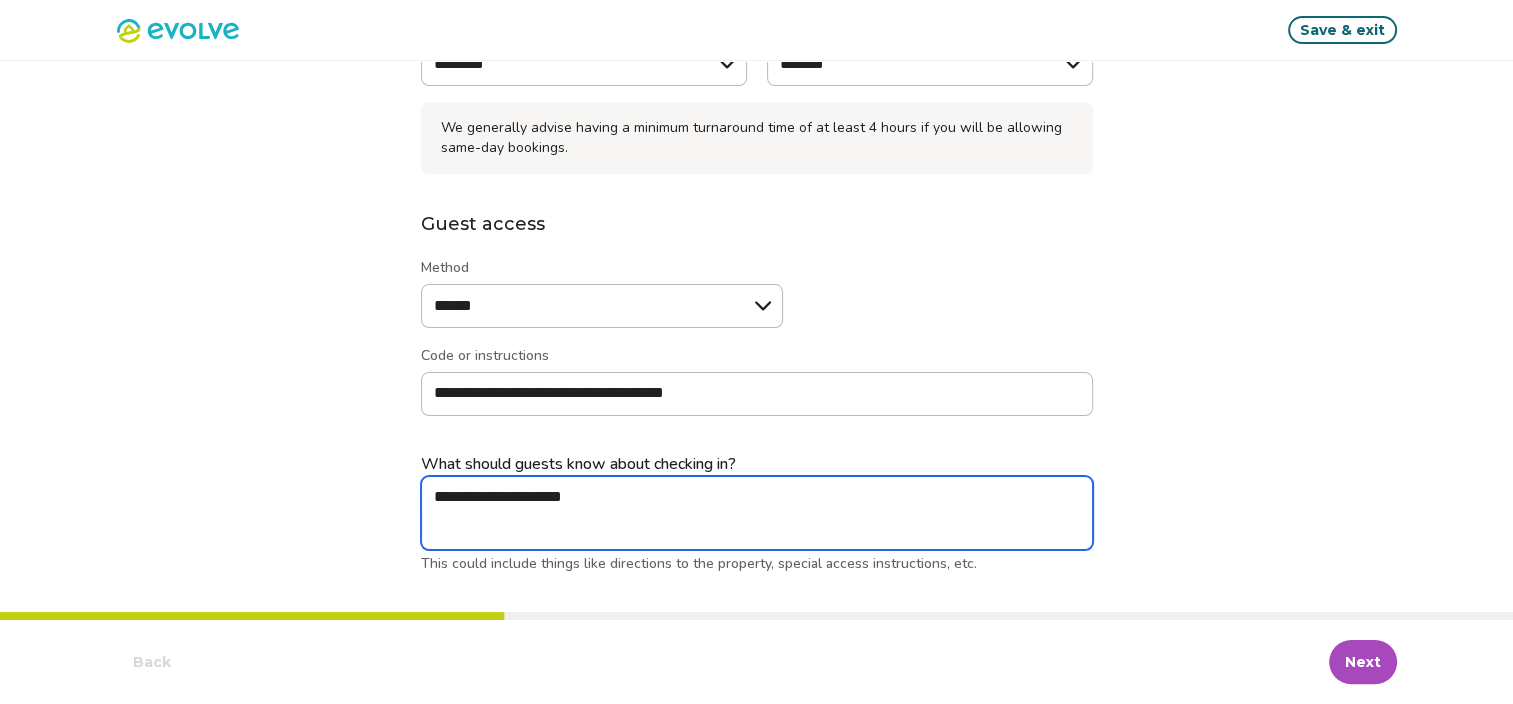 type on "*" 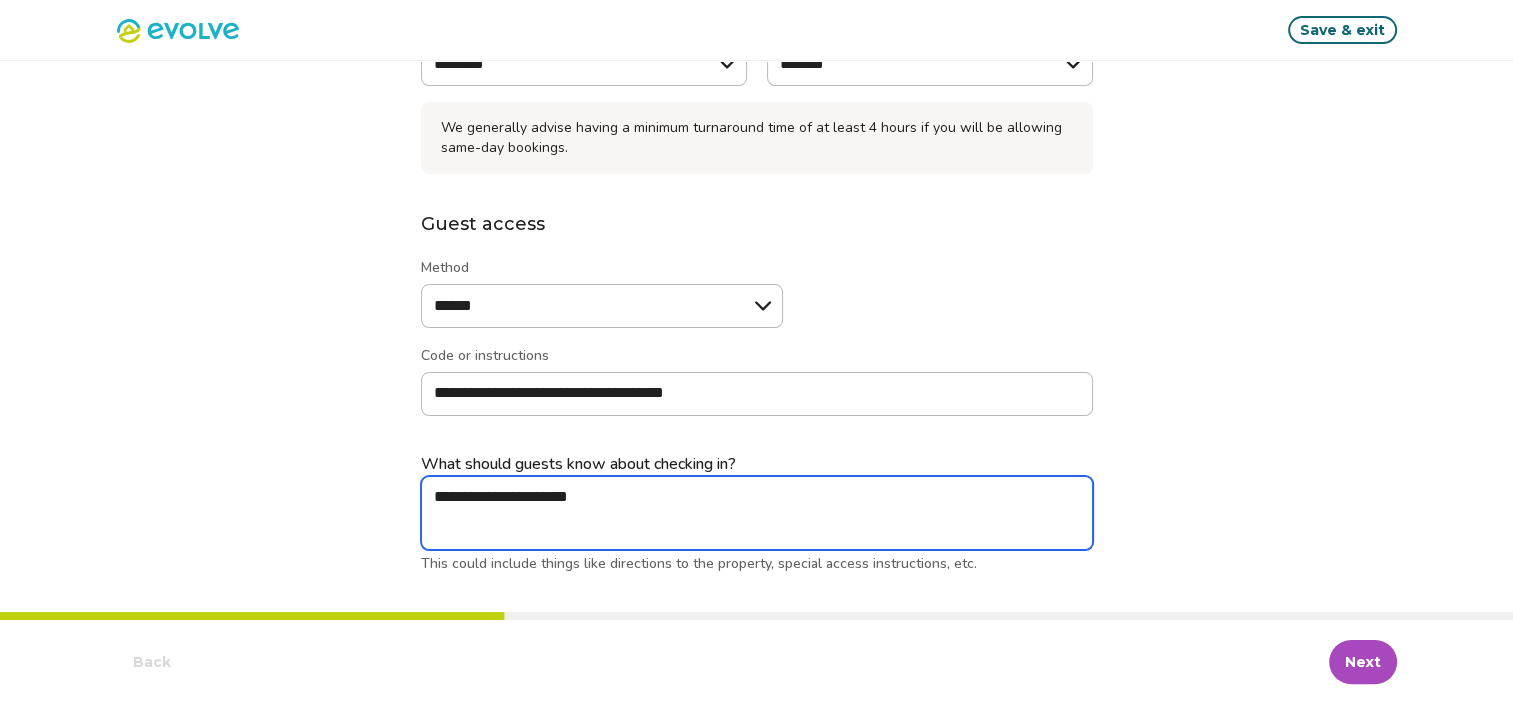 type on "*" 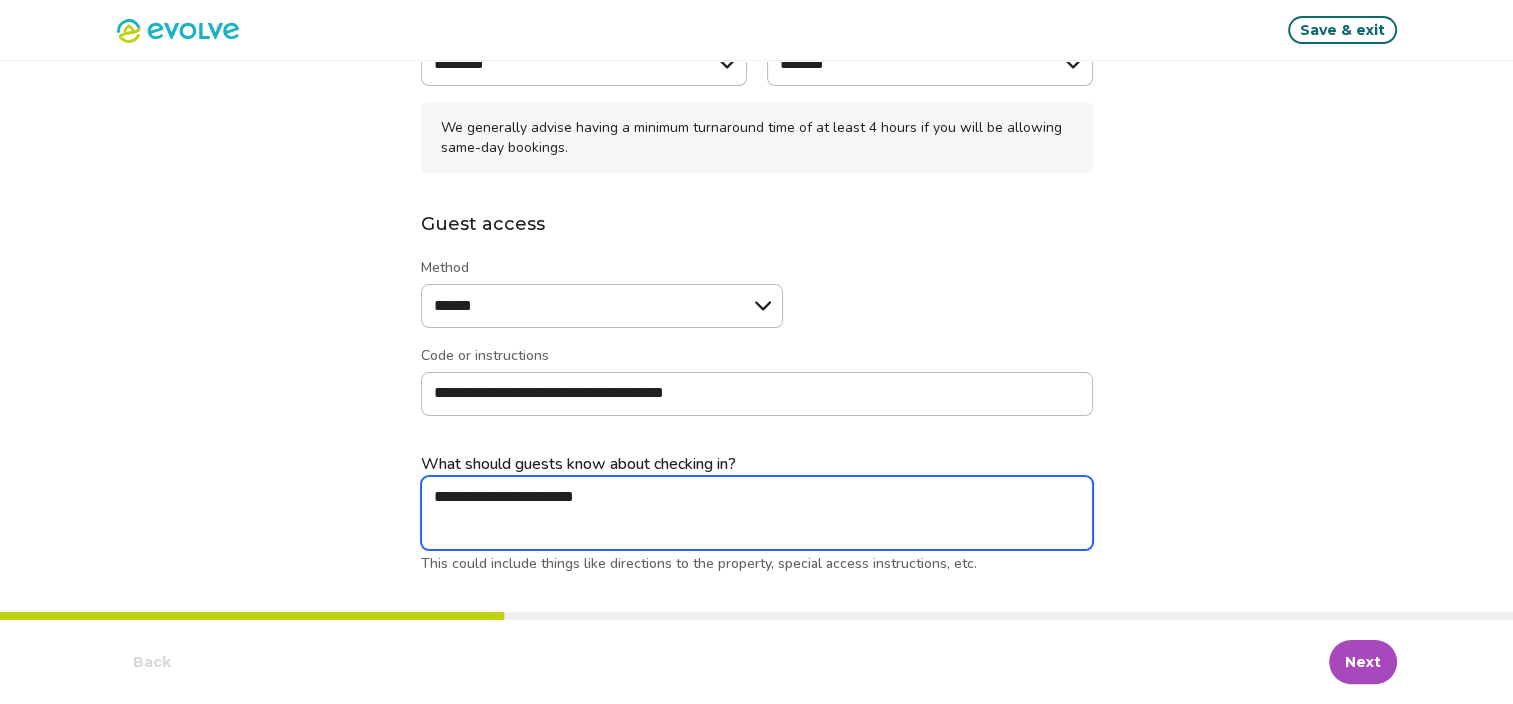 type on "*" 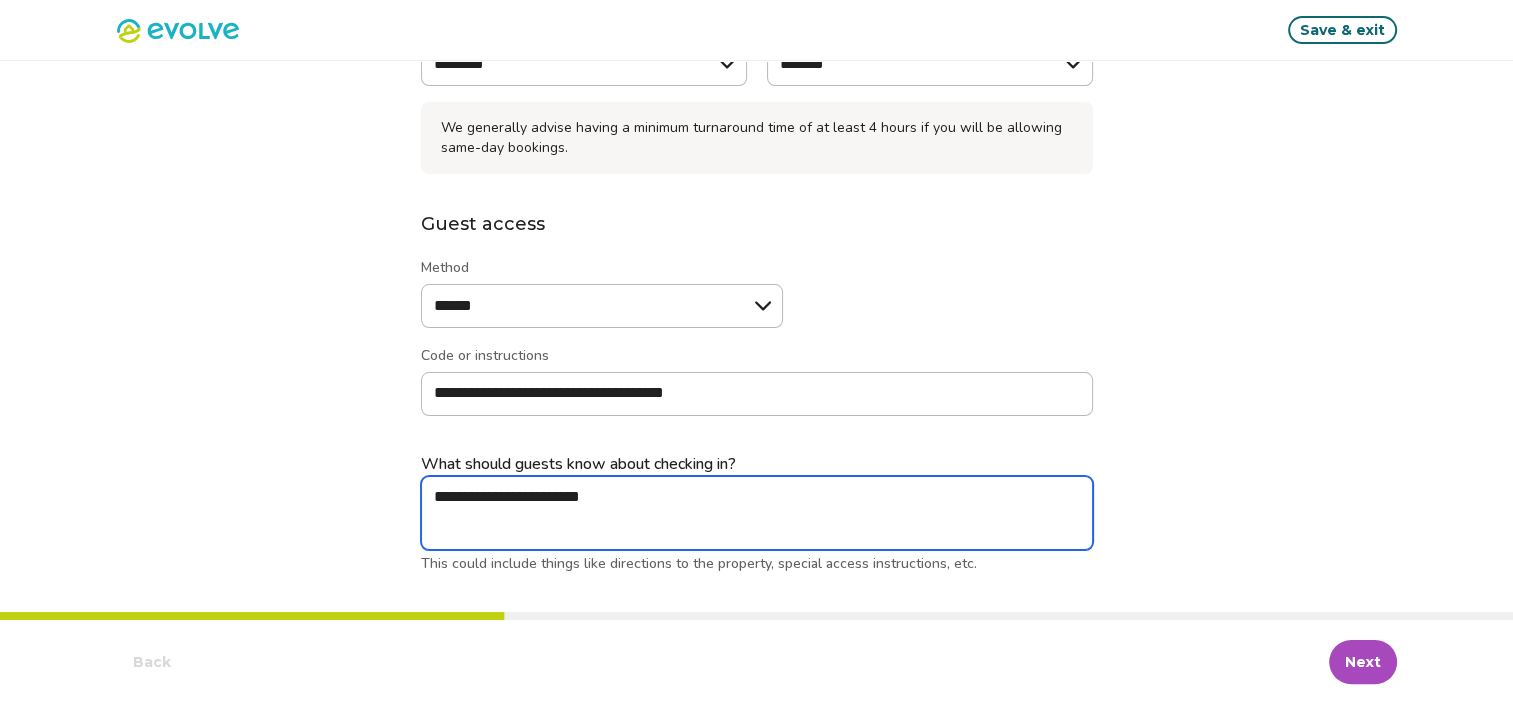 type on "*" 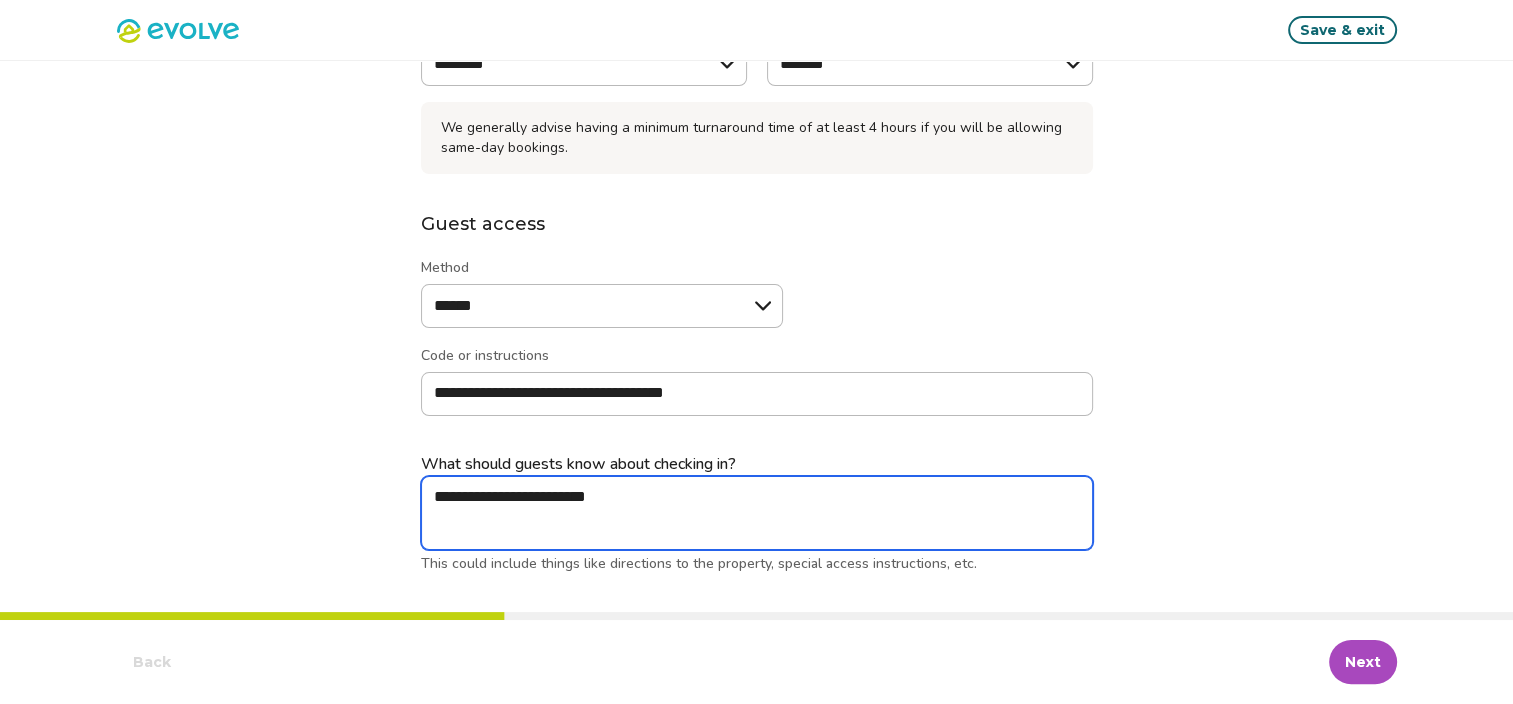 type on "*" 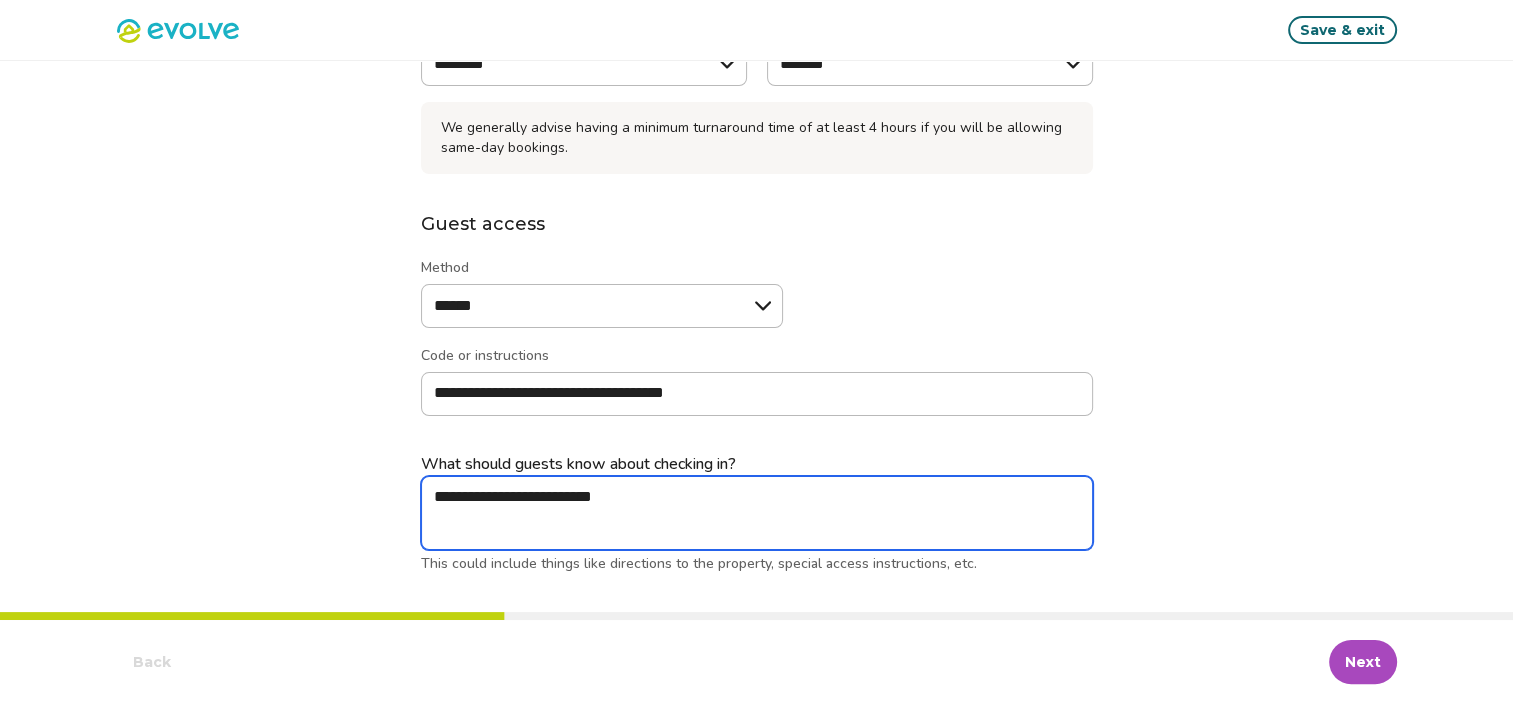 type on "*" 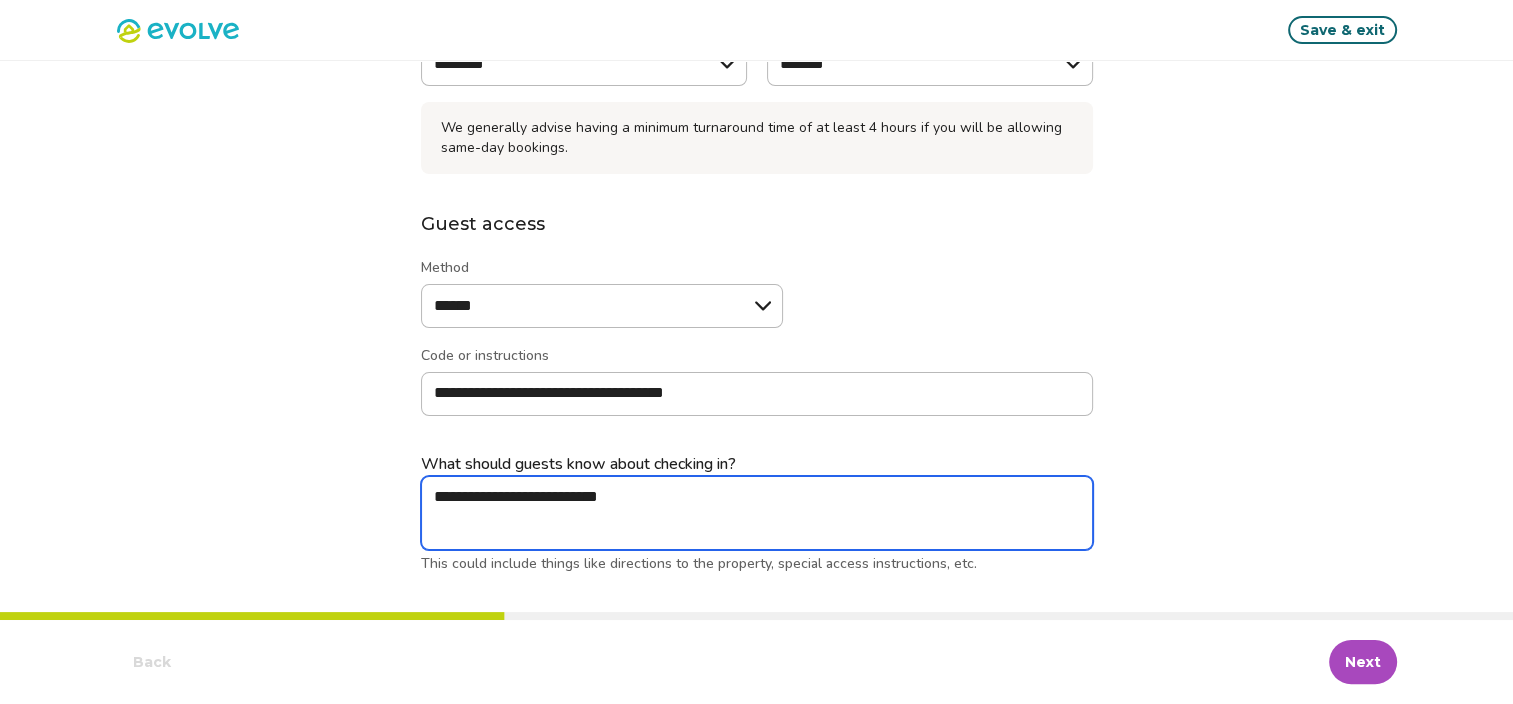 type on "*" 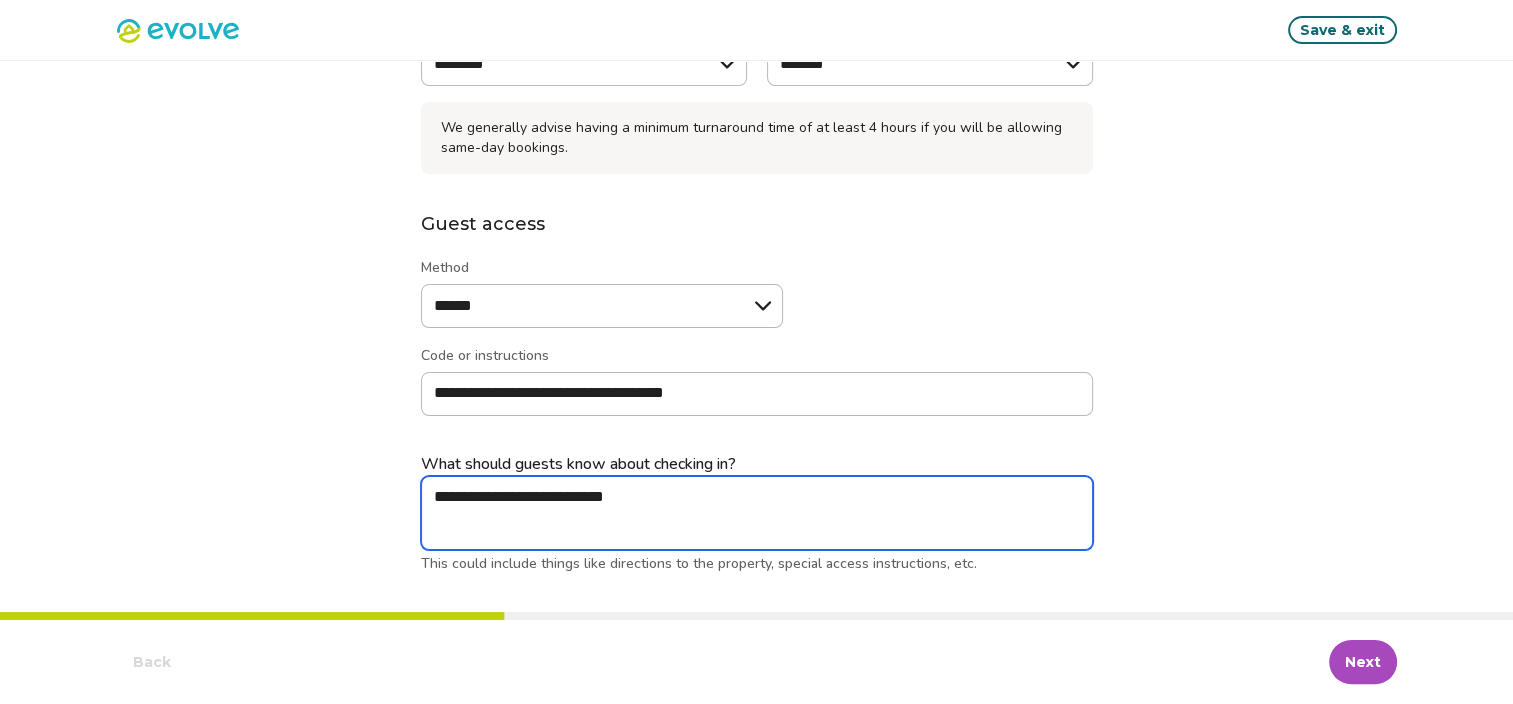 type on "*" 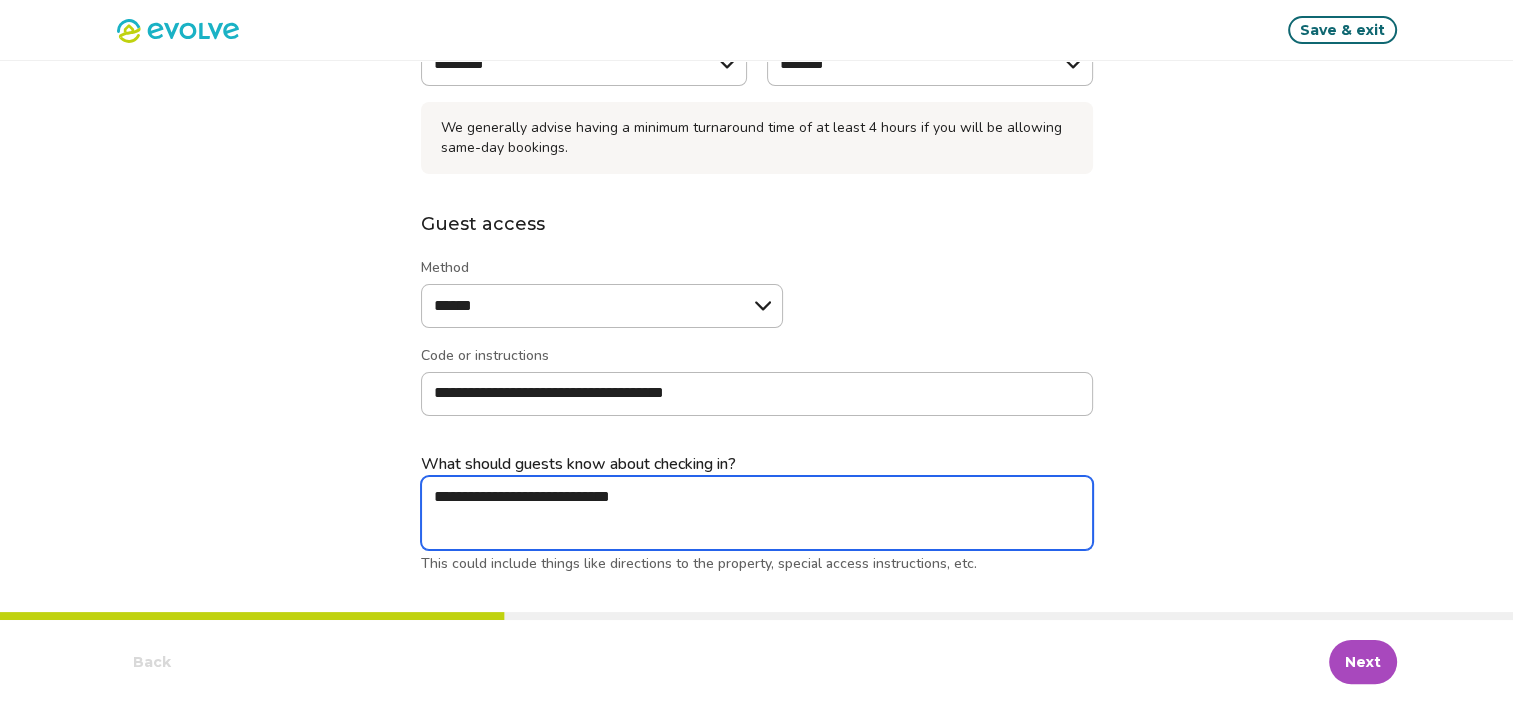 type on "*" 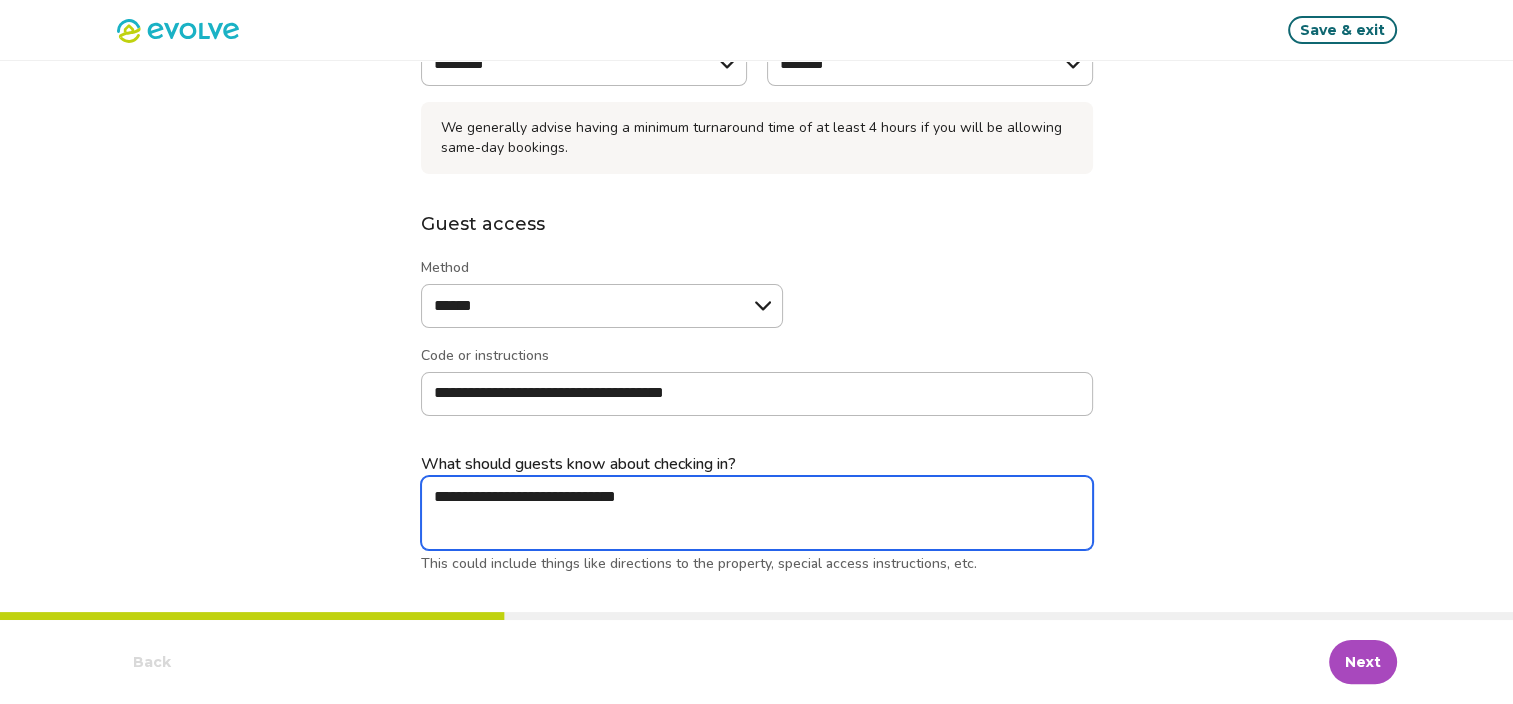 type on "*" 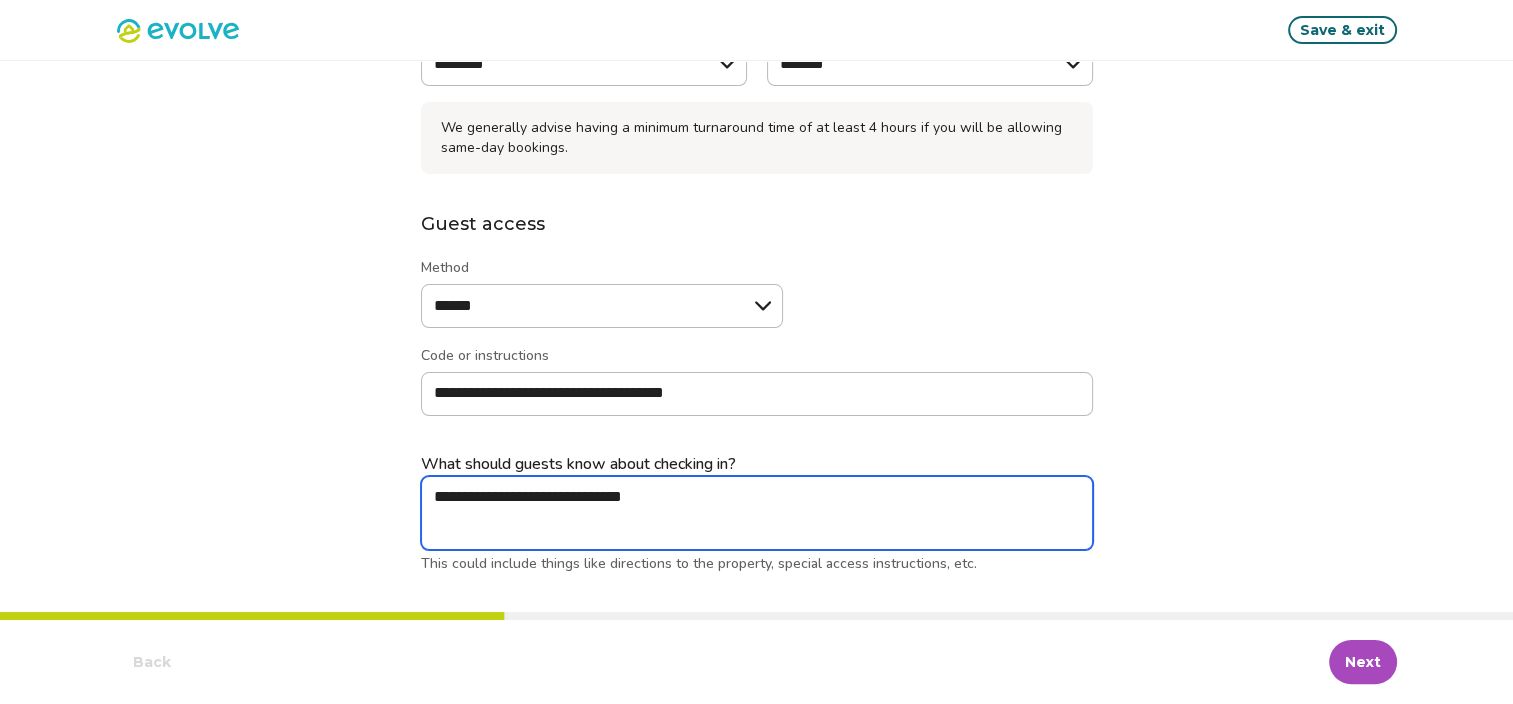 type on "**********" 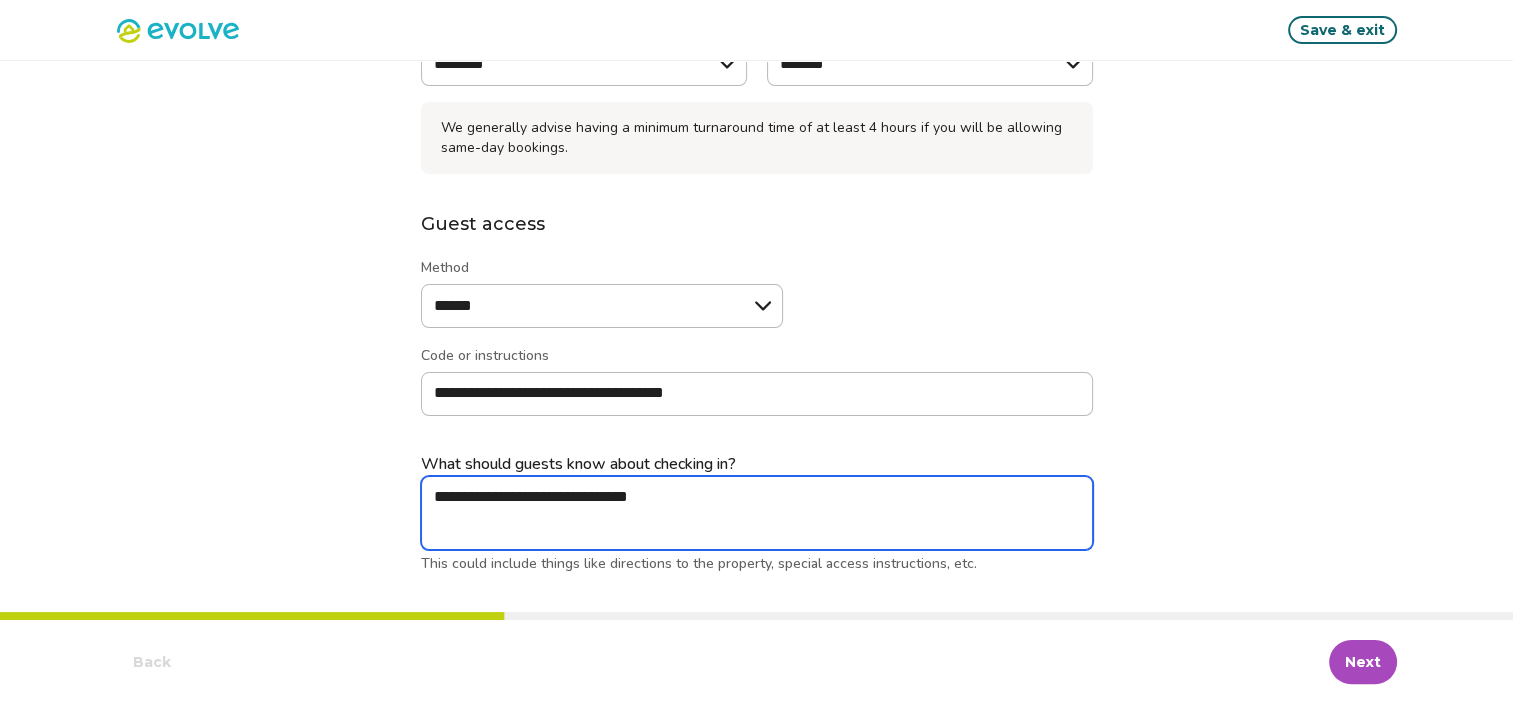 type on "*" 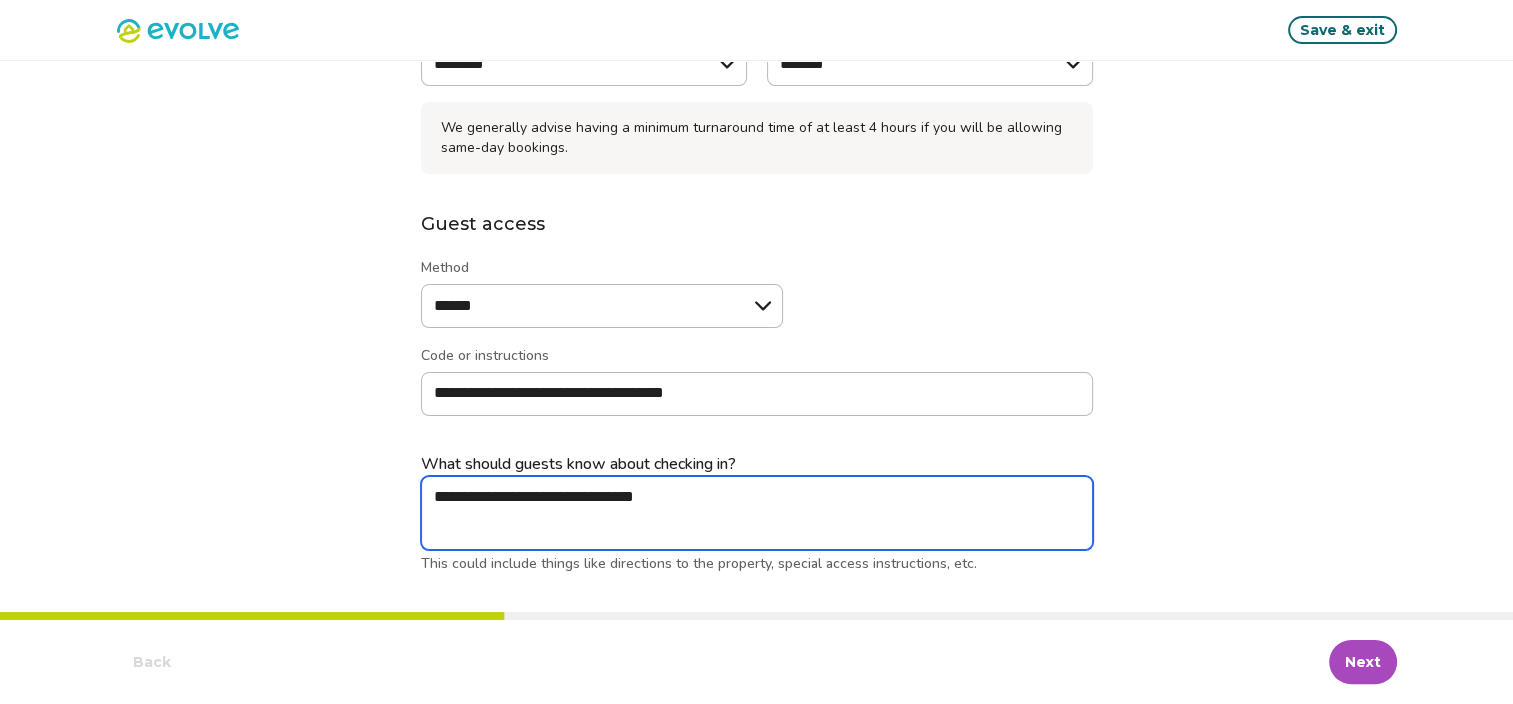 type on "*" 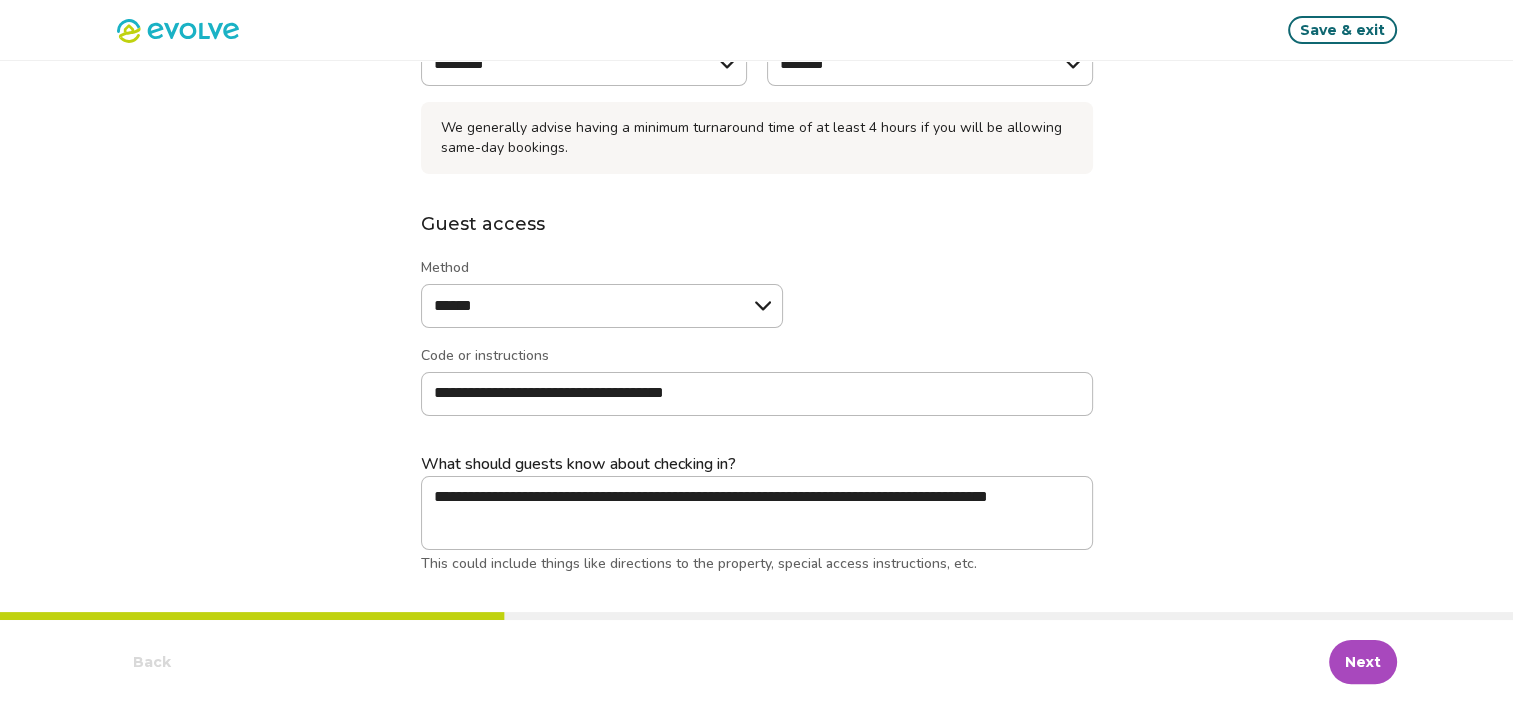 click on "Next" at bounding box center (1363, 662) 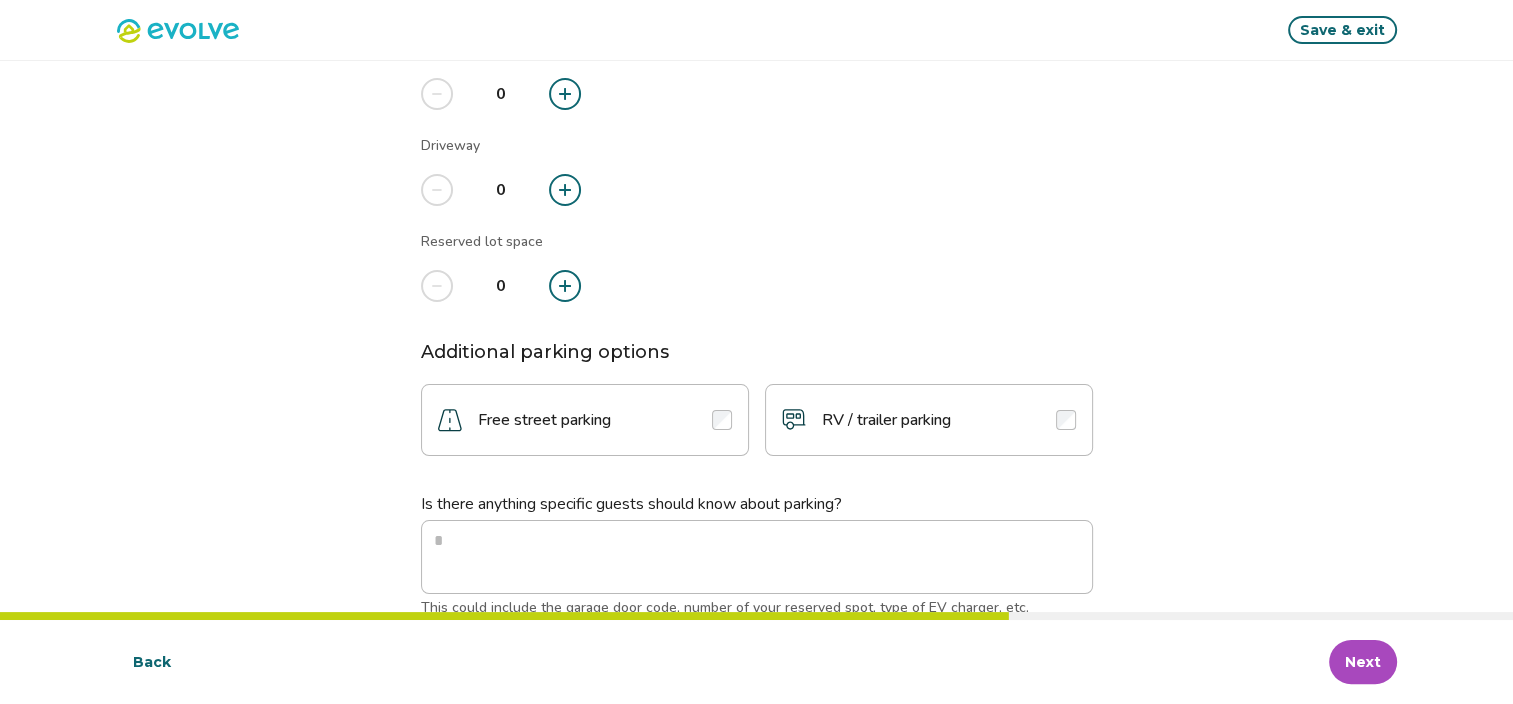 scroll, scrollTop: 0, scrollLeft: 0, axis: both 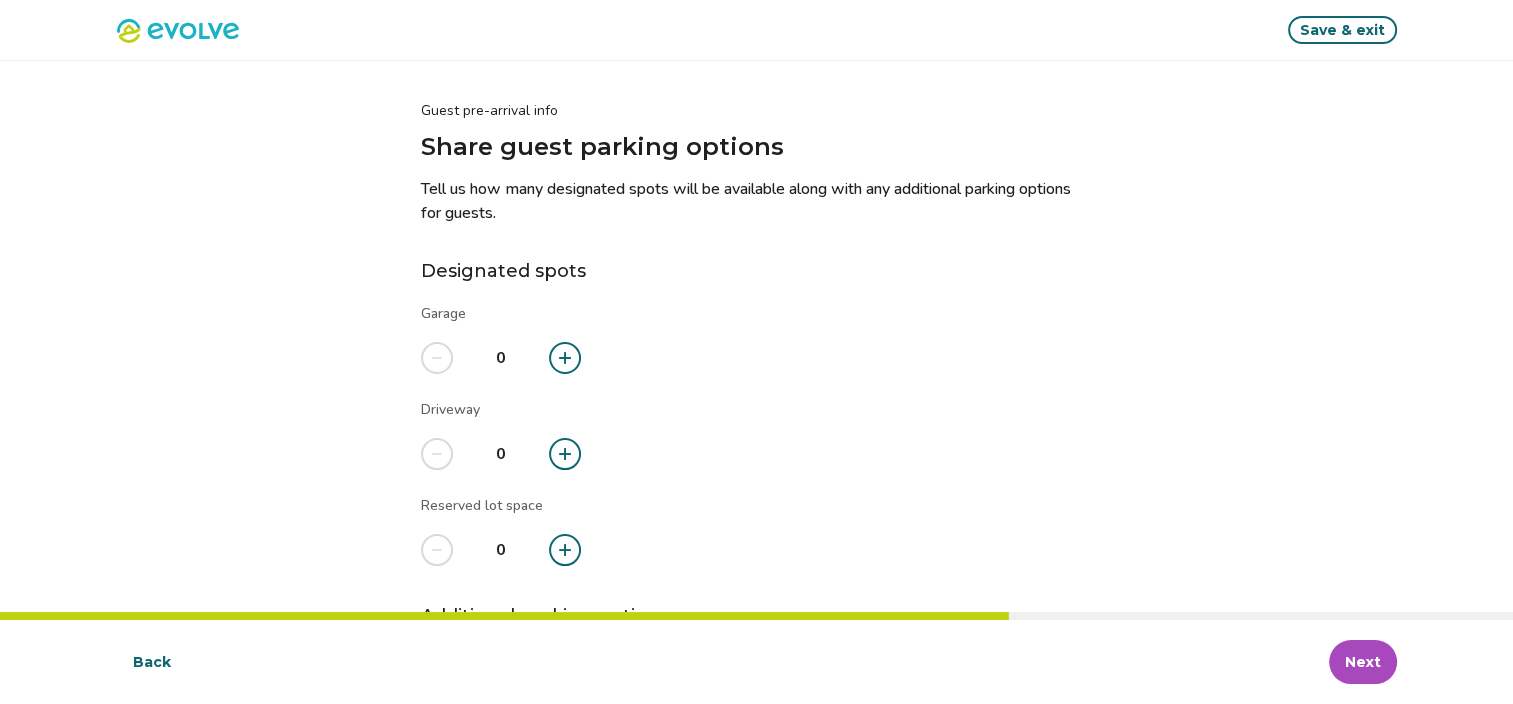click 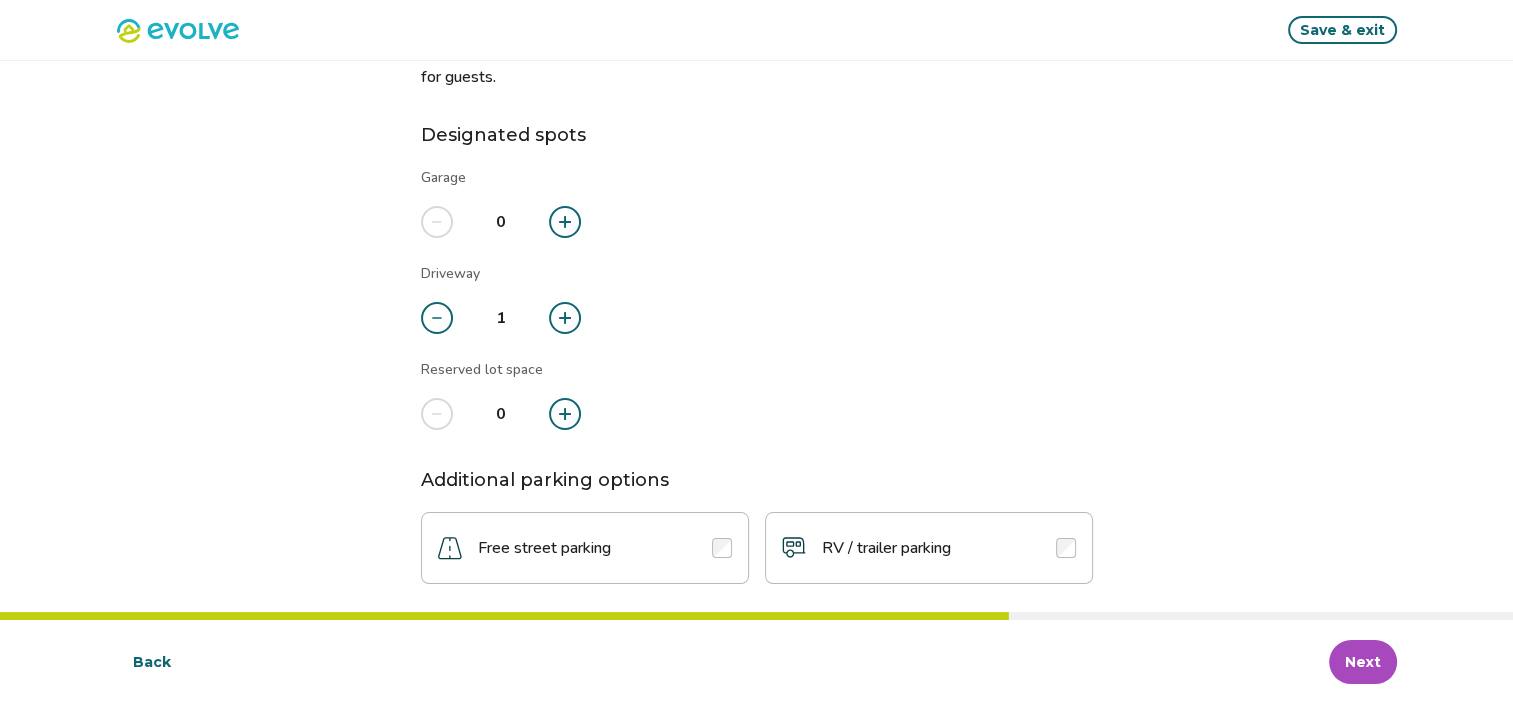 scroll, scrollTop: 136, scrollLeft: 0, axis: vertical 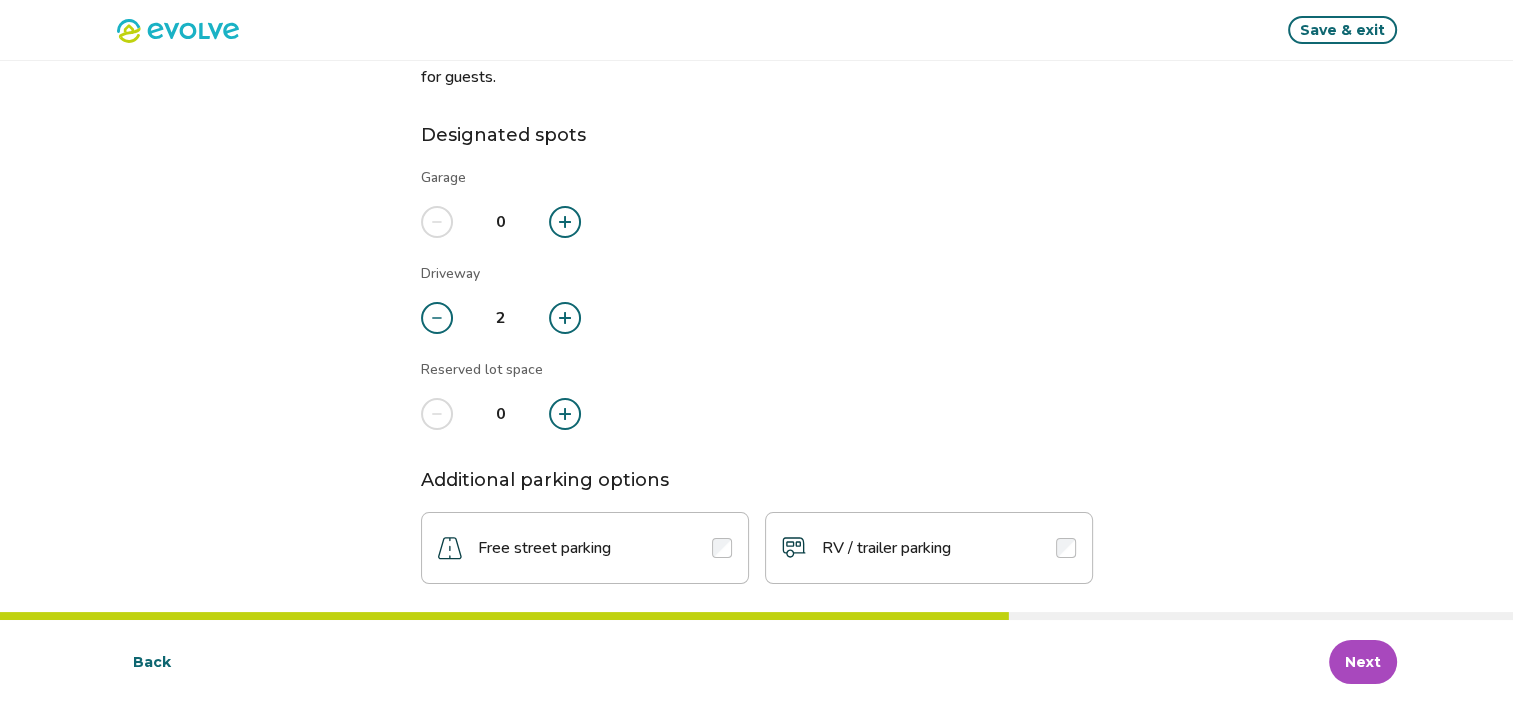 click 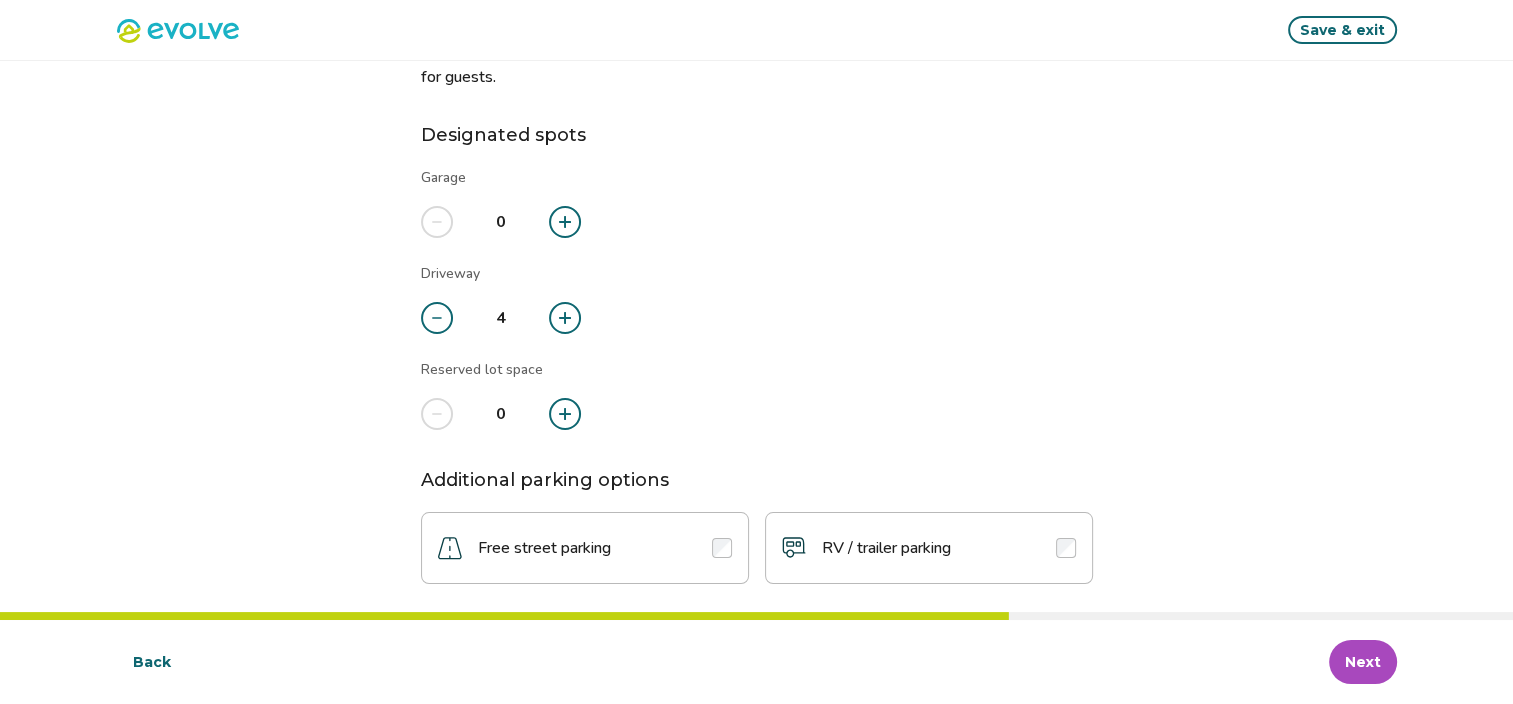 click 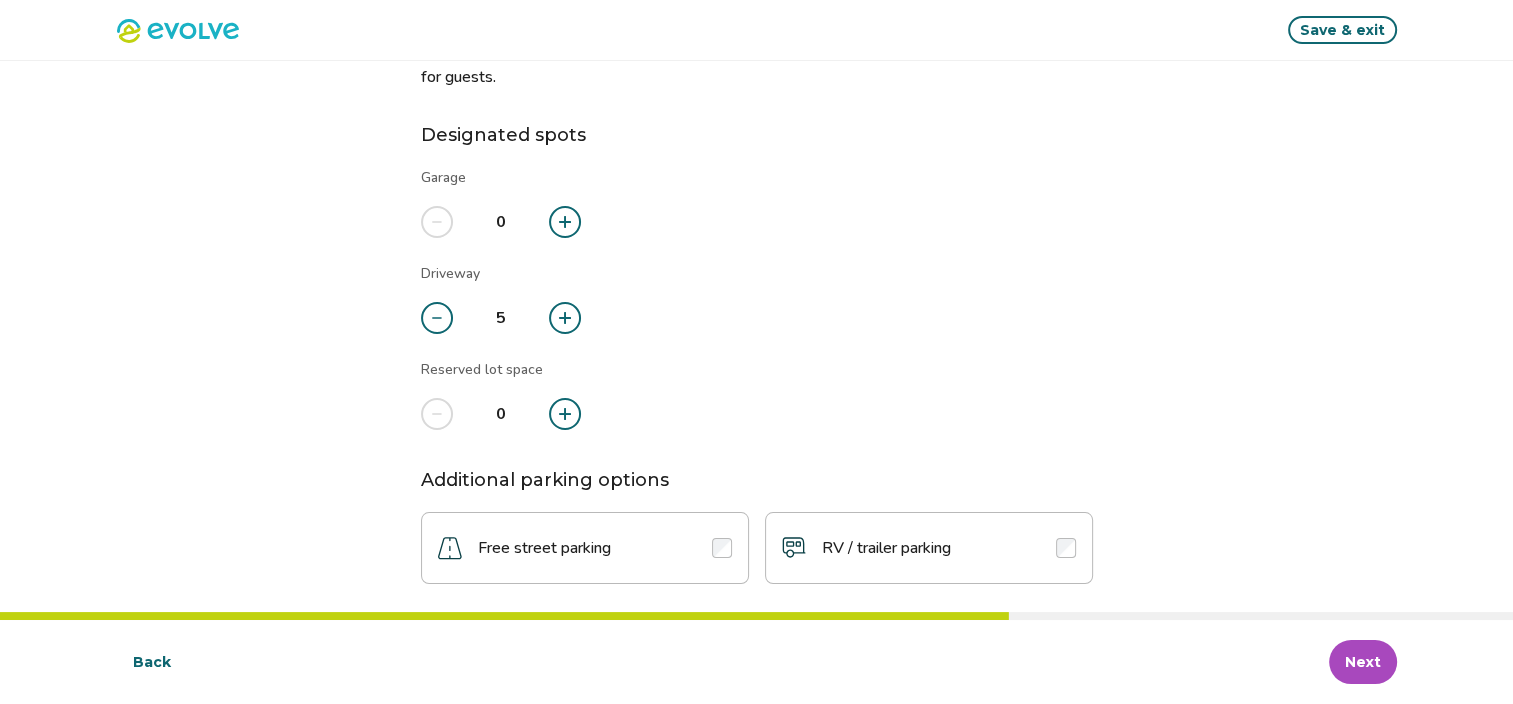 click 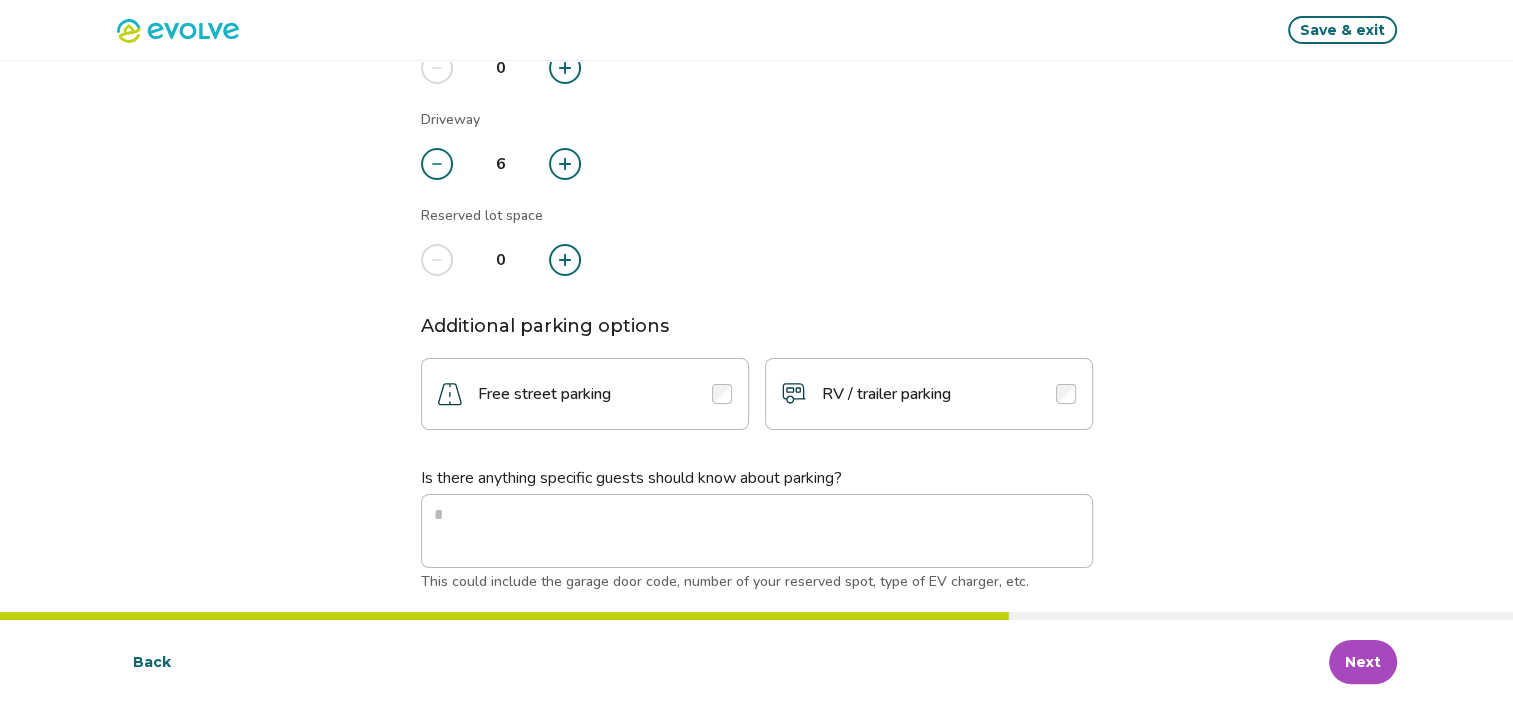 scroll, scrollTop: 296, scrollLeft: 0, axis: vertical 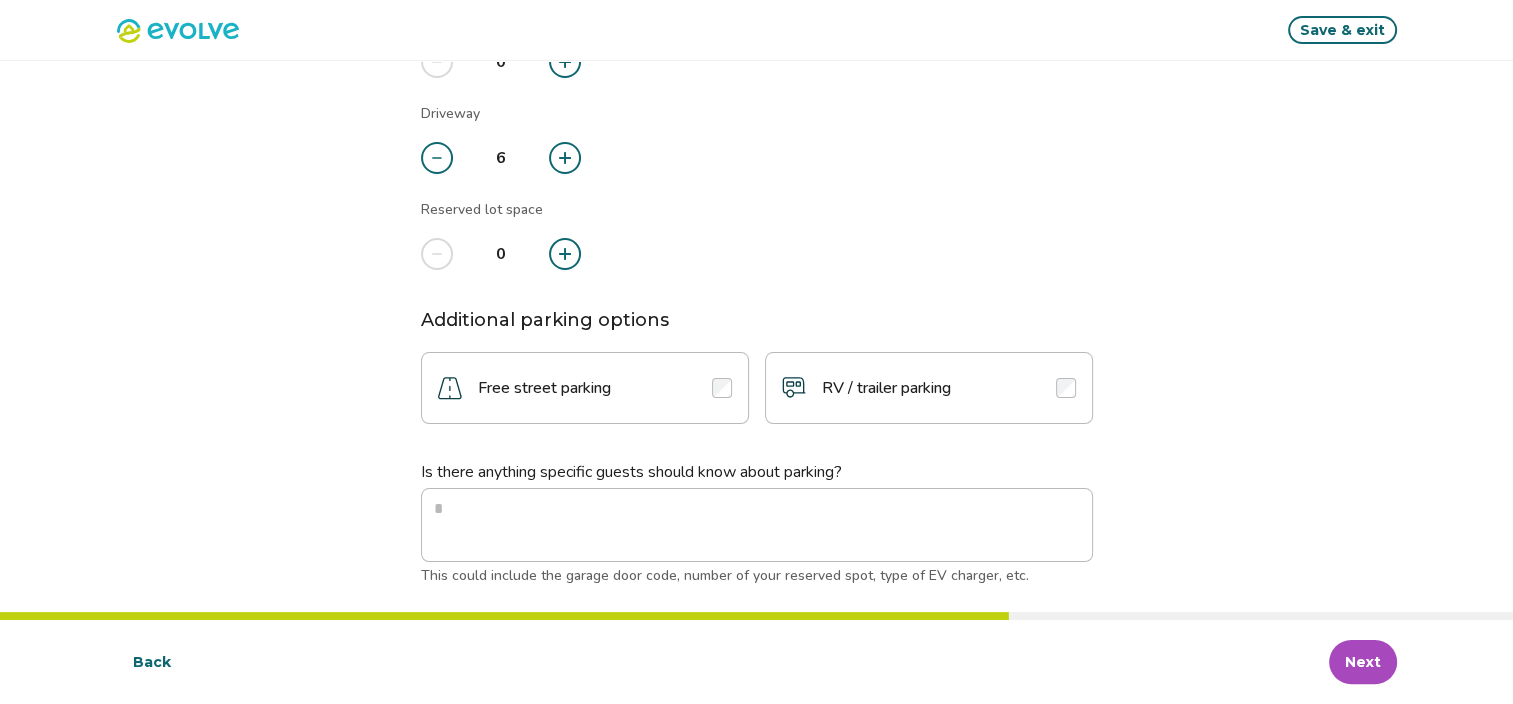 click on "Free street parking" at bounding box center (585, 388) 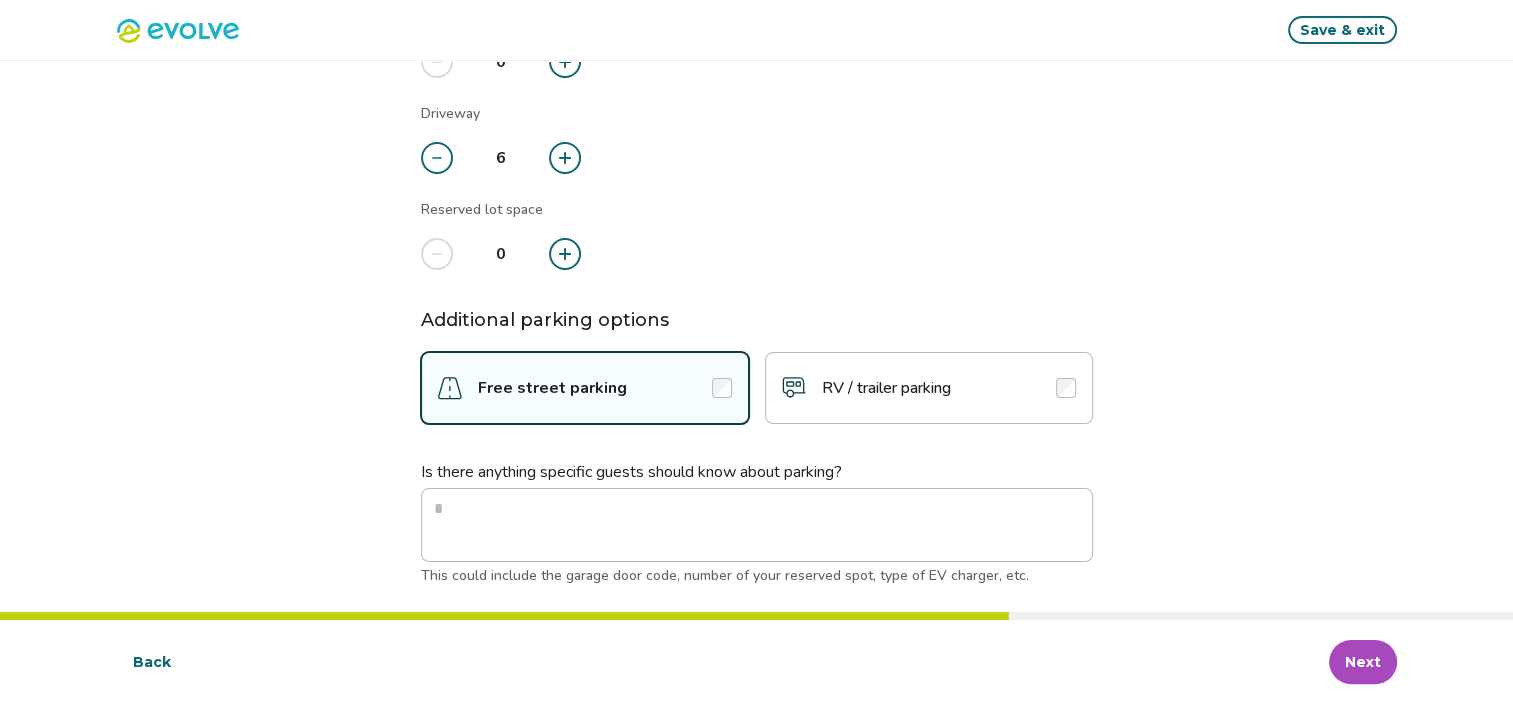 click on "RV / trailer parking" at bounding box center [886, 388] 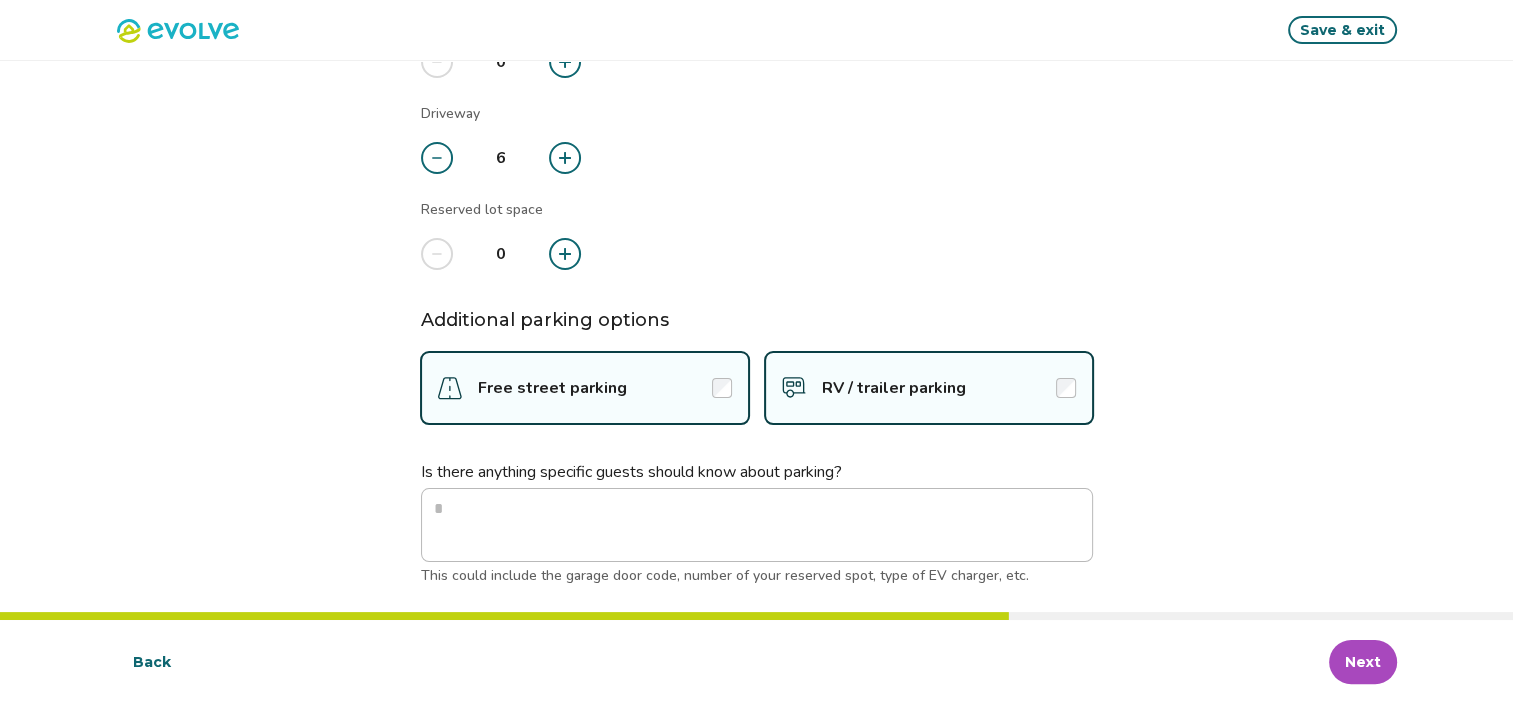 click on "Is there anything specific guests should know about parking? This could include the garage door code, number of your reserved spot, type of EV charger, etc." at bounding box center (757, 523) 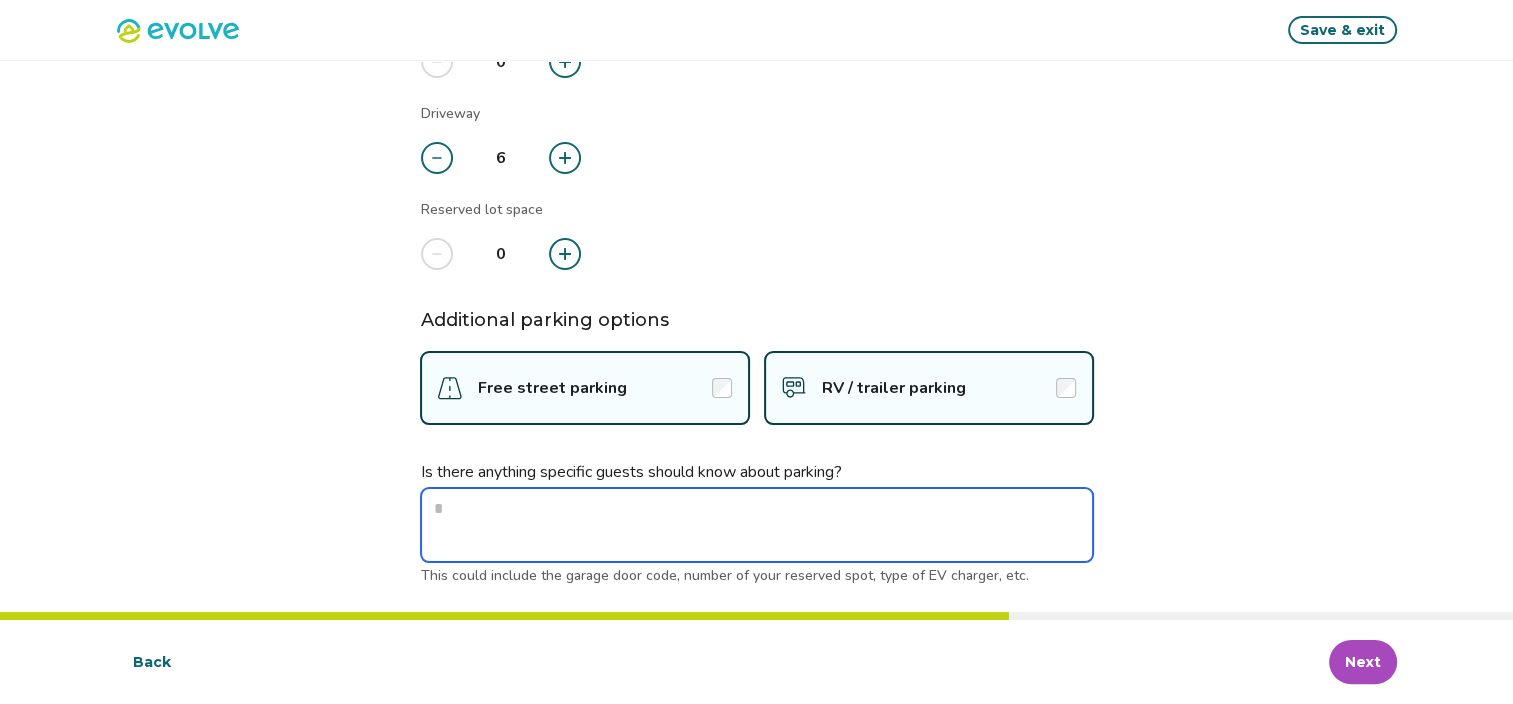 click at bounding box center [757, 525] 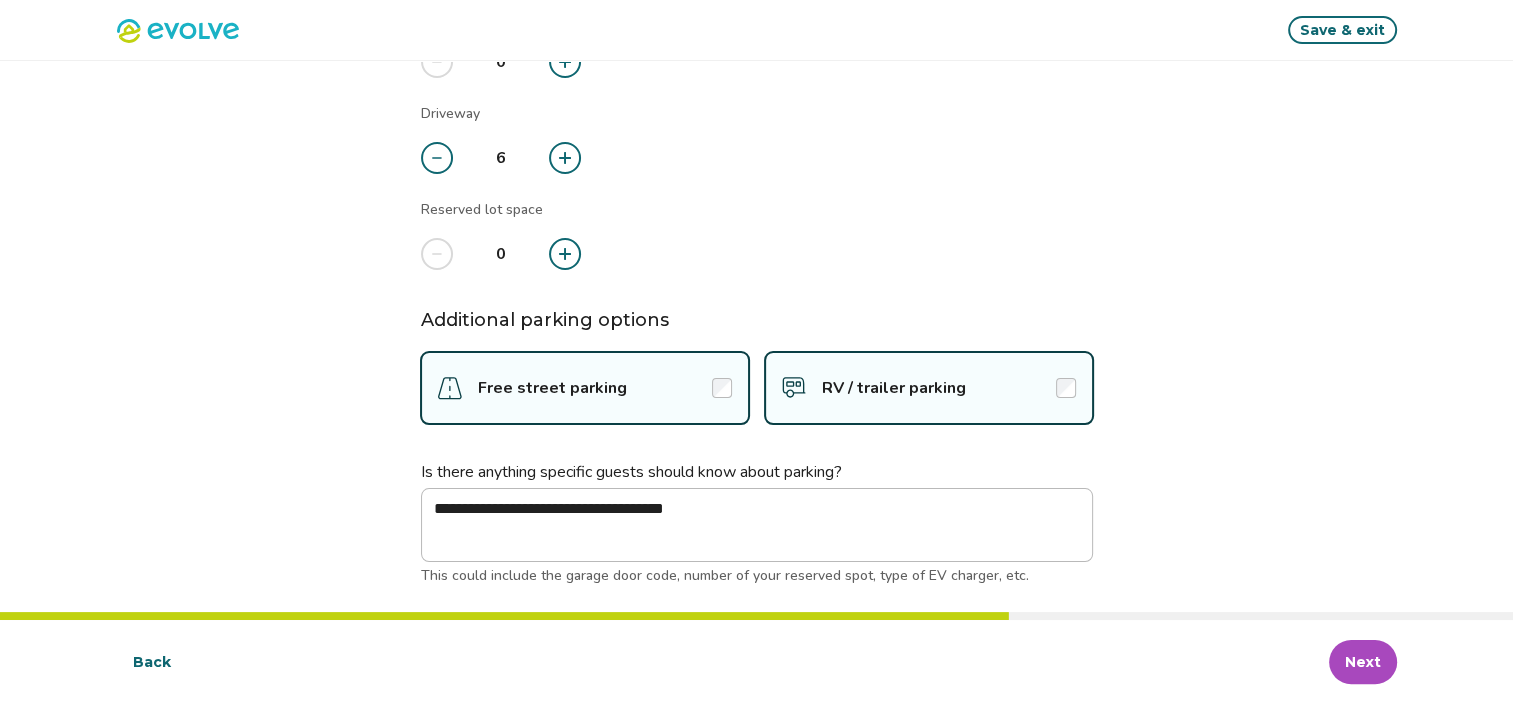 click on "Next" at bounding box center [1363, 662] 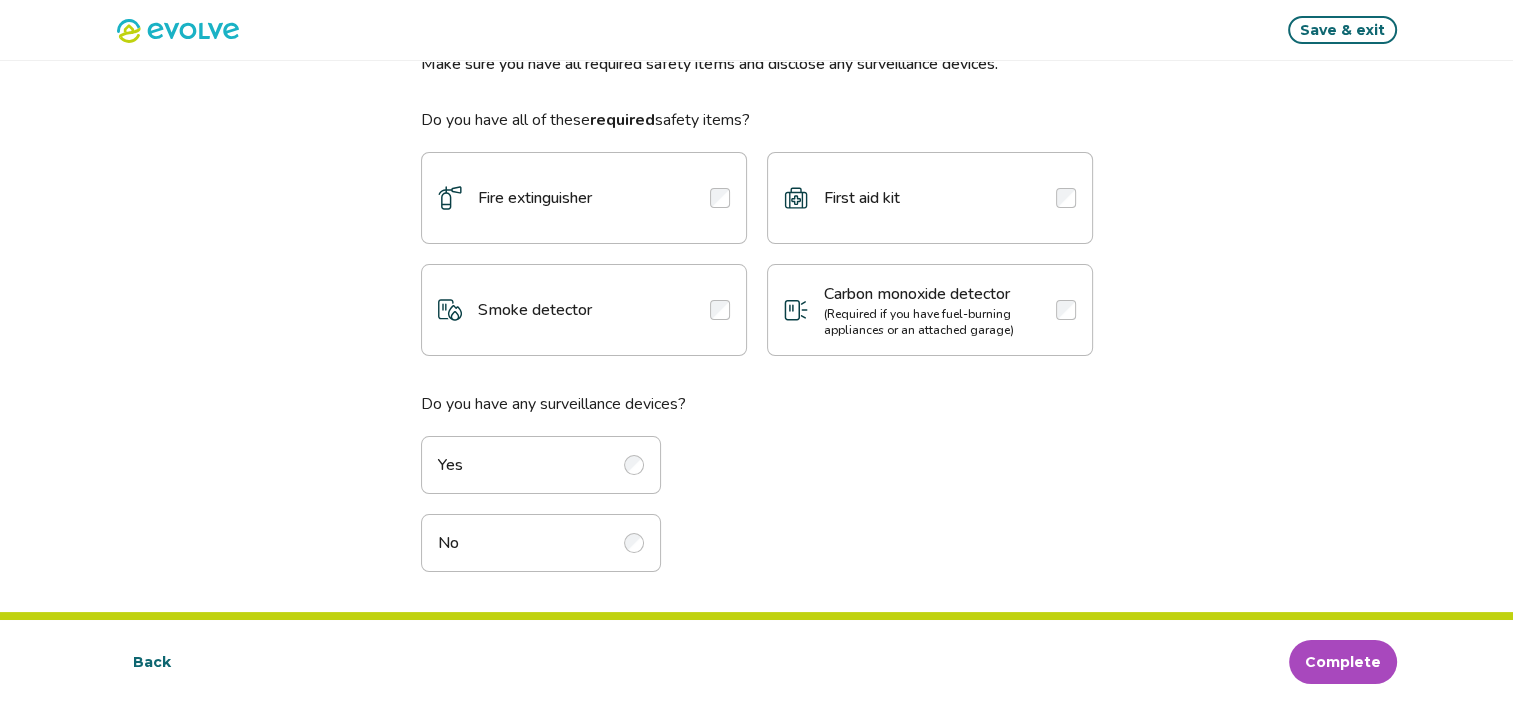 scroll, scrollTop: 0, scrollLeft: 0, axis: both 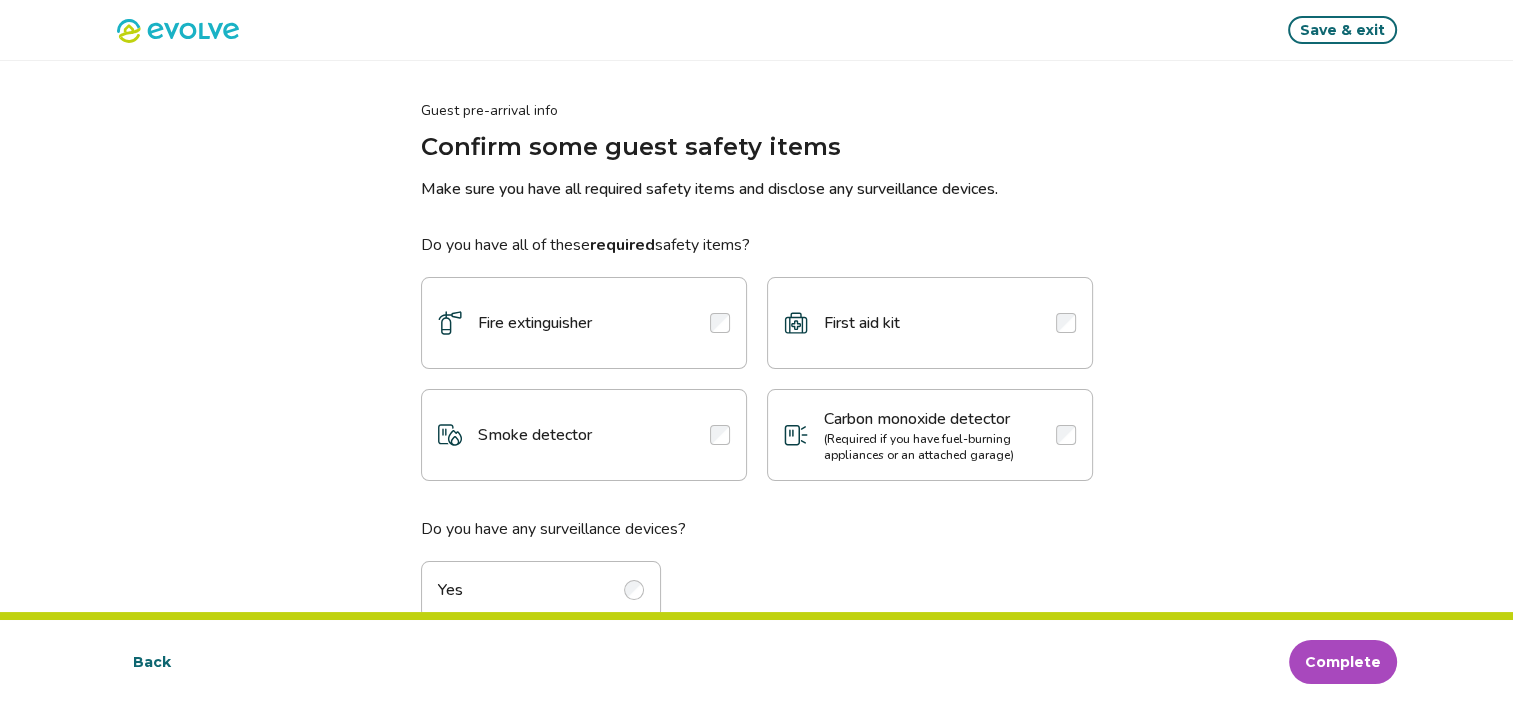 click on "Fire extinguisher" at bounding box center (584, 323) 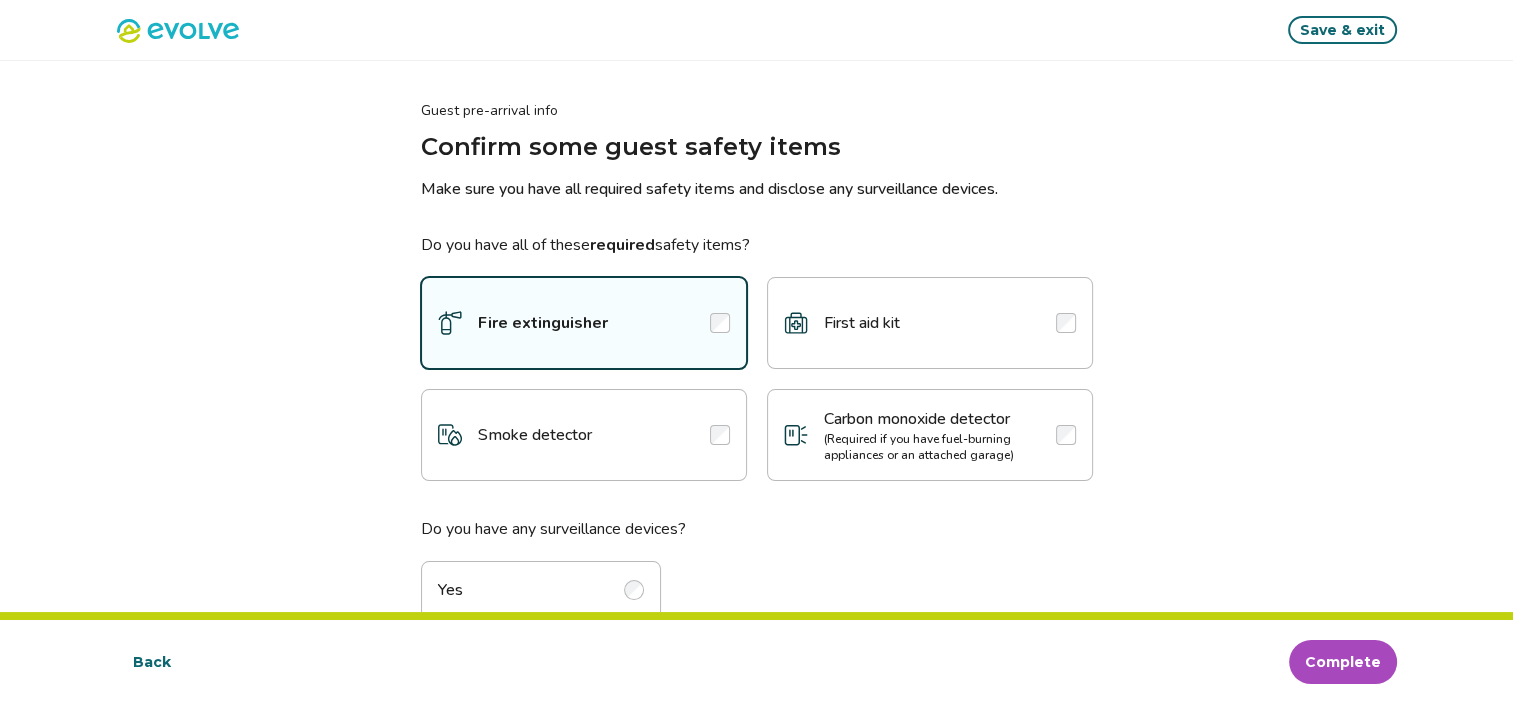 click on "First aid kit" at bounding box center (930, 323) 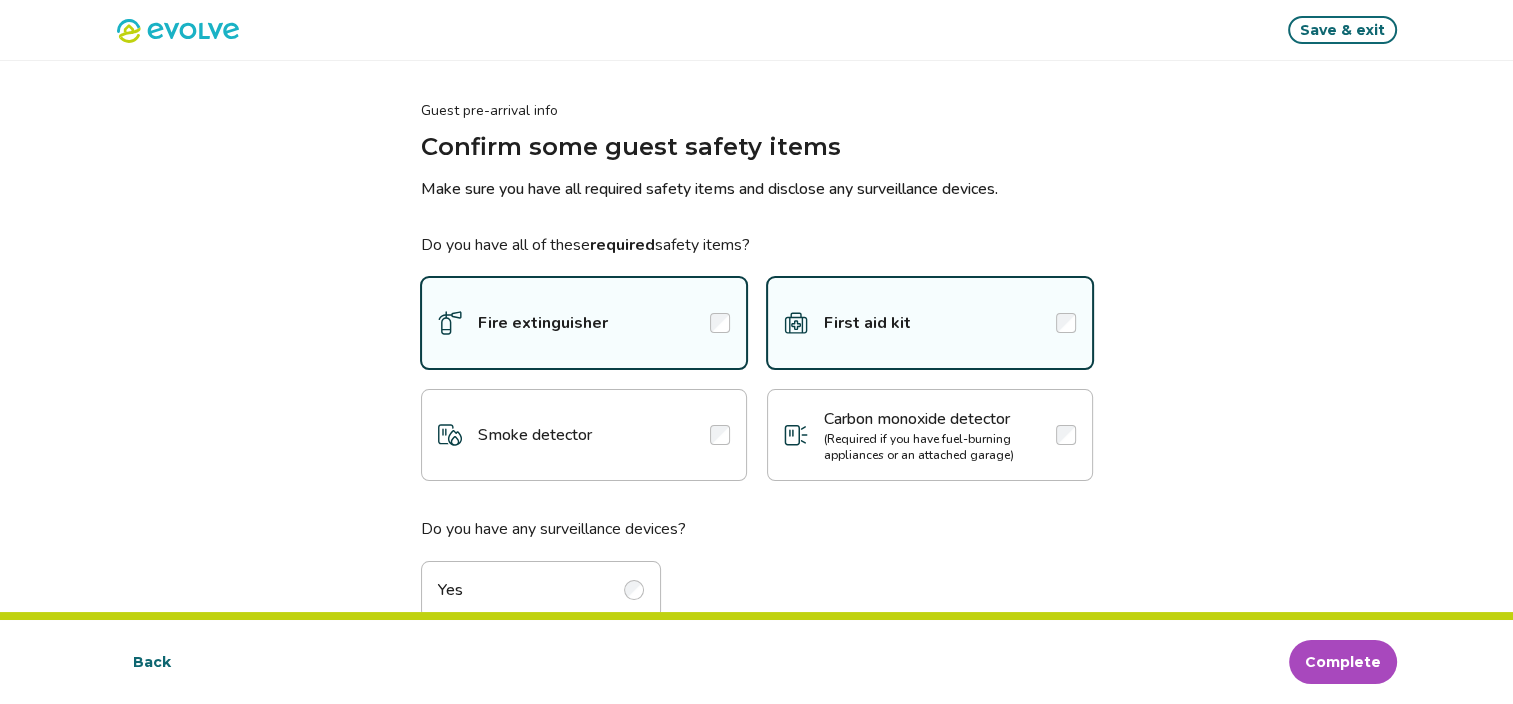 click on "Smoke detector" at bounding box center (584, 435) 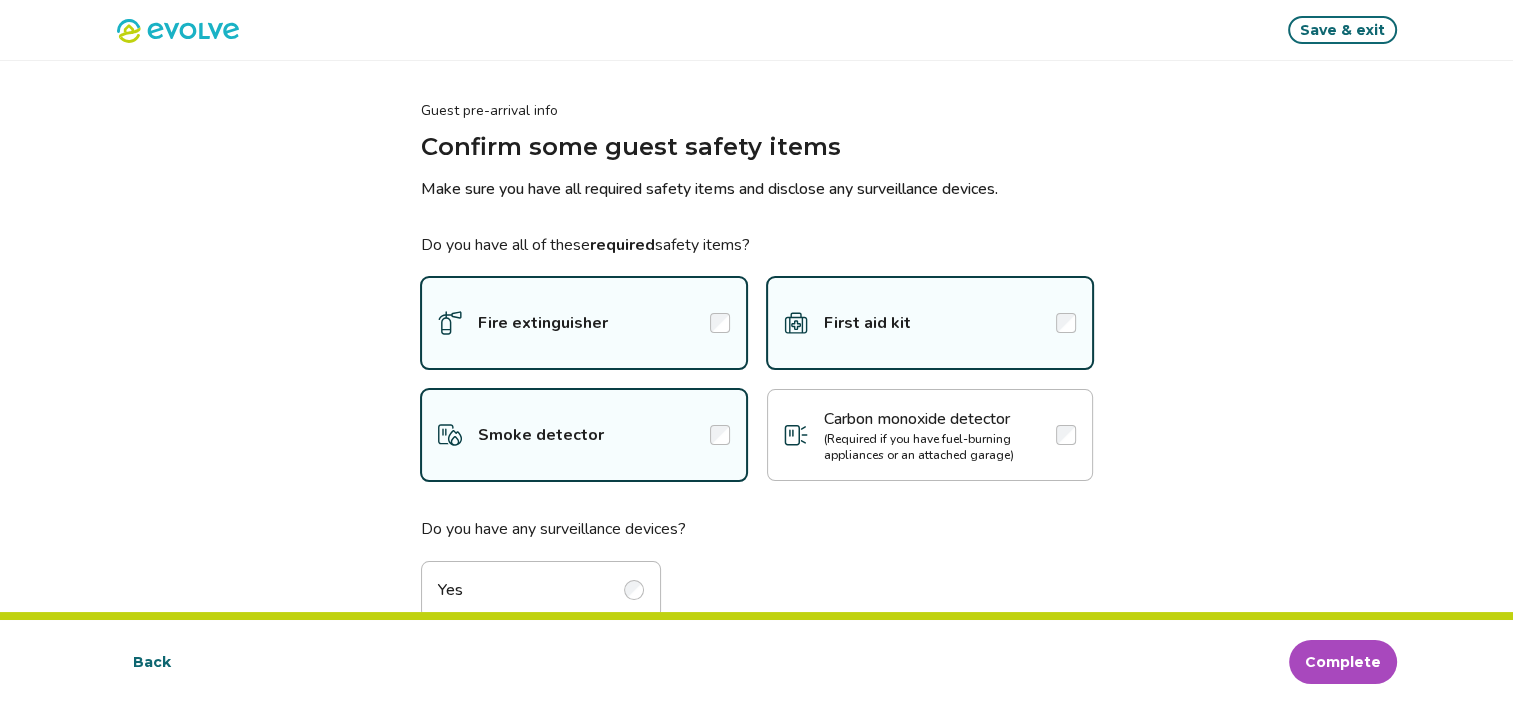 click on "Carbon monoxide detector (Required if you have fuel-burning appliances or an attached garage)" at bounding box center [932, 435] 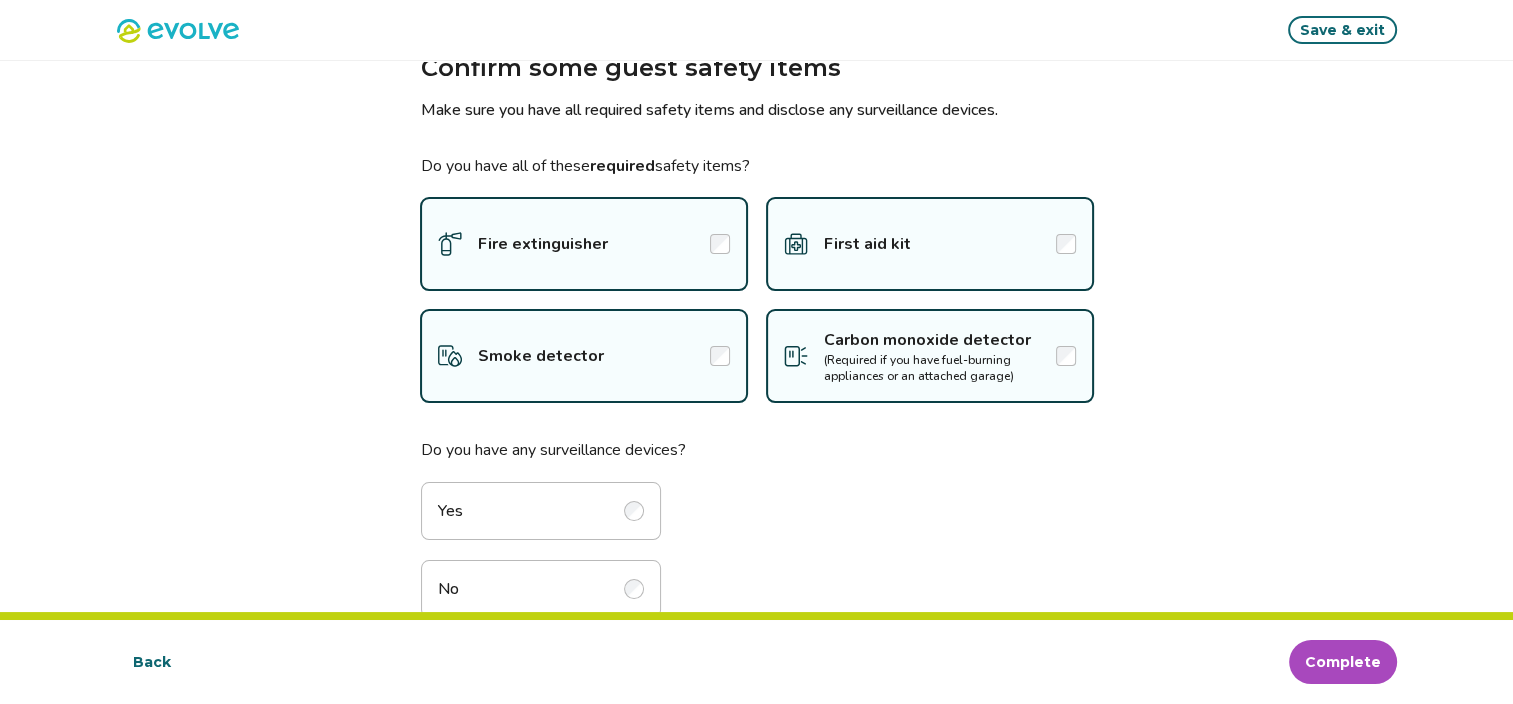 scroll, scrollTop: 123, scrollLeft: 0, axis: vertical 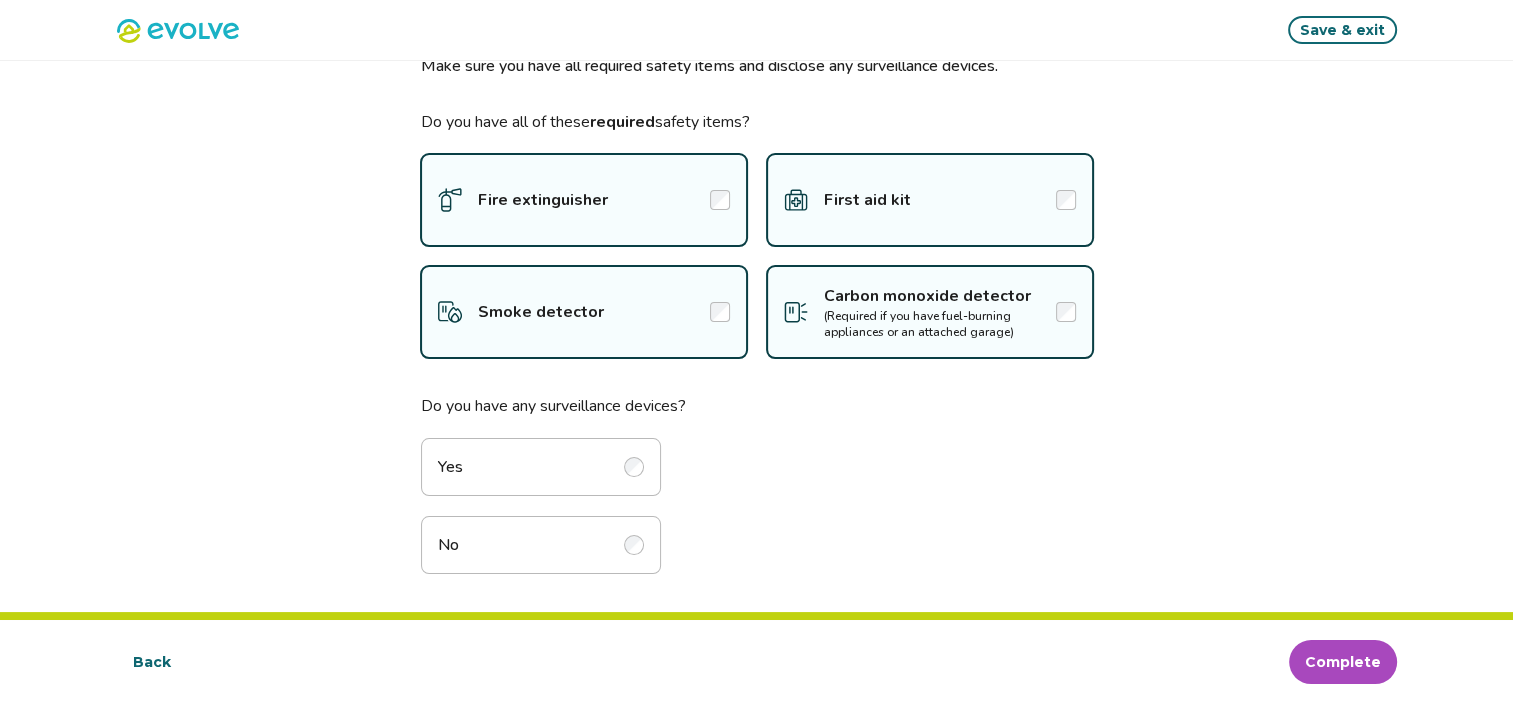 click at bounding box center [634, 467] 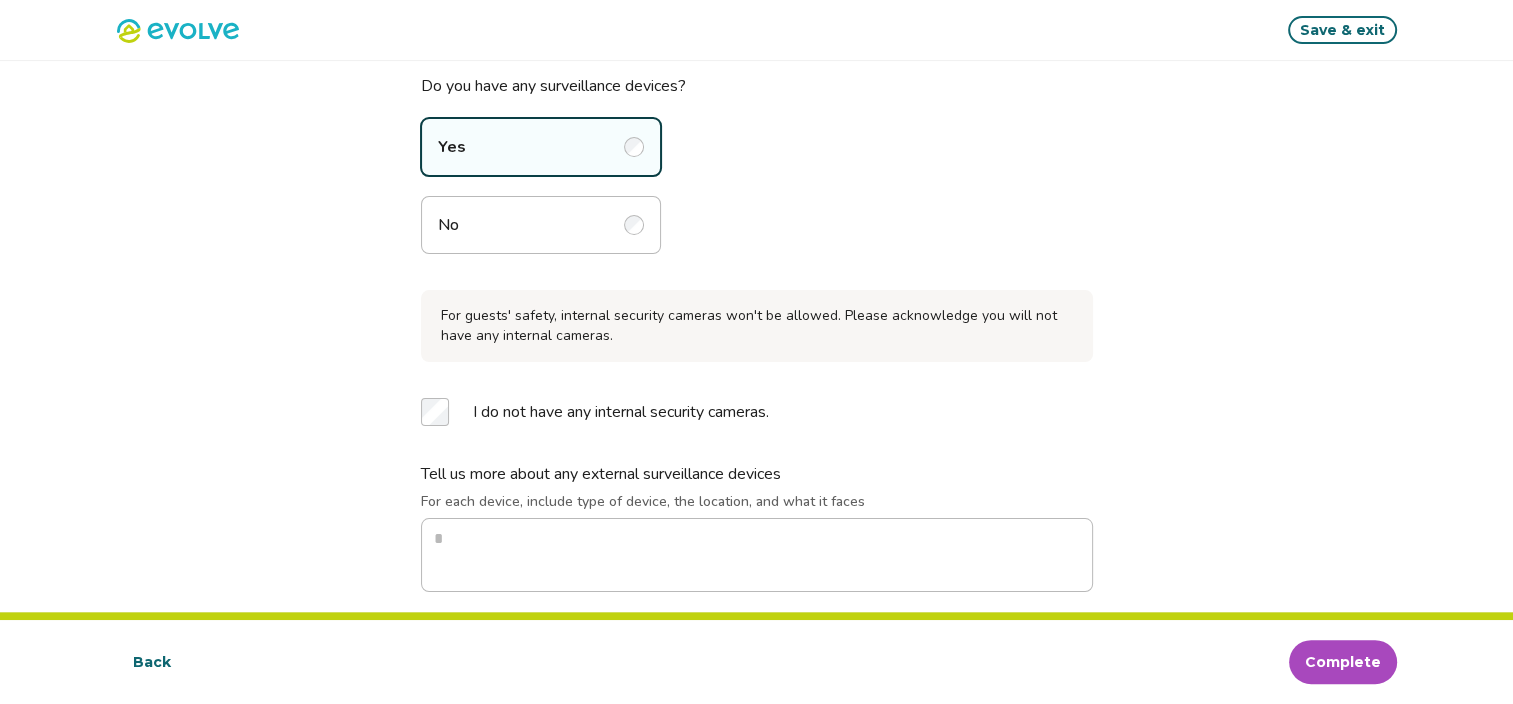 scroll, scrollTop: 461, scrollLeft: 0, axis: vertical 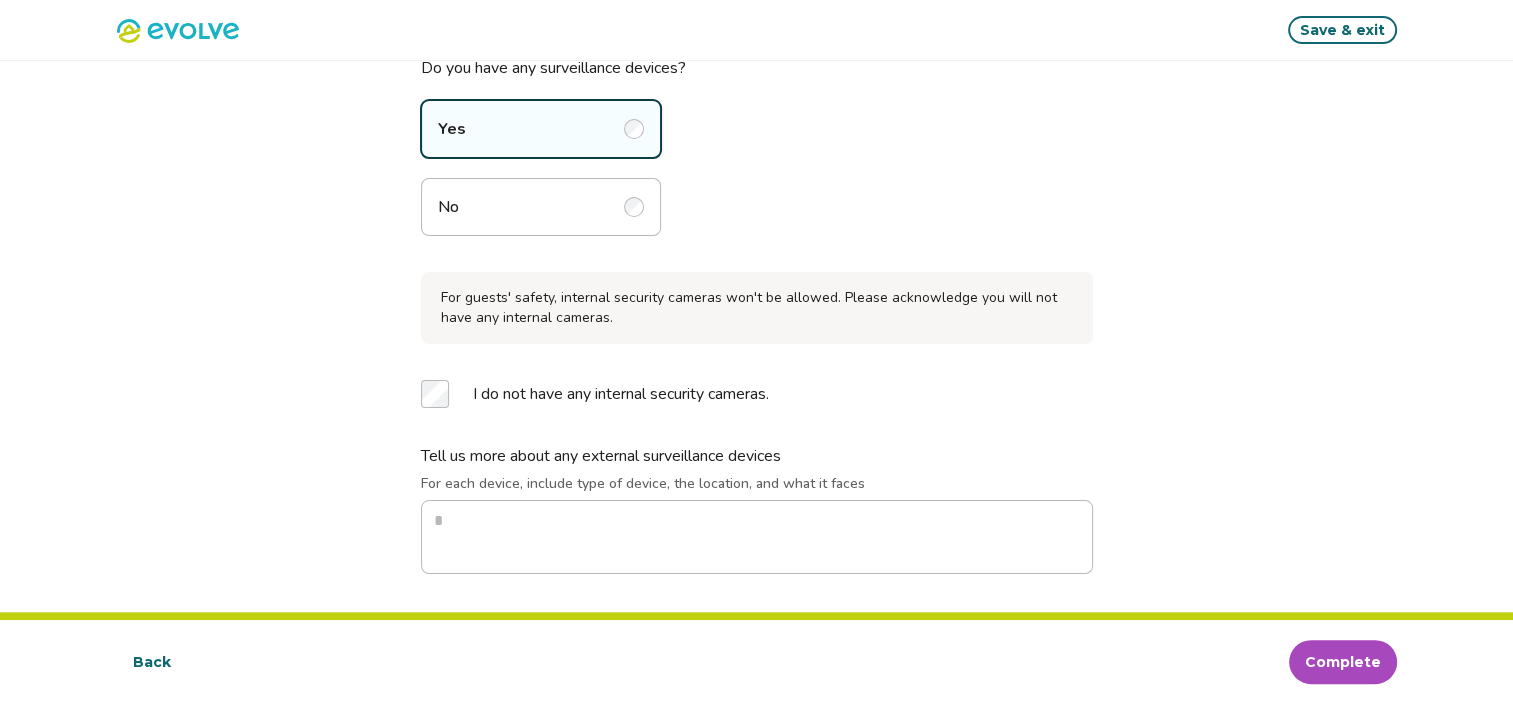 click on "I do not have any internal security cameras." at bounding box center (757, 394) 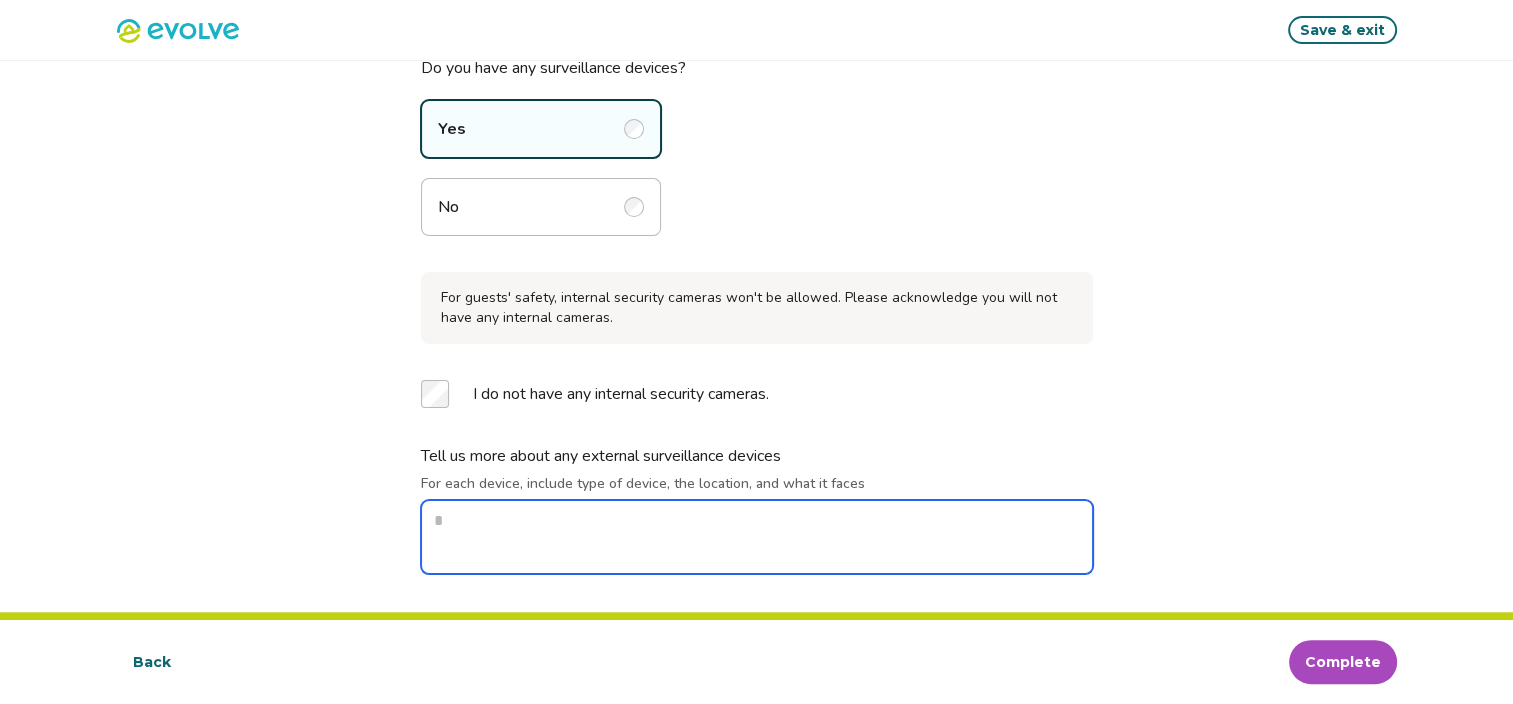 click on "For each device, include type of device, the location, and what it faces" at bounding box center (757, 537) 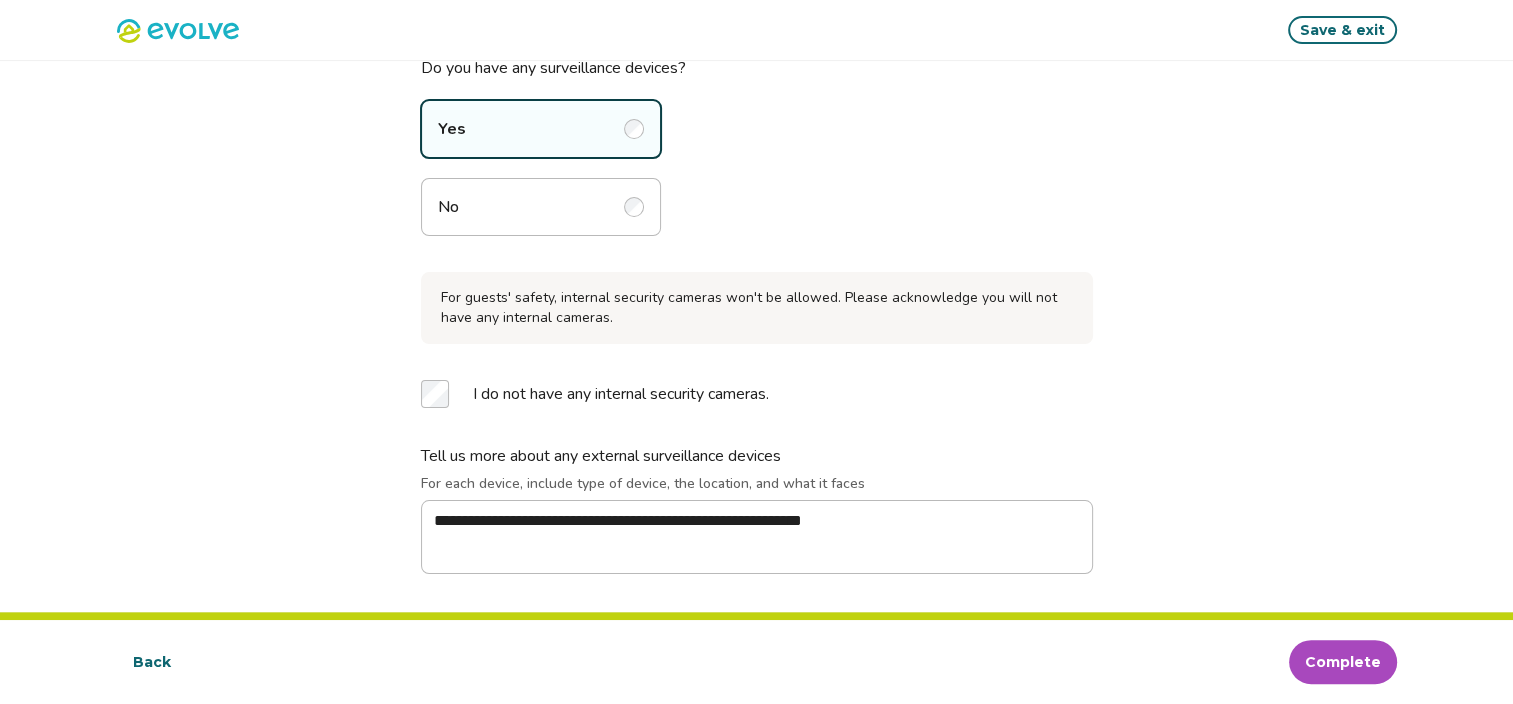 click on "Complete" at bounding box center (1343, 662) 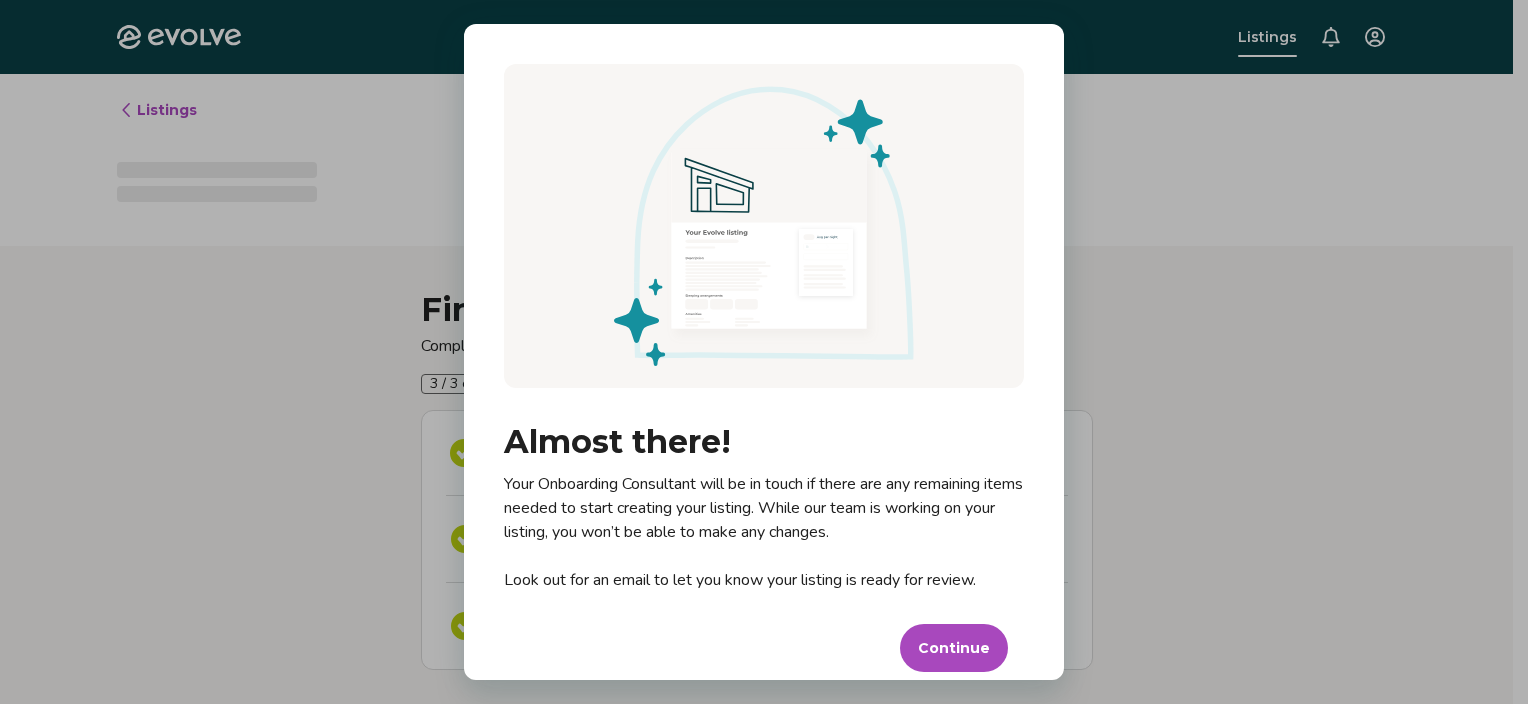 click on "Continue" at bounding box center [954, 648] 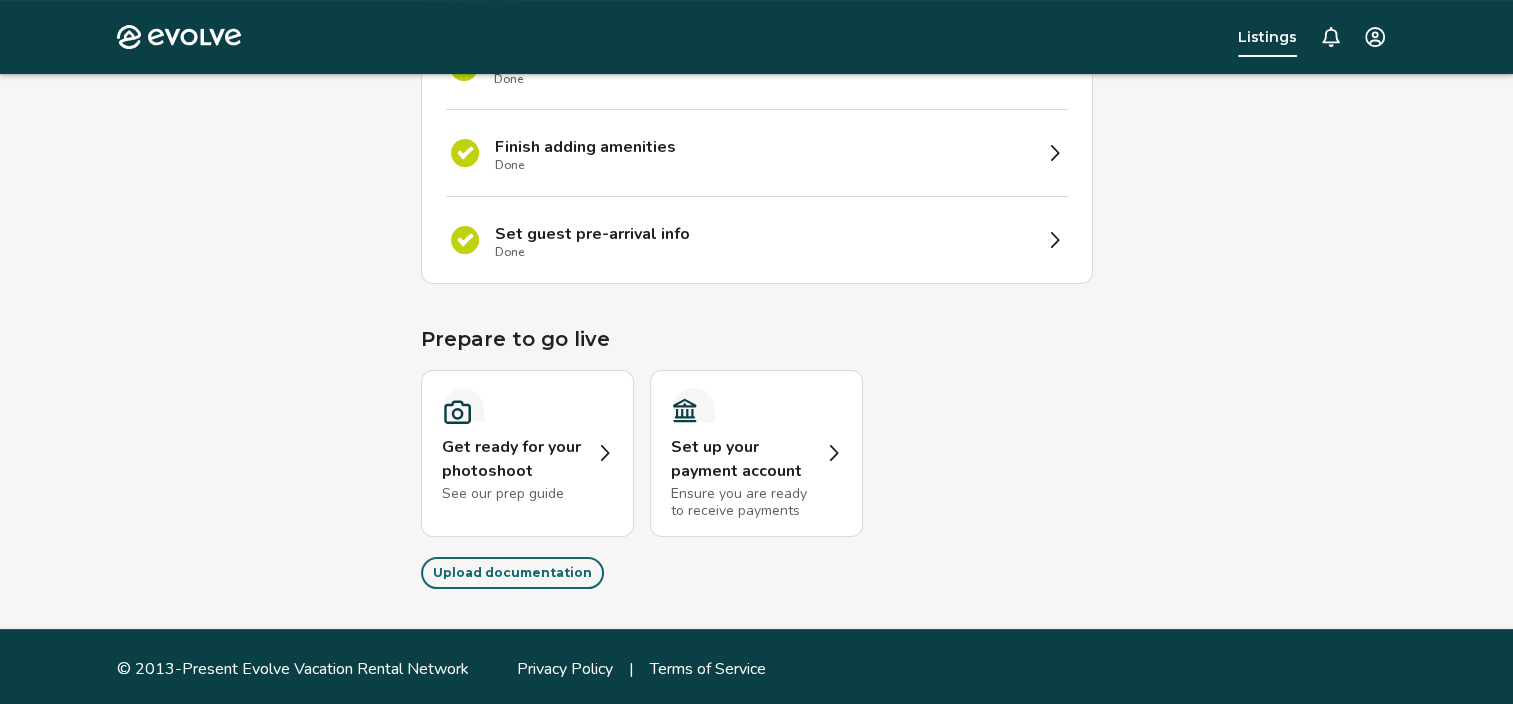 scroll, scrollTop: 362, scrollLeft: 0, axis: vertical 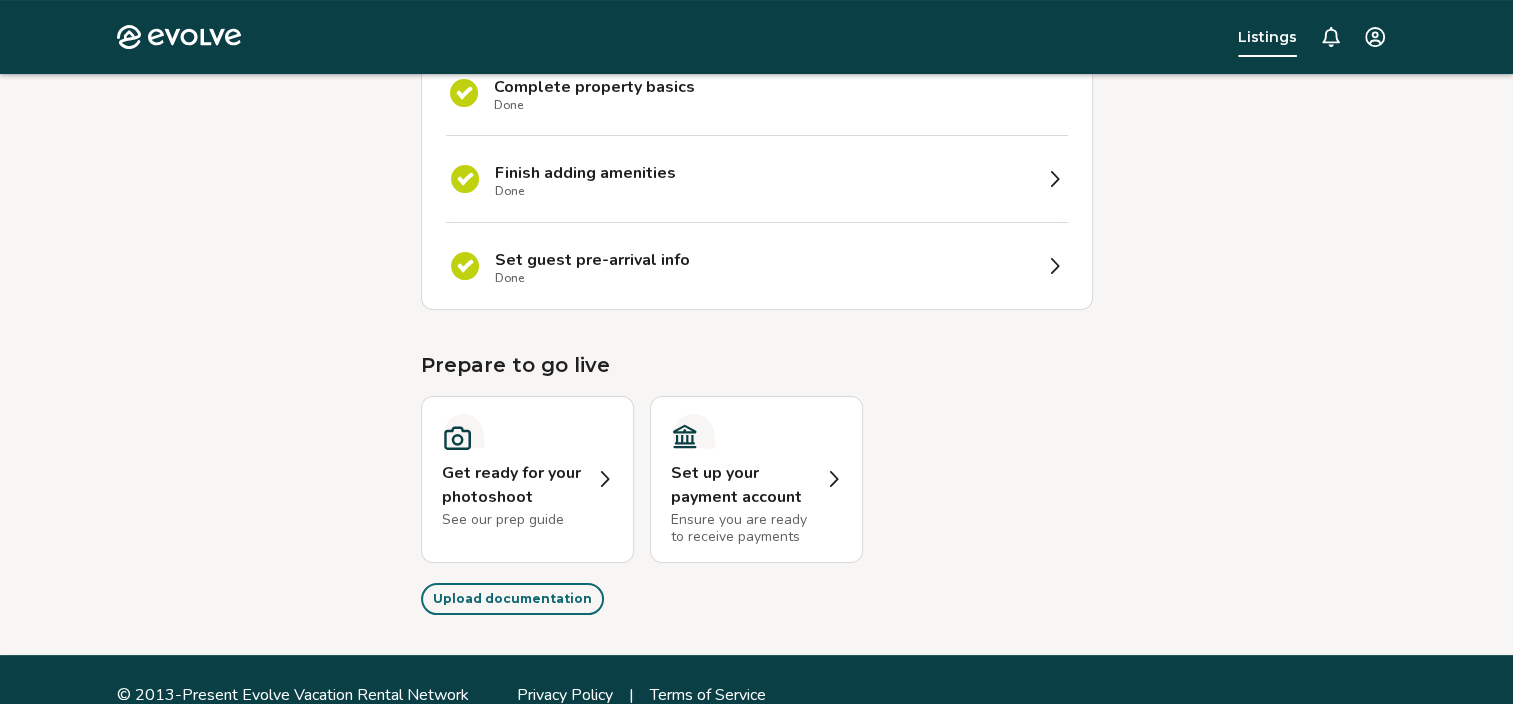 click on "Get ready for your photoshoot See our prep guide Set up your payment account Ensure you are ready to receive payments" at bounding box center (757, 479) 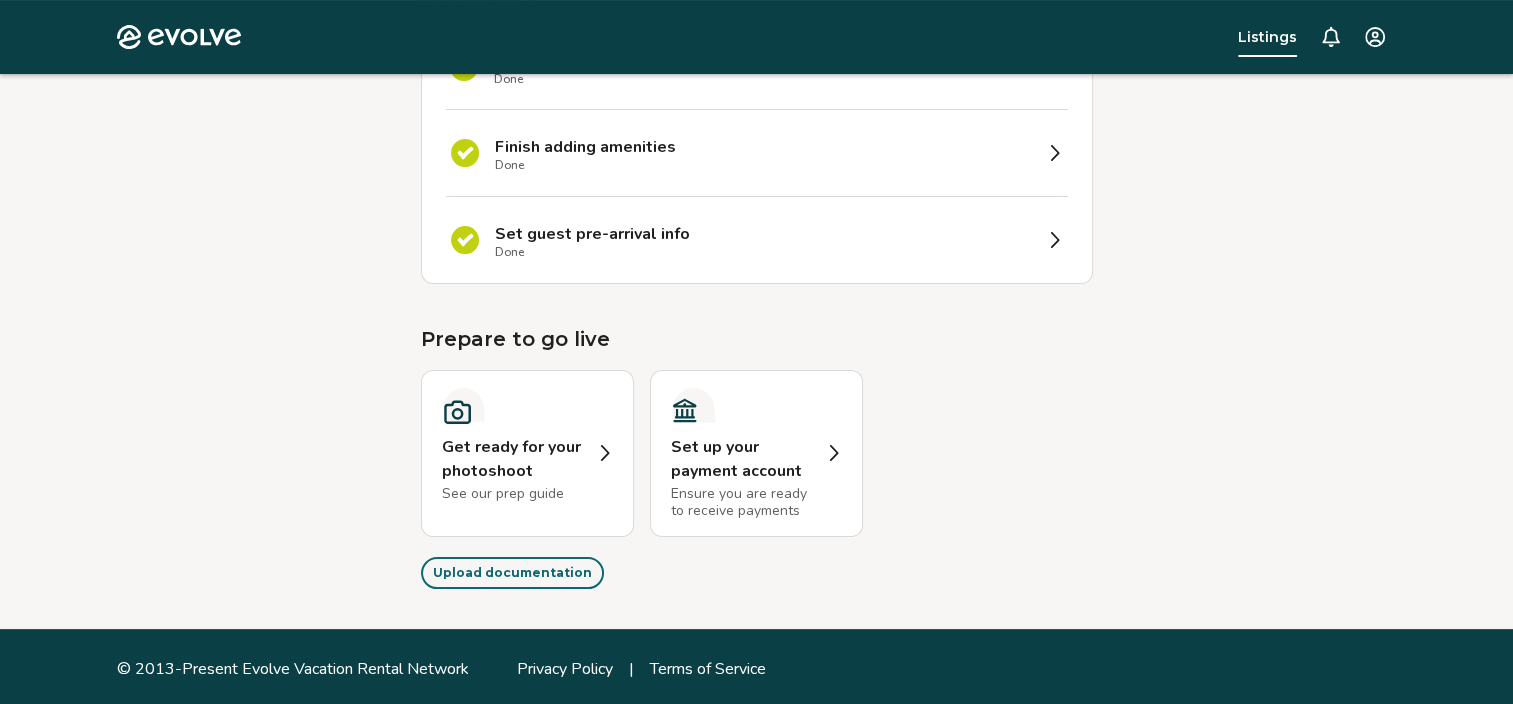 scroll, scrollTop: 0, scrollLeft: 0, axis: both 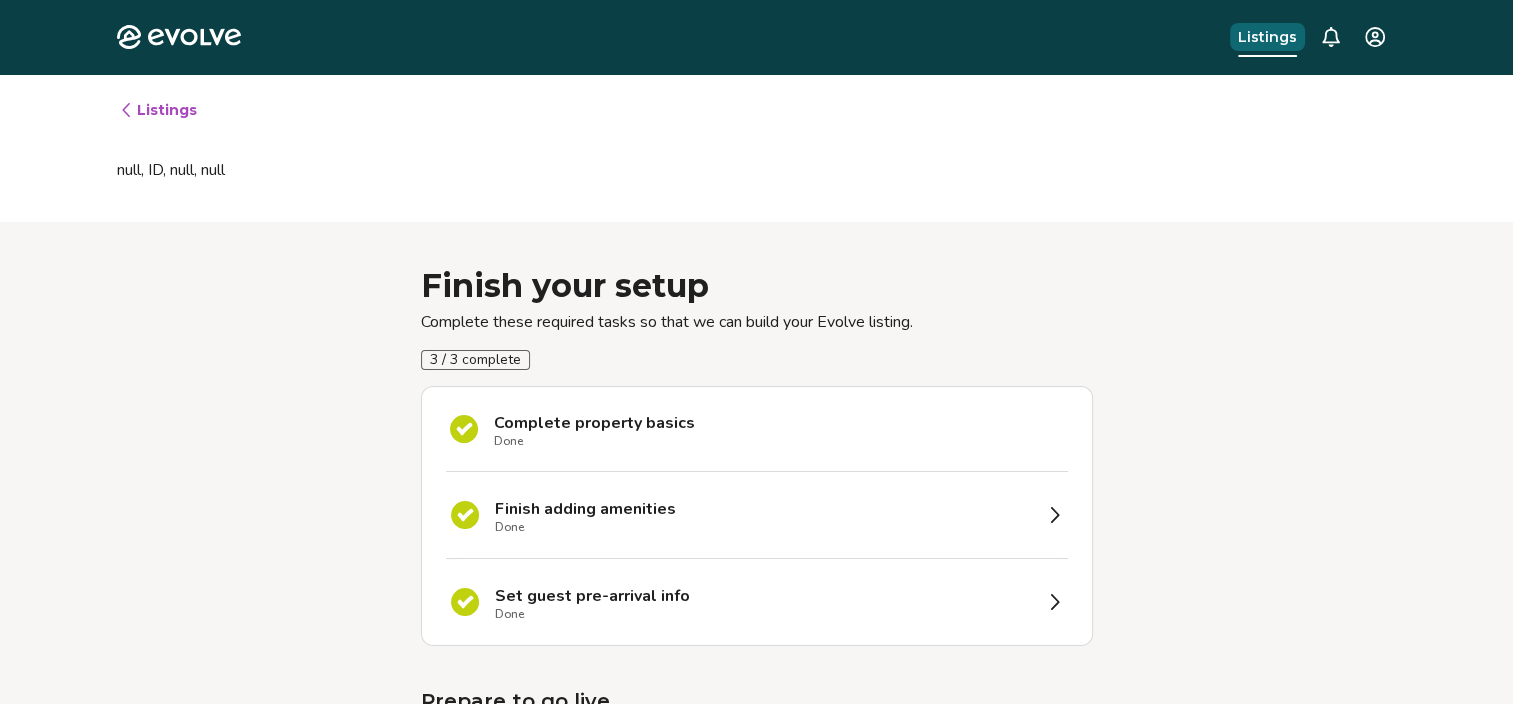 click on "Listings" at bounding box center [1267, 37] 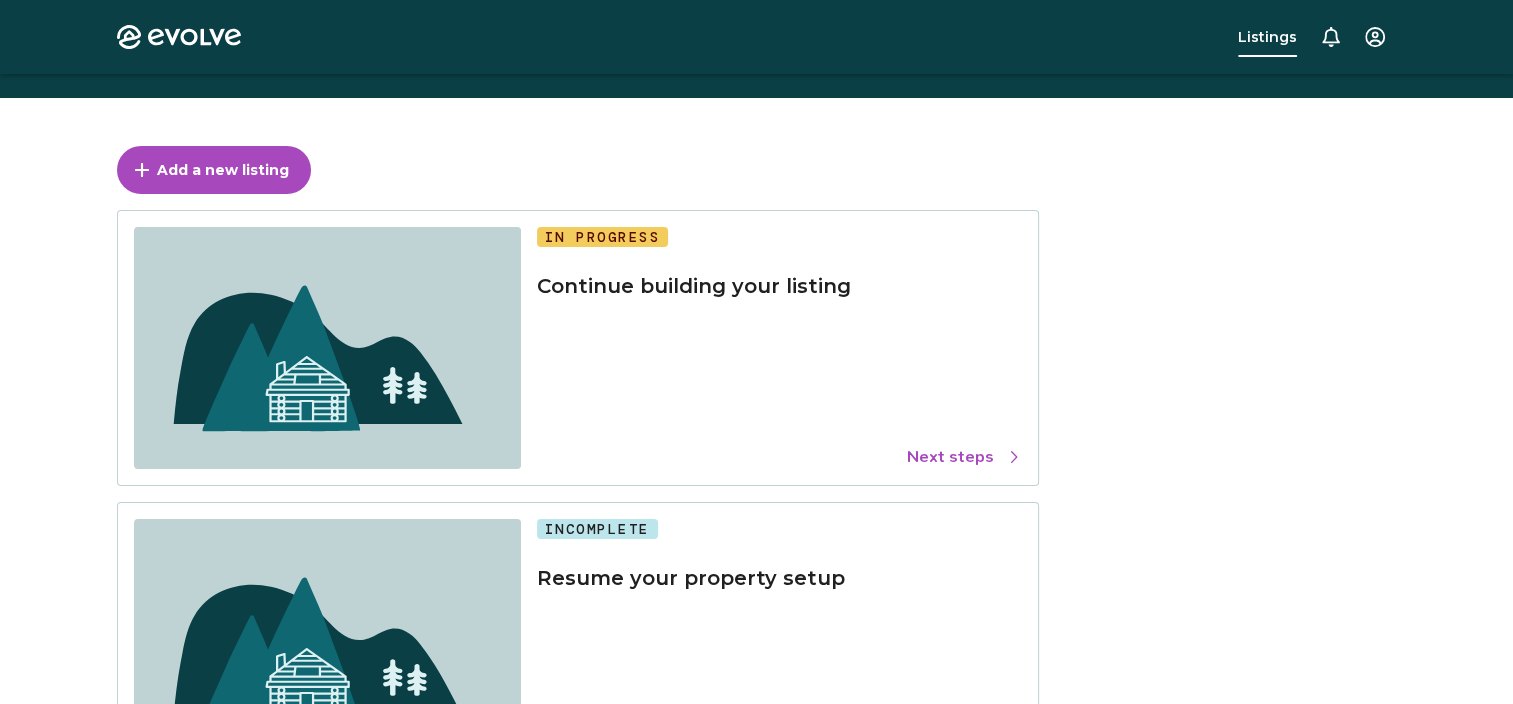 scroll, scrollTop: 114, scrollLeft: 0, axis: vertical 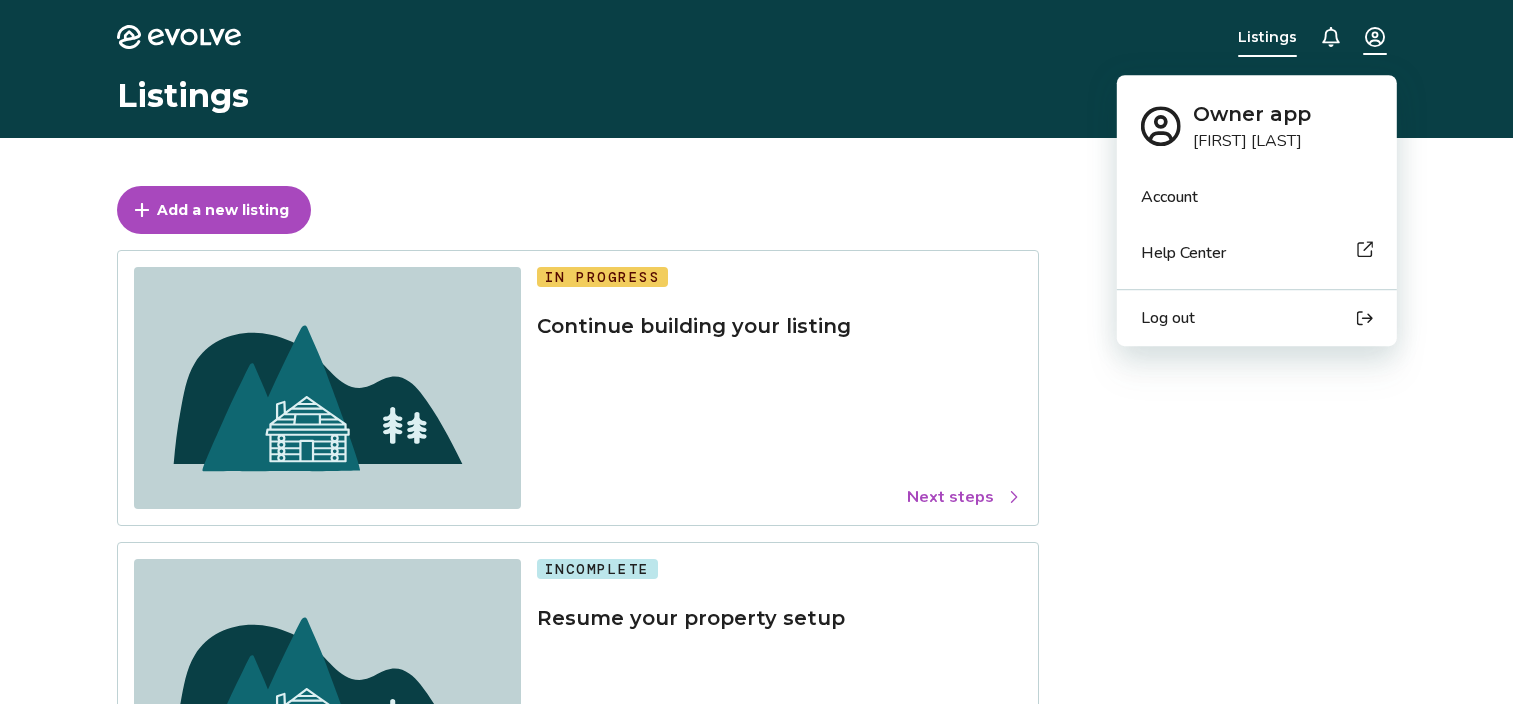 click on "Evolve Listings Listings Add a new listing In Progress Continue building your listing Next steps Incomplete Resume your property setup Complete listing © 2013-Present Evolve Vacation Rental Network Privacy Policy | Terms of Service Listing
Owner app [NAME]   [NAME] Account Help Center Log out" at bounding box center (764, 553) 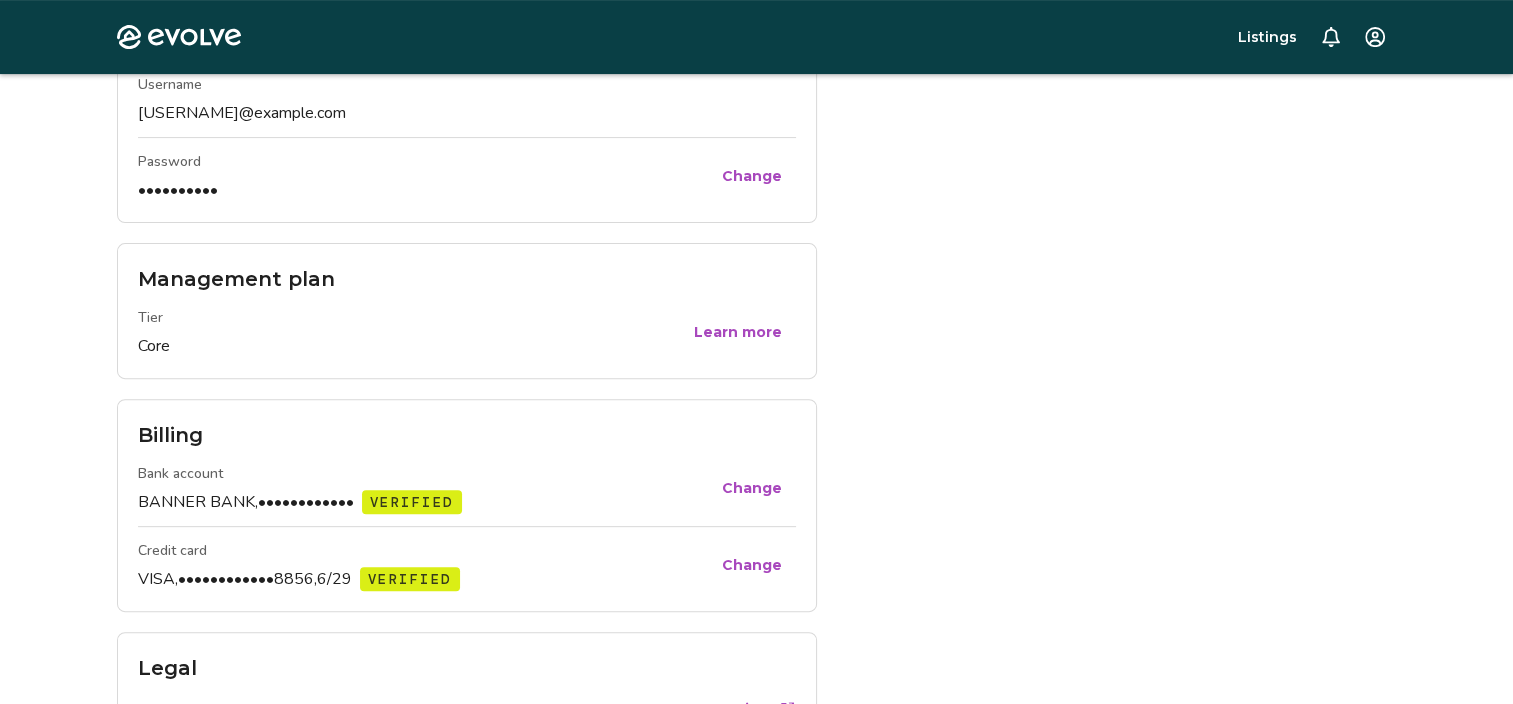 scroll, scrollTop: 556, scrollLeft: 0, axis: vertical 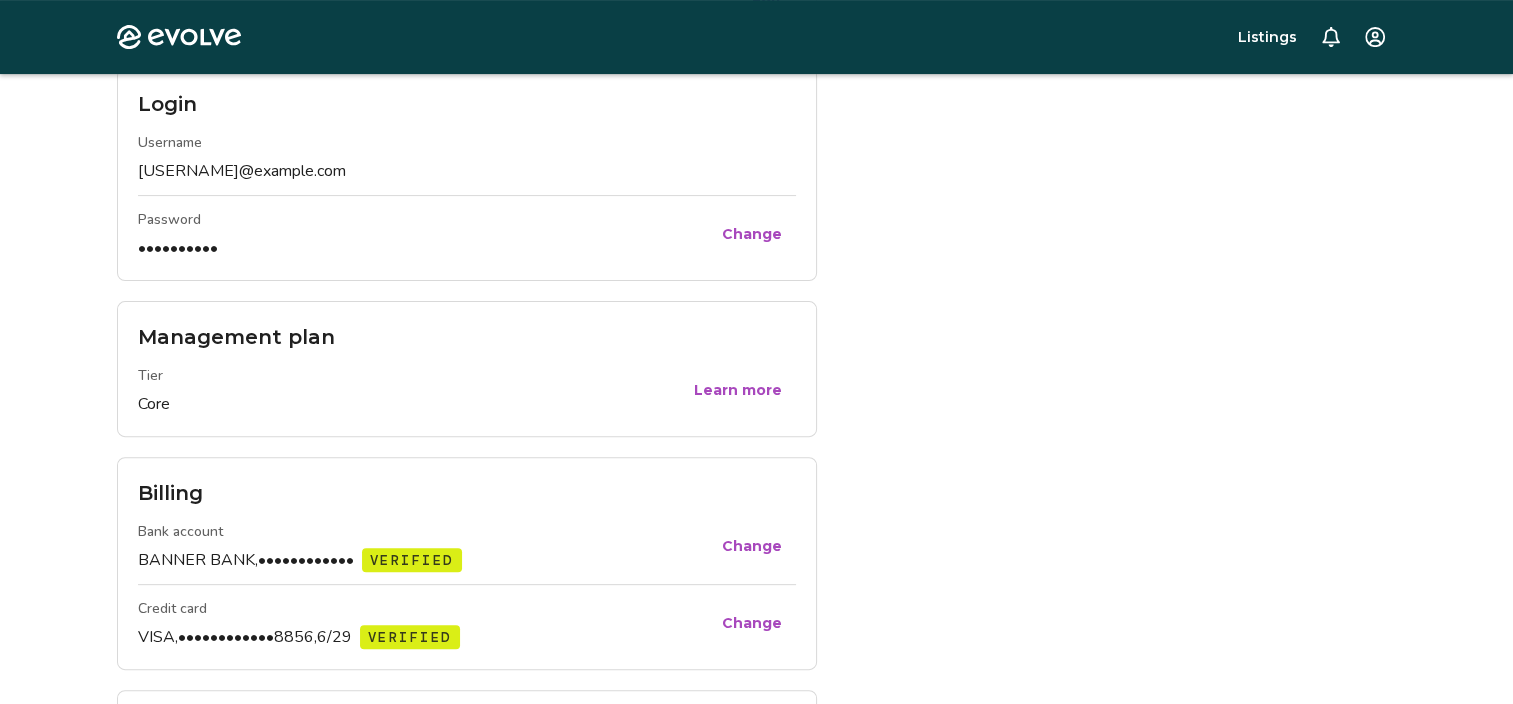 click on "Learn more" at bounding box center [738, 390] 